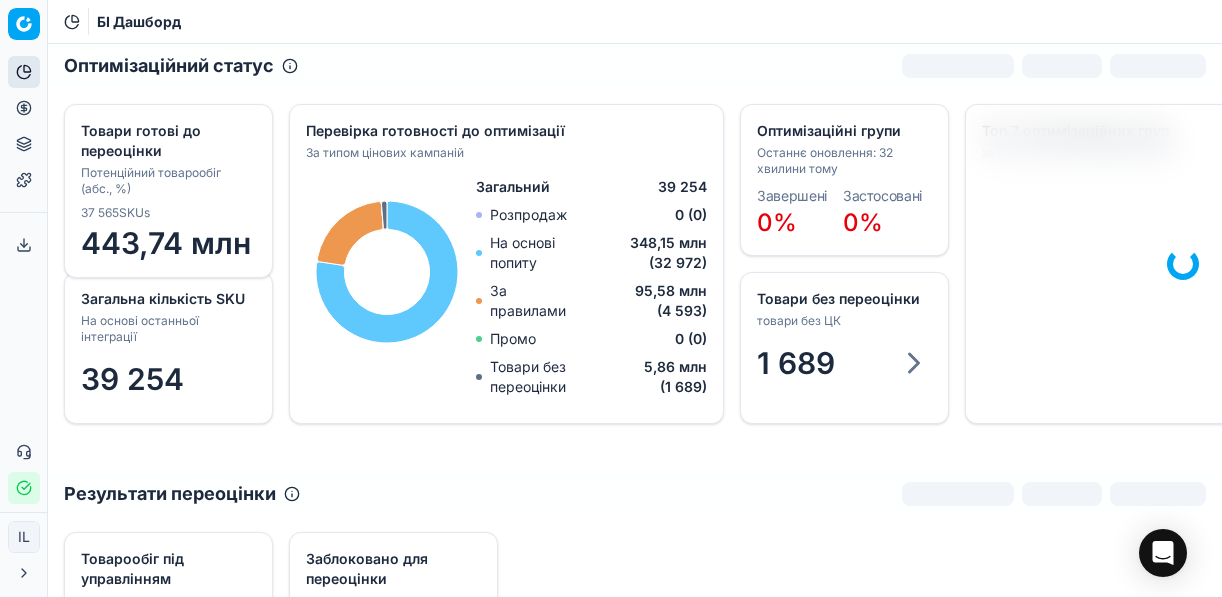 scroll, scrollTop: 0, scrollLeft: 0, axis: both 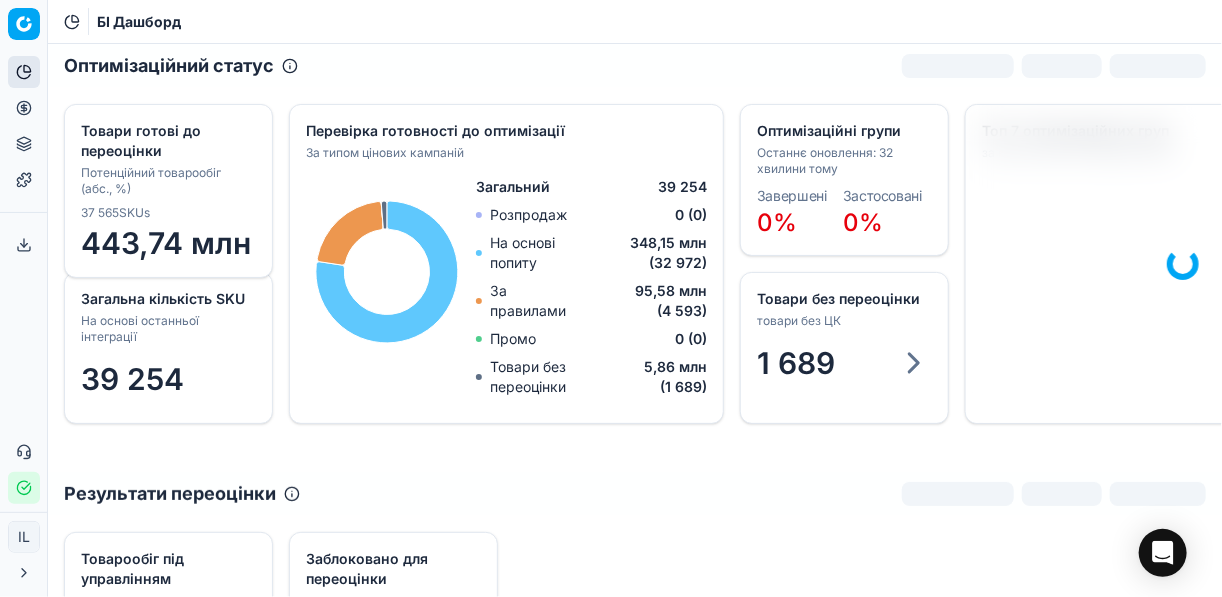 click 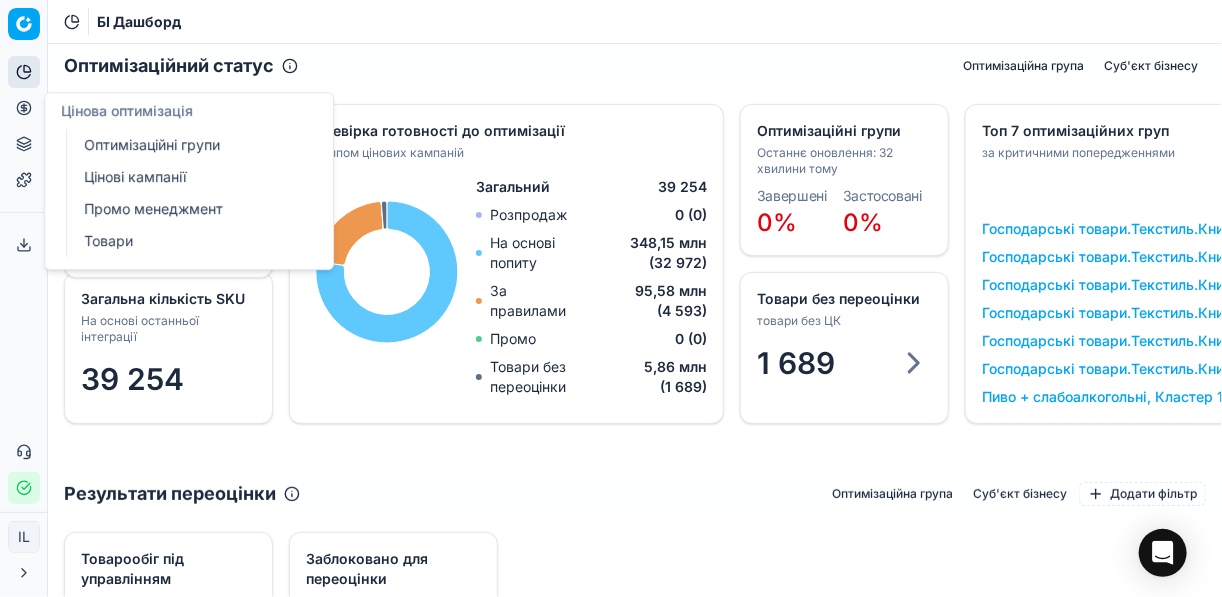 click on "Оптимізаційні групи" at bounding box center [192, 145] 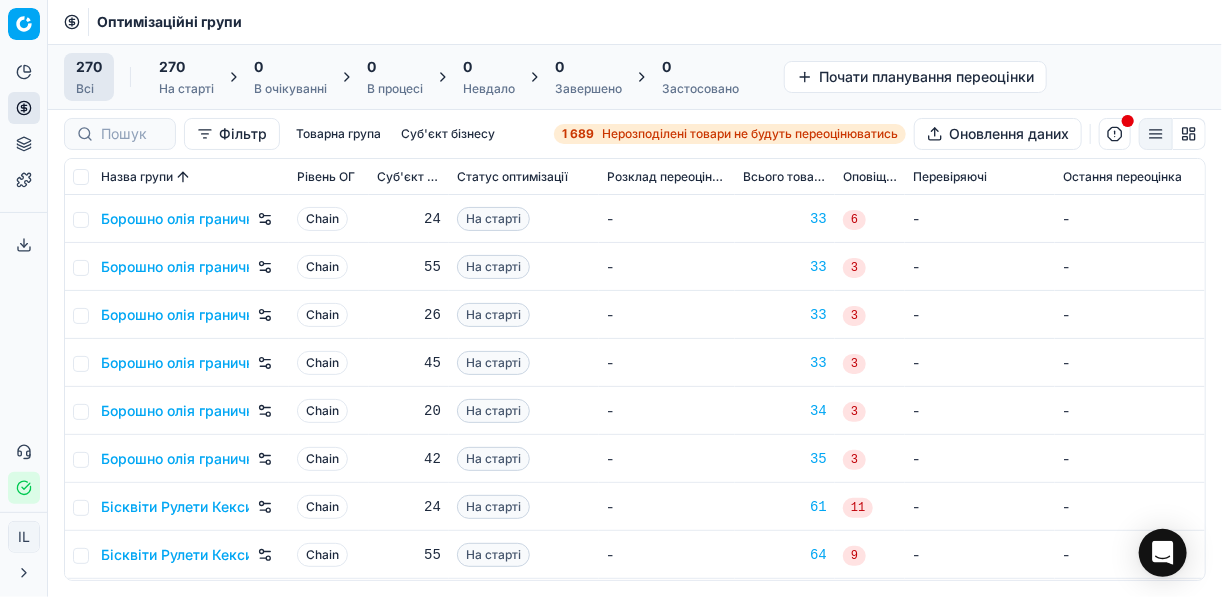 click on "1 689" at bounding box center [578, 134] 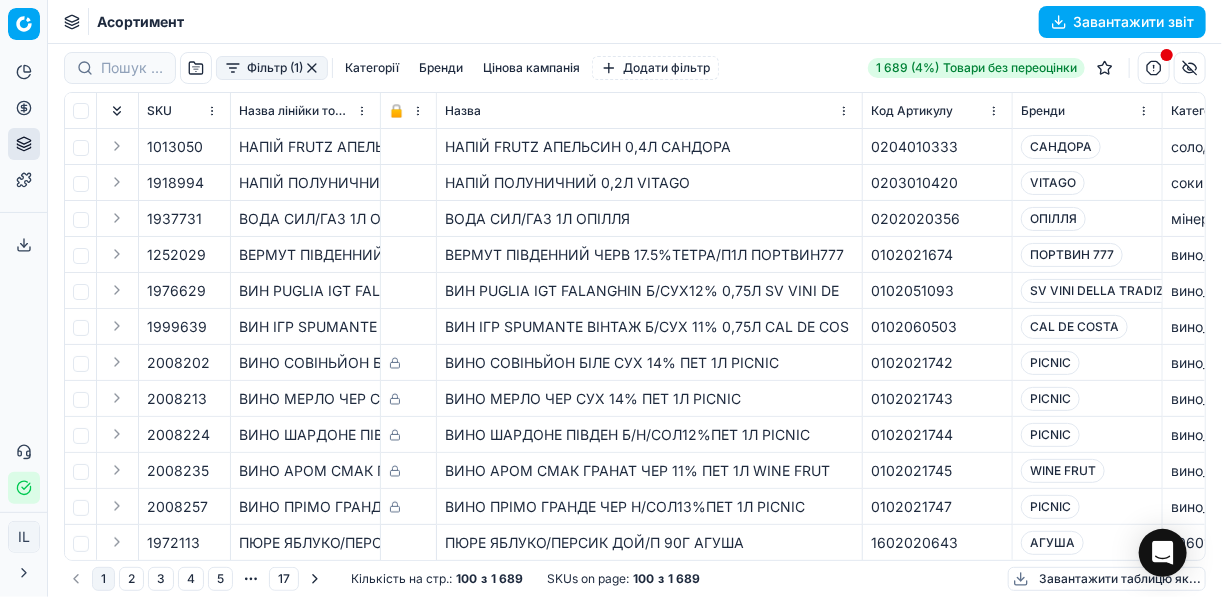 click on "Фільтр   (1)" at bounding box center (272, 68) 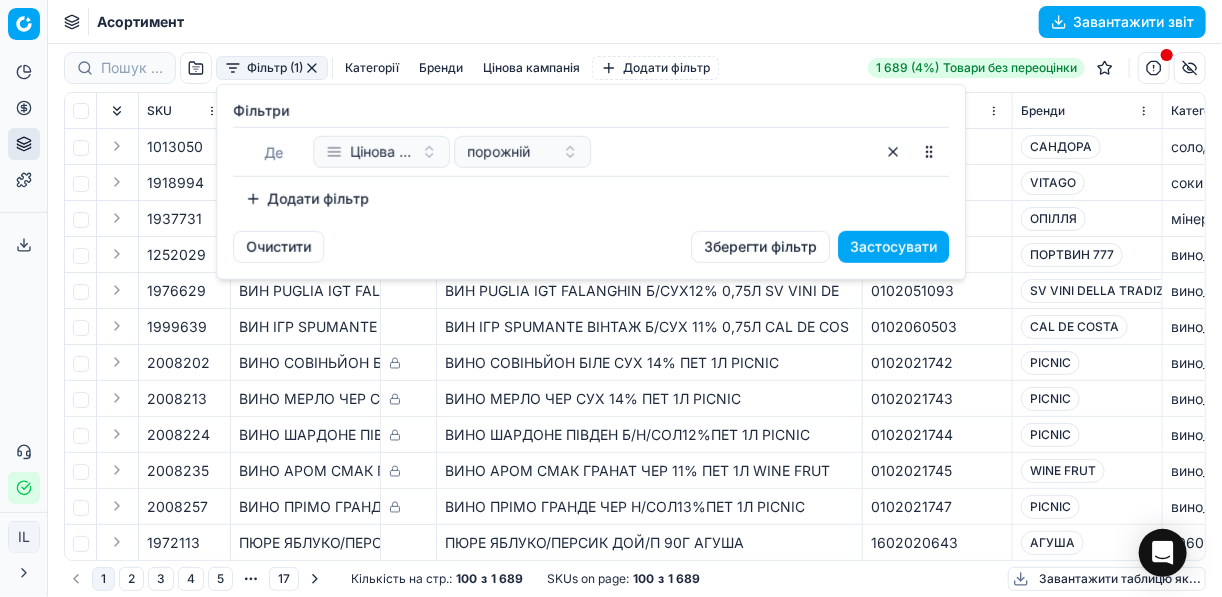 click on "Додати фільтр" at bounding box center (307, 199) 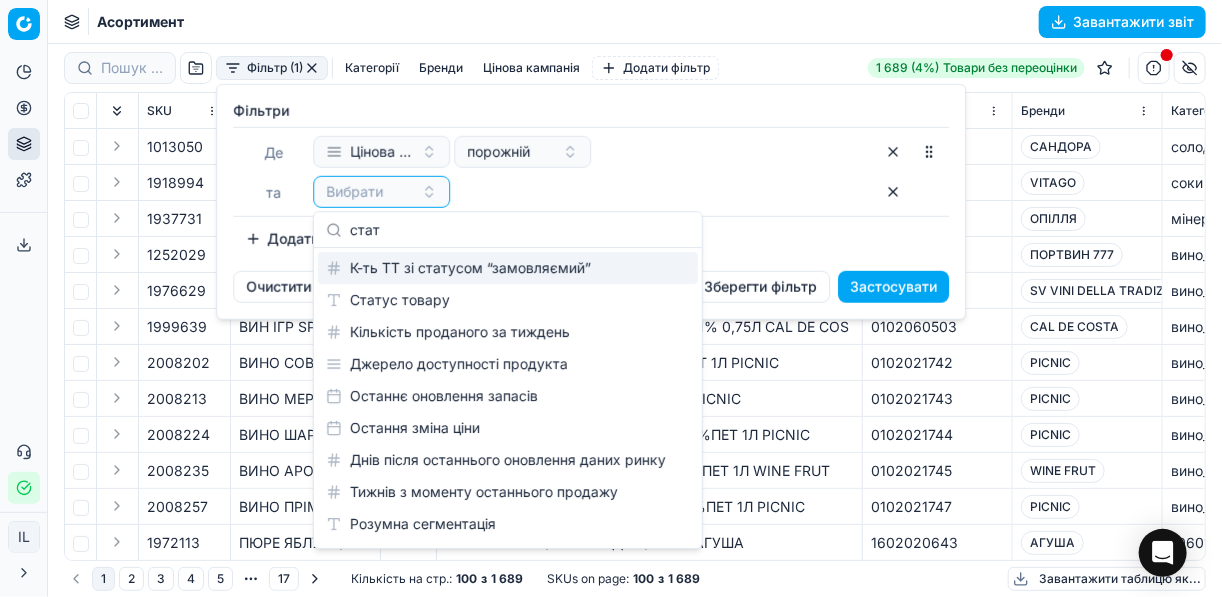 type on "стат" 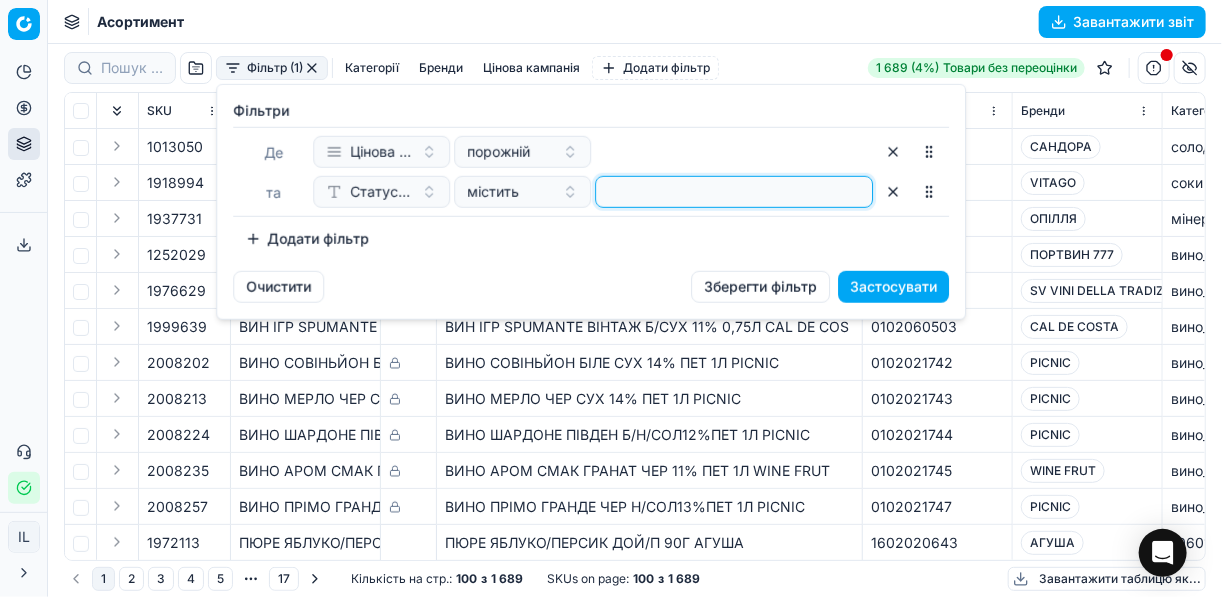 click at bounding box center [734, 192] 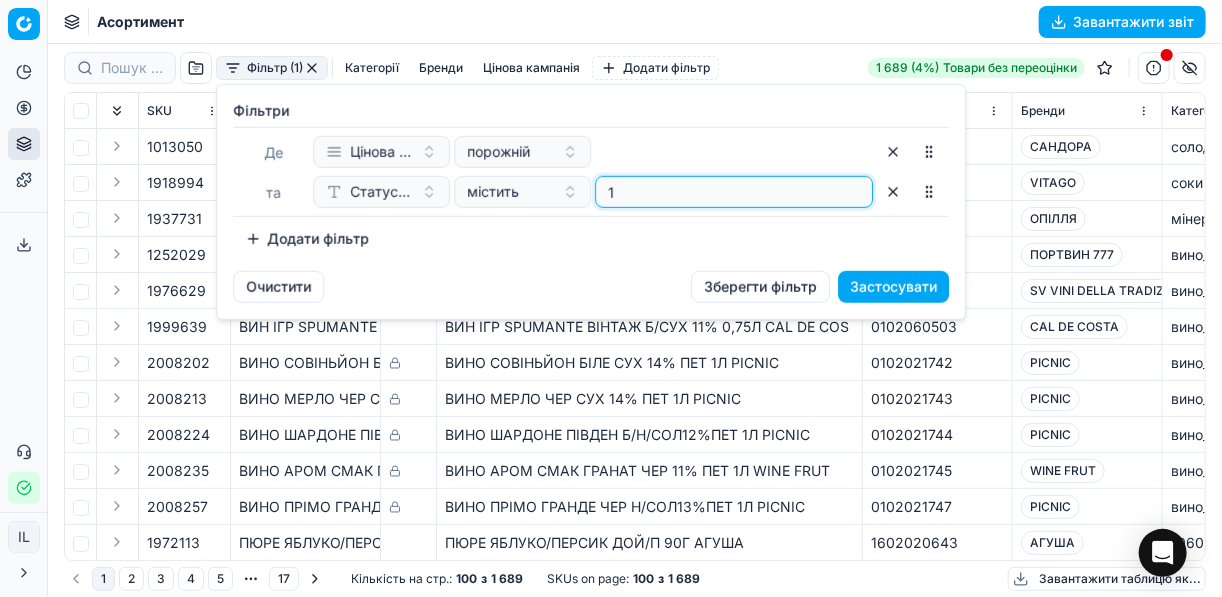 type on "1" 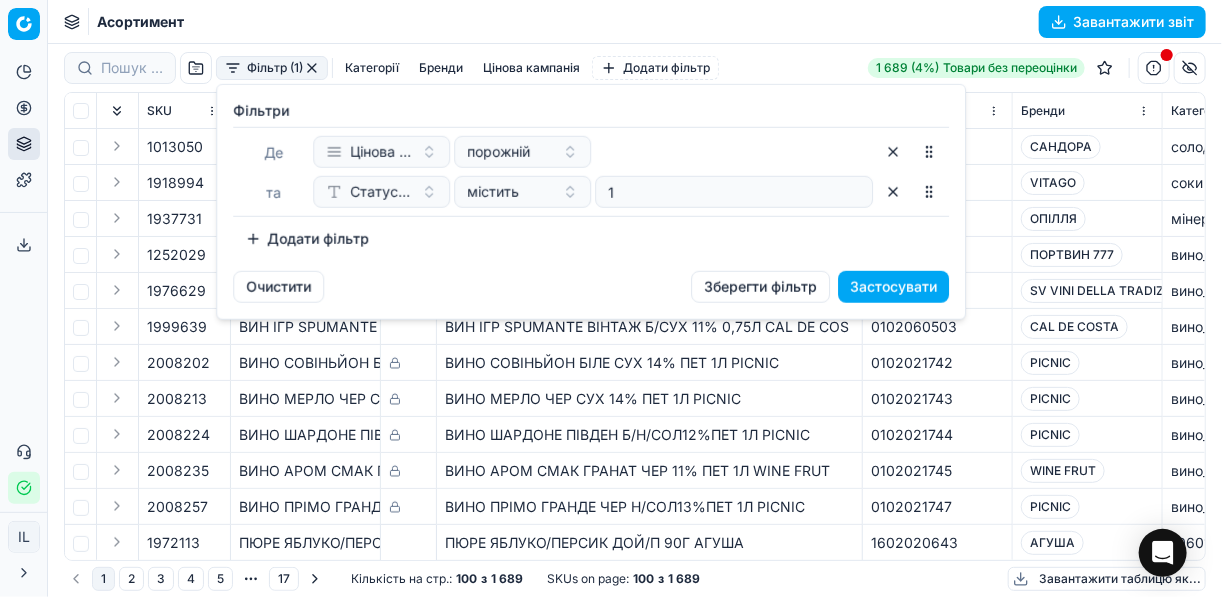 click on "Додати фільтр" at bounding box center [307, 239] 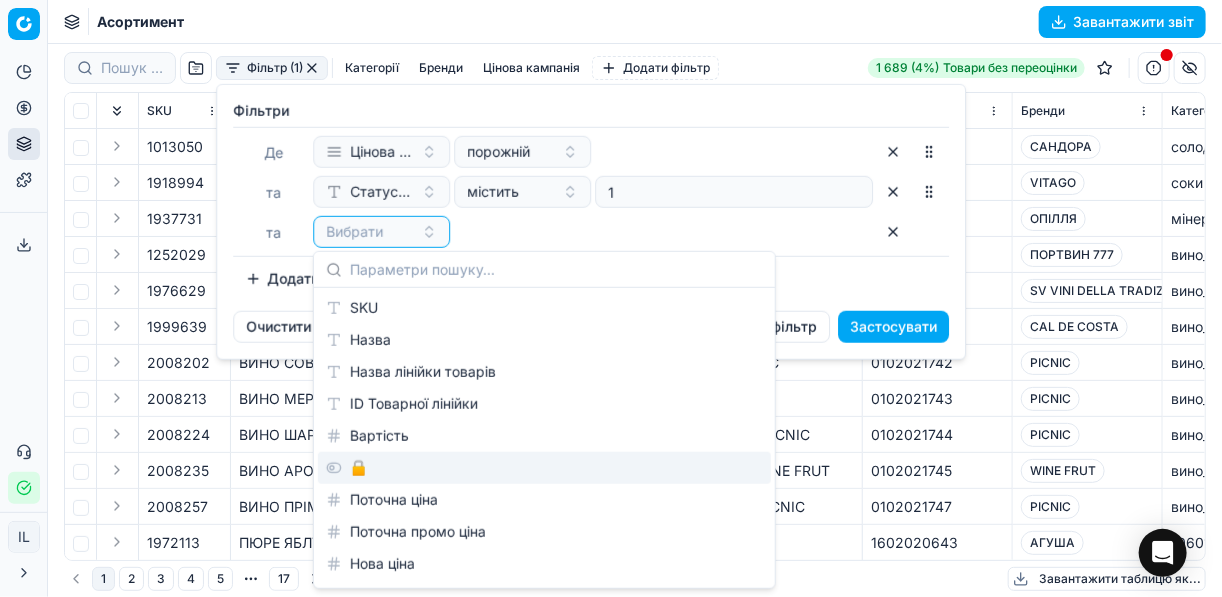 click on "🔒" at bounding box center [544, 468] 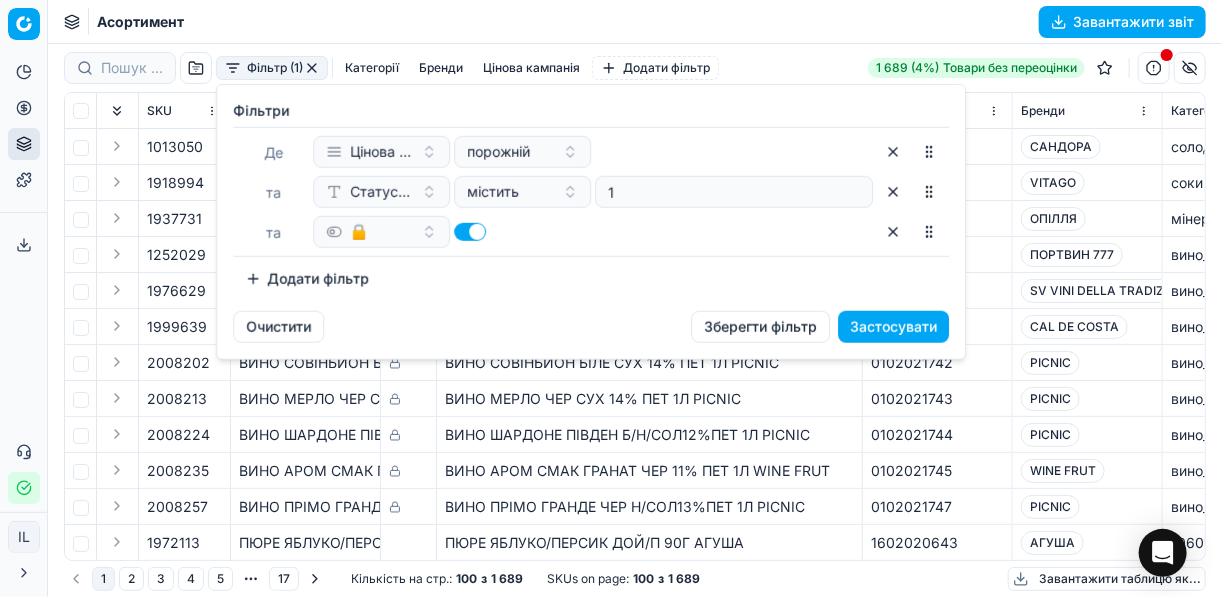 click at bounding box center [470, 232] 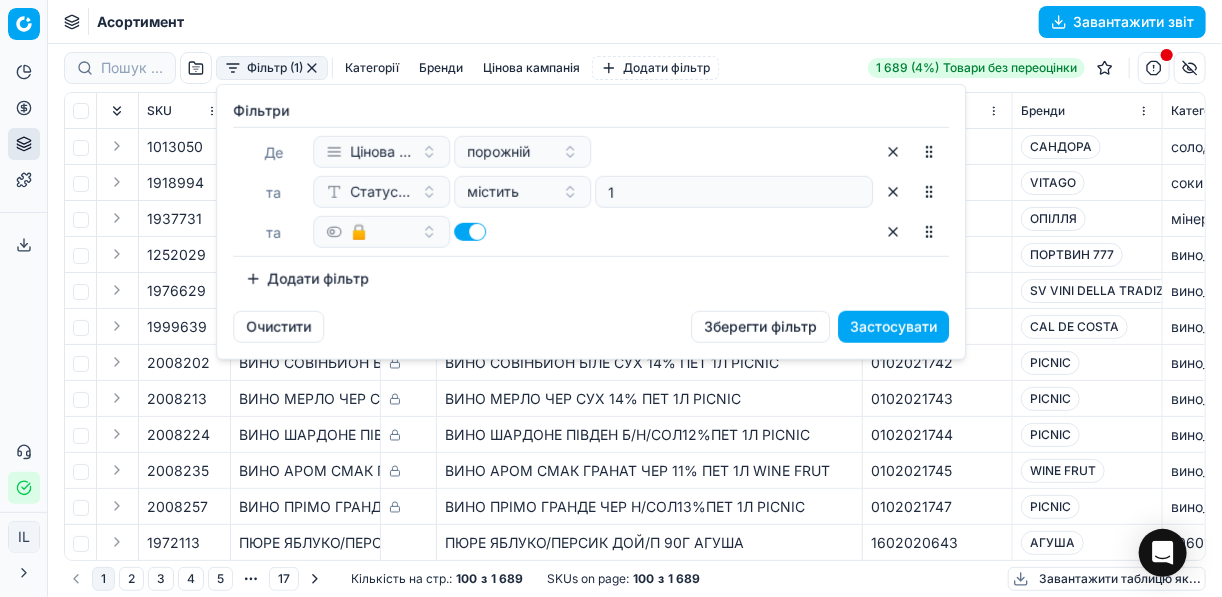 checkbox on "false" 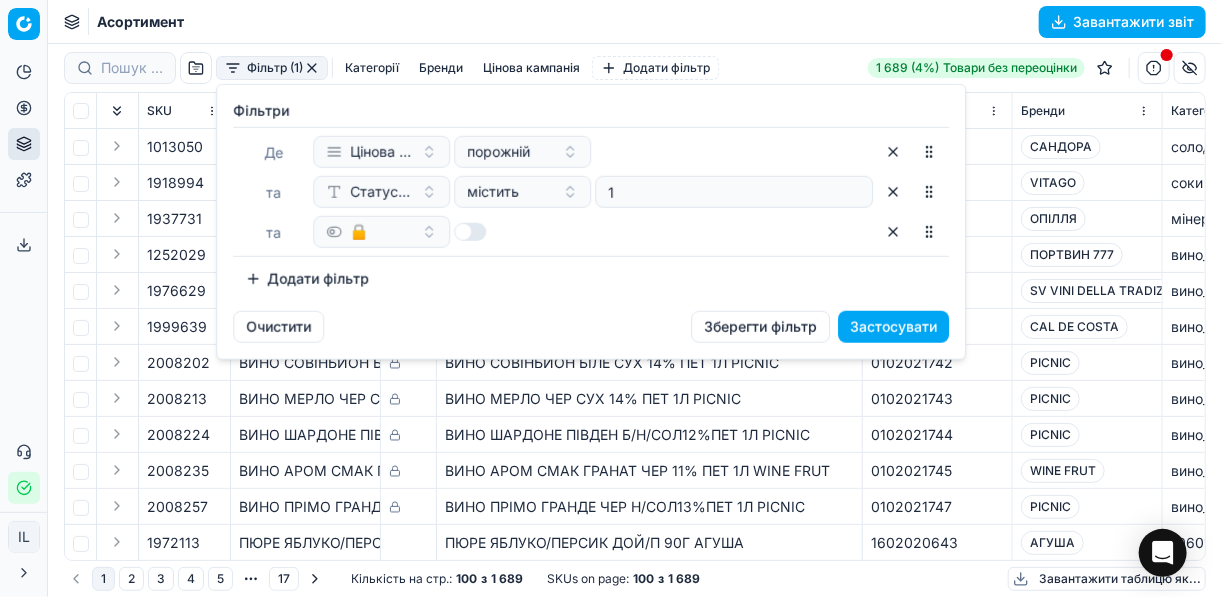 click on "Додати фільтр" at bounding box center [307, 279] 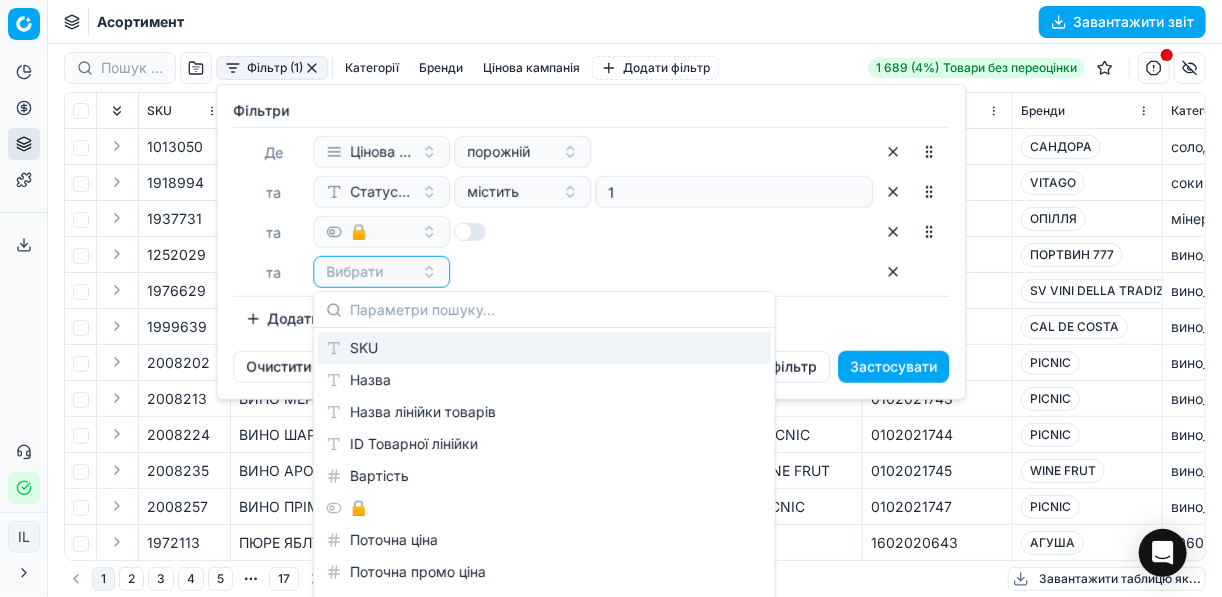 type on "ж" 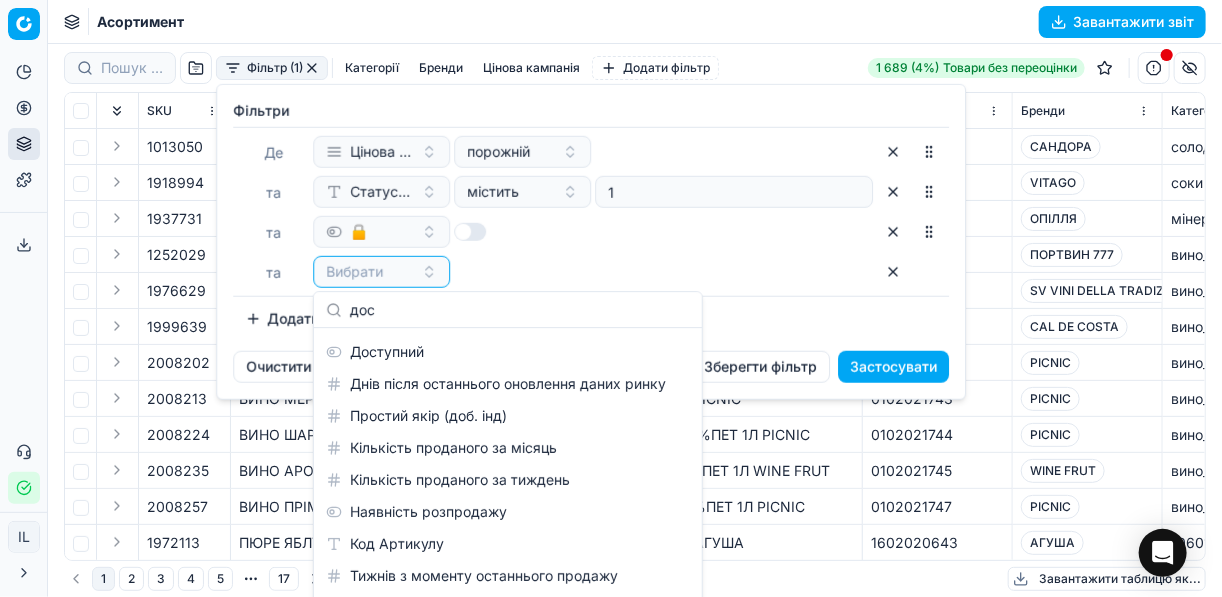 scroll, scrollTop: 0, scrollLeft: 0, axis: both 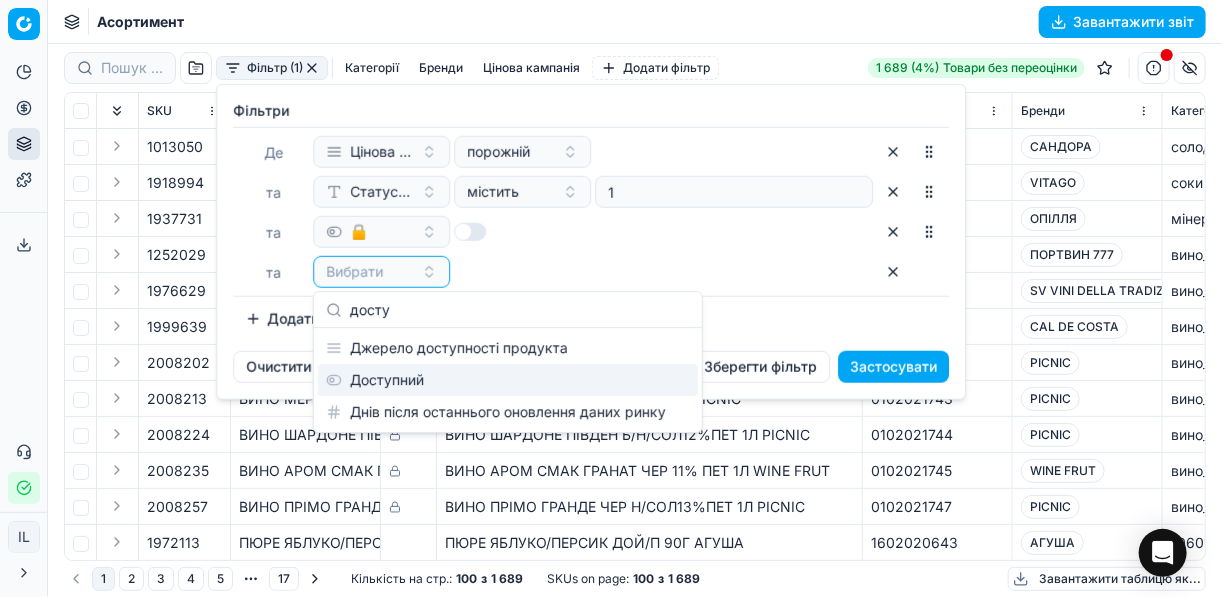type on "досту" 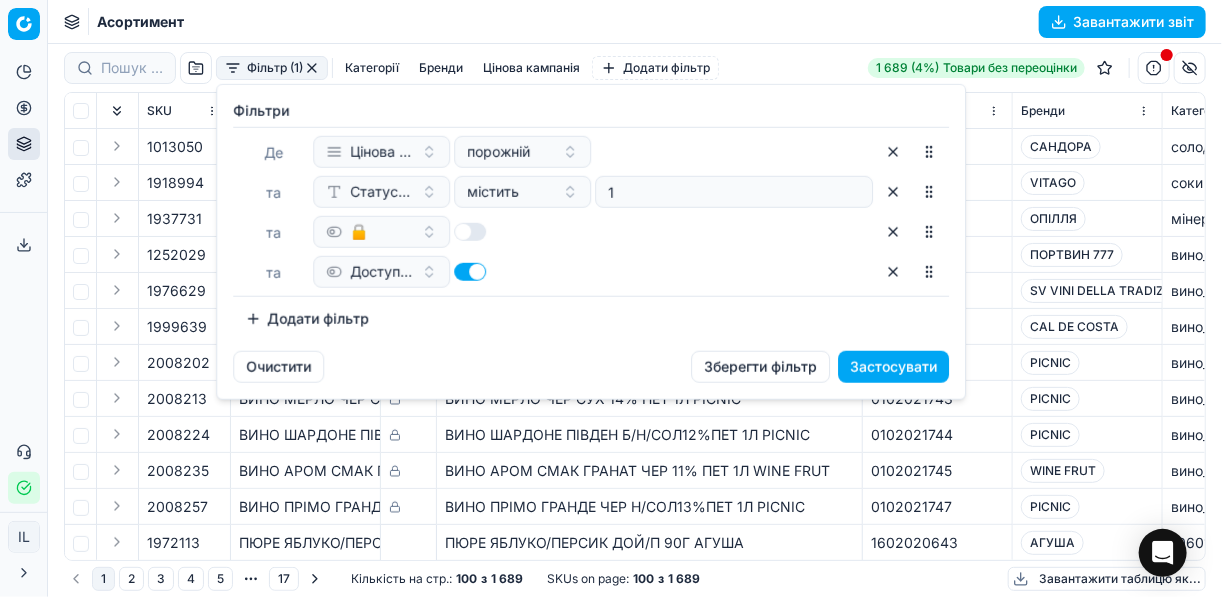 click on "Застосувати" at bounding box center (893, 367) 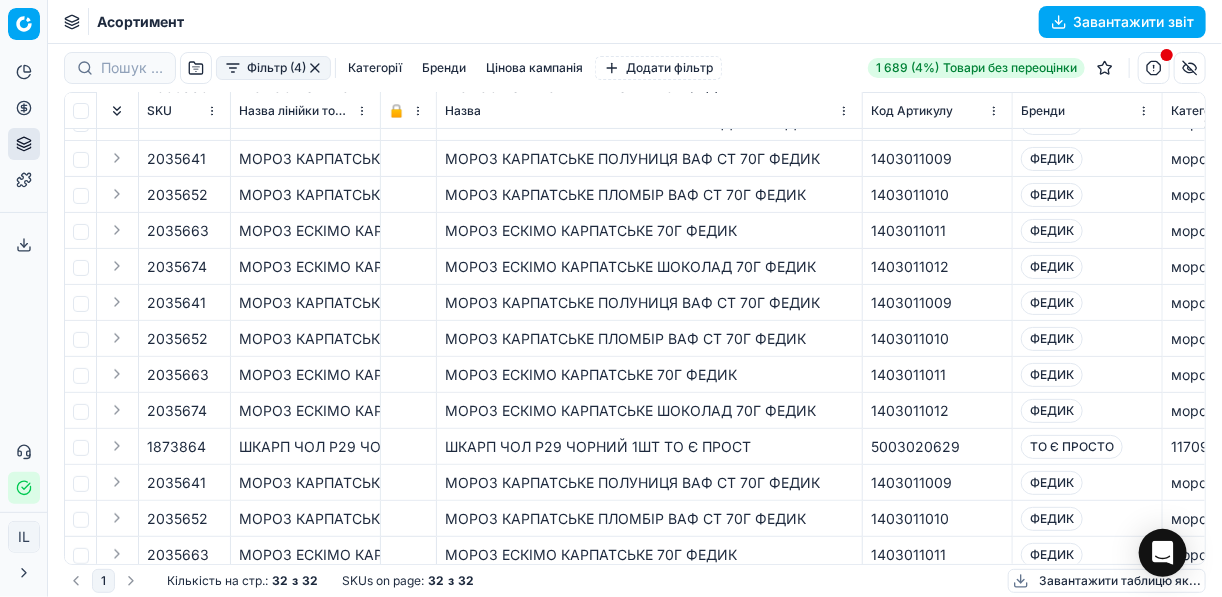 scroll, scrollTop: 0, scrollLeft: 0, axis: both 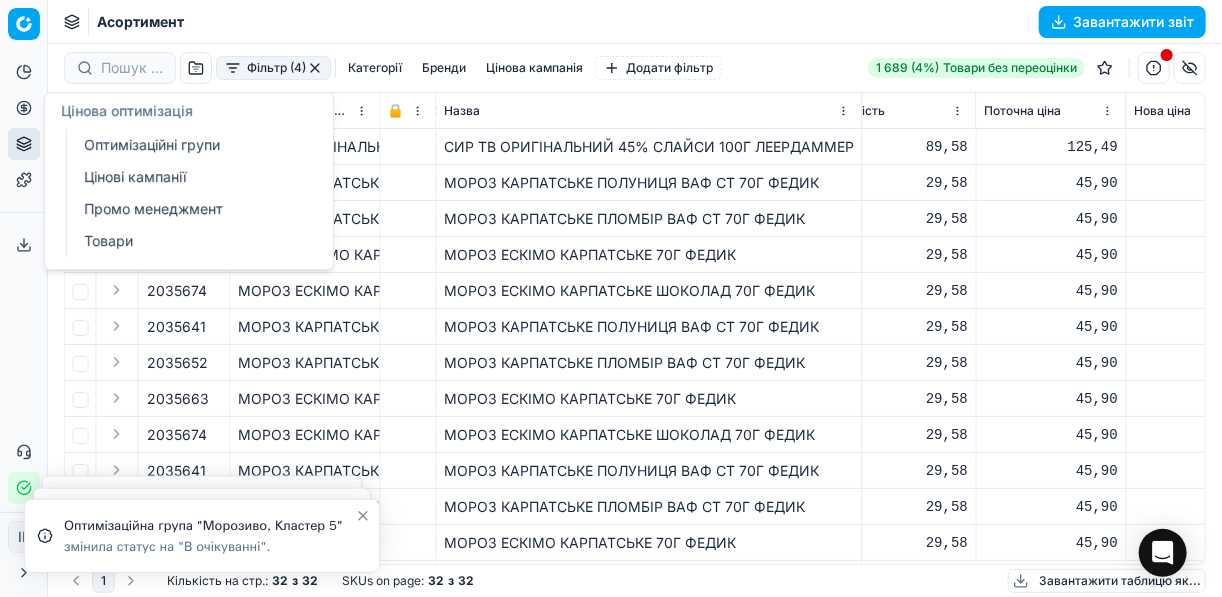 click on "Оптимізаційні групи" at bounding box center [192, 145] 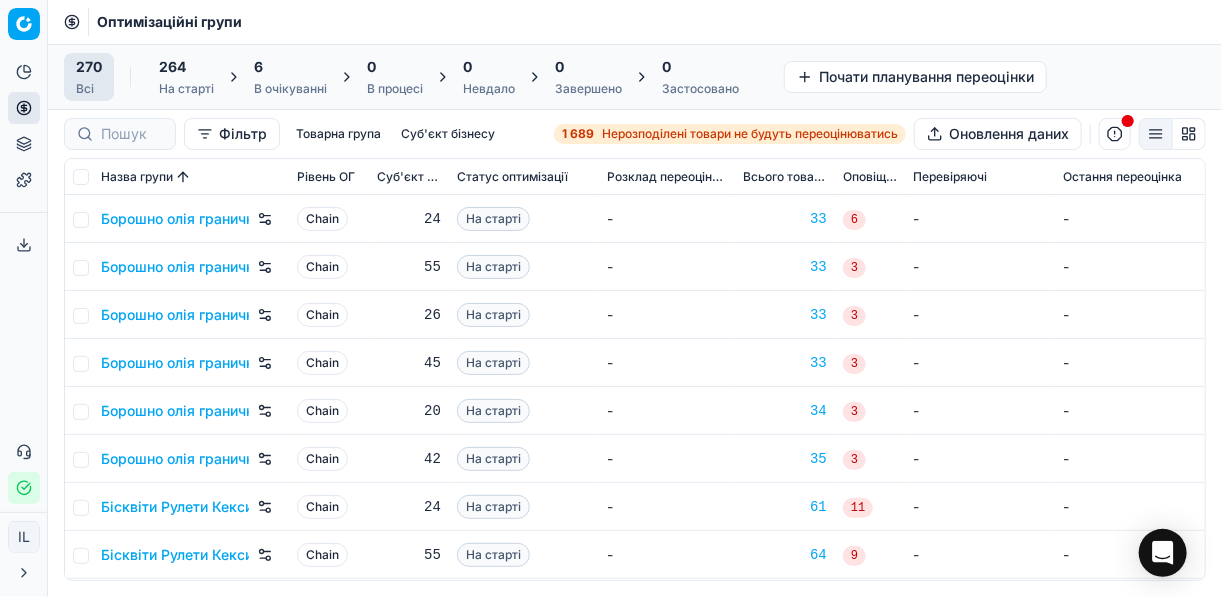 click on "1 689" at bounding box center (578, 134) 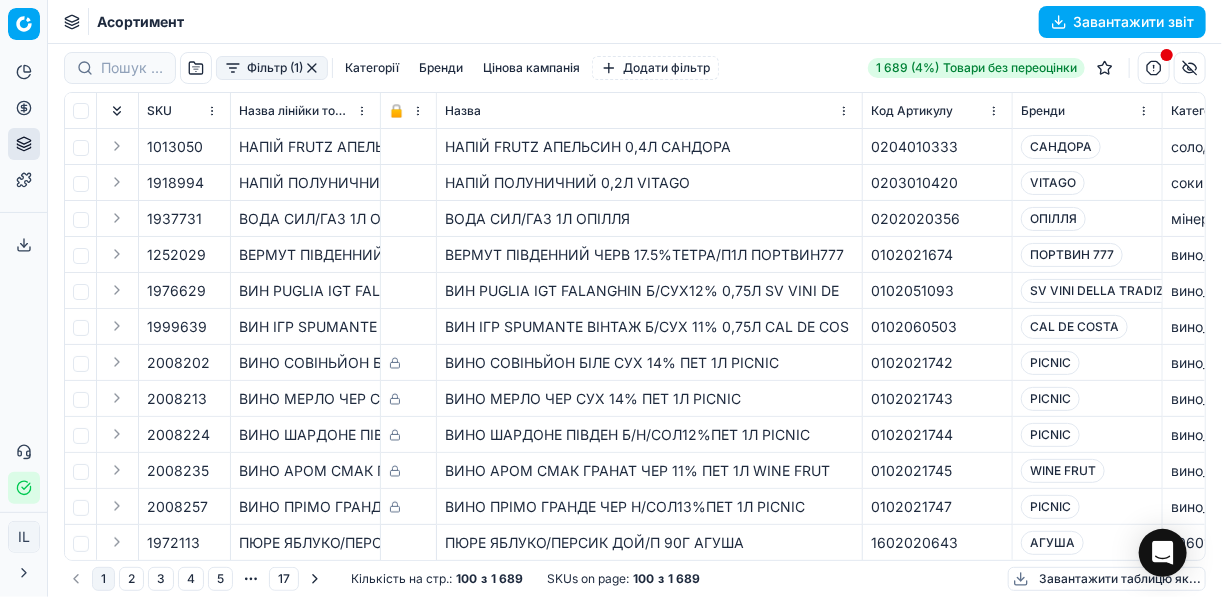 click on "Фільтр   (1)" at bounding box center [272, 68] 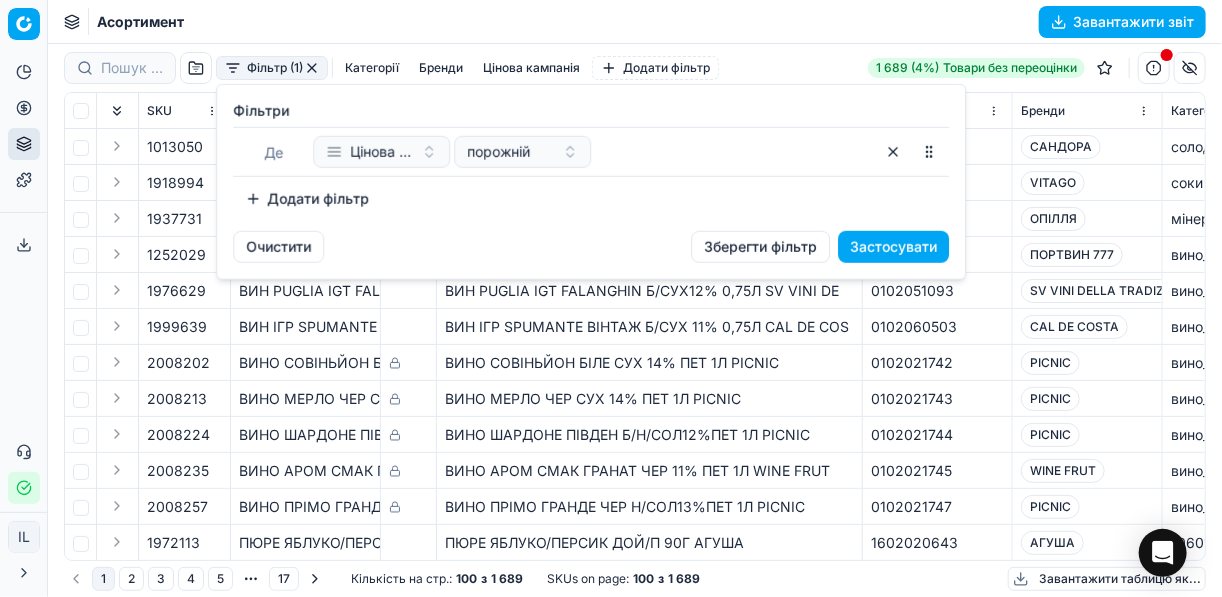 click on "Додати фільтр" at bounding box center (307, 199) 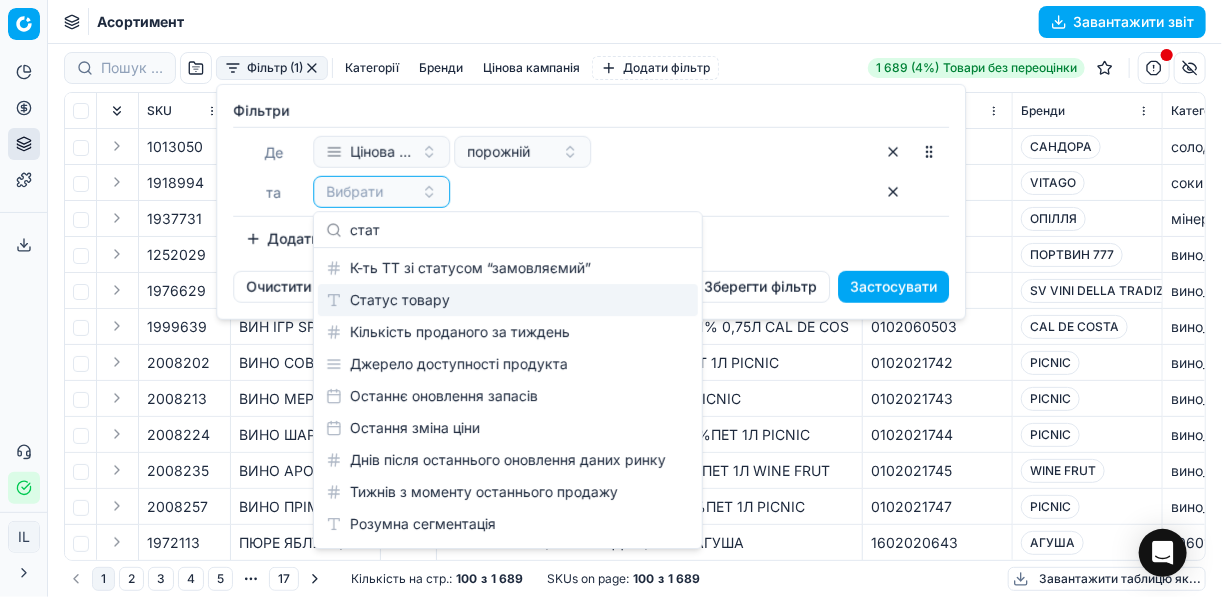 type on "стат" 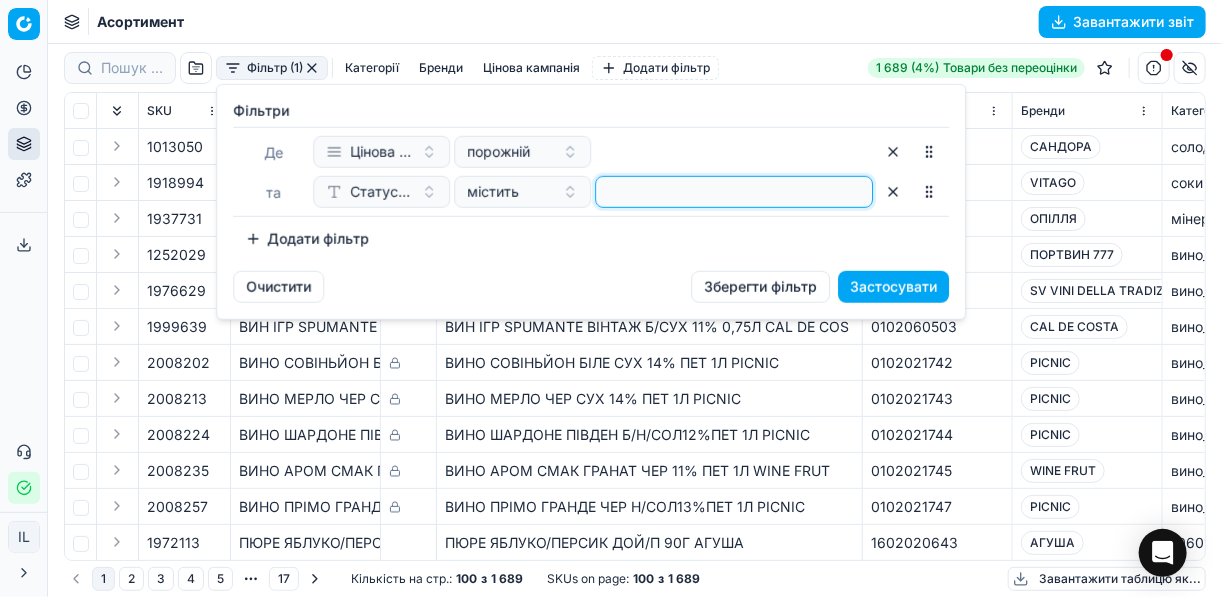 click at bounding box center (734, 192) 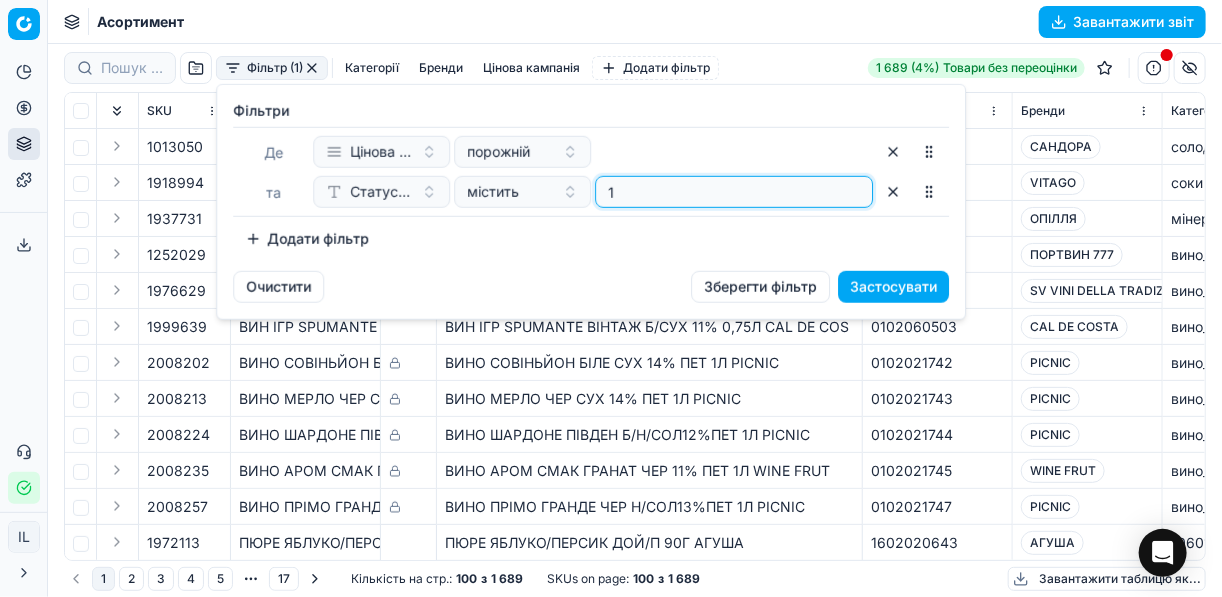 type on "1" 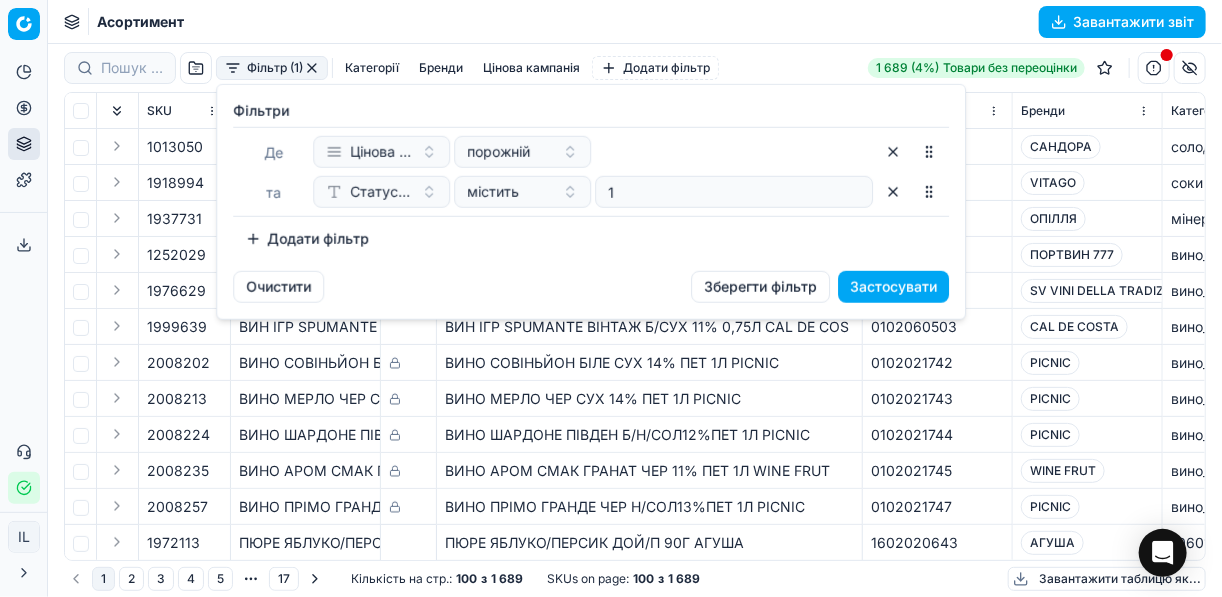 click on "Додати фільтр" at bounding box center [307, 239] 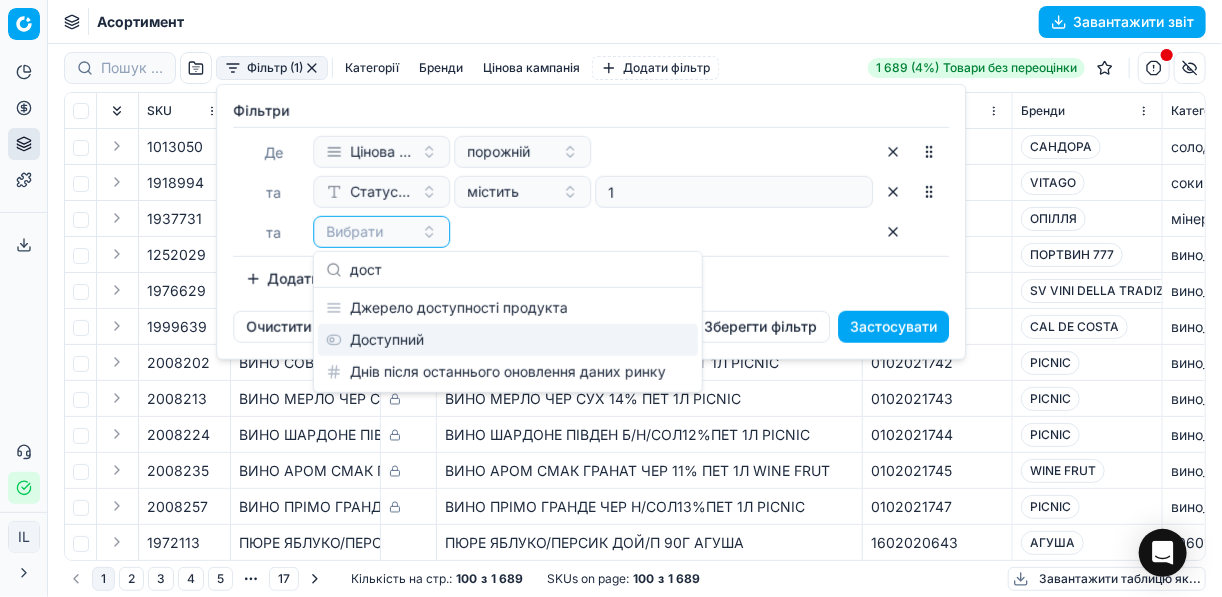 type on "дост" 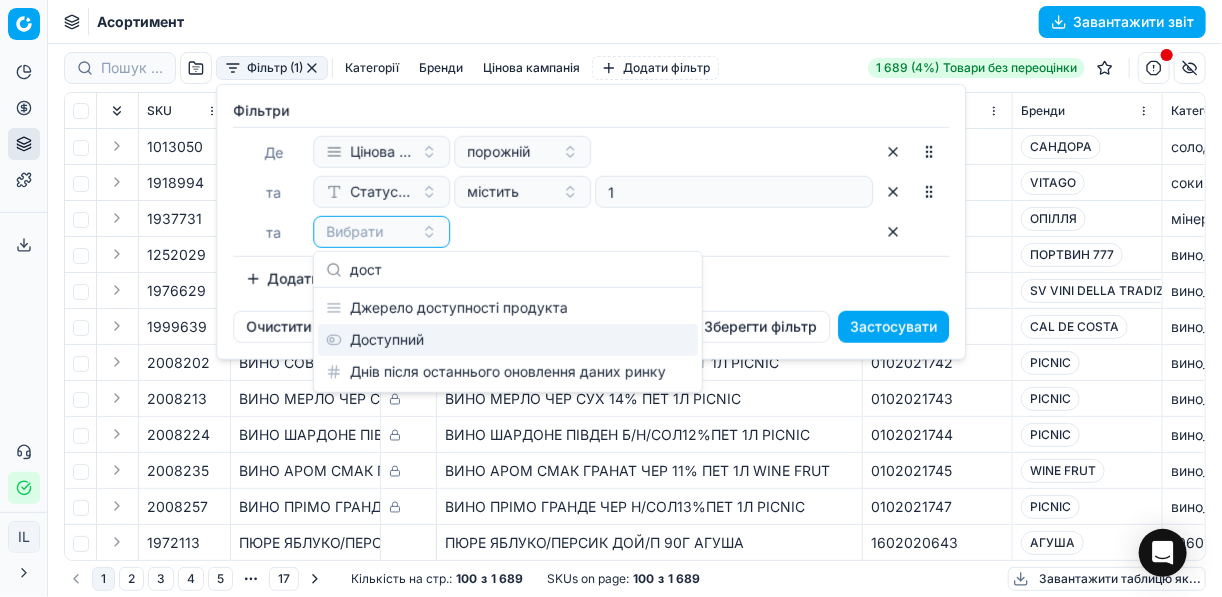 drag, startPoint x: 392, startPoint y: 349, endPoint x: 343, endPoint y: 330, distance: 52.554733 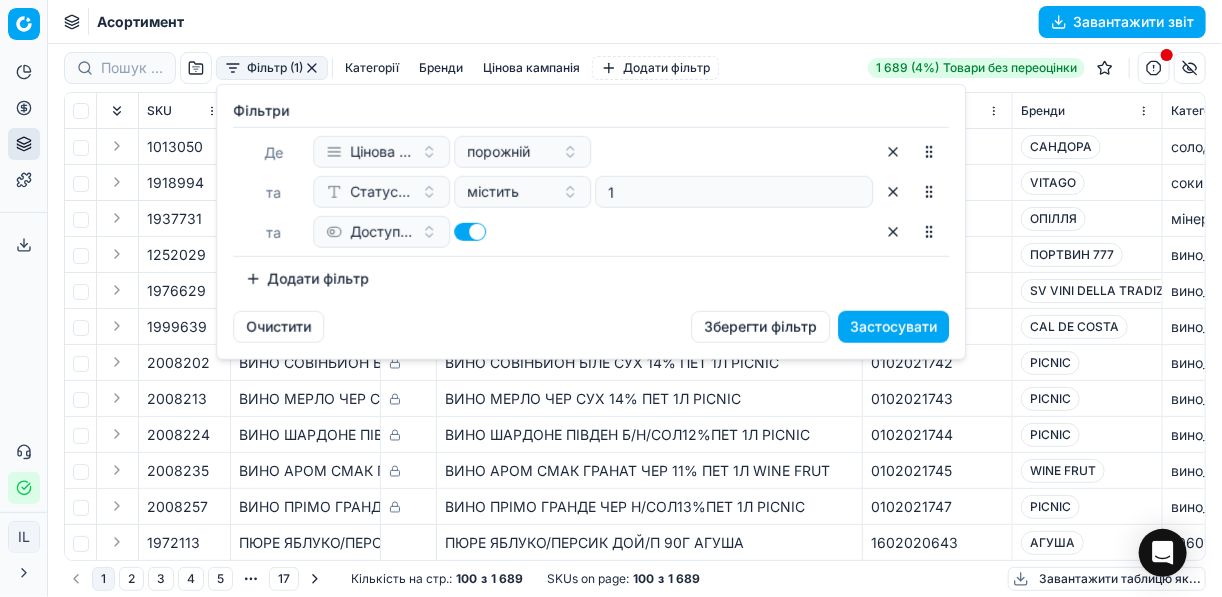 click on "Додати фільтр" at bounding box center [307, 279] 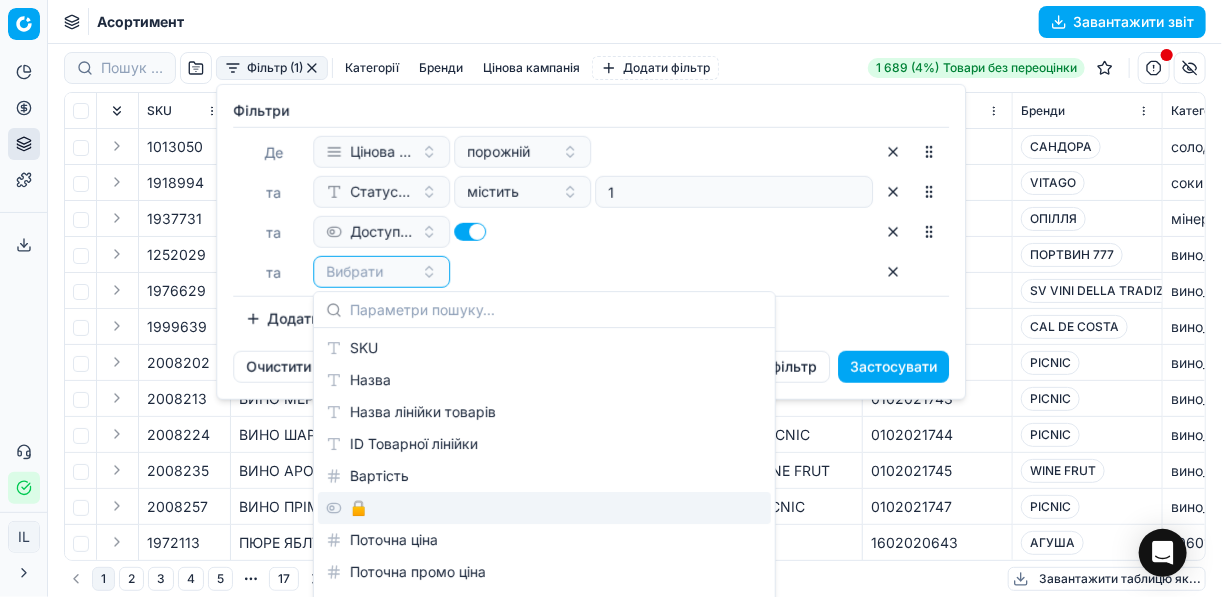 click on "🔒" at bounding box center (544, 508) 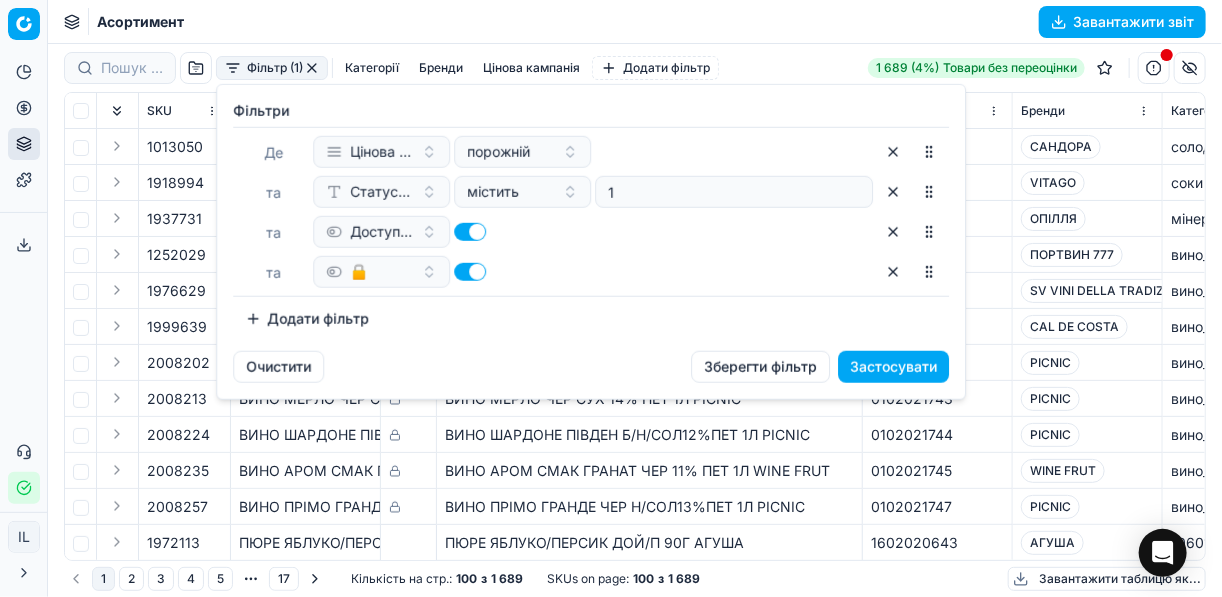 click at bounding box center [470, 272] 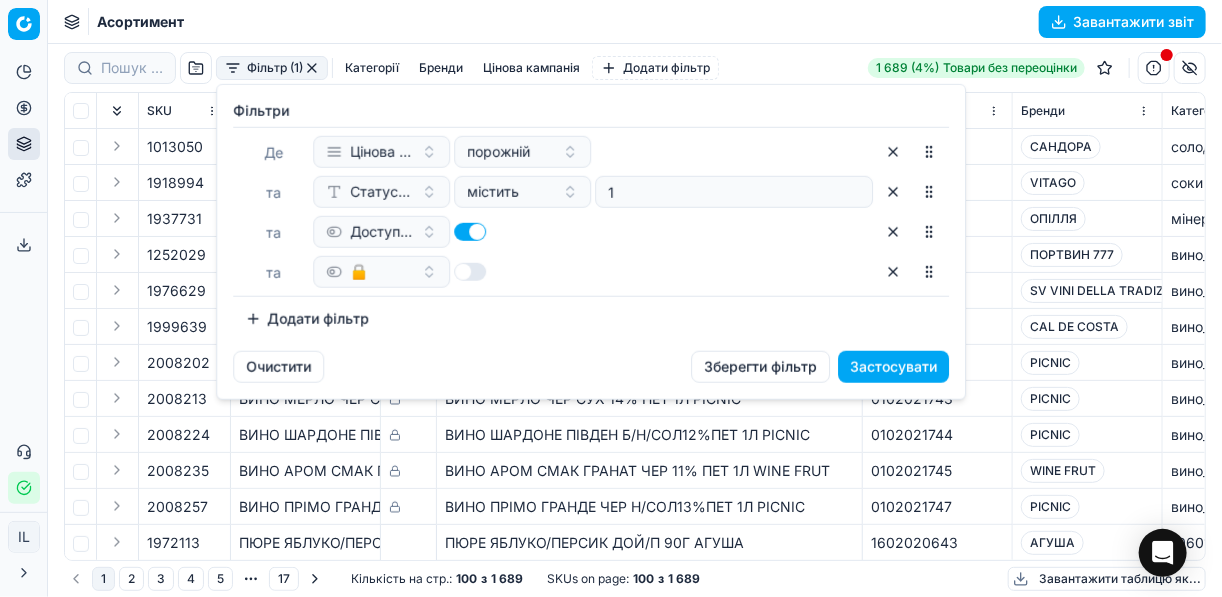 click on "Застосувати" at bounding box center (893, 367) 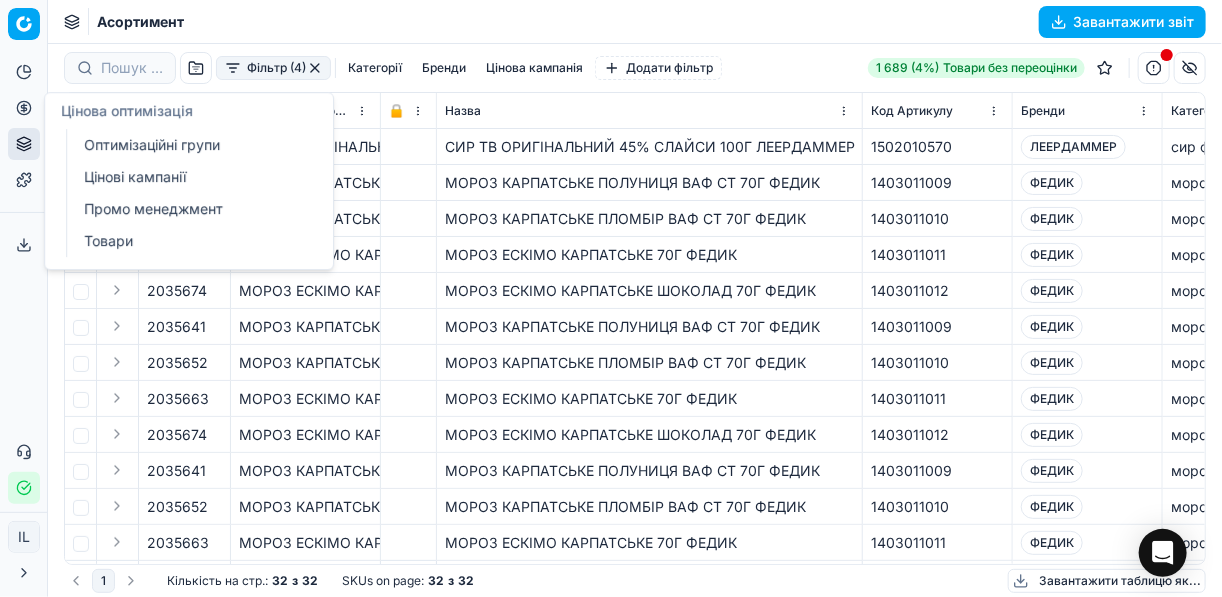 click 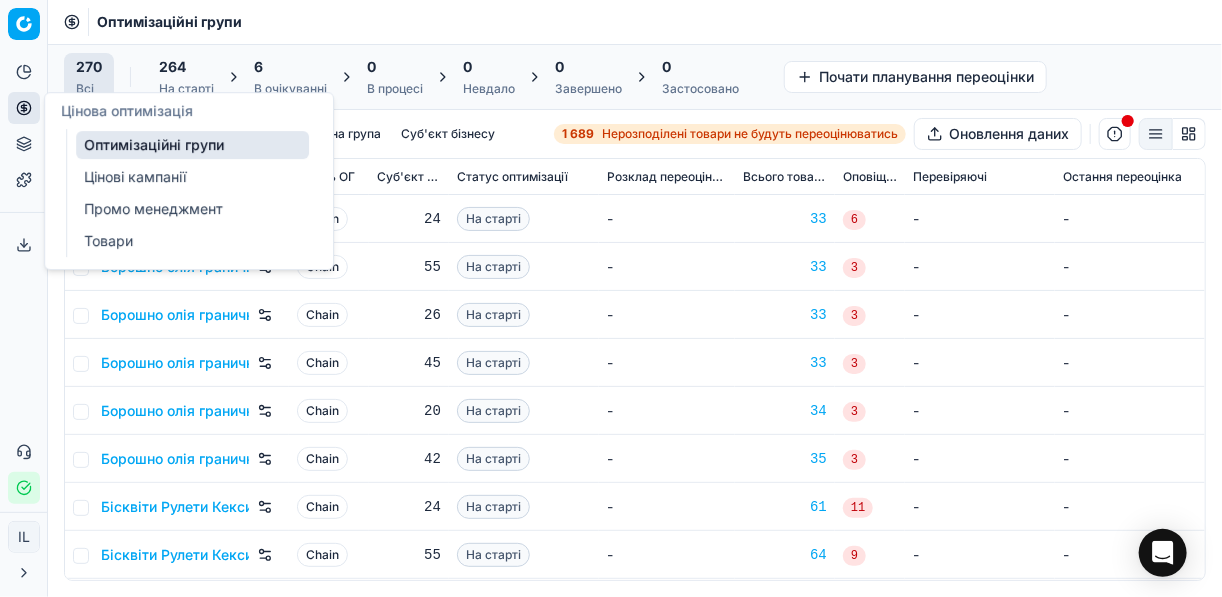 click on "6" at bounding box center [290, 67] 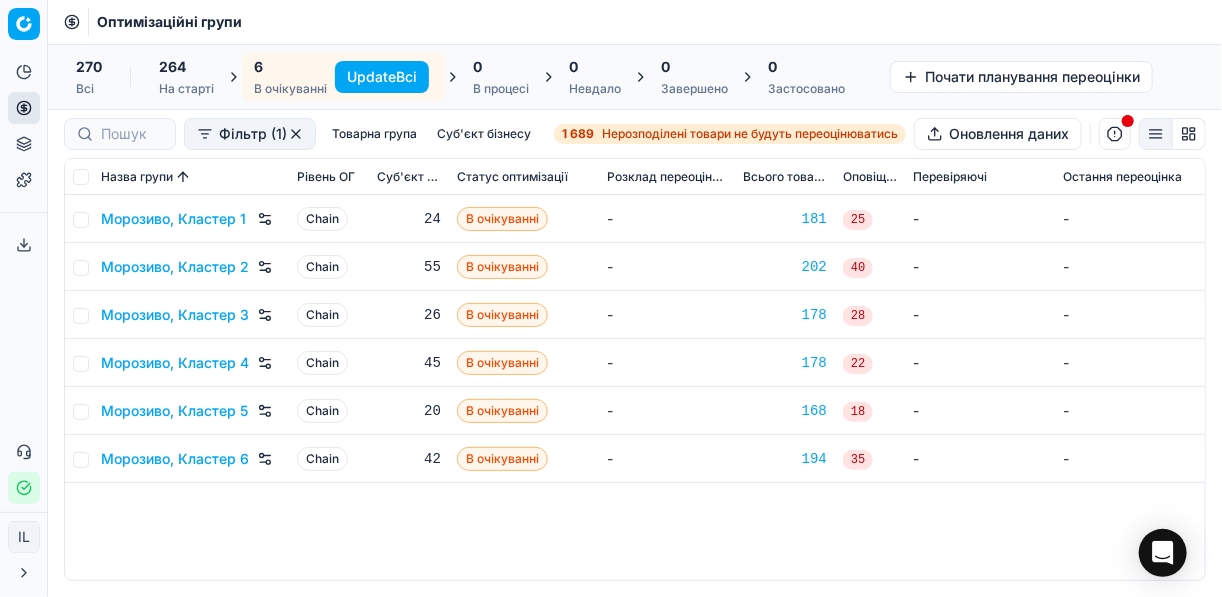 click on "Update  Всі" at bounding box center (382, 77) 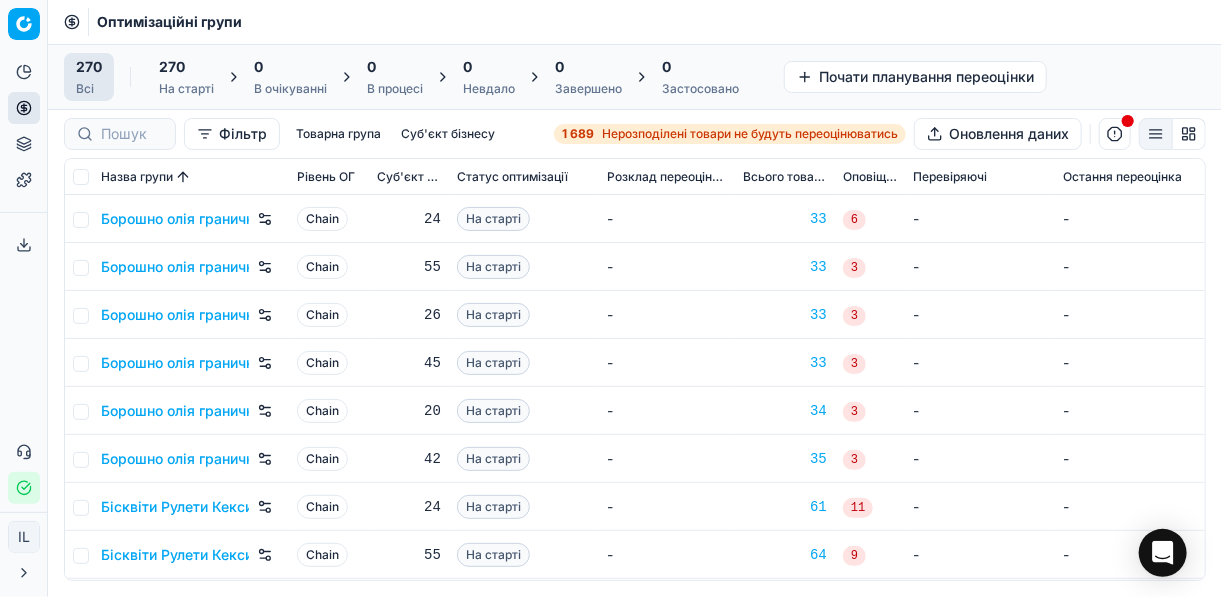 click on "1 689 Нерозподілені товари не будуть переоцінюватись" at bounding box center (730, 134) 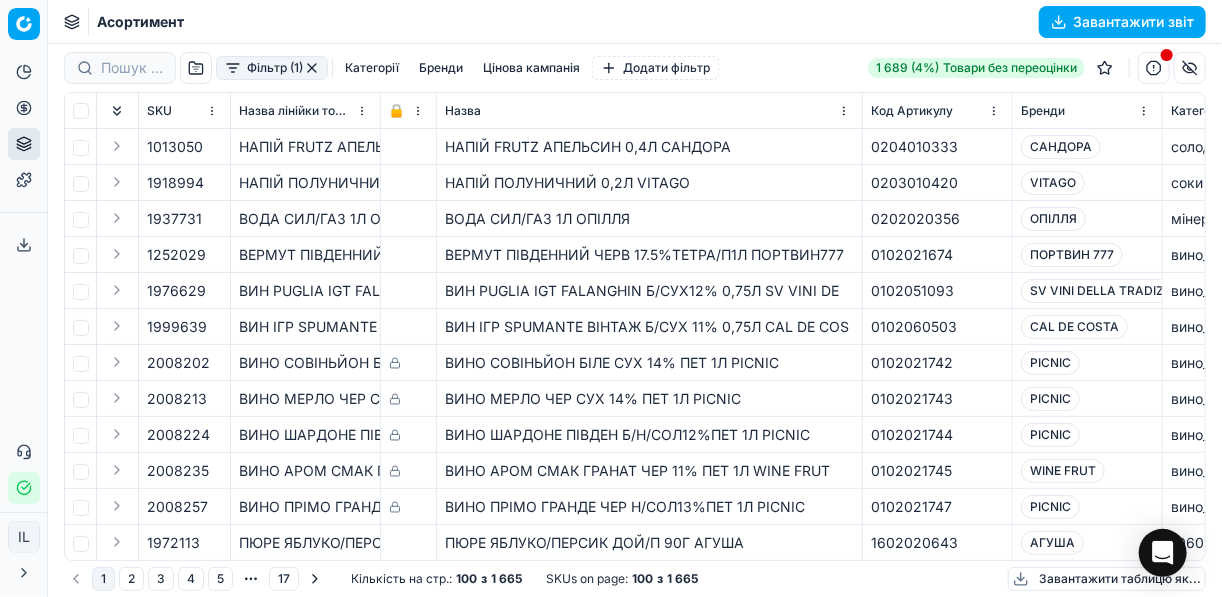 click on "Фільтр   (1)" at bounding box center [272, 68] 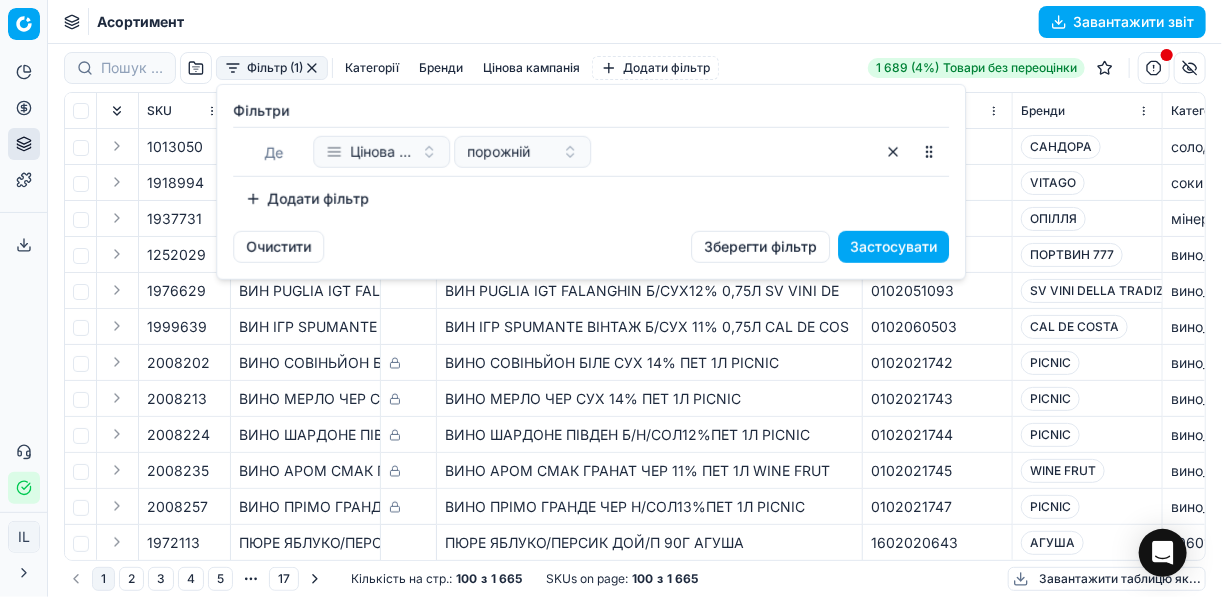 click on "Додати фільтр" at bounding box center [307, 199] 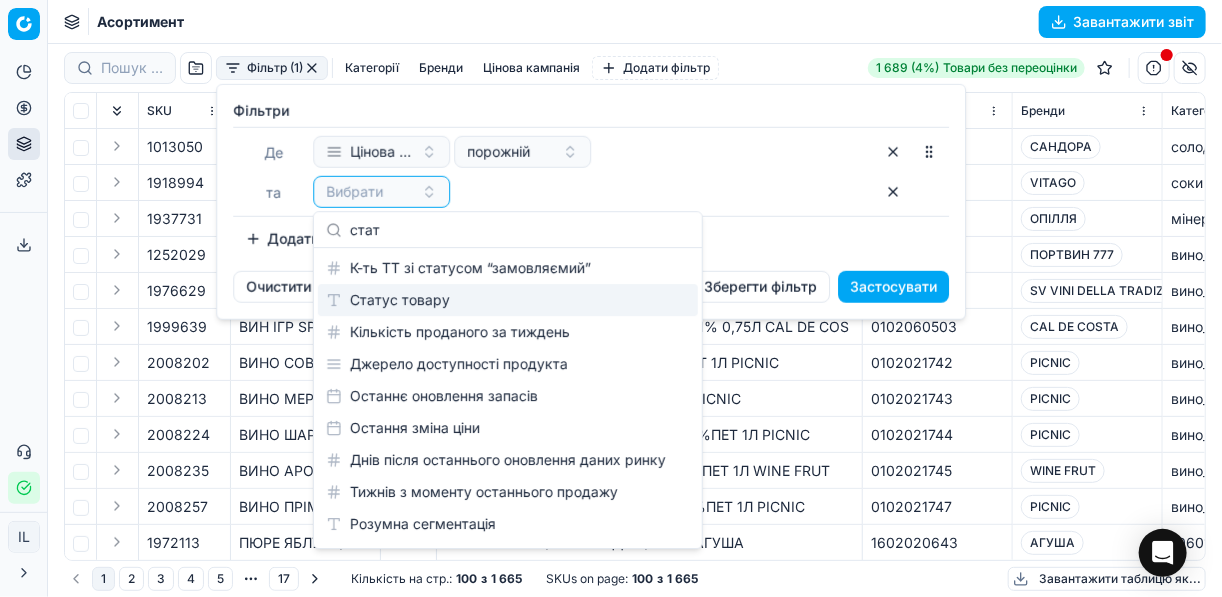 type on "стат" 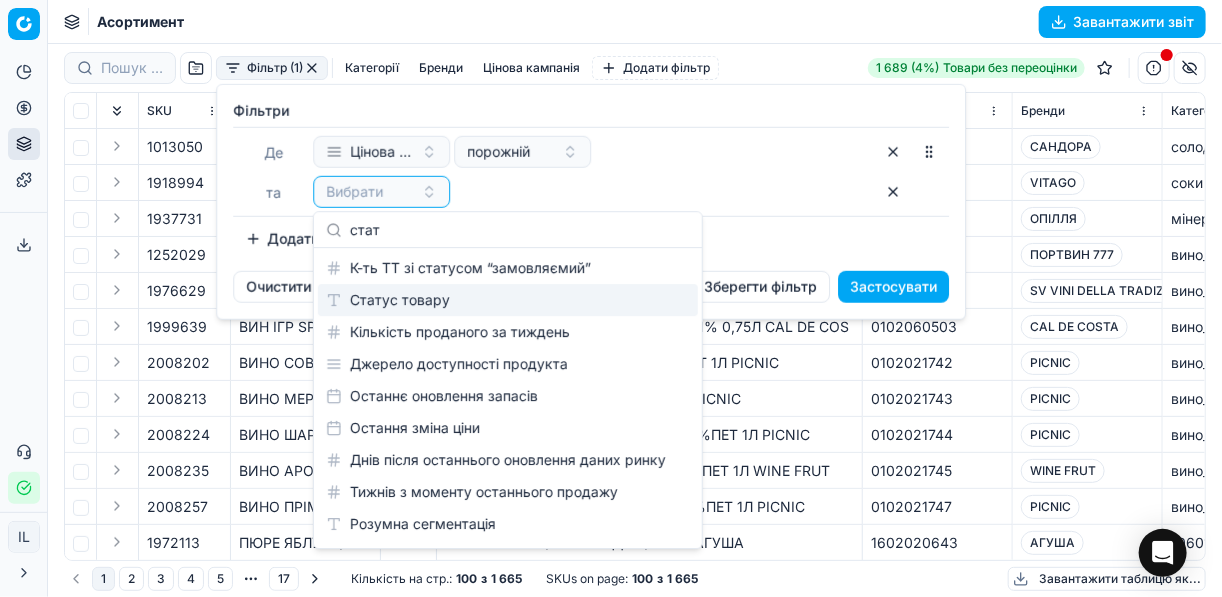 click on "Статус товару" at bounding box center (508, 300) 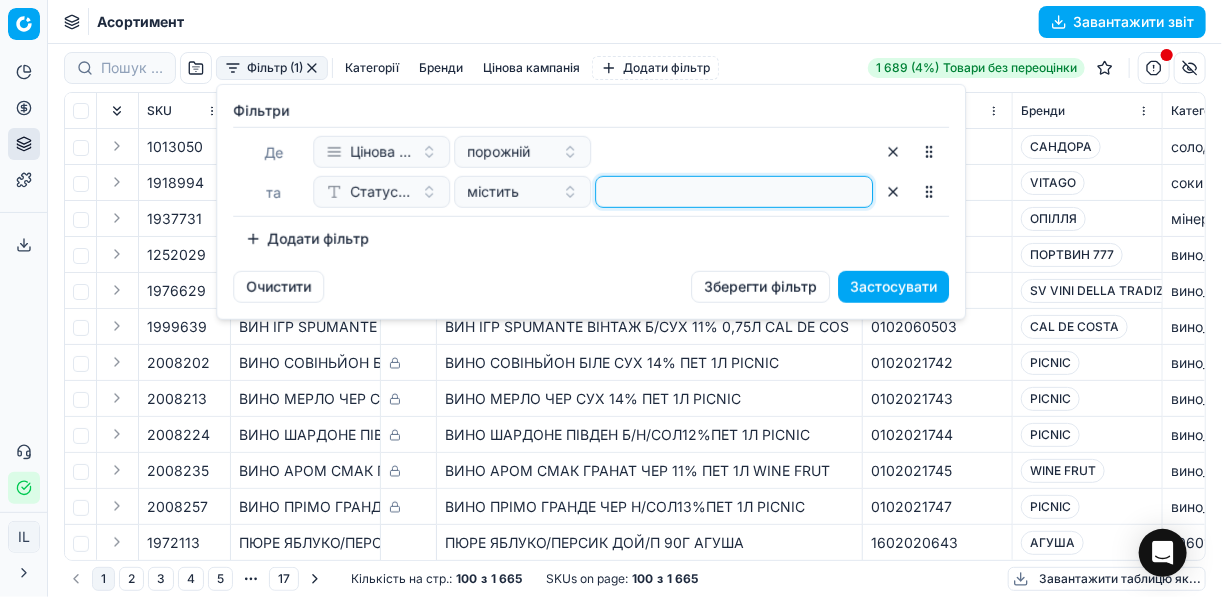 click at bounding box center [734, 192] 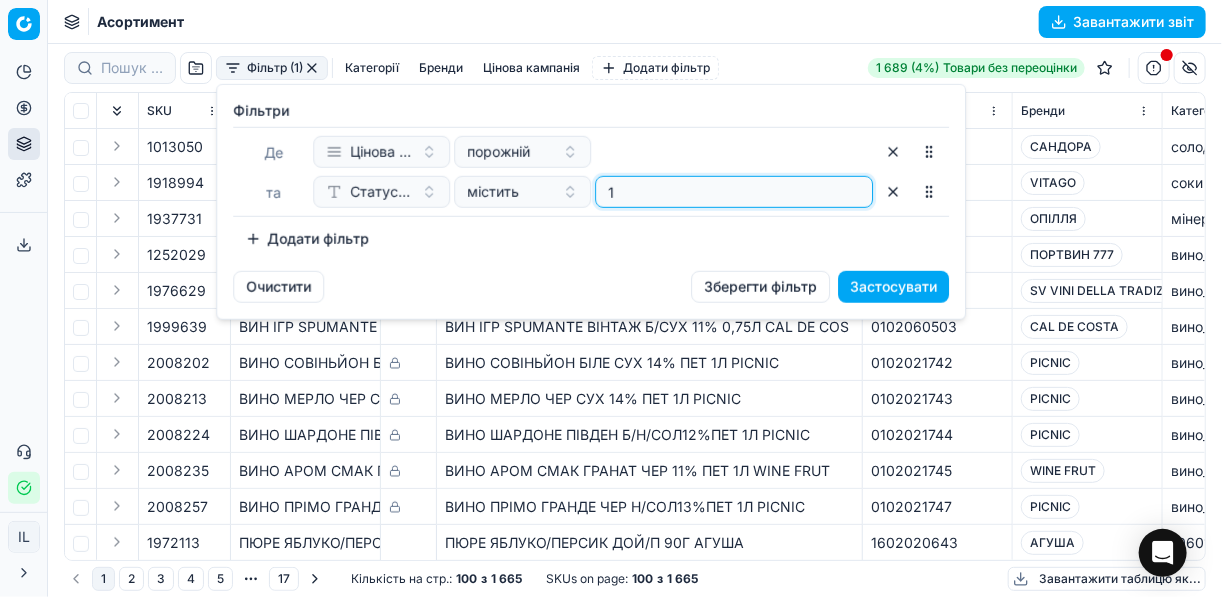 type on "1" 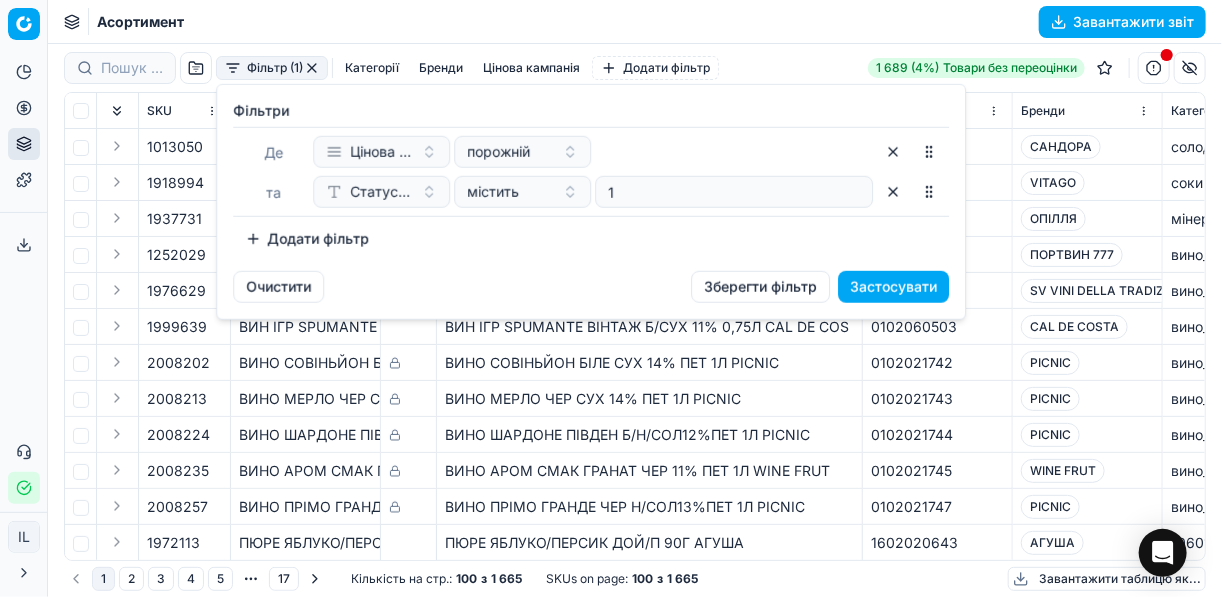 click on "Додати фільтр" at bounding box center (307, 239) 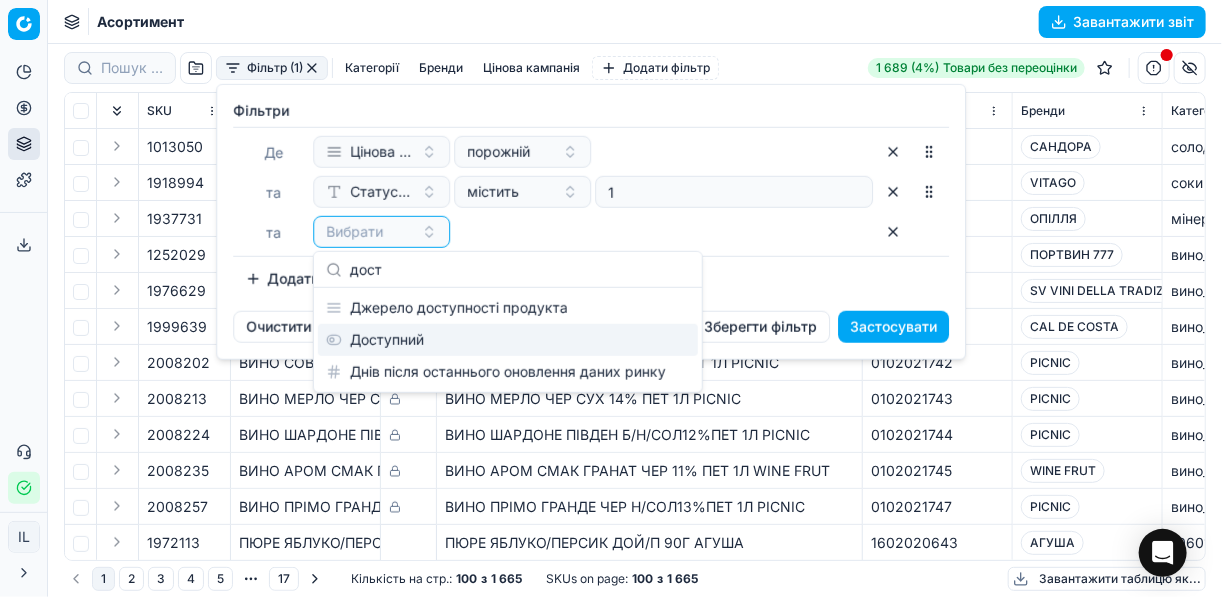 type on "дост" 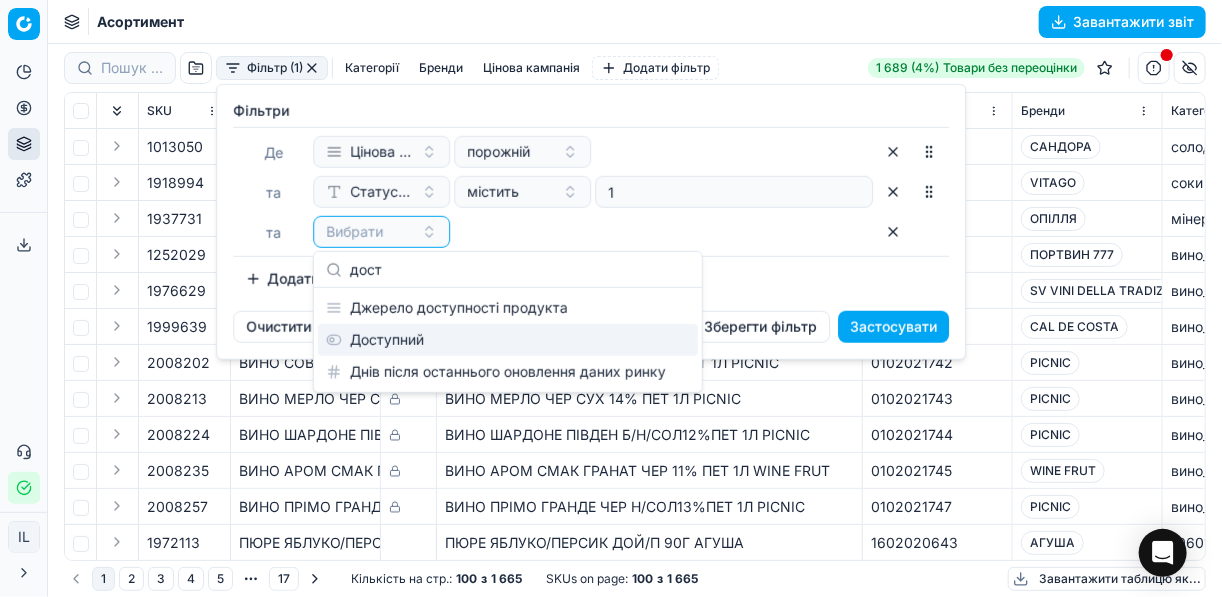 click on "Доступний" at bounding box center (508, 340) 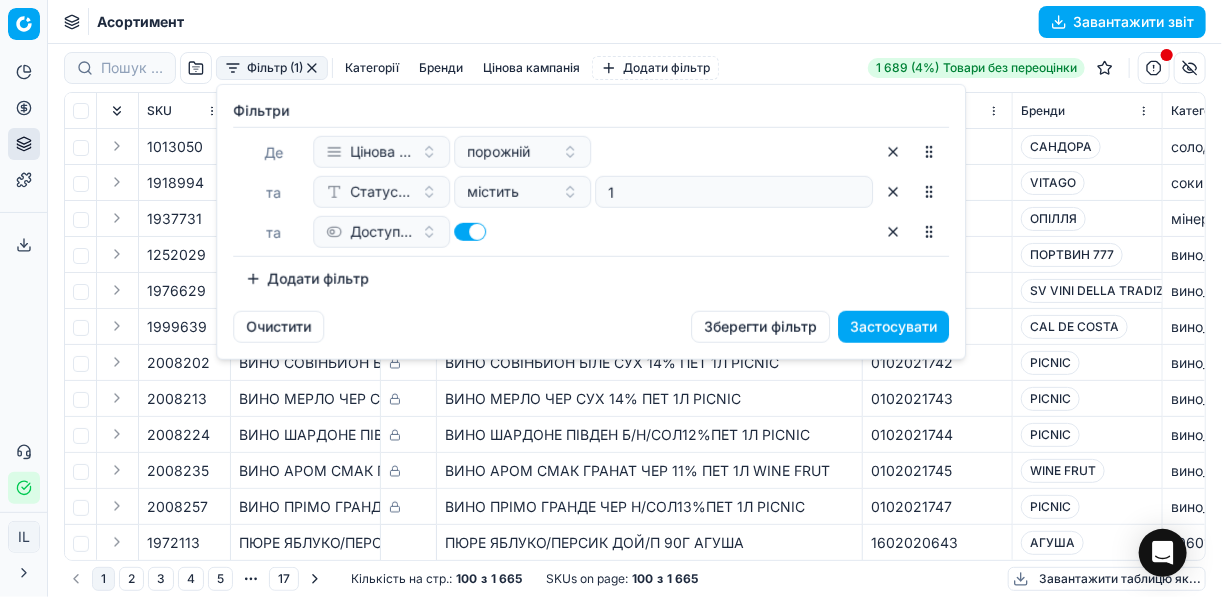 click on "Додати фільтр" at bounding box center [307, 279] 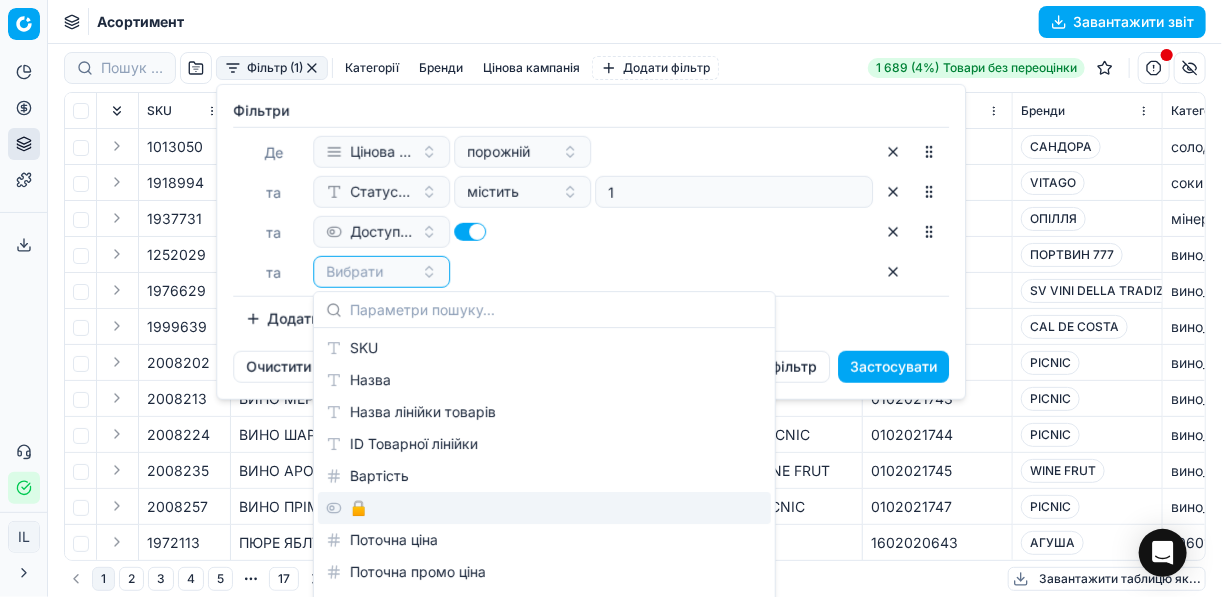 click on "🔒" at bounding box center (544, 508) 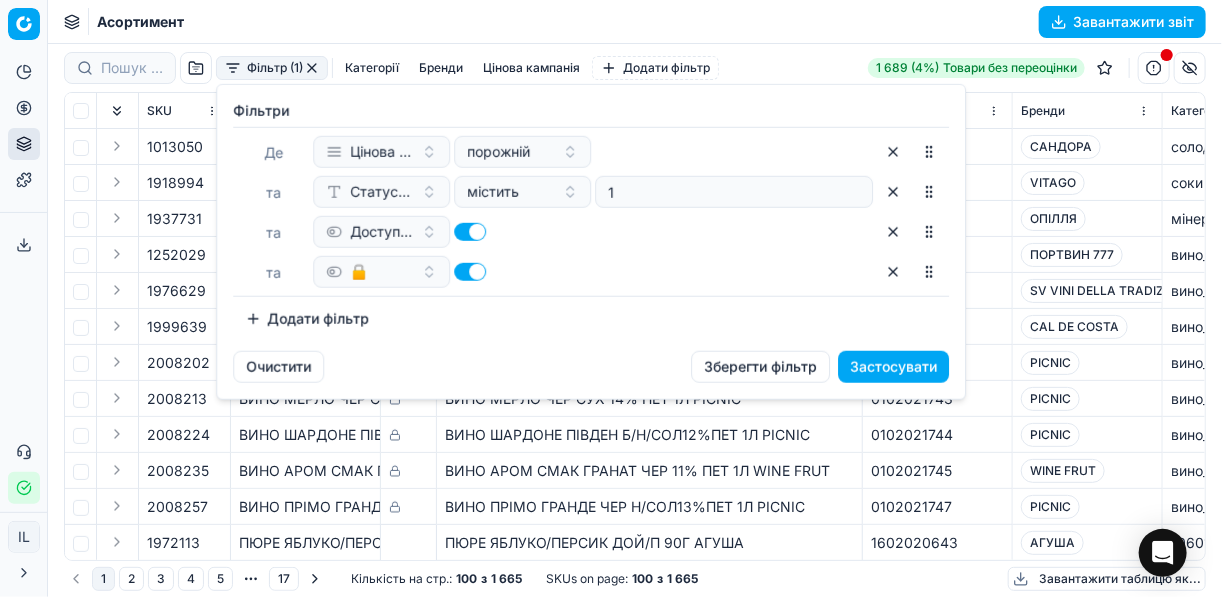 click at bounding box center (470, 272) 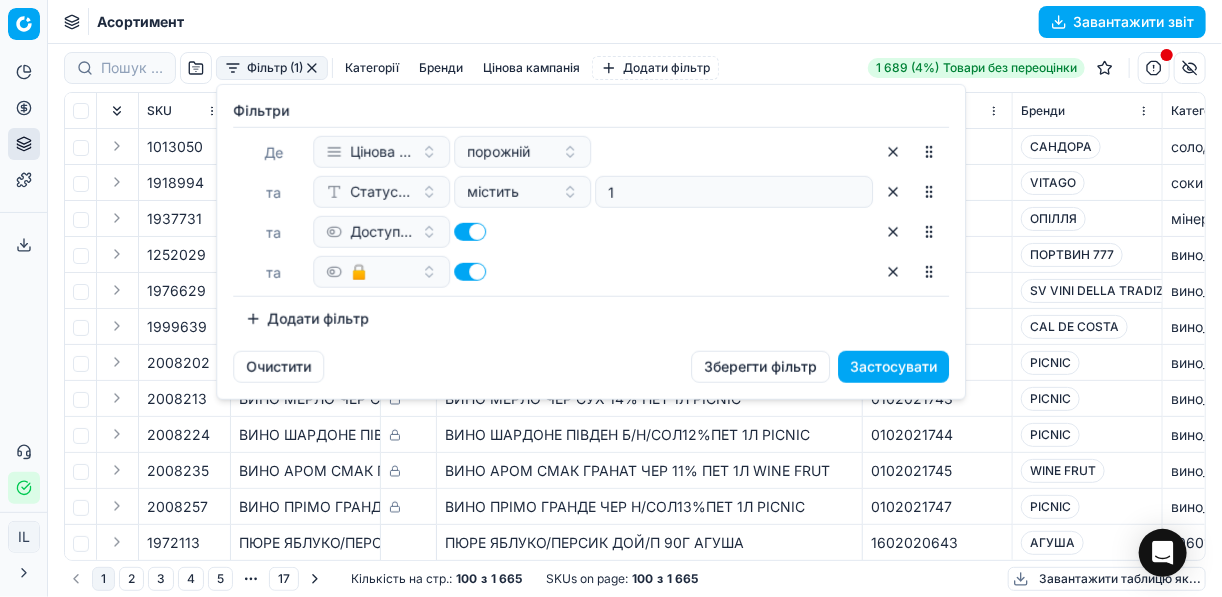 checkbox on "false" 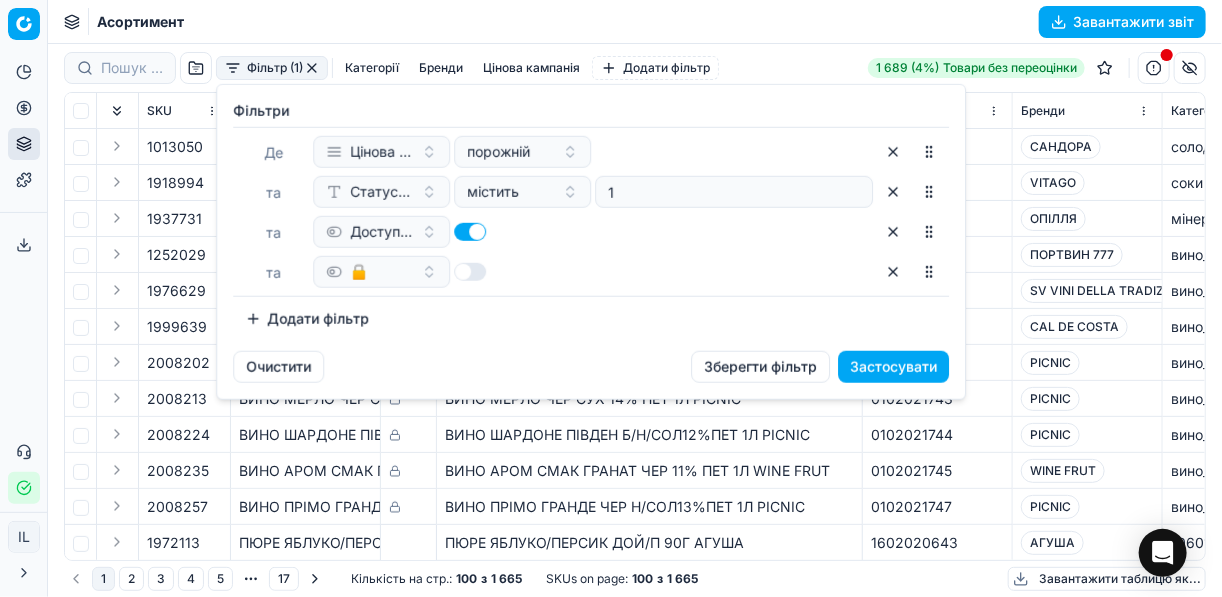 click on "Застосувати" at bounding box center [893, 367] 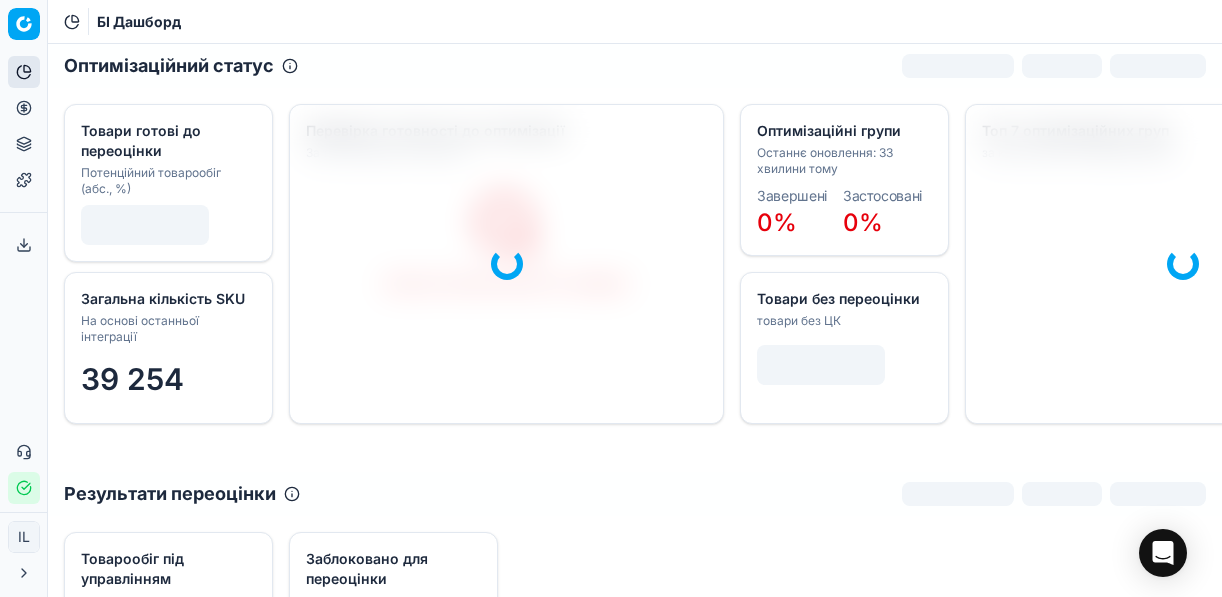 click 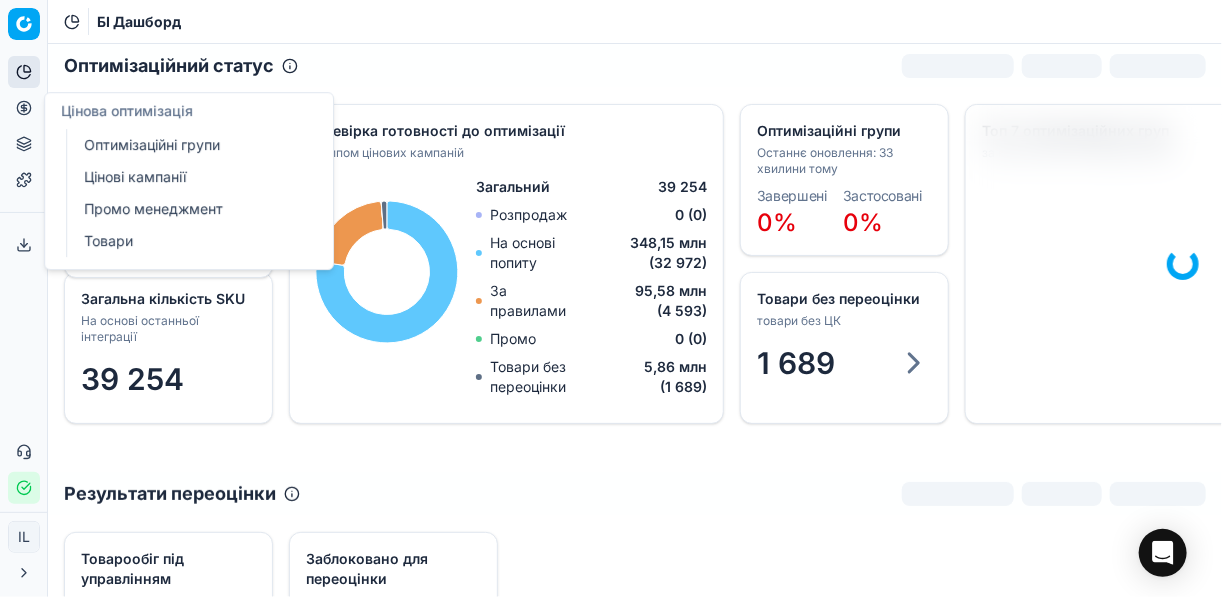 click on "Цінові кампанії" at bounding box center [192, 177] 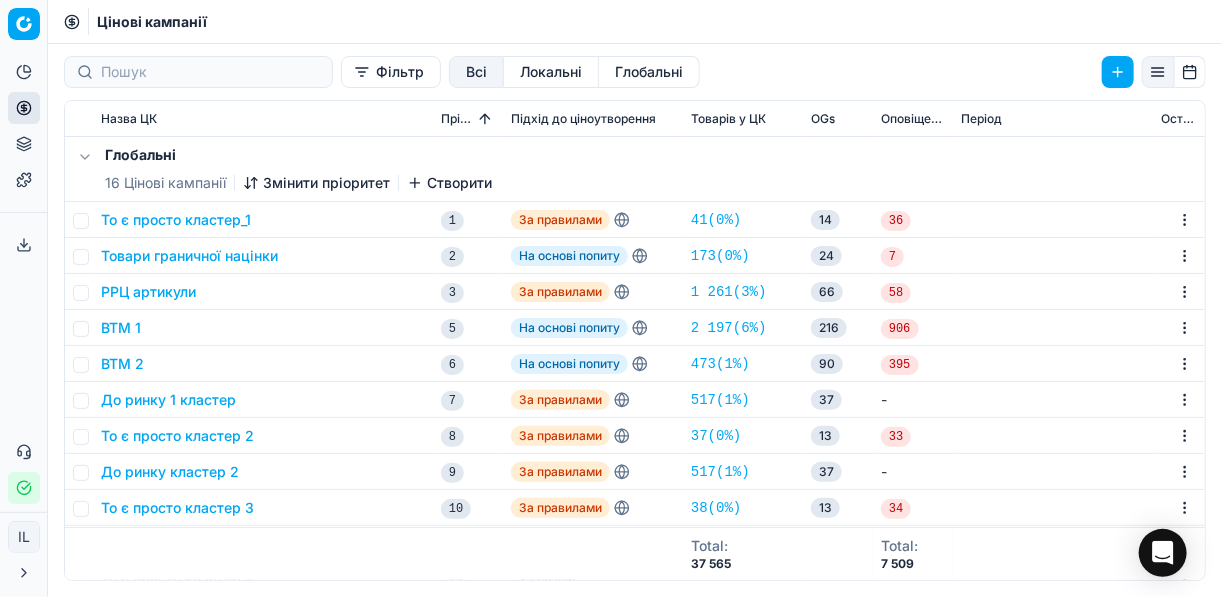click on "Фільтр" at bounding box center (391, 72) 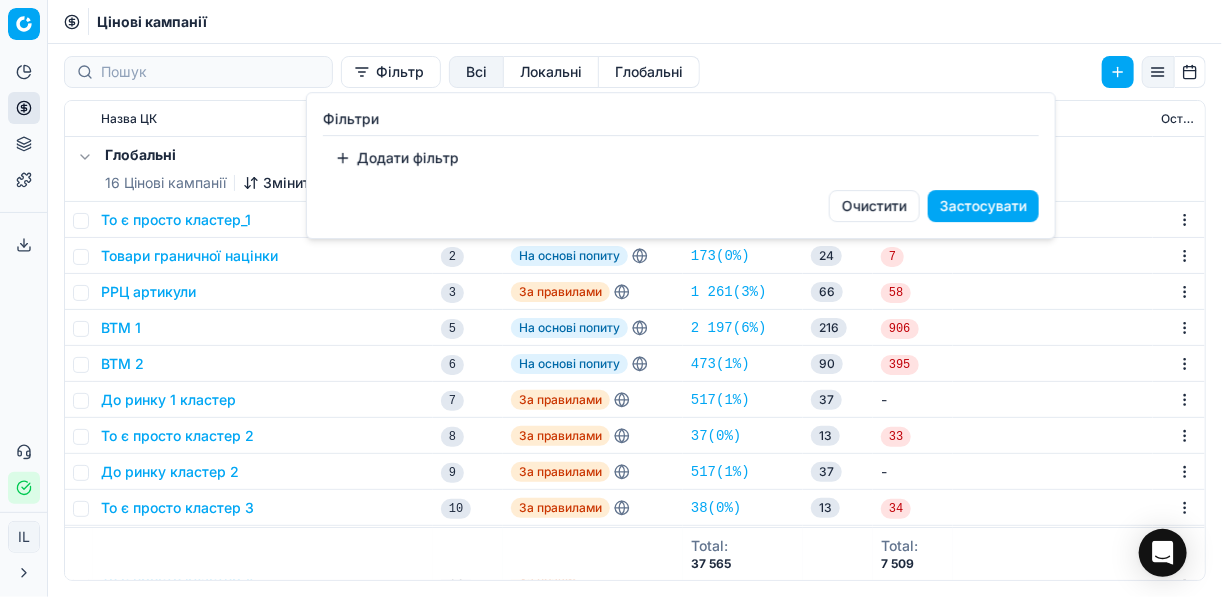 click on "Додати фільтр" at bounding box center [397, 158] 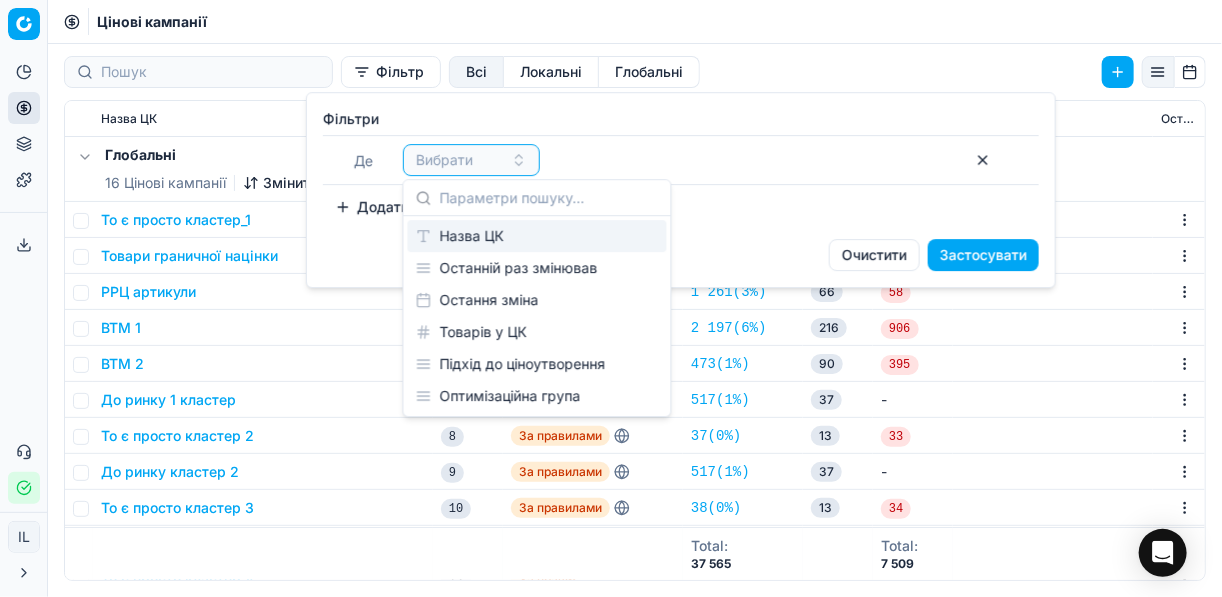 click on "Назва ЦК" at bounding box center (537, 236) 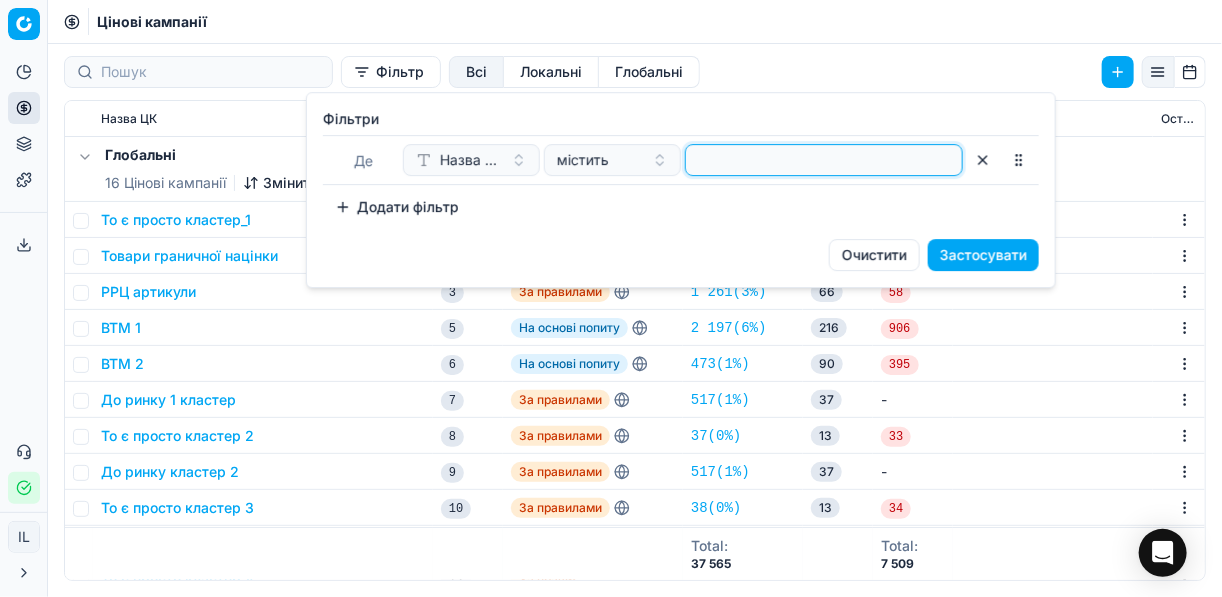 click at bounding box center (824, 160) 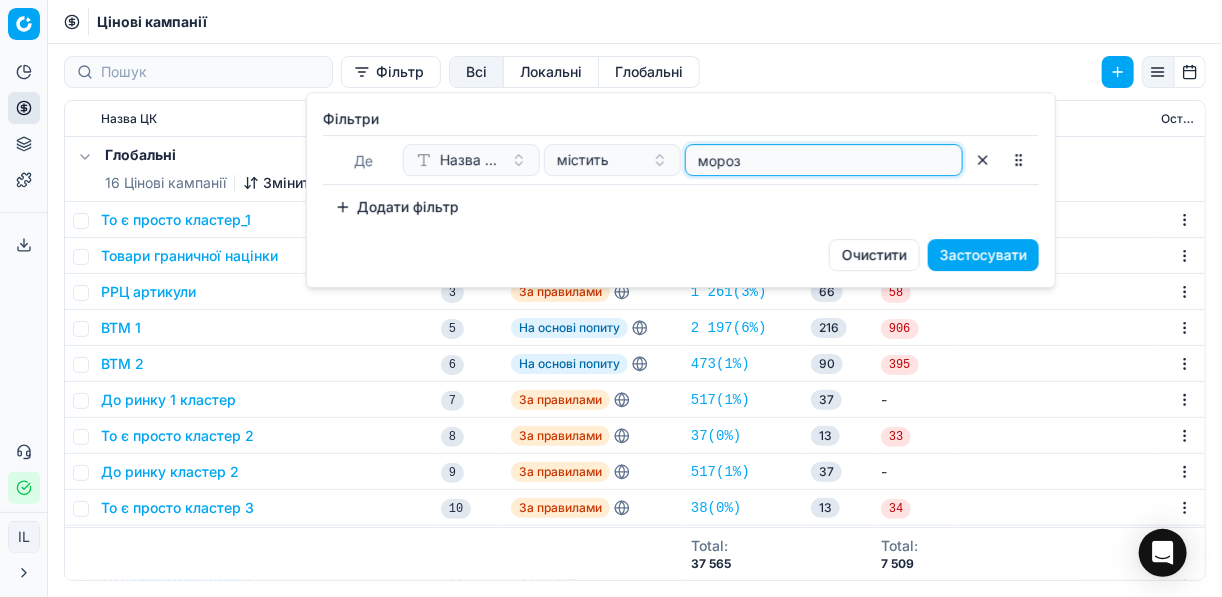 type on "мороз" 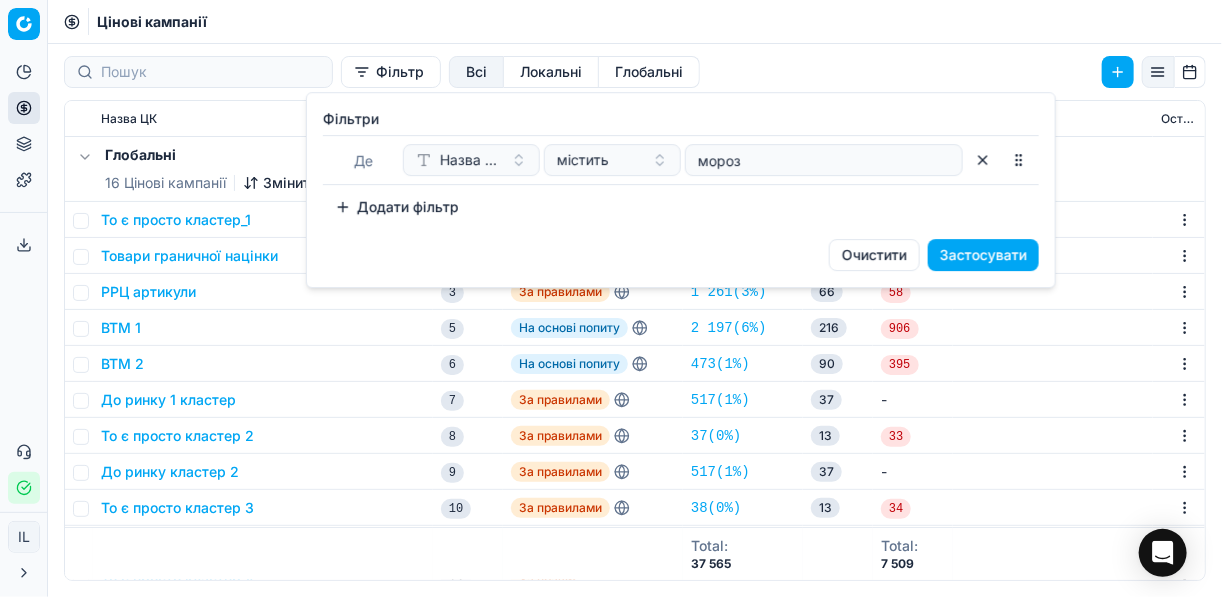 click on "Застосувати" at bounding box center [983, 255] 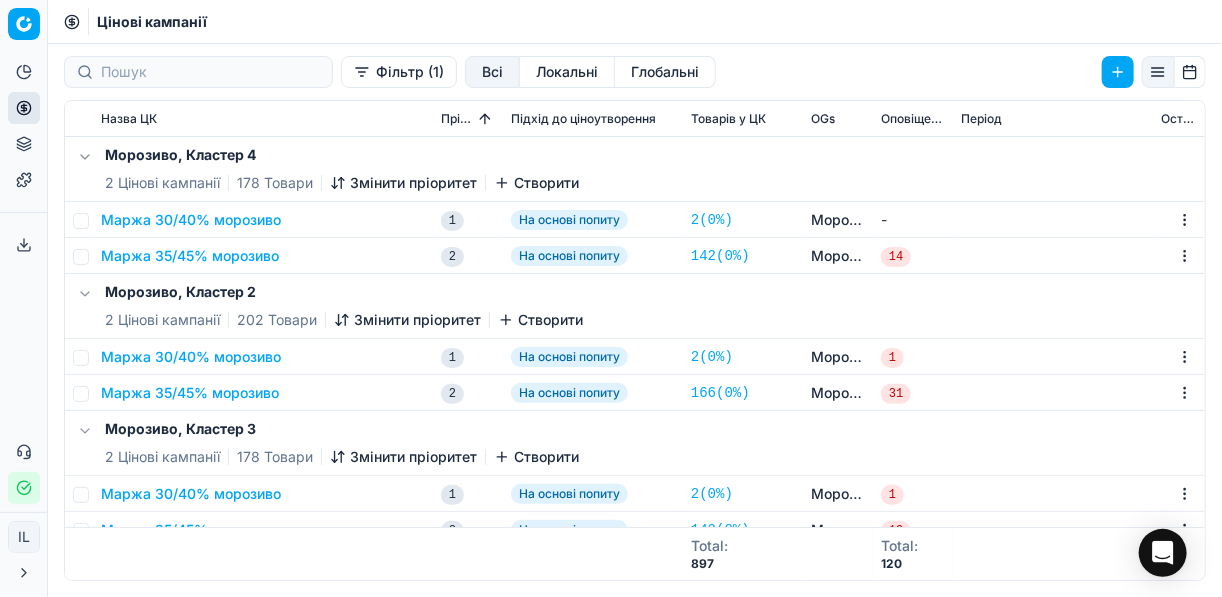 click on "Маржа 35/45% морозиво" at bounding box center (190, 256) 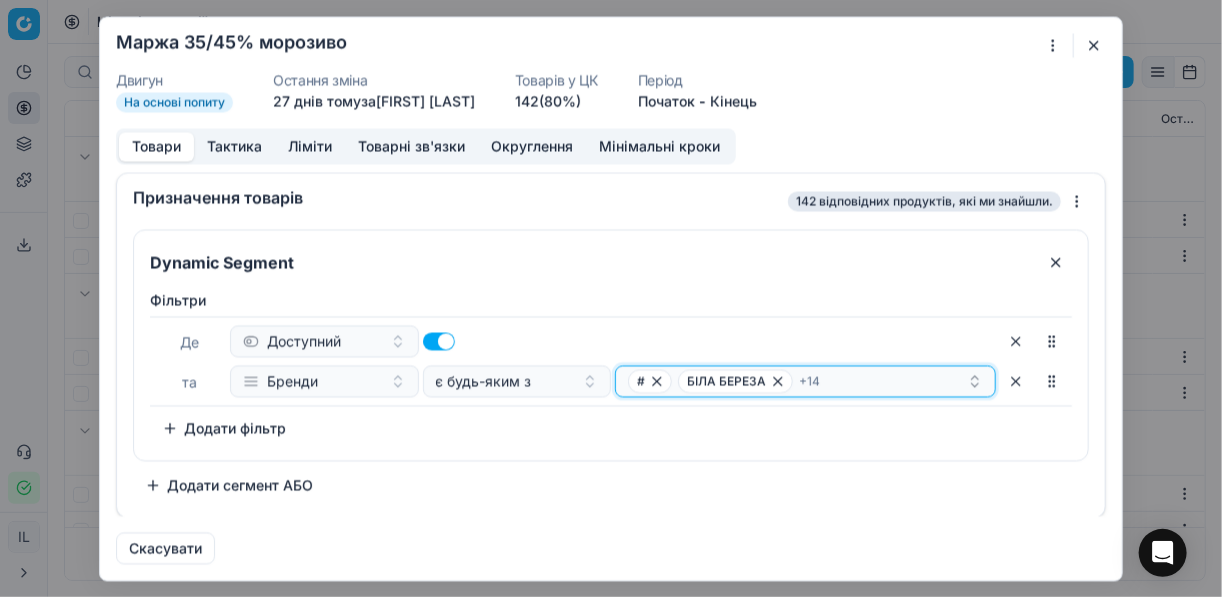 click on "# БІЛА БЕРЕЗА + 14" at bounding box center (797, 381) 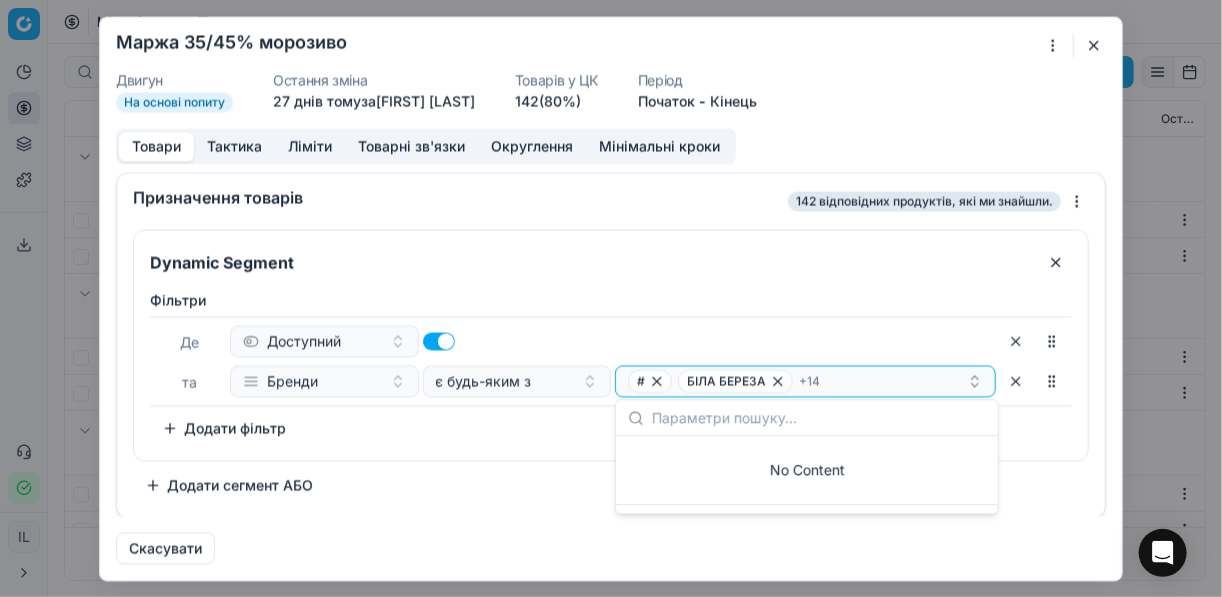 click on "Фiльтри Де Доступний та Бренди є будь-яким з # БІЛА БЕРЕЗА + 14
To pick up a sortable item, press space or enter.
While dragging, use the up and down keys to move the item.
Press space or enter again to drop the item in its new position, or press escape to cancel.
Додати фільтр" at bounding box center (611, 367) 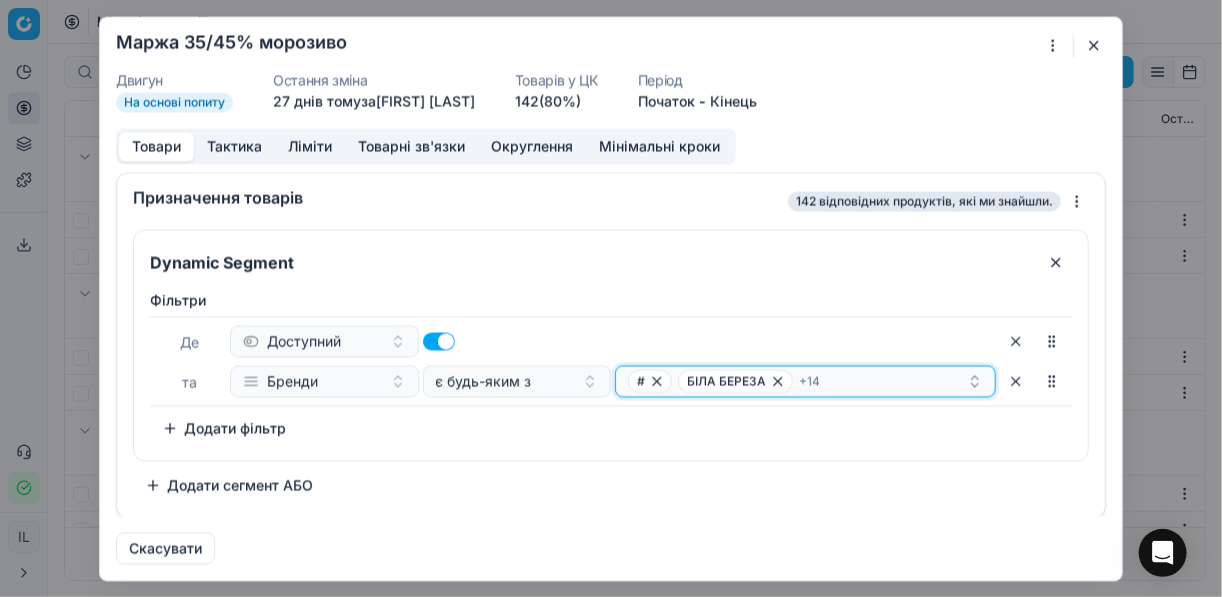 click on "# БІЛА БЕРЕЗА + 14" at bounding box center [797, 381] 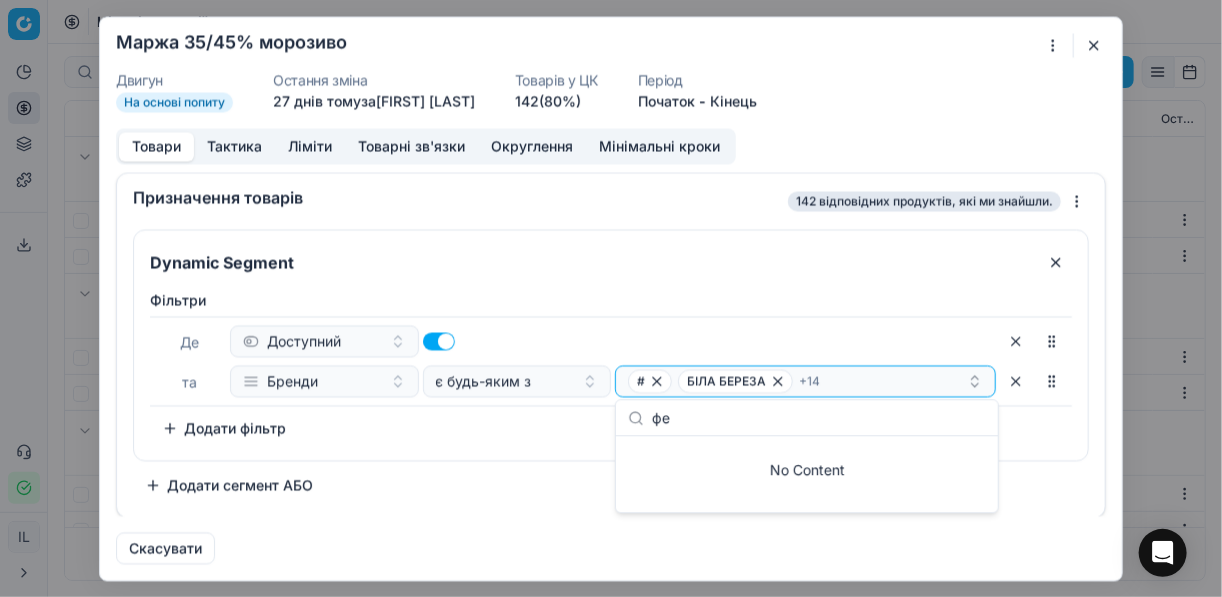 type on "фед" 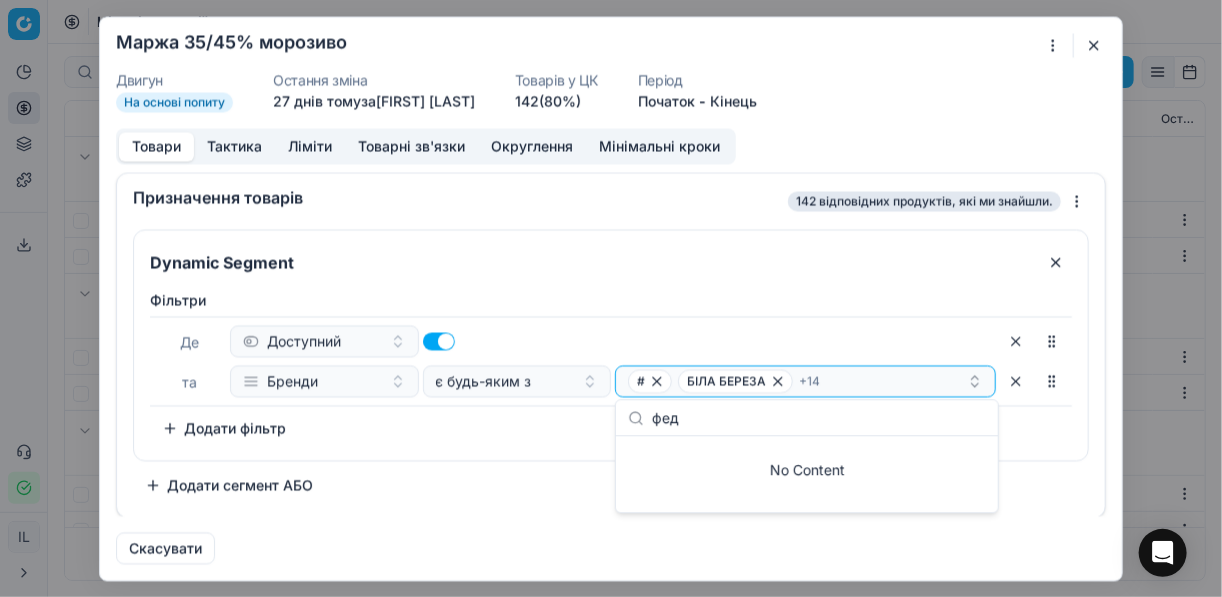 click on "Фiльтри Де Доступний та Бренди є будь-яким з # БІЛА БЕРЕЗА + 14
To pick up a sortable item, press space or enter.
While dragging, use the up and down keys to move the item.
Press space or enter again to drop the item in its new position, or press escape to cancel.
Додати фільтр" at bounding box center [611, 371] 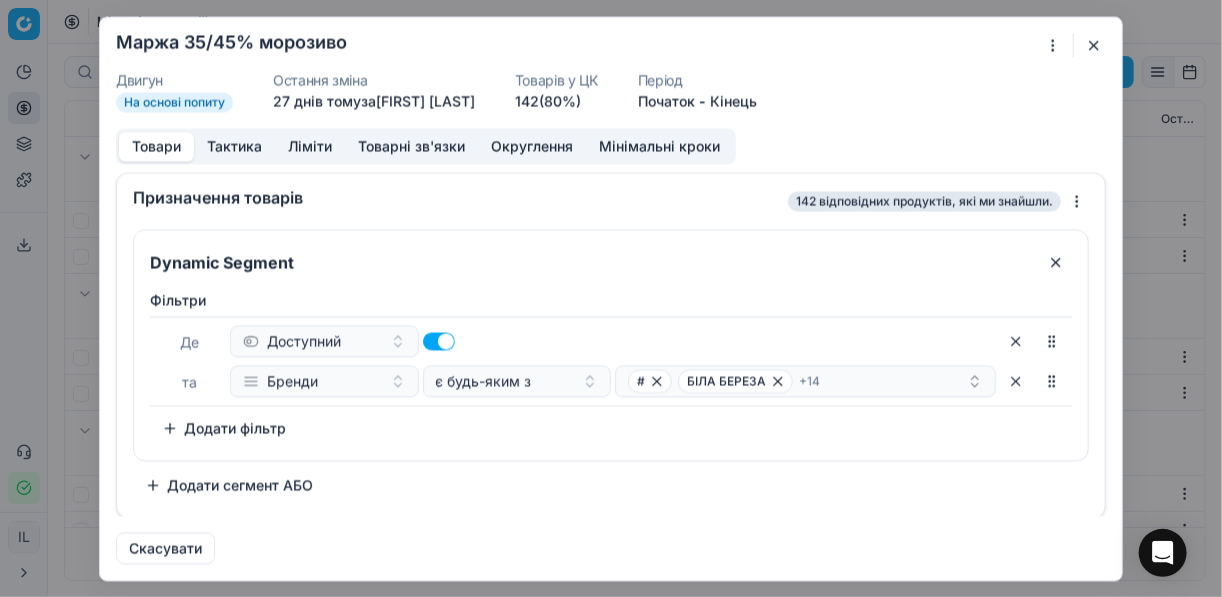 drag, startPoint x: 1099, startPoint y: 34, endPoint x: 1018, endPoint y: 63, distance: 86.034874 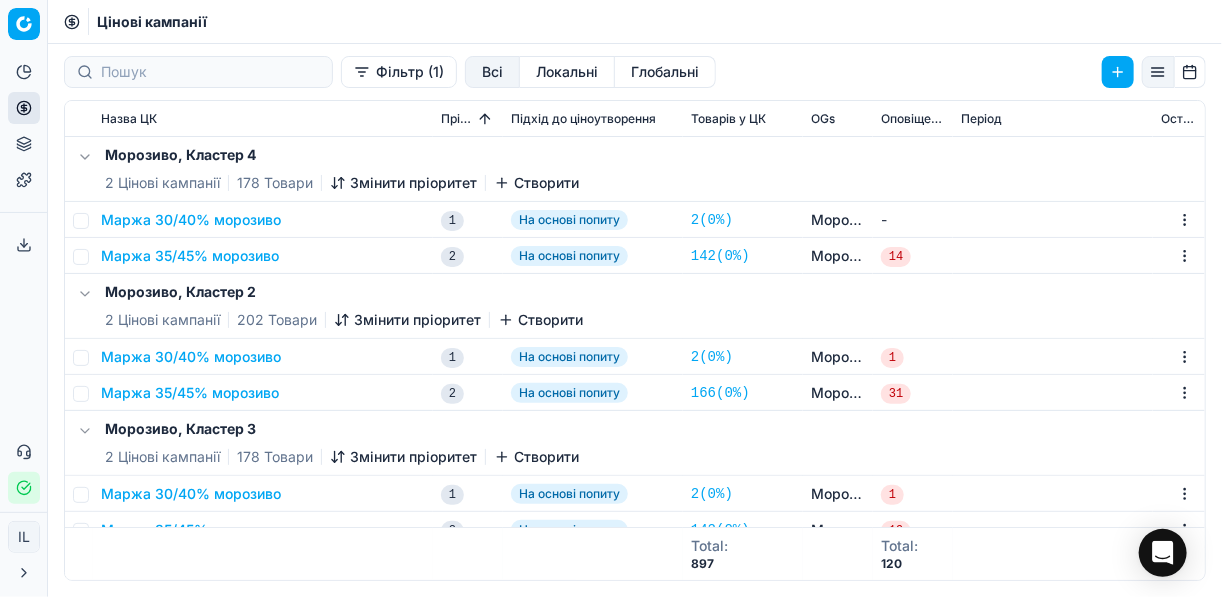 click on "Маржа 35/45% морозиво" at bounding box center (190, 393) 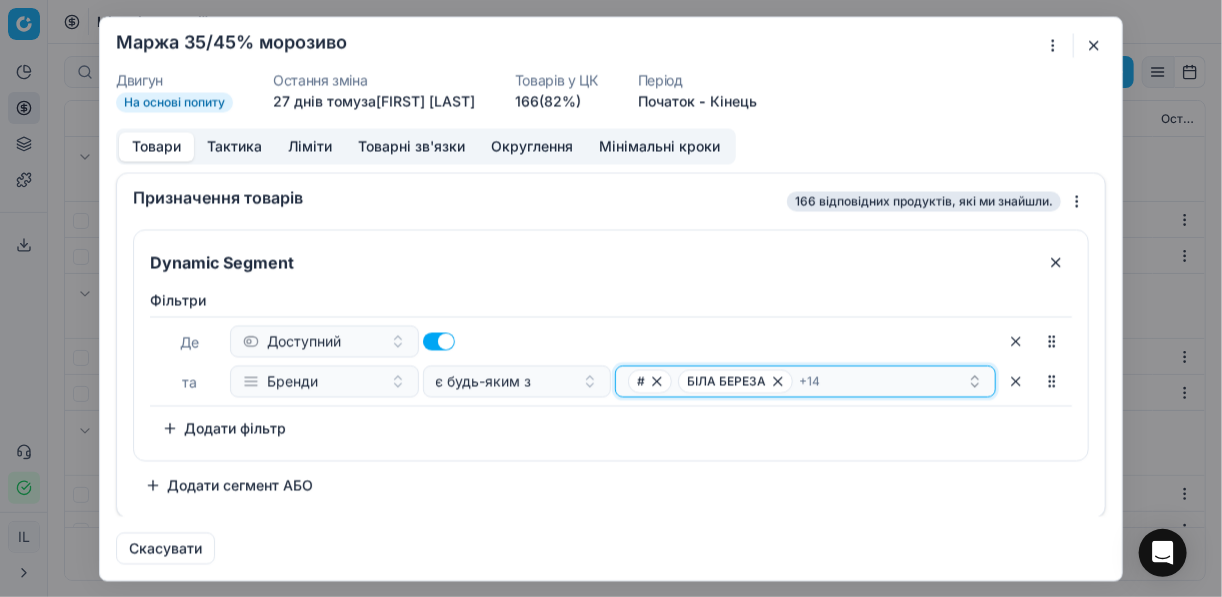 click on "# БІЛА БЕРЕЗА + 14" at bounding box center [797, 381] 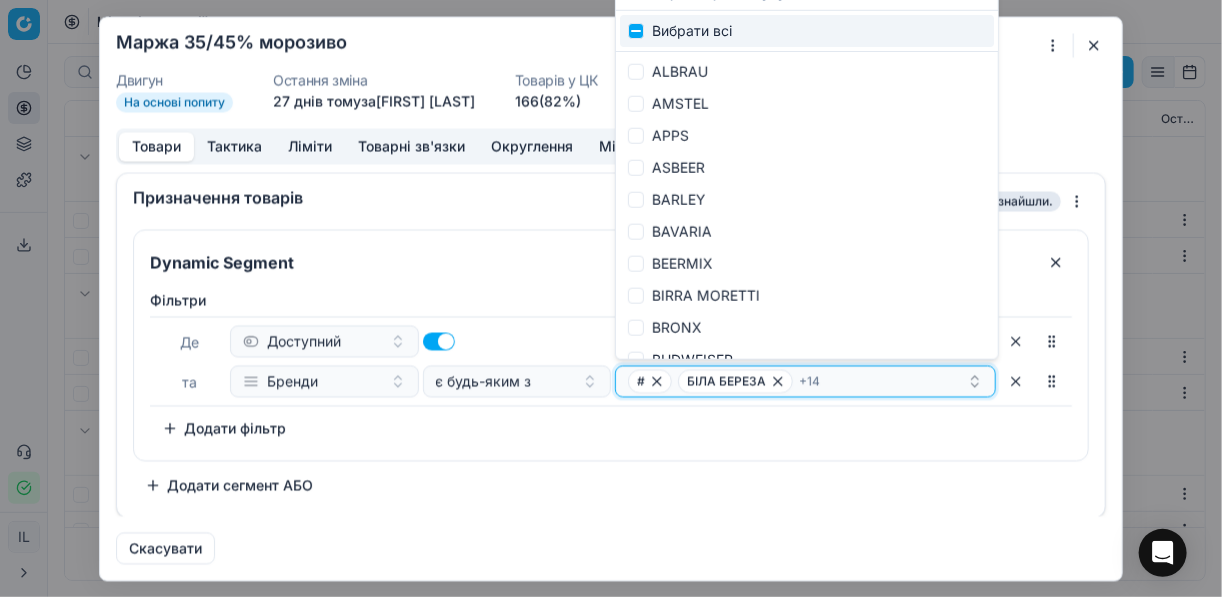 click on "# БІЛА БЕРЕЗА + 14" at bounding box center [797, 381] 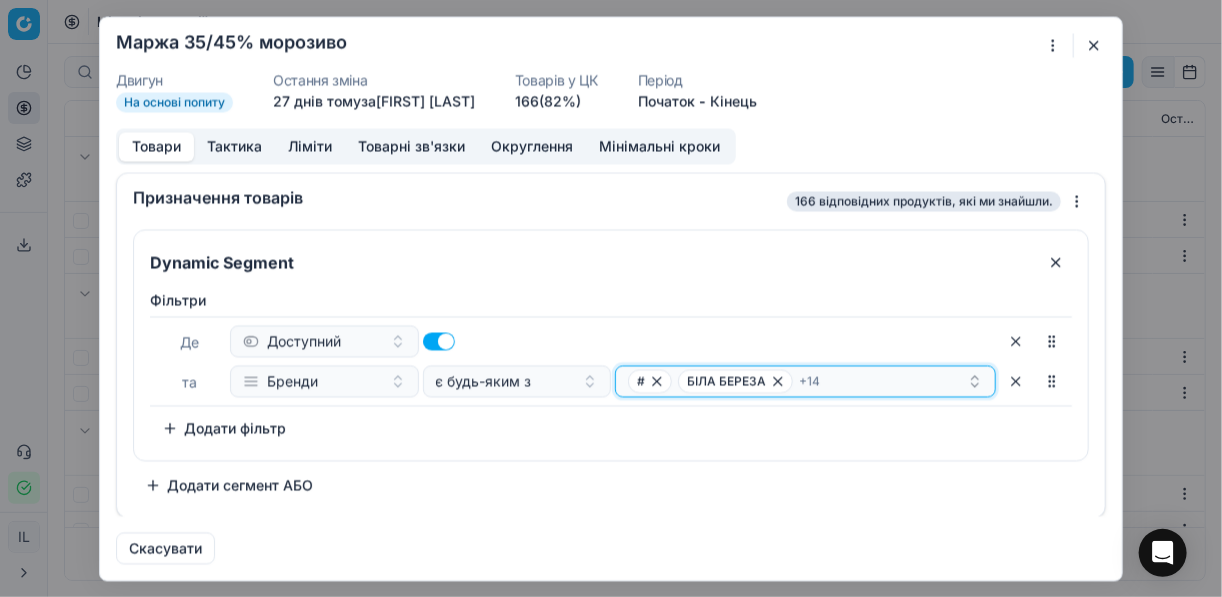 click on "# БІЛА БЕРЕЗА + 14" at bounding box center [797, 381] 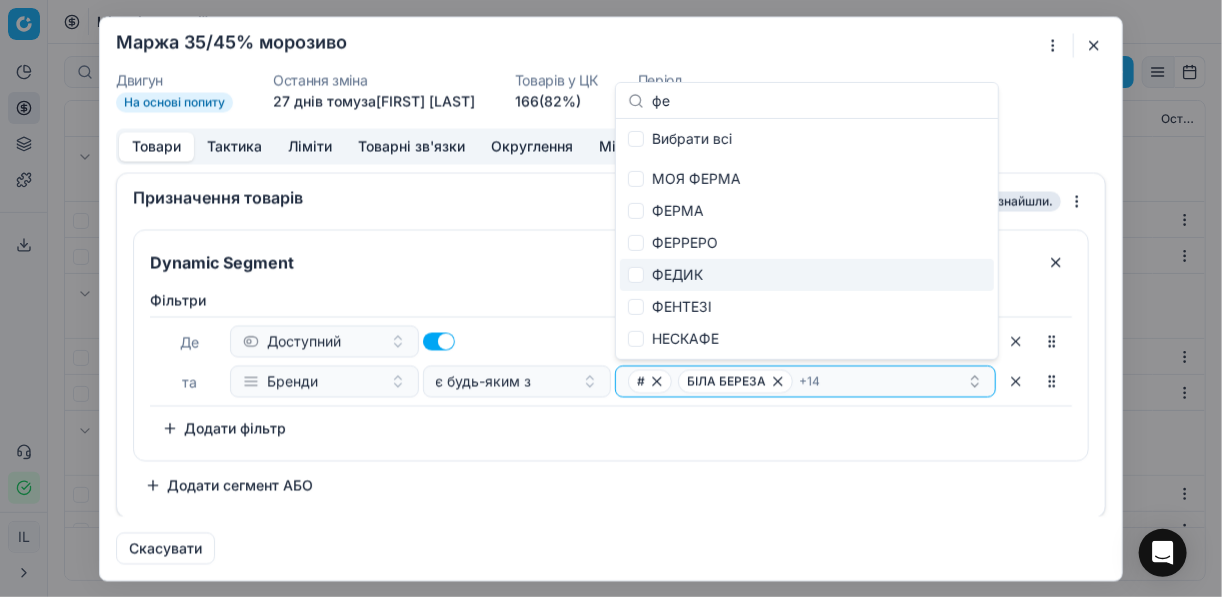 type on "фе" 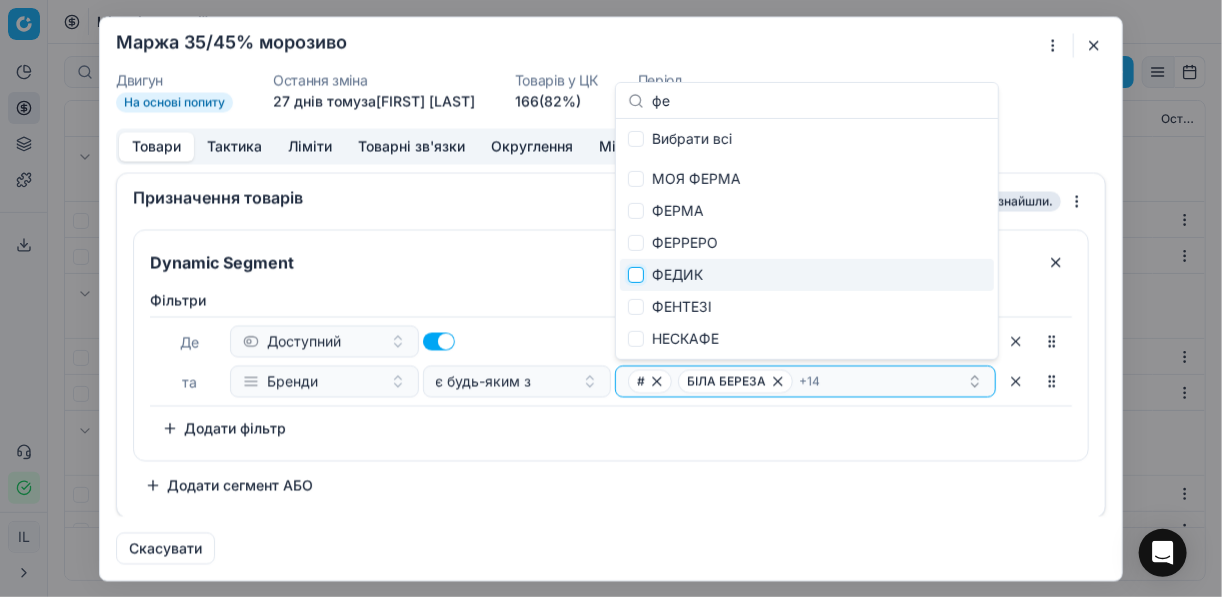 click at bounding box center [636, 275] 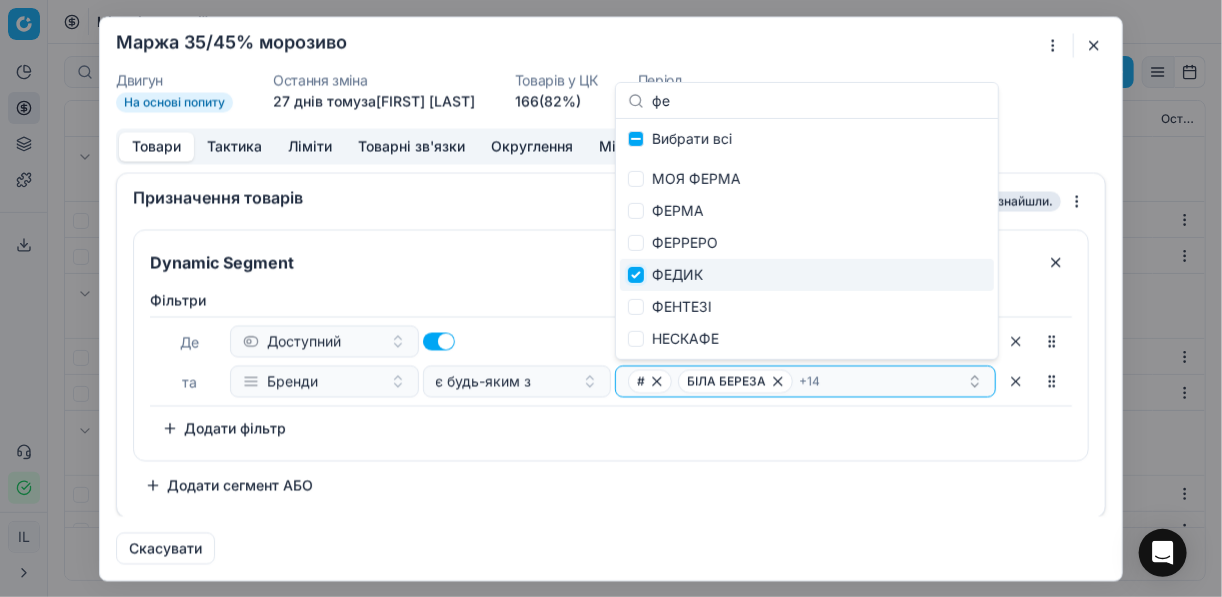checkbox on "true" 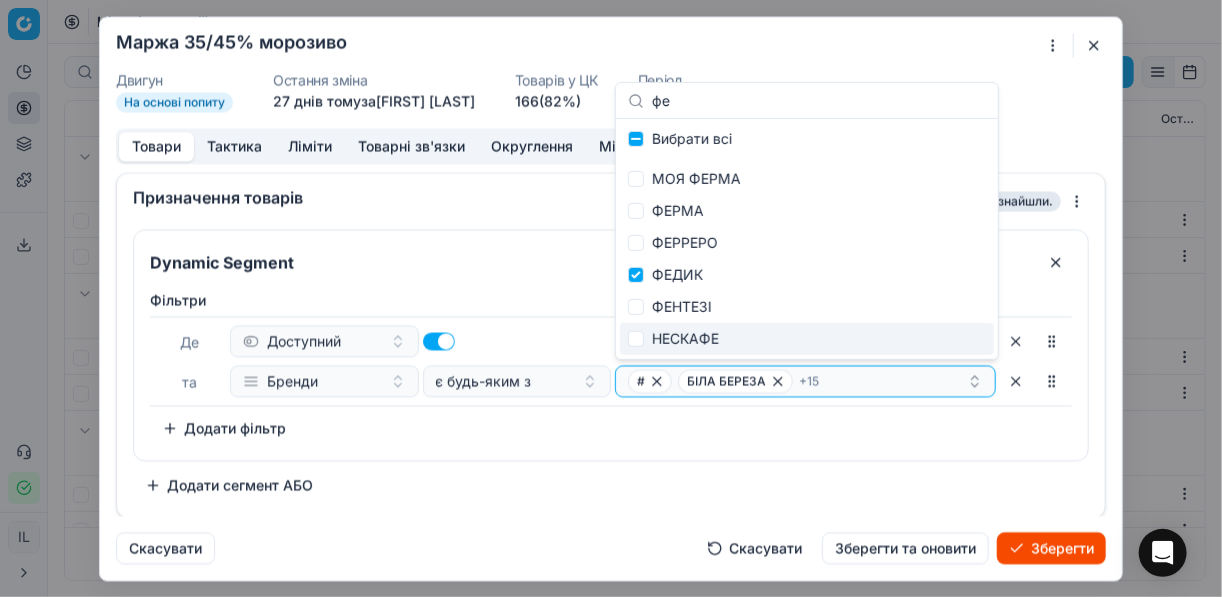 click on "Зберегти" at bounding box center (1051, 548) 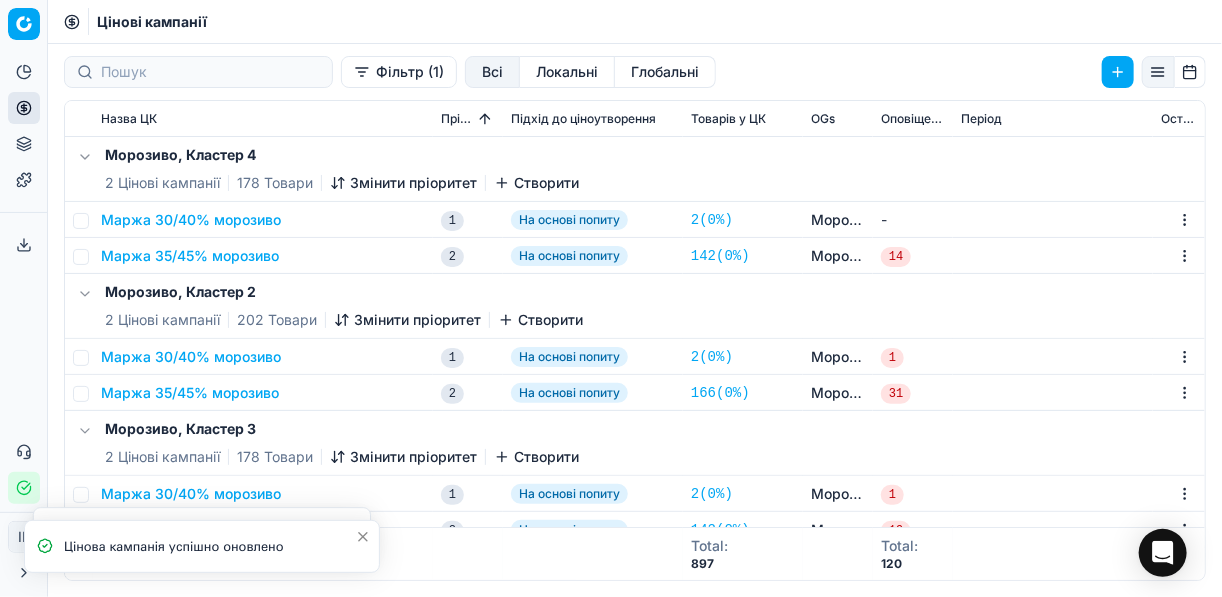 click on "Маржа 35/45% морозиво" at bounding box center (190, 256) 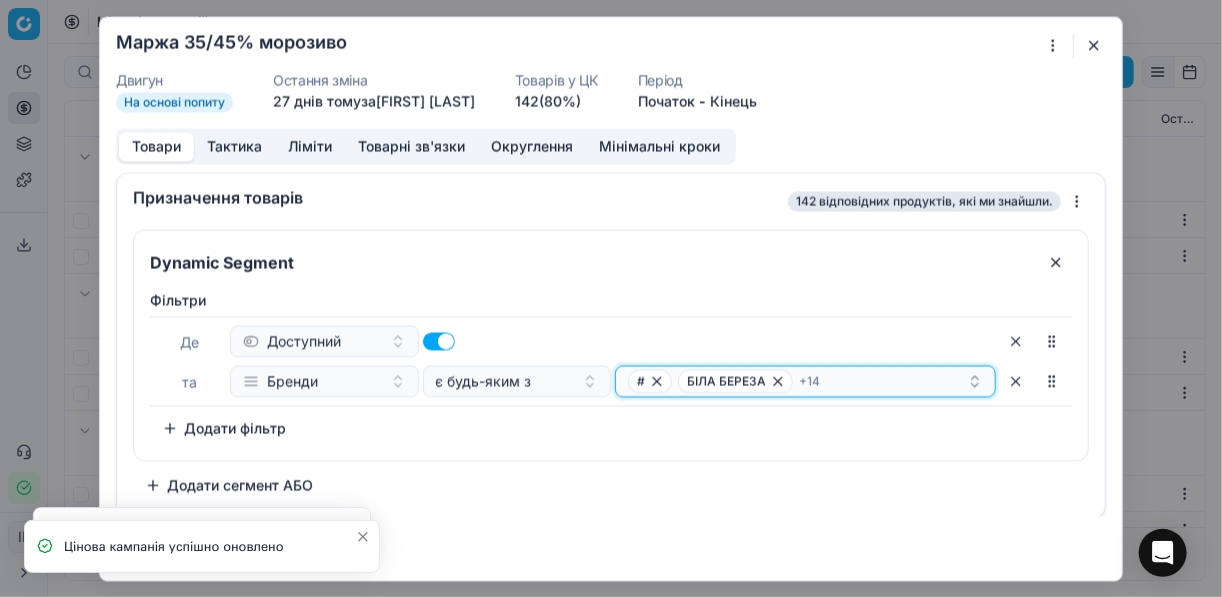 click on "# БІЛА БЕРЕЗА + 14" at bounding box center [797, 381] 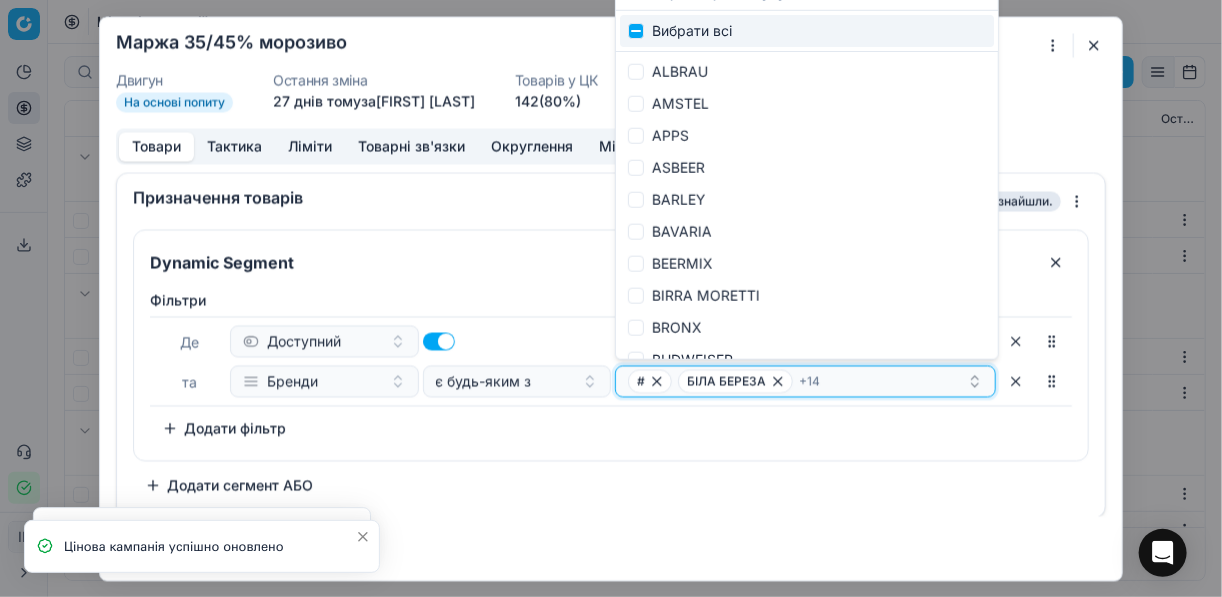 click on "# БІЛА БЕРЕЗА + 14" at bounding box center [797, 381] 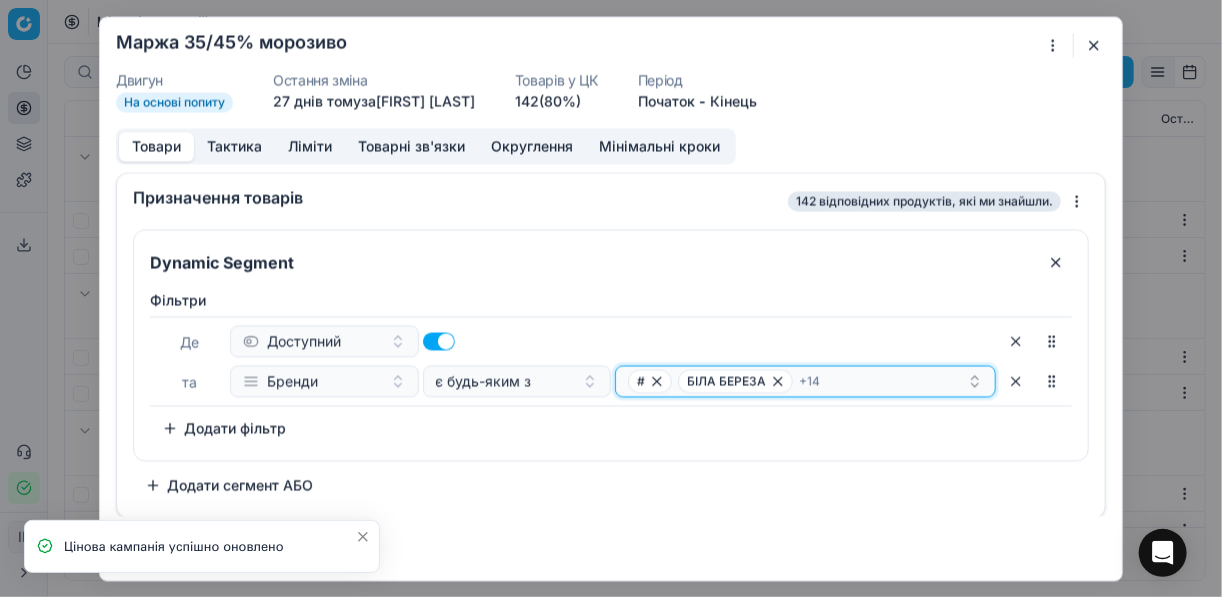 click on "# БІЛА БЕРЕЗА + 14" at bounding box center [797, 381] 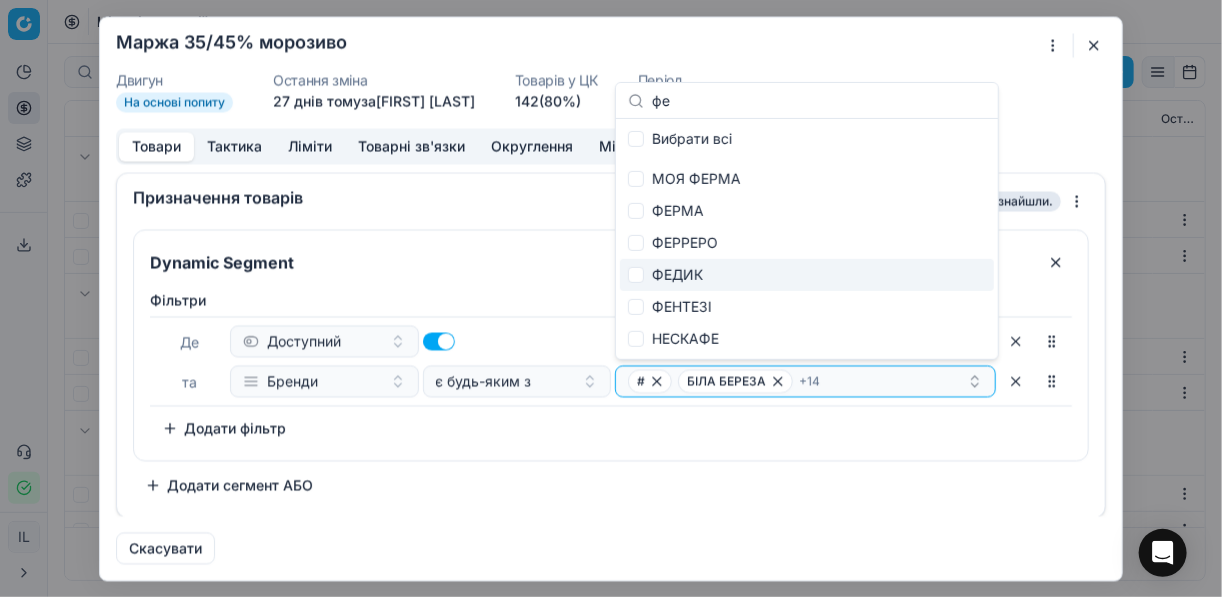 type on "фе" 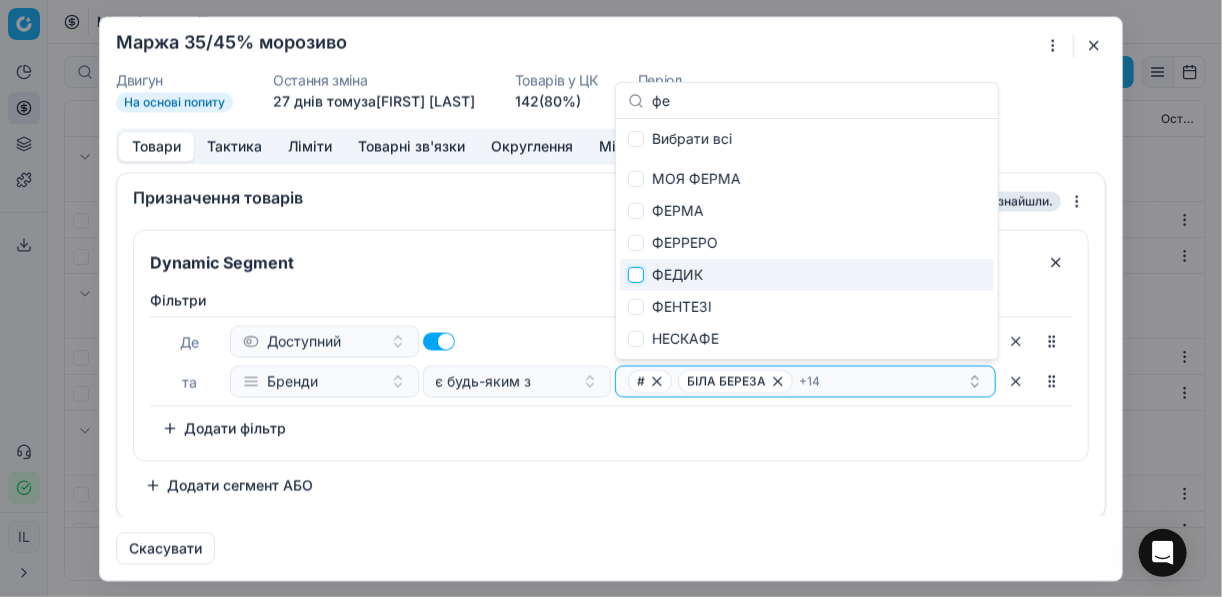 click at bounding box center [636, 275] 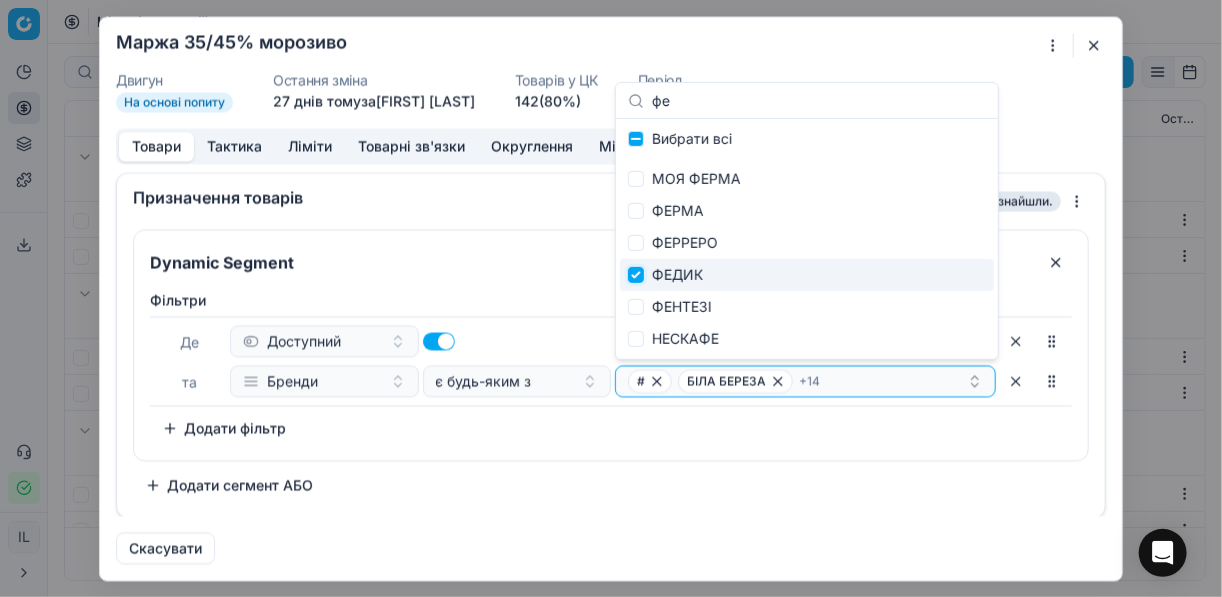 checkbox on "true" 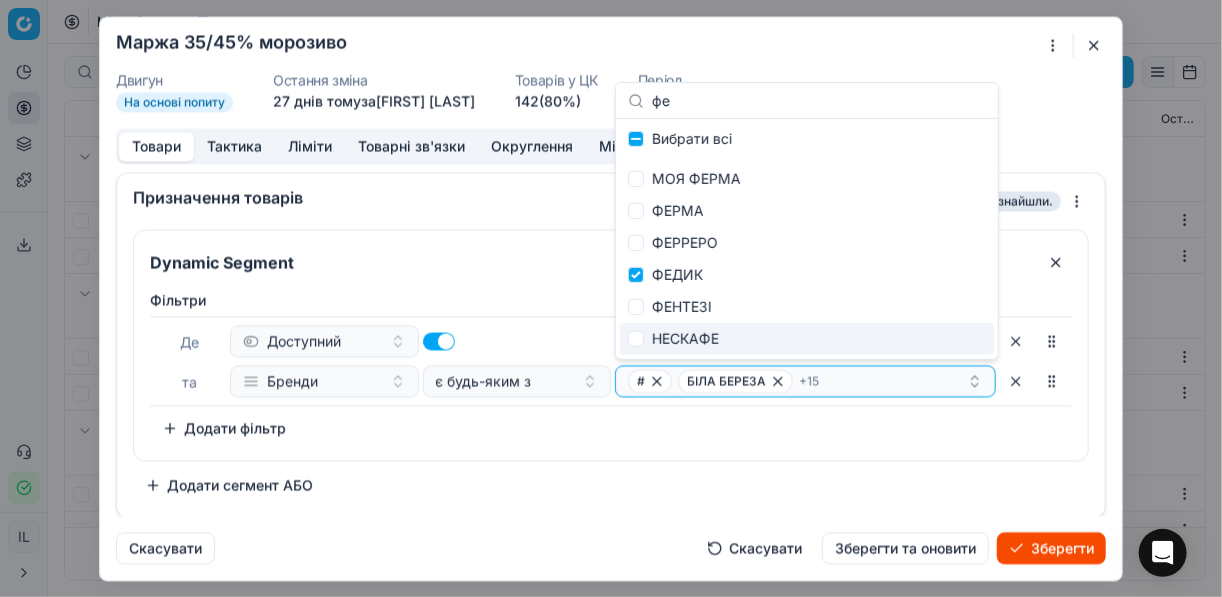 click on "Зберегти" at bounding box center [1051, 548] 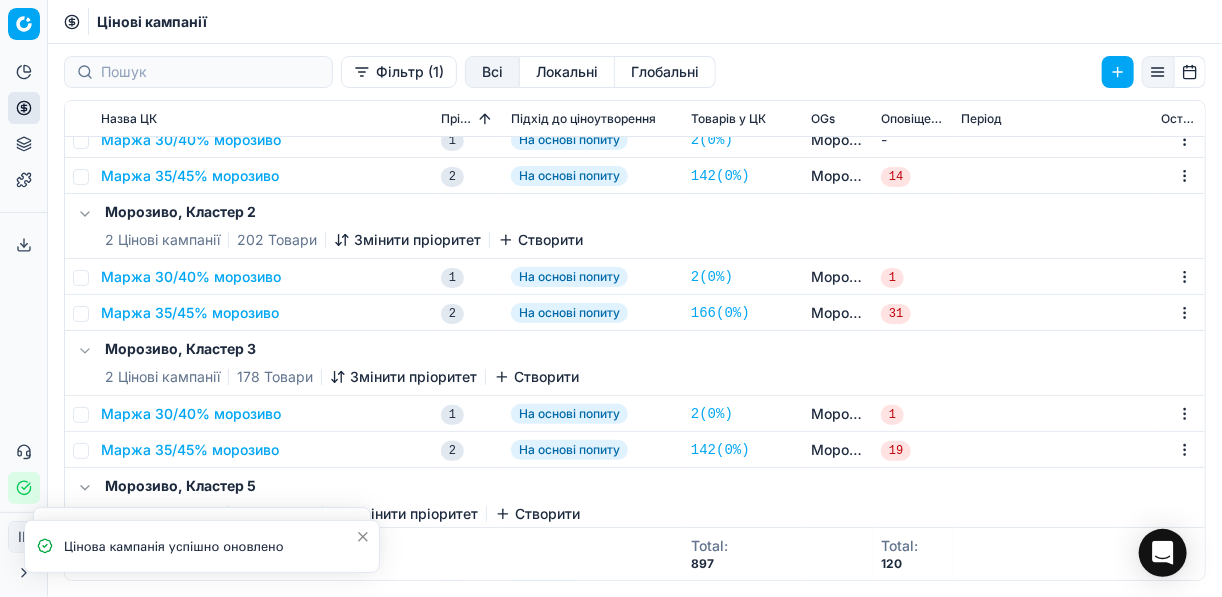 scroll, scrollTop: 160, scrollLeft: 0, axis: vertical 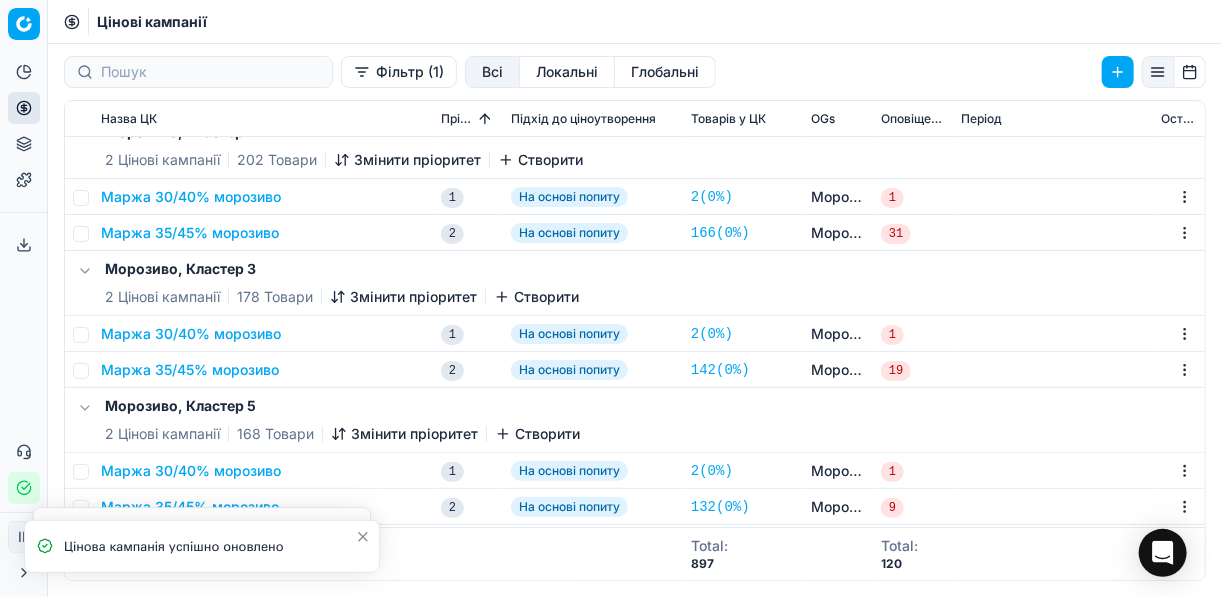 click on "Маржа 35/45% морозиво" at bounding box center (190, 370) 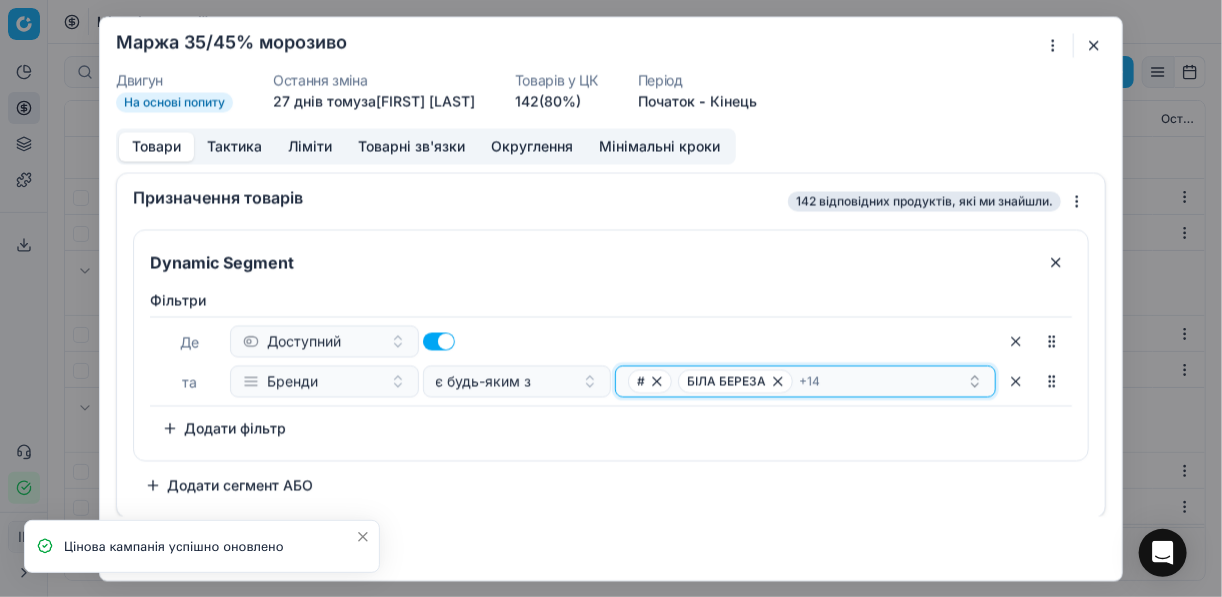 click on "# БІЛА БЕРЕЗА + 14" at bounding box center [797, 381] 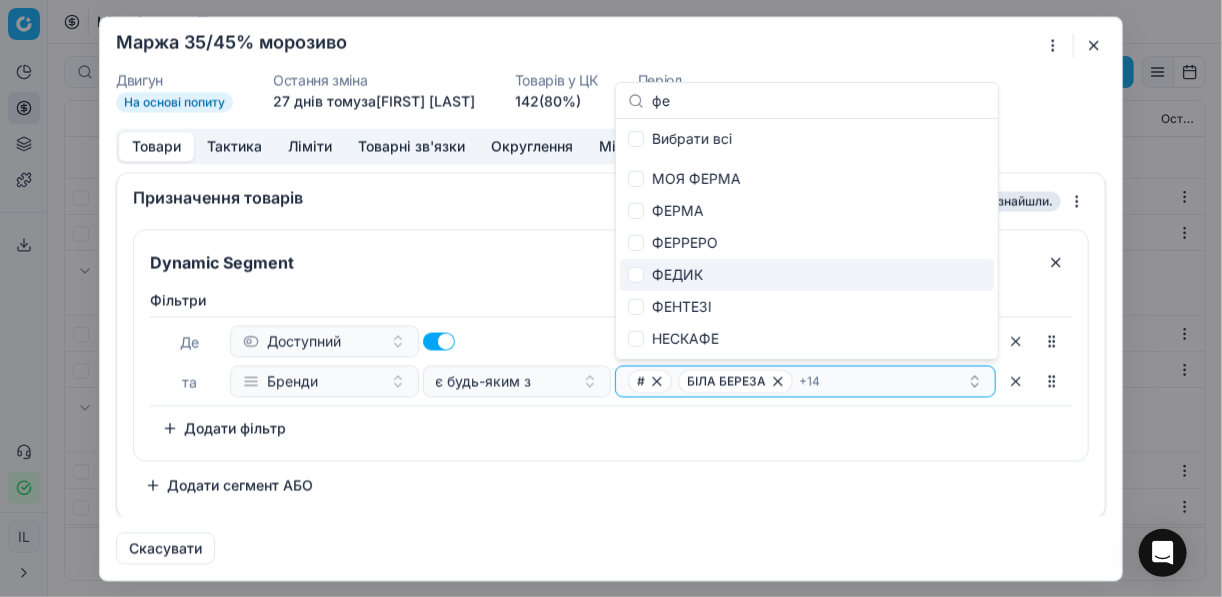 type on "фе" 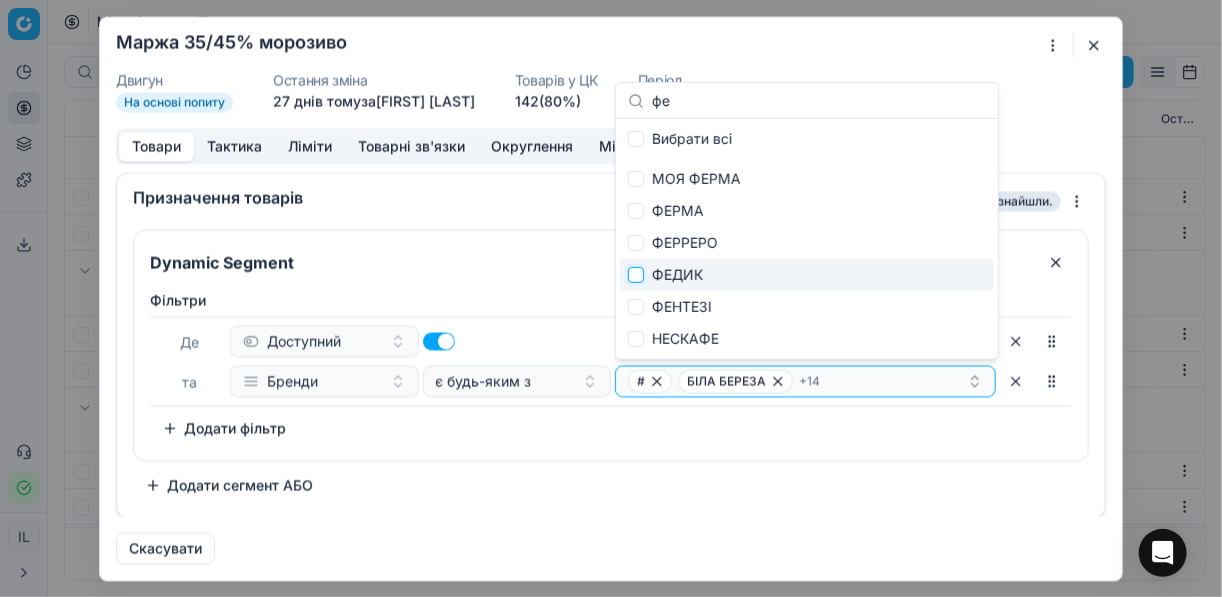 click at bounding box center (636, 275) 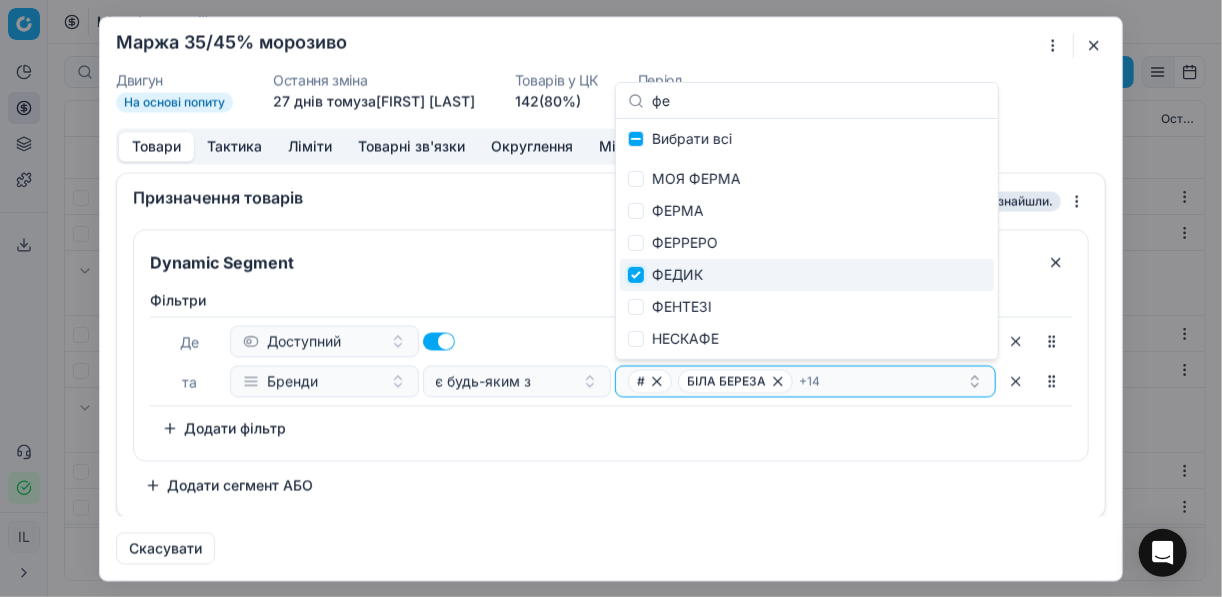 checkbox on "true" 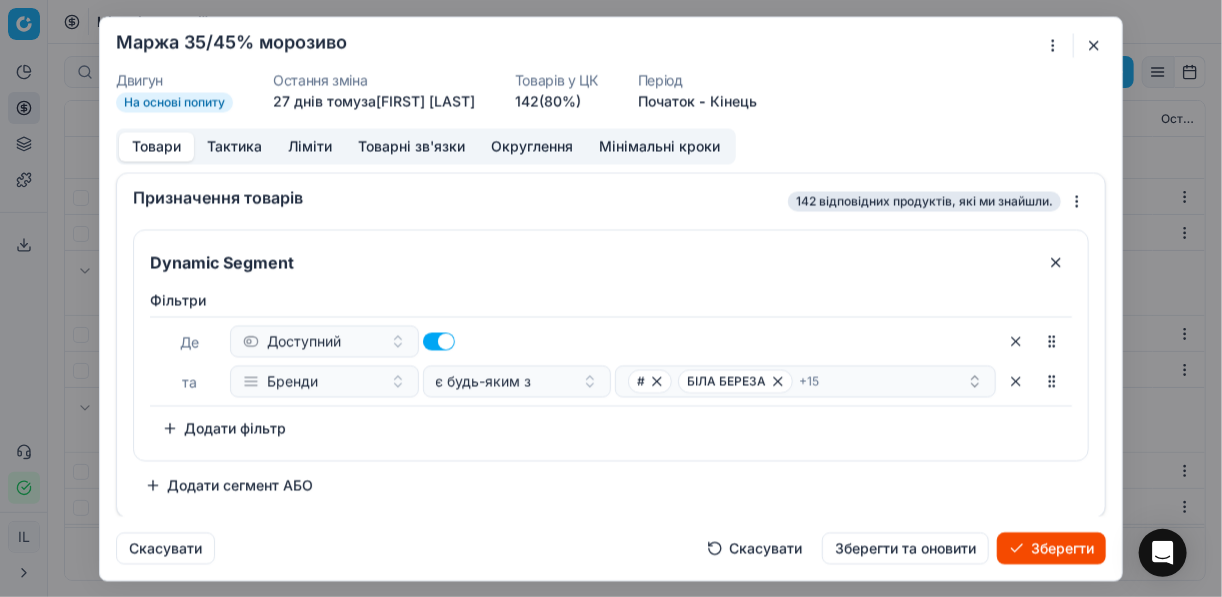 click on "Зберегти" at bounding box center [1051, 548] 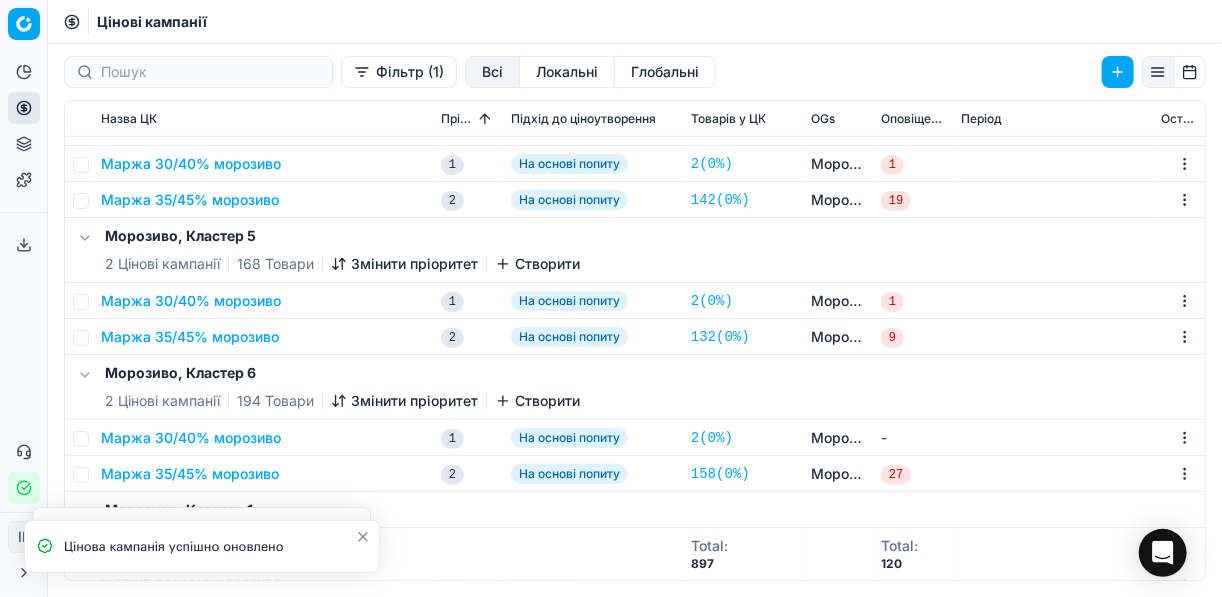 scroll, scrollTop: 400, scrollLeft: 0, axis: vertical 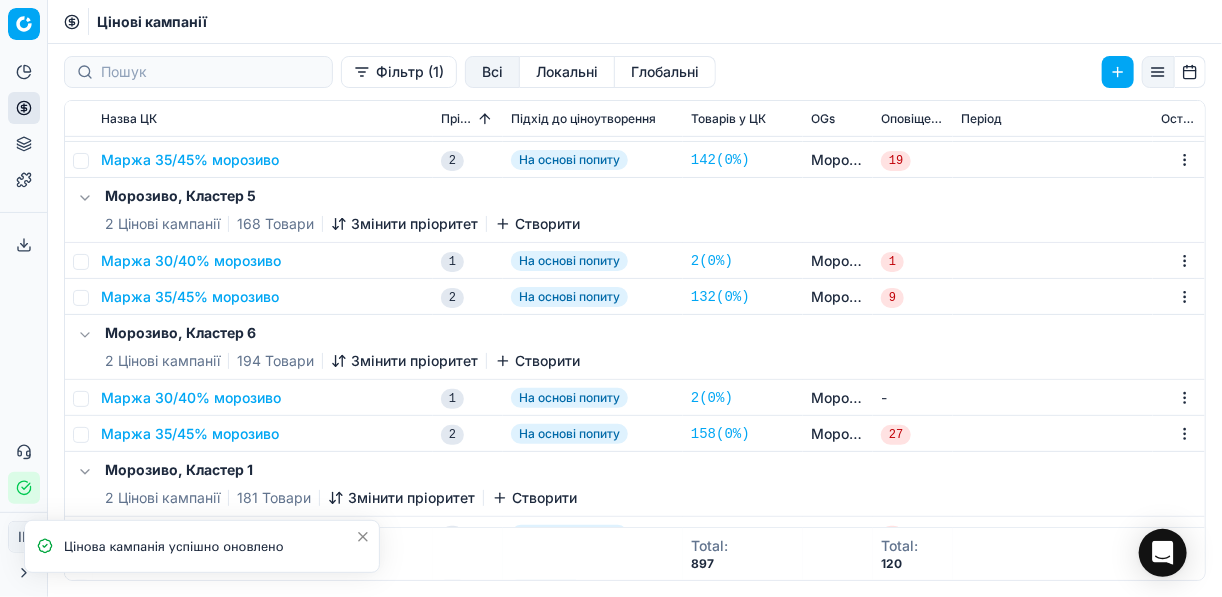 click on "Маржа 35/45% морозиво" at bounding box center [190, 434] 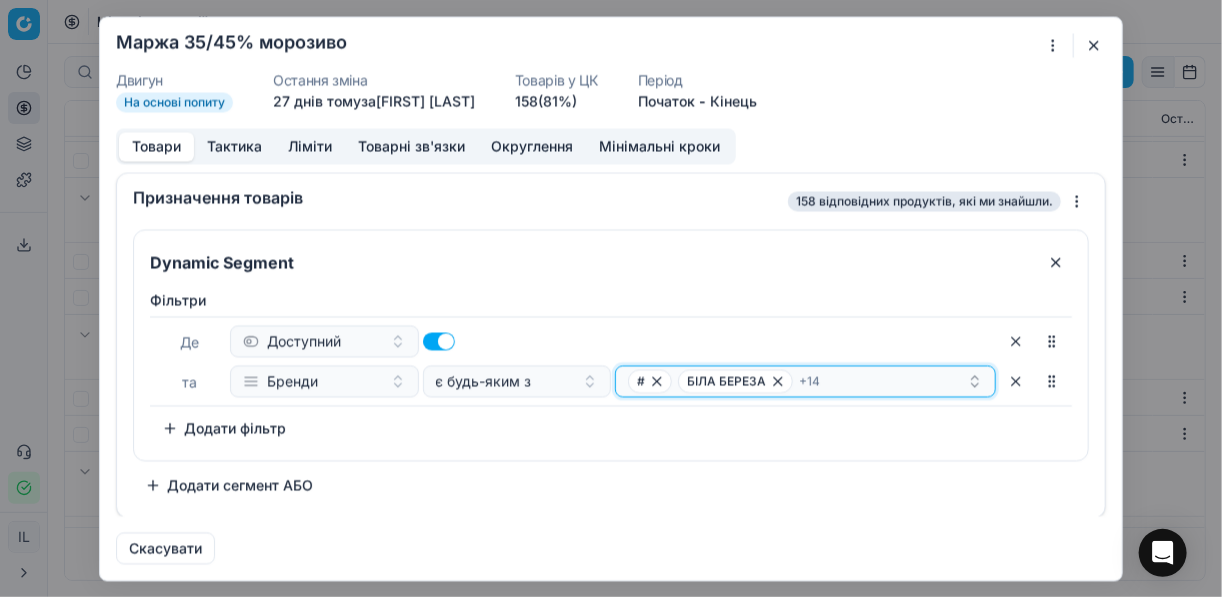click on "# БІЛА БЕРЕЗА + 14" at bounding box center [797, 381] 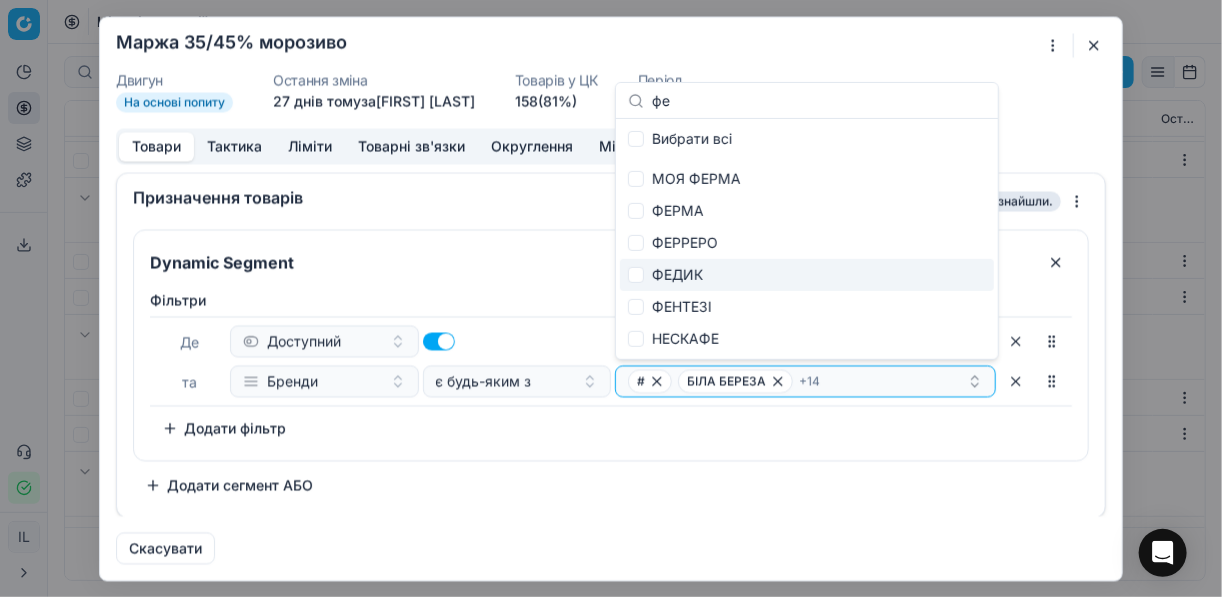 type on "фе" 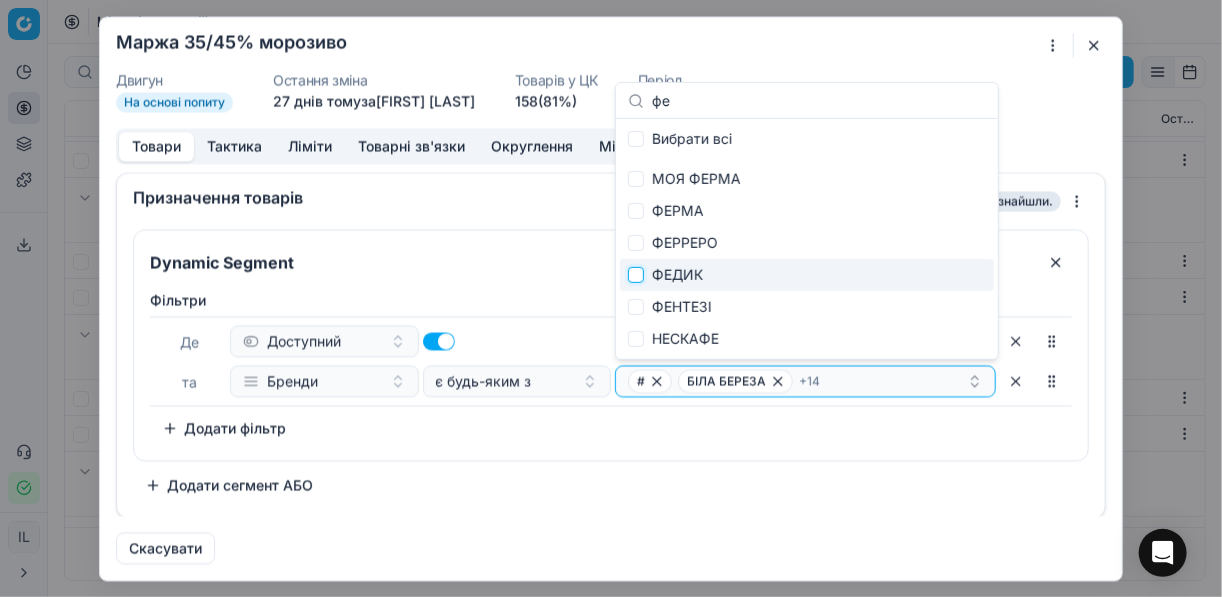 click at bounding box center [636, 275] 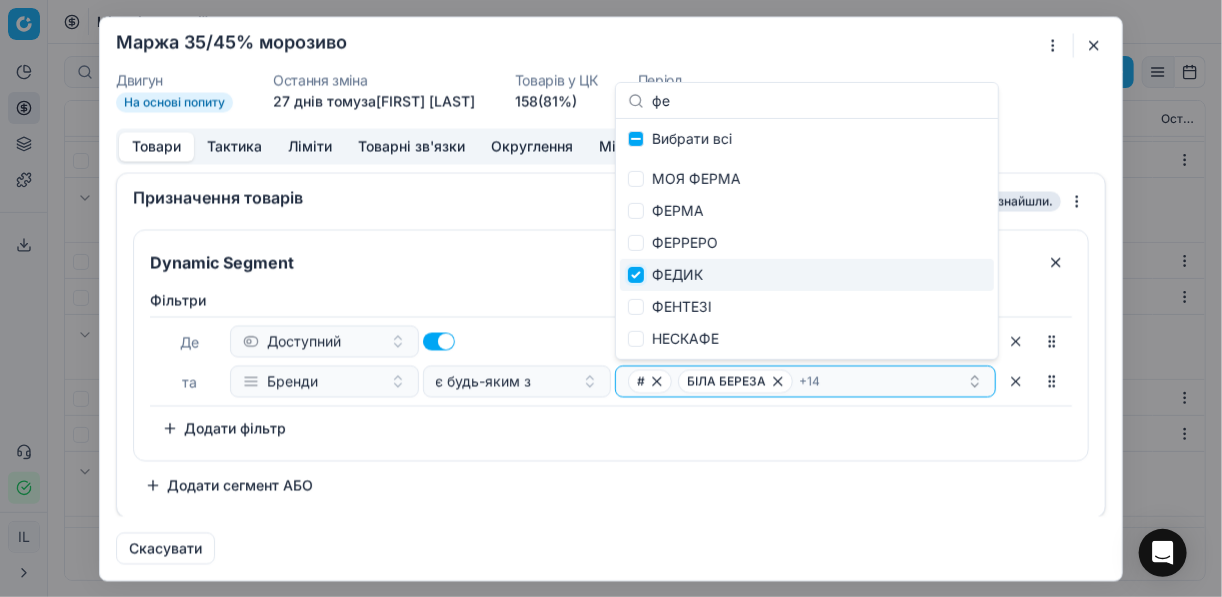 checkbox on "true" 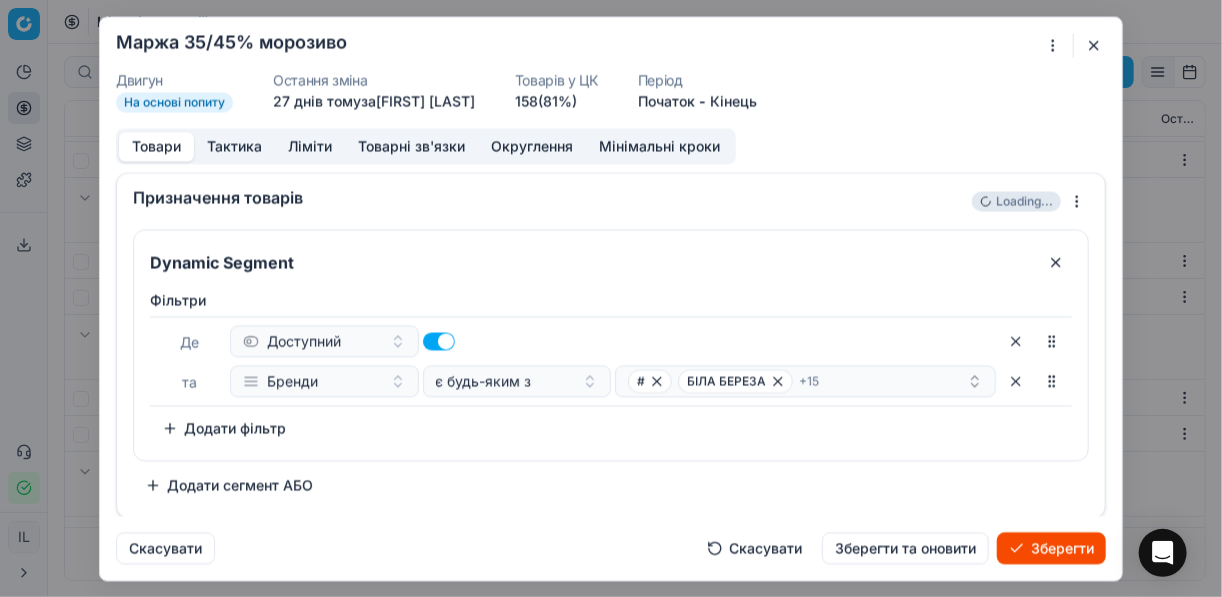 click on "Зберегти" at bounding box center [1051, 548] 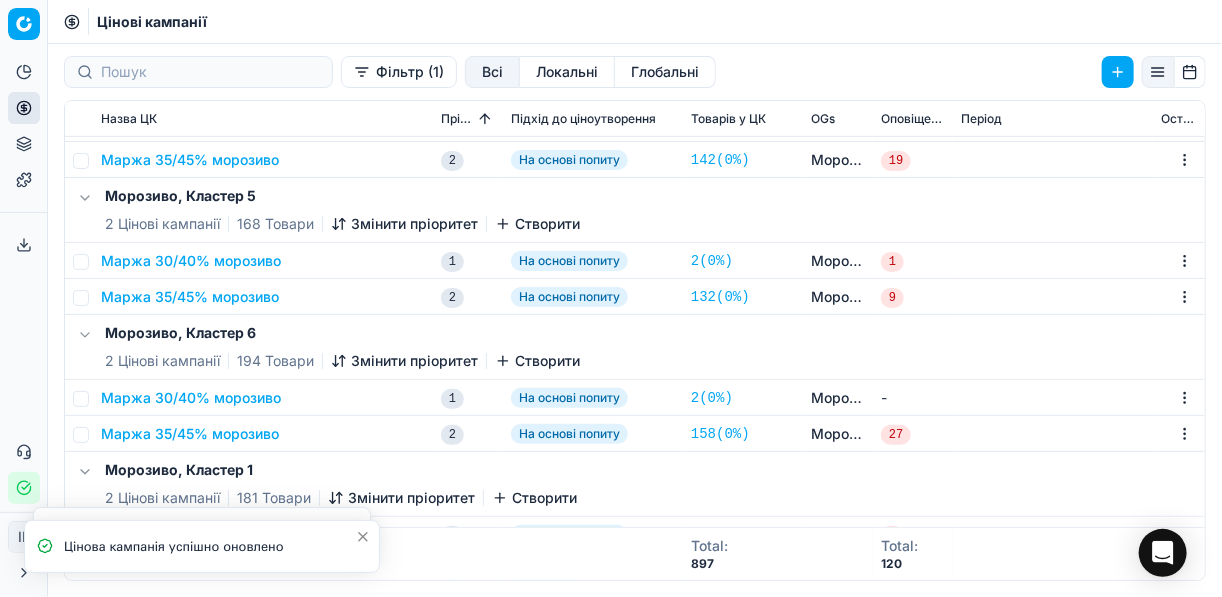 scroll, scrollTop: 459, scrollLeft: 0, axis: vertical 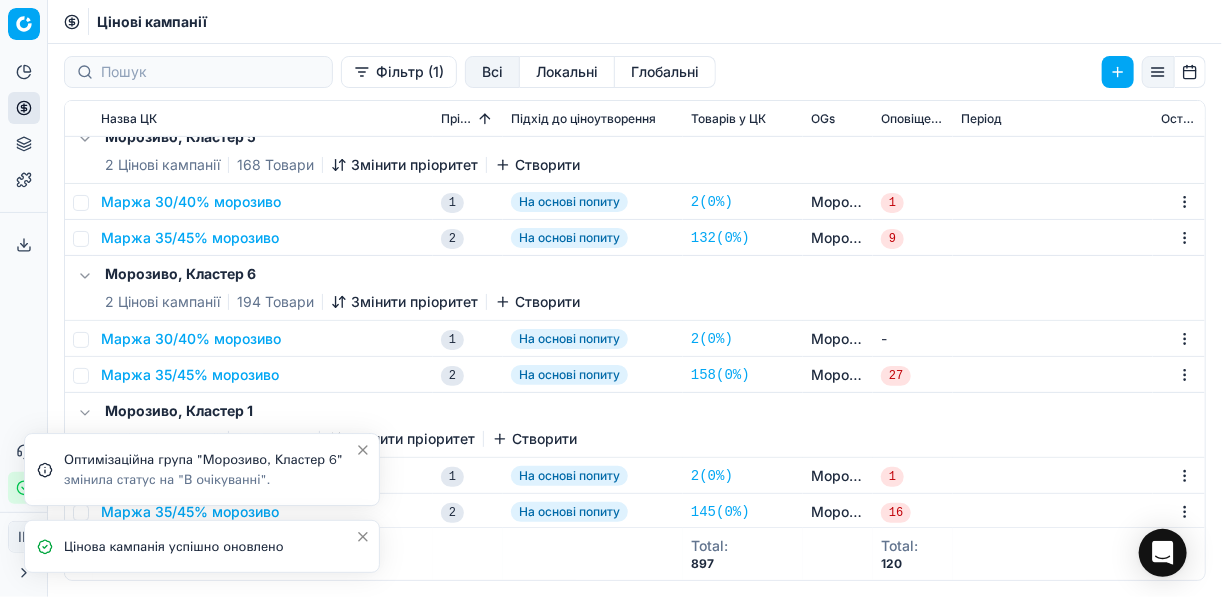 click 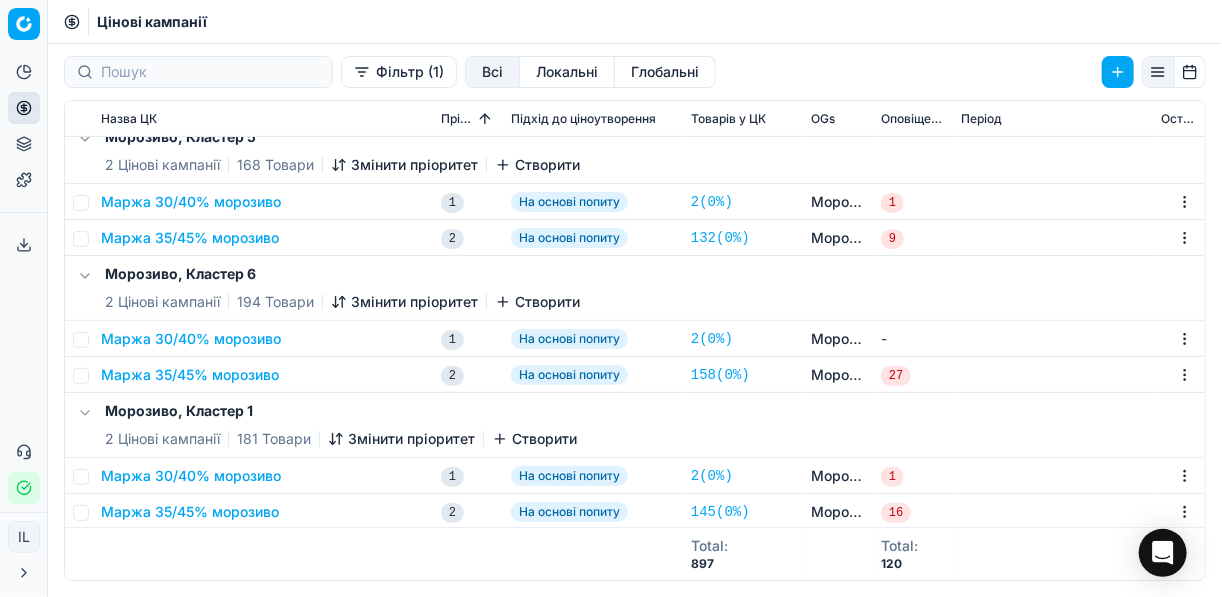 click on "Маржа 35/45% морозиво" at bounding box center (190, 375) 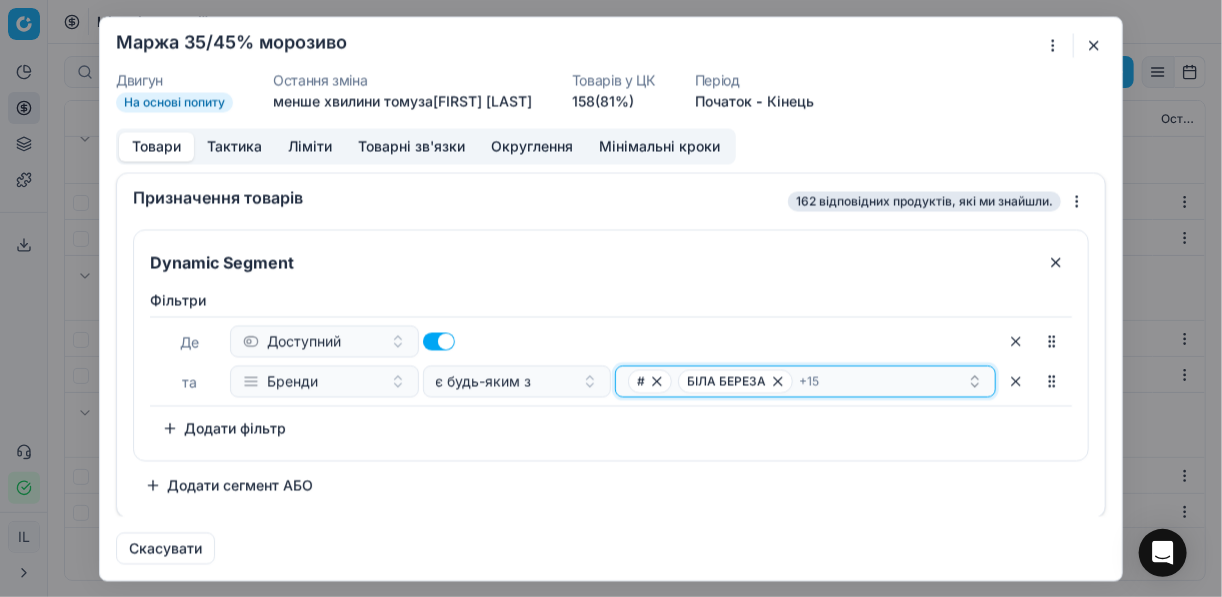 click on "# БІЛА БЕРЕЗА + 15" at bounding box center (797, 381) 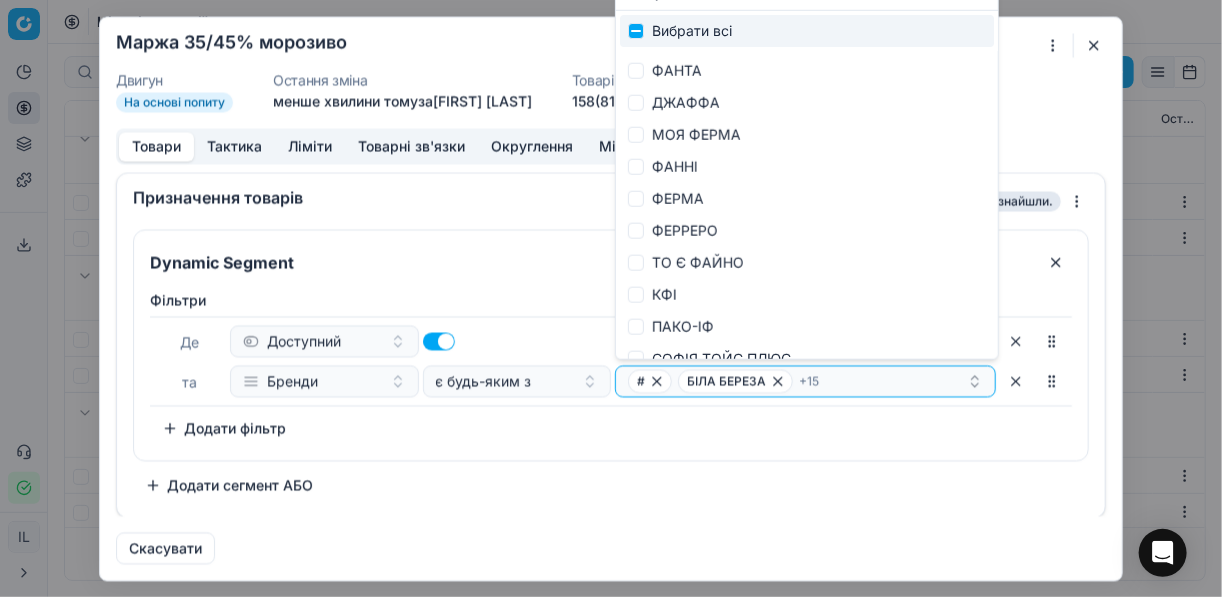 type on "фе" 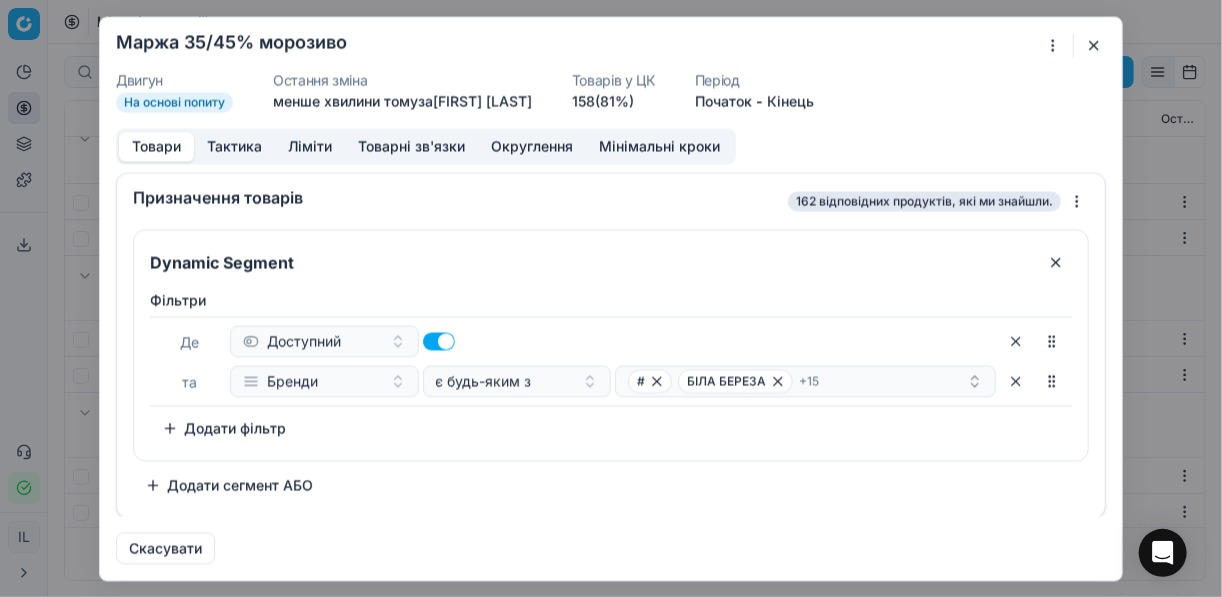 click on "Dynamic Segment Фiльтри Де Доступний та Бренди є будь-яким з # БІЛА БЕРЕЗА + 15
To pick up a sortable item, press space or enter.
While dragging, use the up and down keys to move the item.
Press space or enter again to drop the item in its new position, or press escape to cancel.
Додати фільтр Додати сегмент АБО" at bounding box center [611, 369] 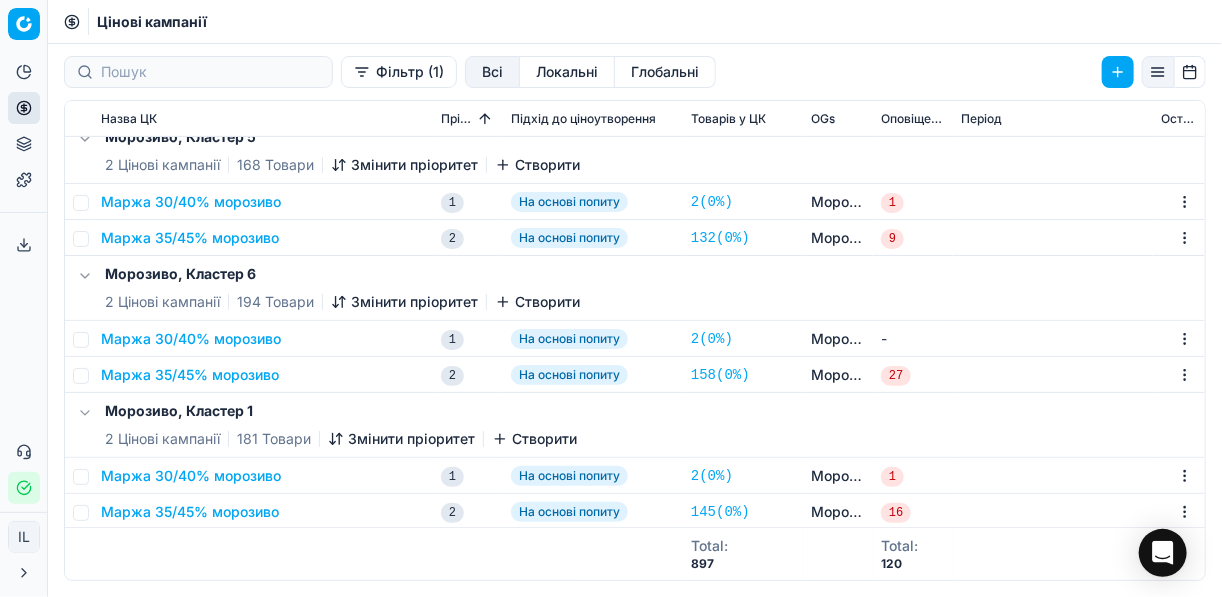 click on "Маржа 35/45% морозиво" at bounding box center [190, 512] 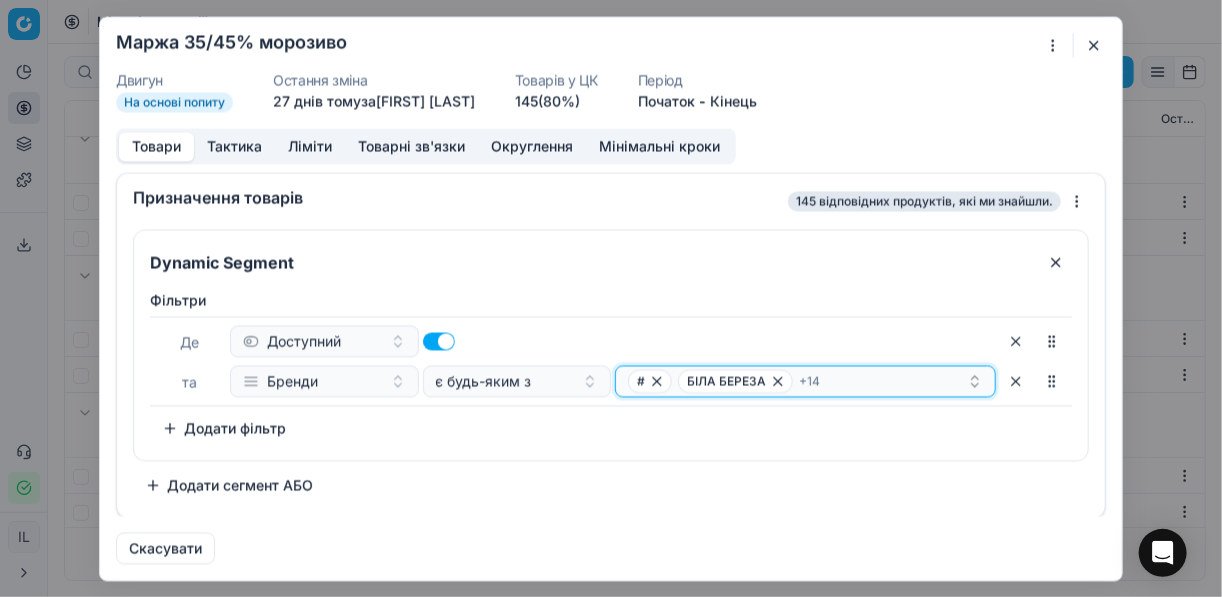 click on "# БІЛА БЕРЕЗА + 14" at bounding box center [797, 381] 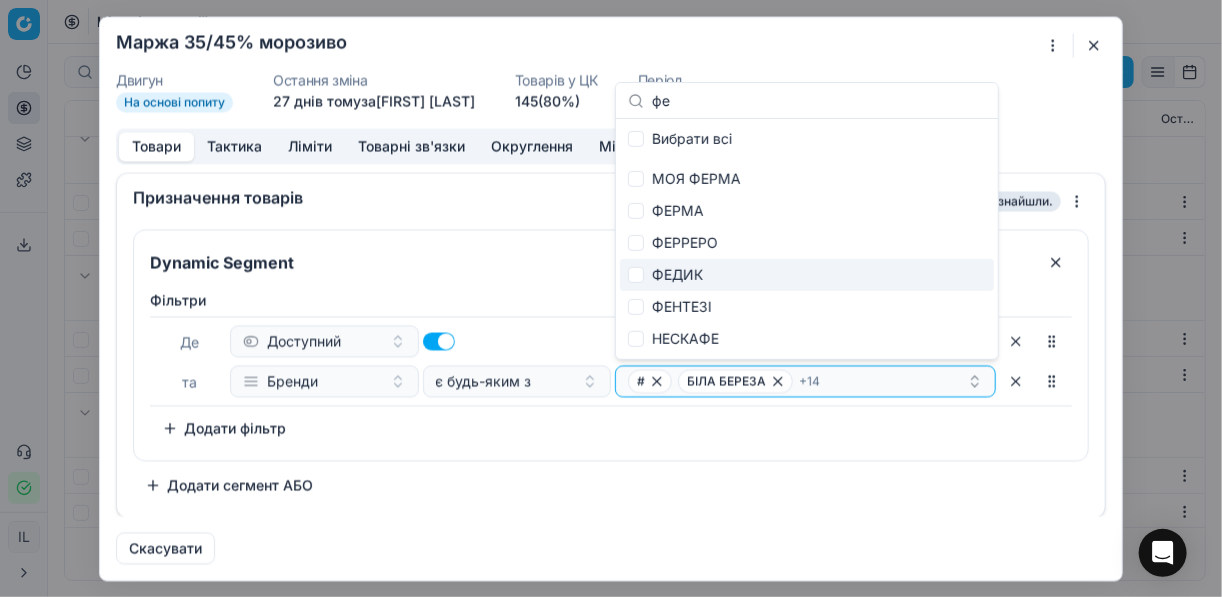 type on "фе" 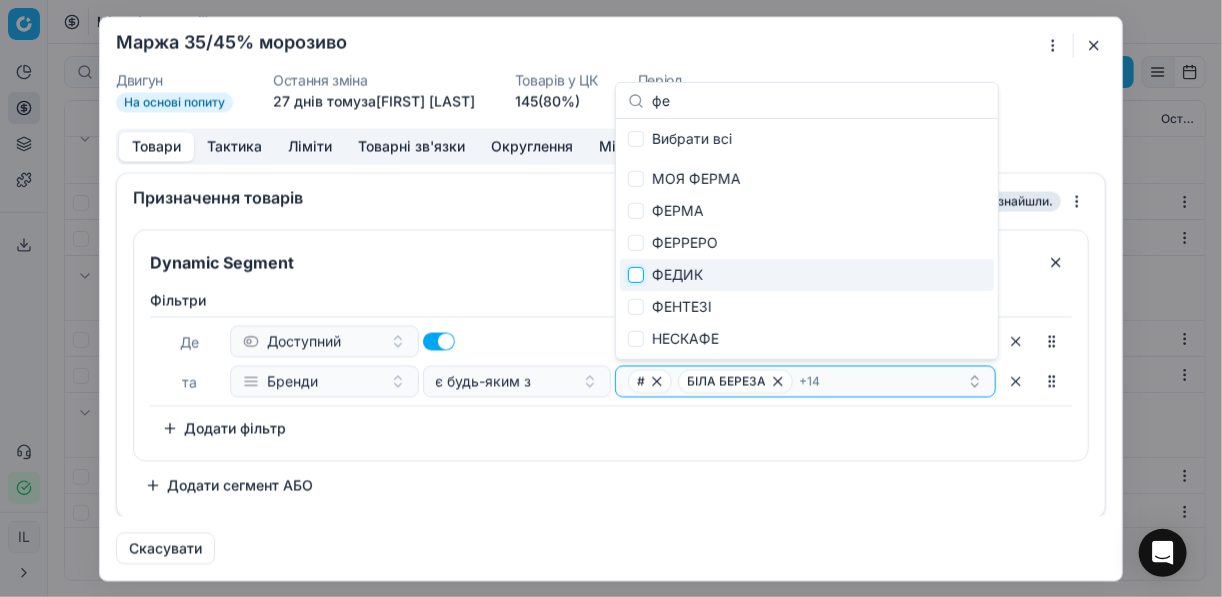 click at bounding box center [636, 275] 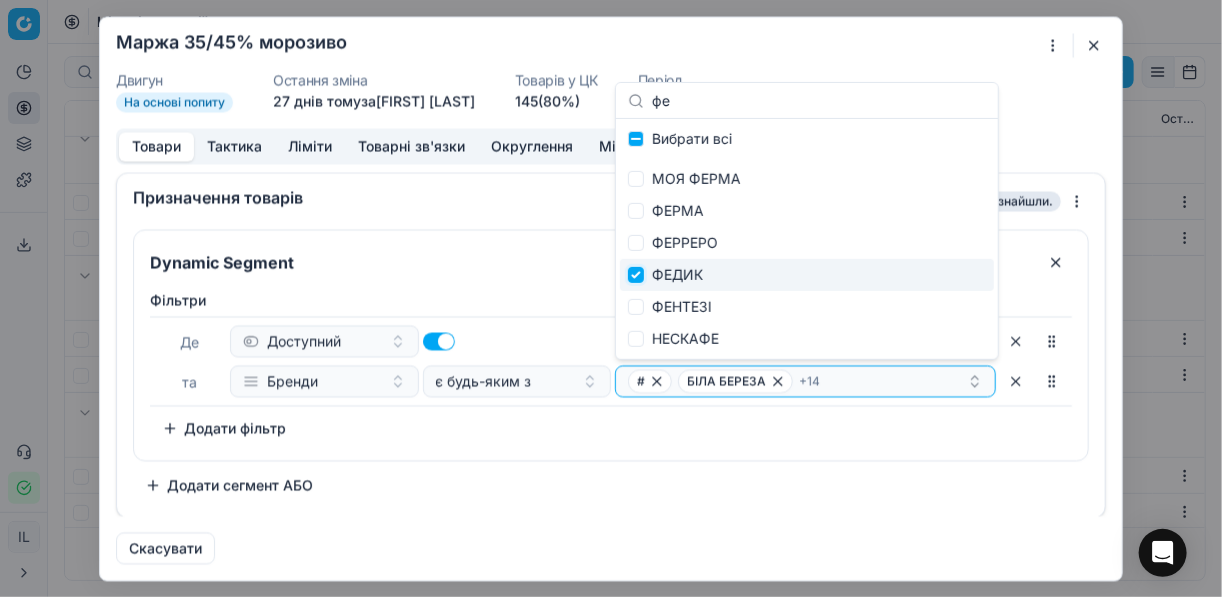 checkbox on "true" 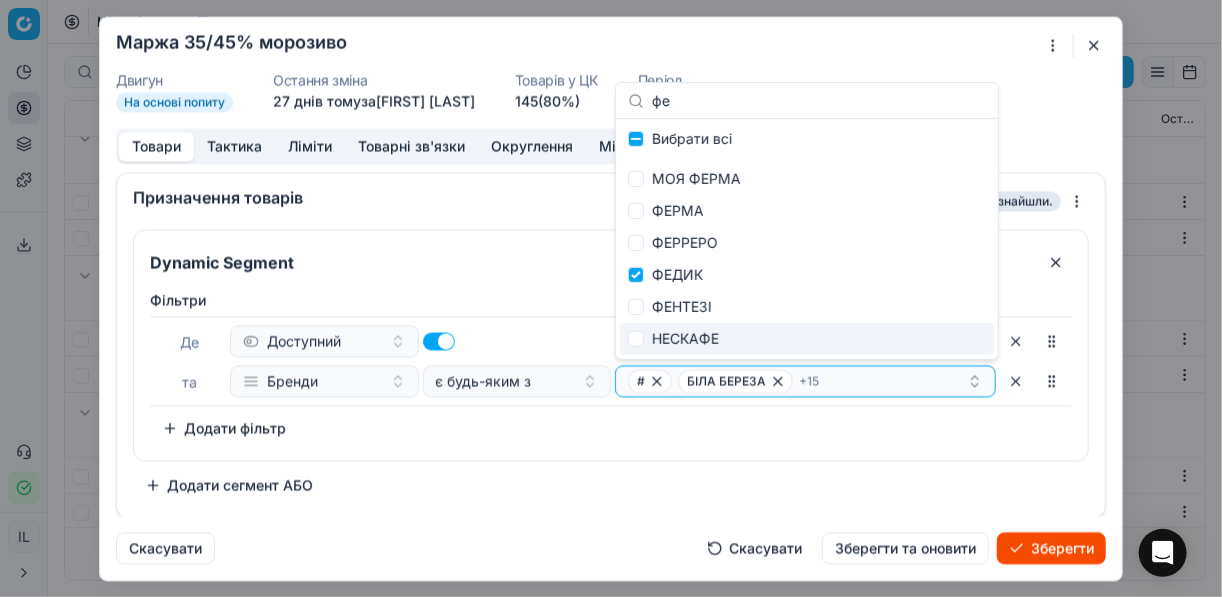 click on "Зберегти" at bounding box center (1051, 548) 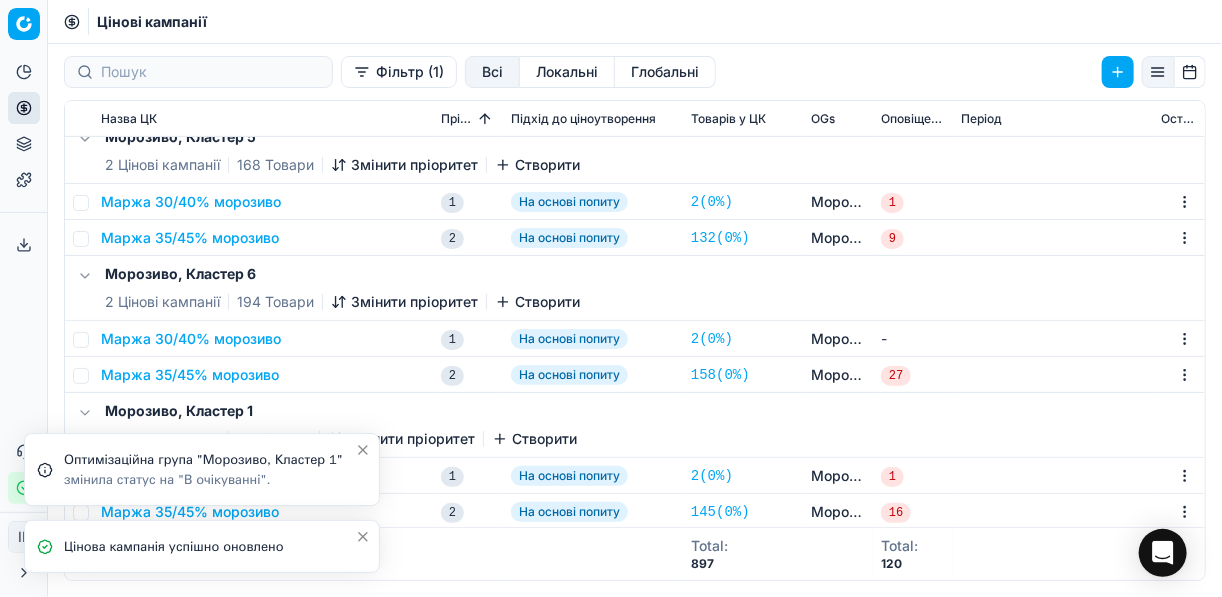 click 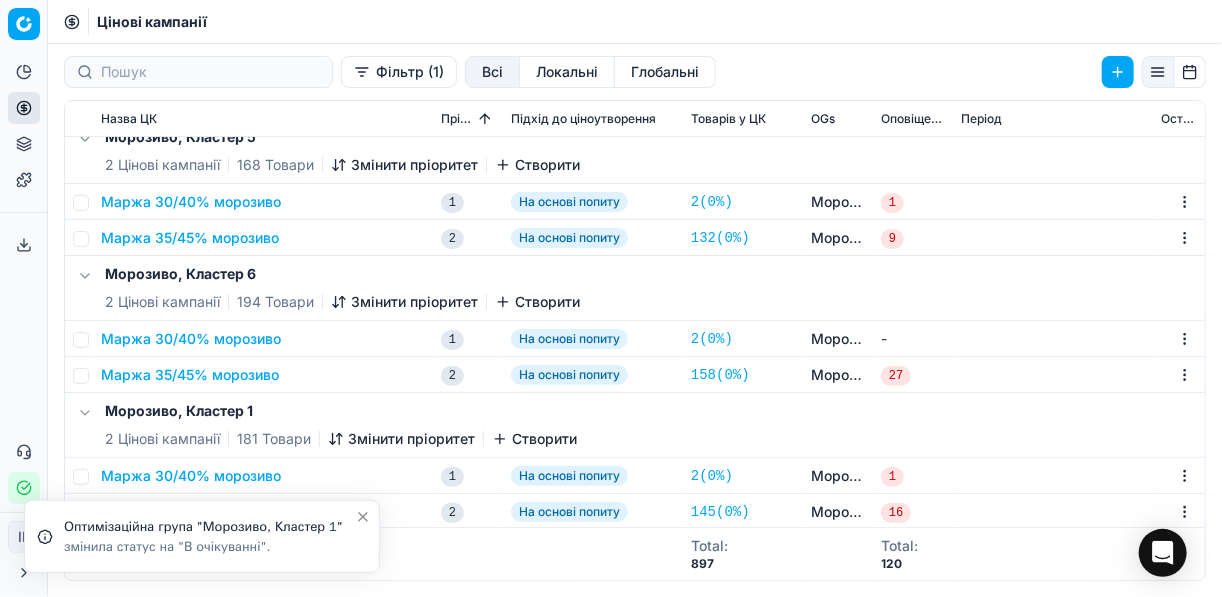 click 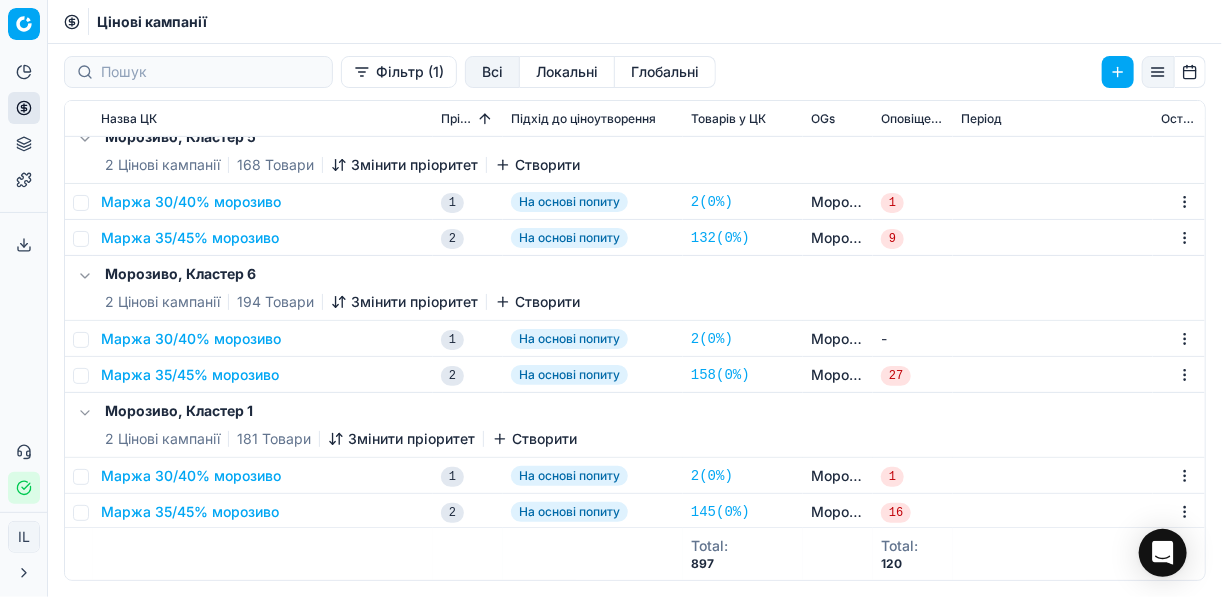 click on "Маржа 35/45% морозиво" at bounding box center [190, 512] 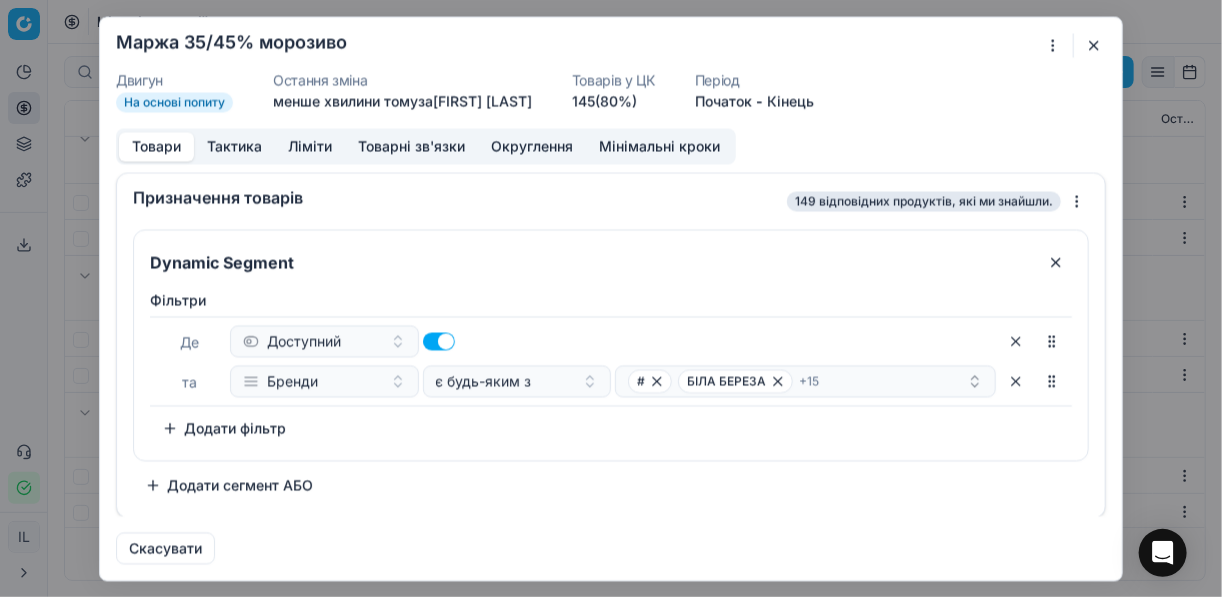 click on "Dynamic Segment Фiльтри Де Доступний та Бренди є будь-яким з # БІЛА БЕРЕЗА + 15
To pick up a sortable item, press space or enter.
While dragging, use the up and down keys to move the item.
Press space or enter again to drop the item in its new position, or press escape to cancel.
Додати фільтр Додати сегмент АБО" at bounding box center [611, 369] 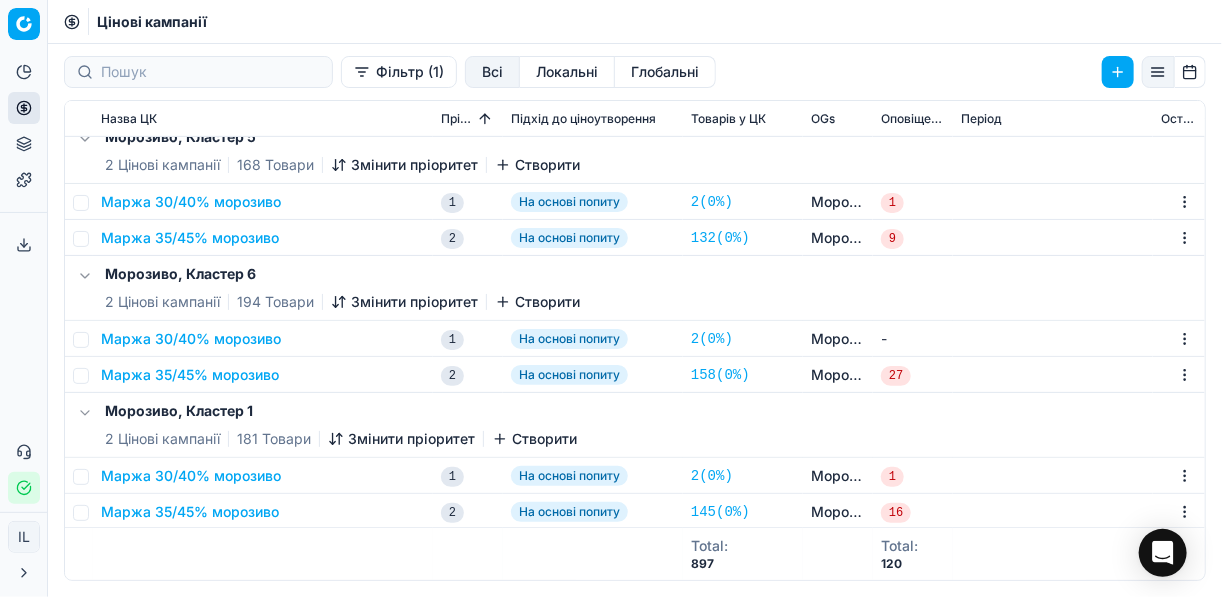 click on "Маржа 35/45% морозиво" at bounding box center (190, 375) 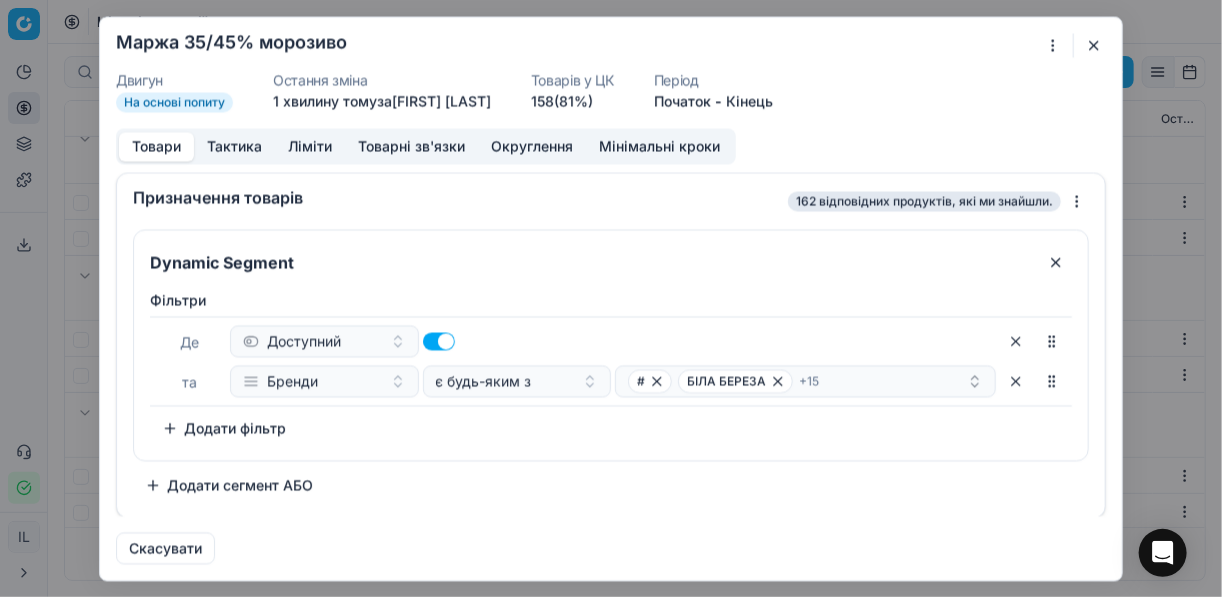 click at bounding box center [1094, 45] 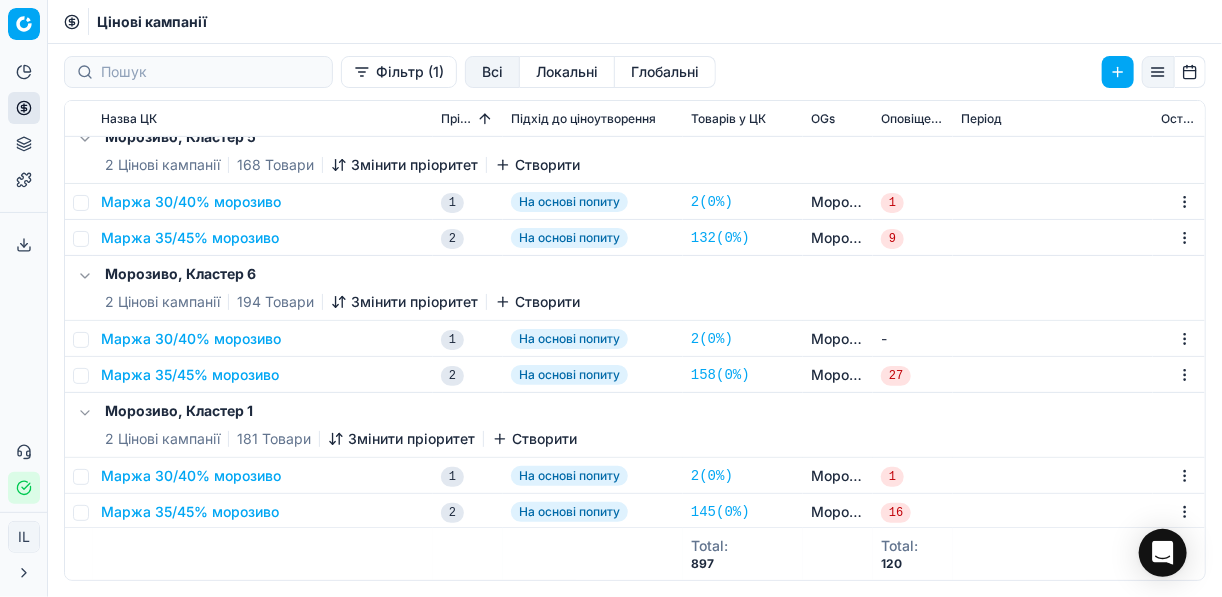 click on "Маржа 35/45% морозиво" at bounding box center [190, 238] 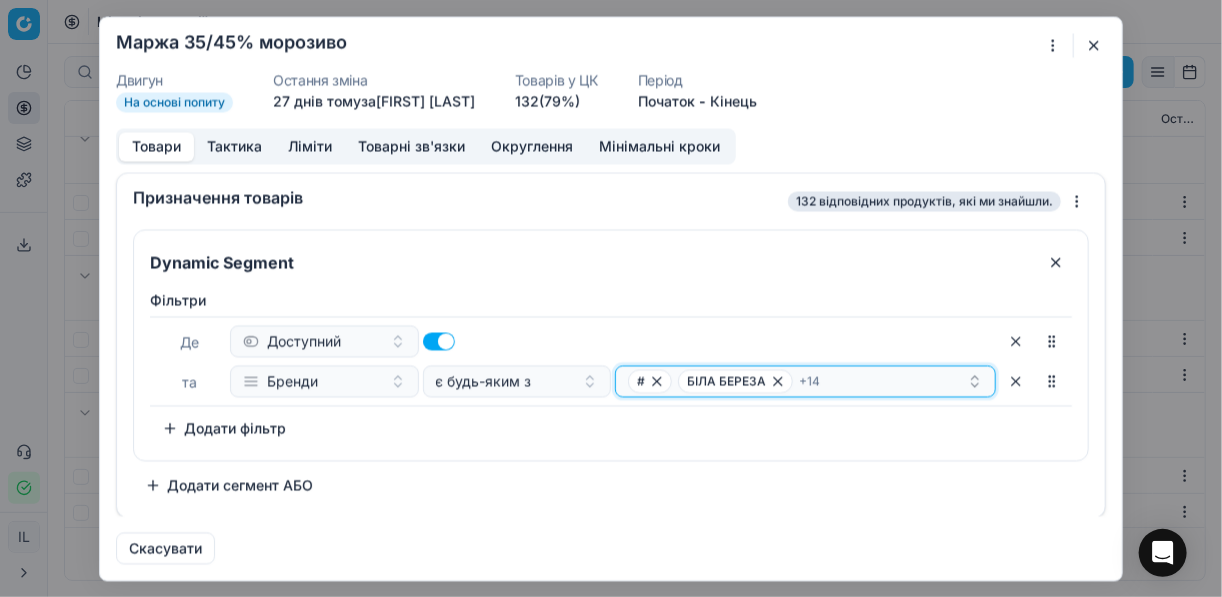 click on "# БІЛА БЕРЕЗА + 14" at bounding box center (797, 381) 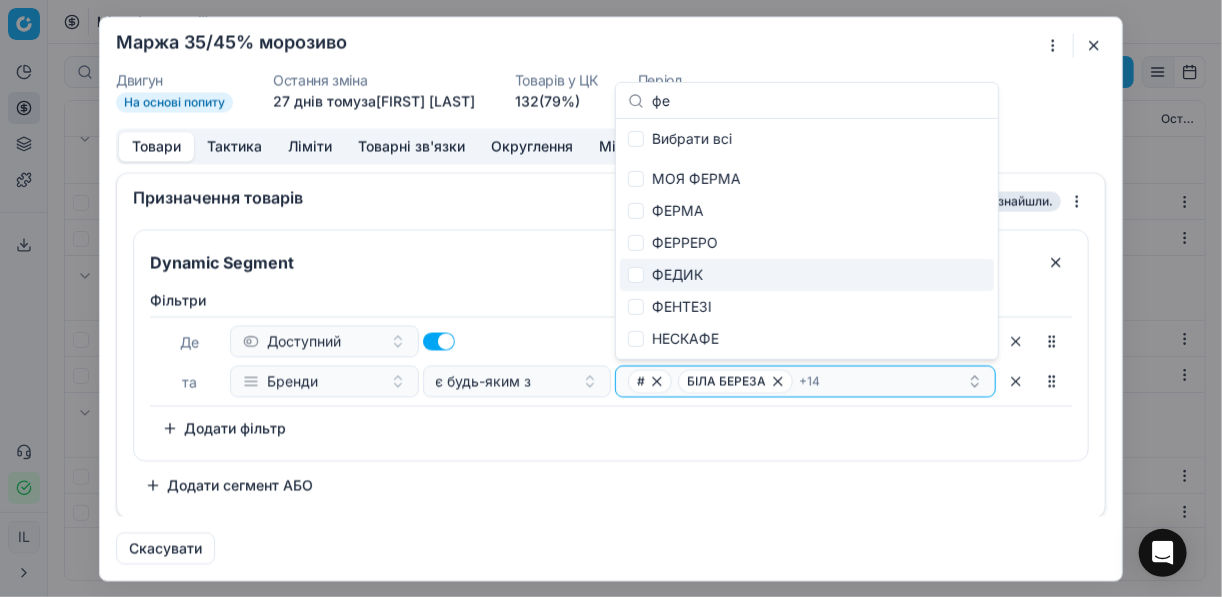 type on "фе" 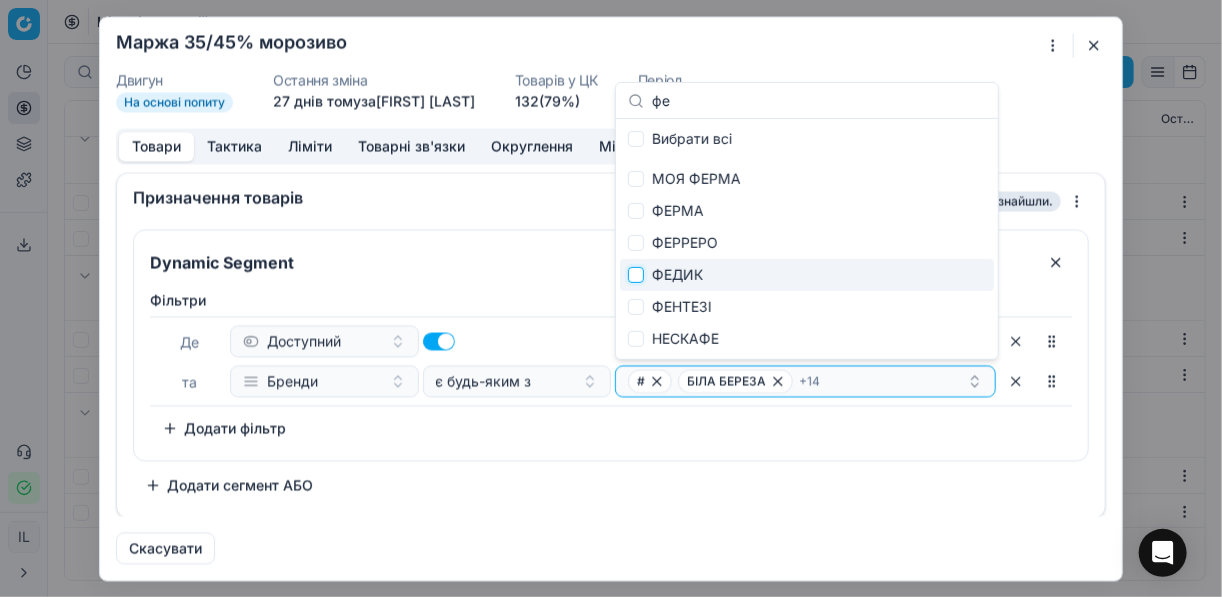 click at bounding box center [636, 275] 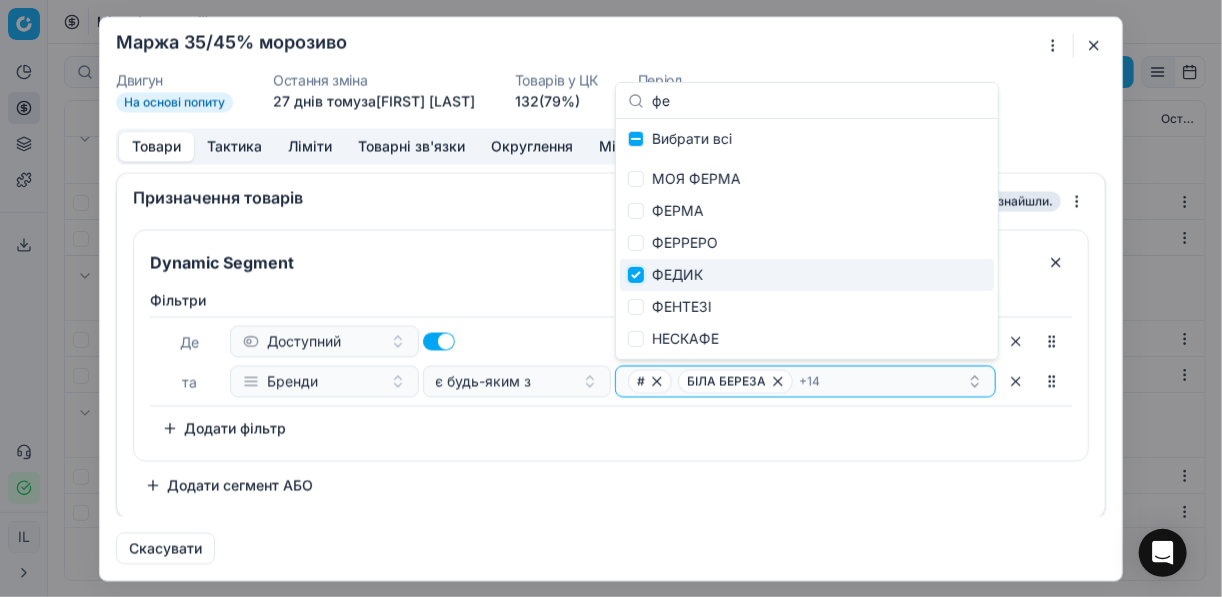 checkbox on "true" 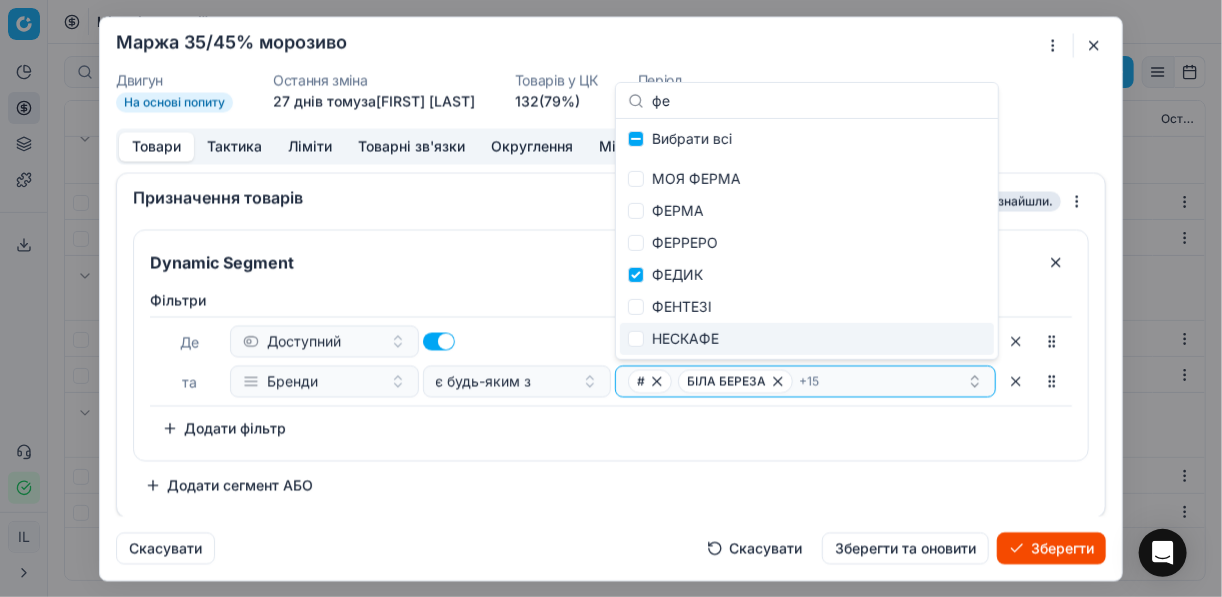 click on "Зберегти" at bounding box center (1051, 548) 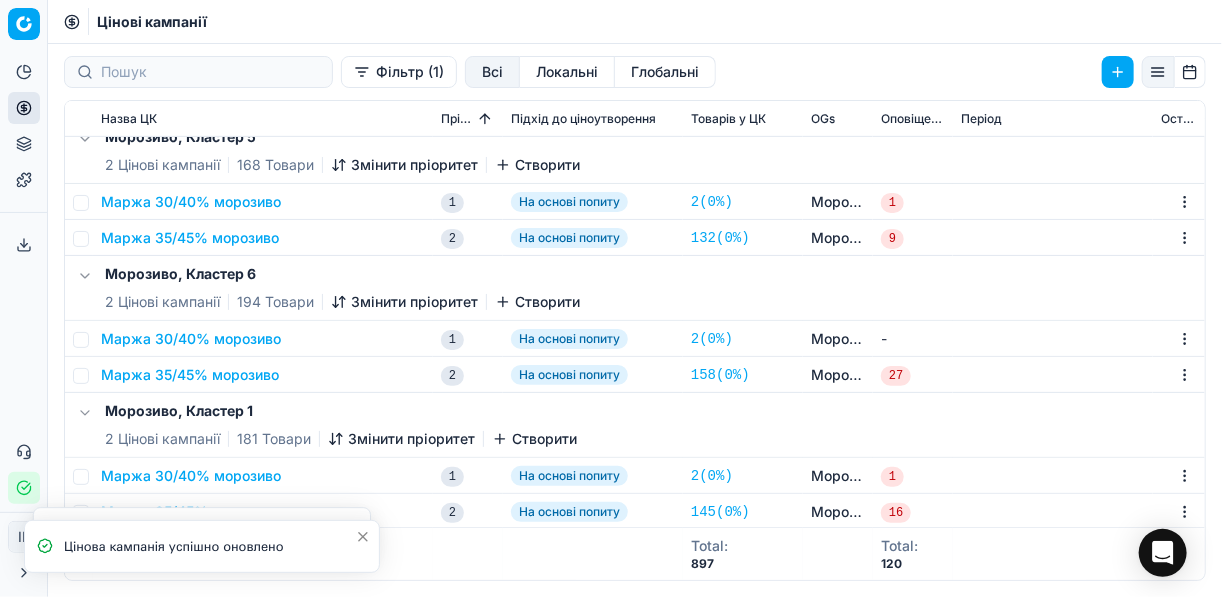 click on "Маржа 35/45% морозиво" at bounding box center [190, 238] 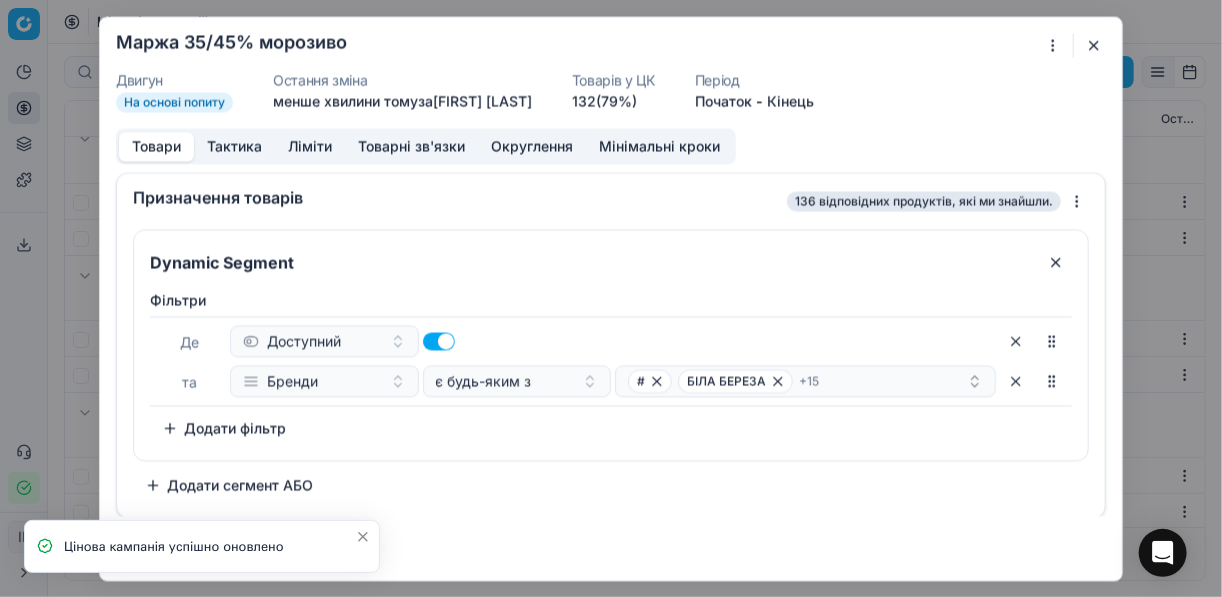 click at bounding box center [1094, 45] 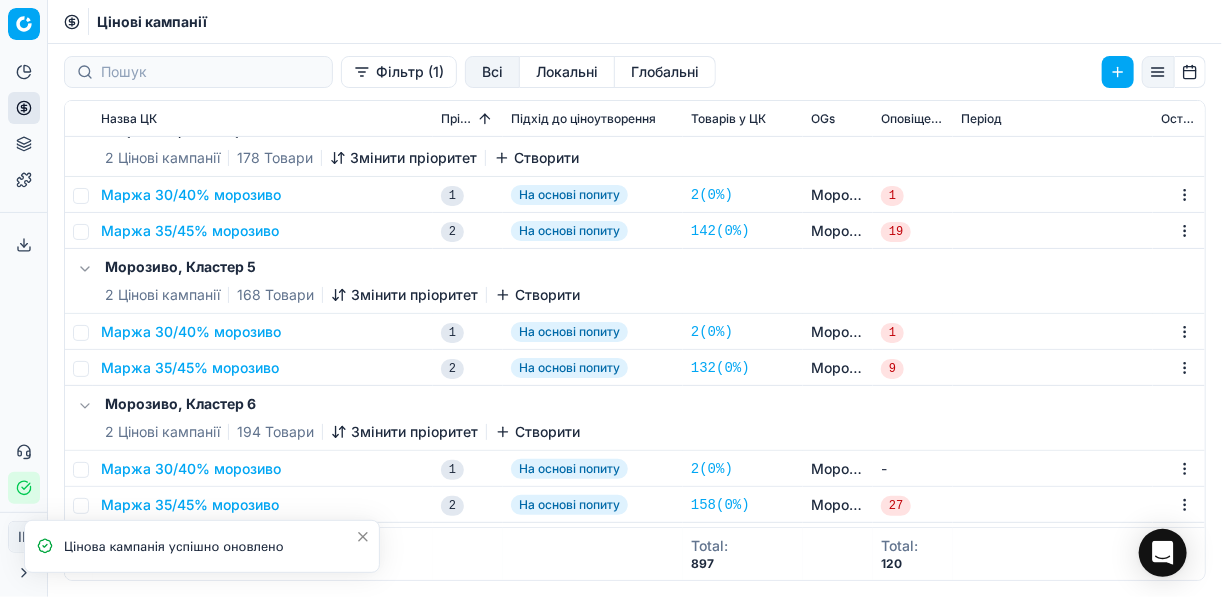 scroll, scrollTop: 139, scrollLeft: 0, axis: vertical 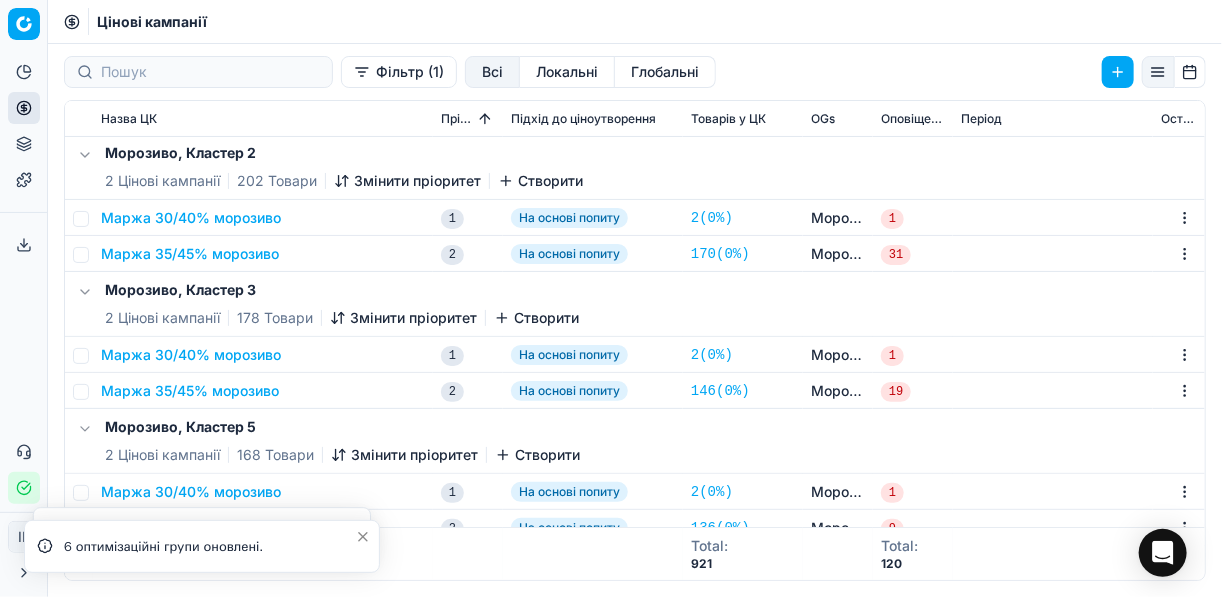 click on "Маржа 35/45% морозиво" at bounding box center [190, 254] 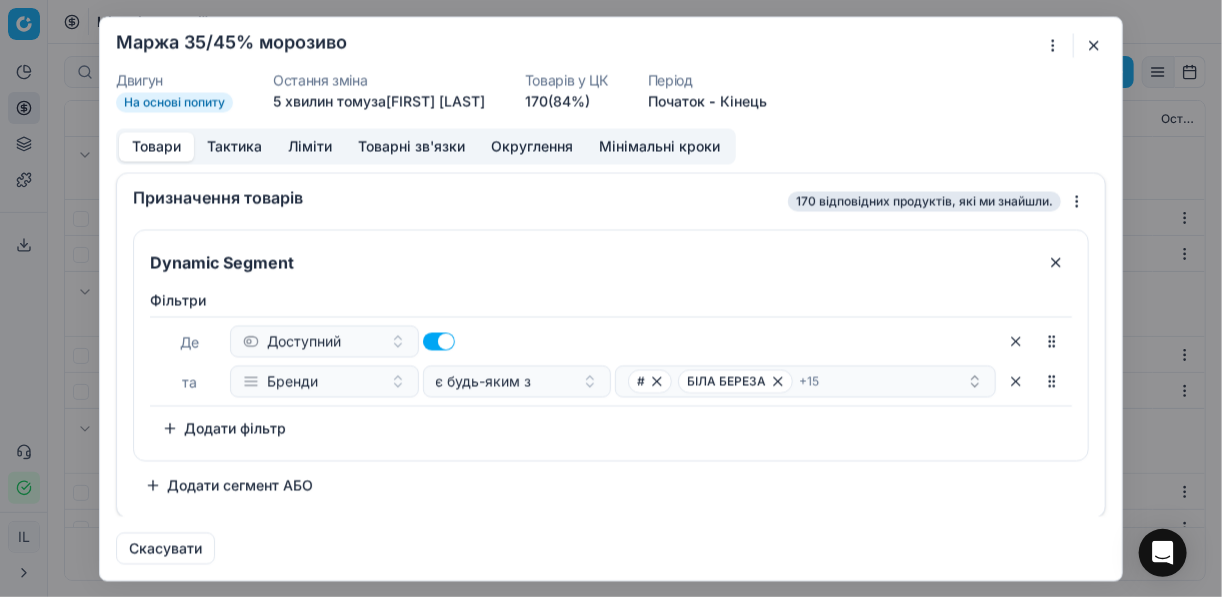 click at bounding box center (1094, 45) 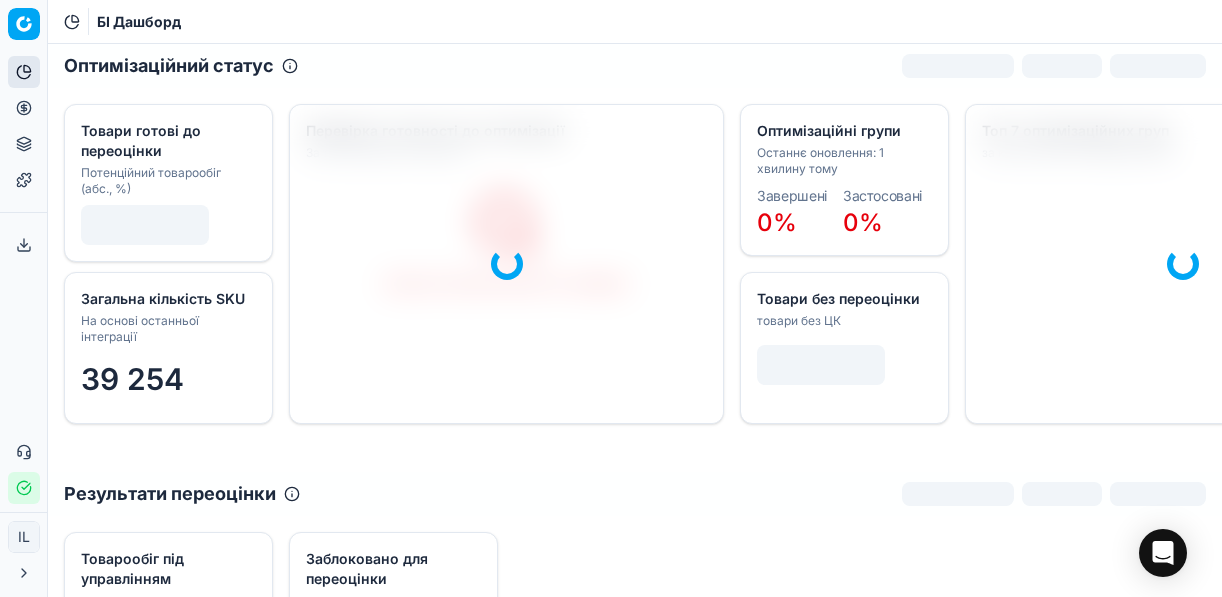click 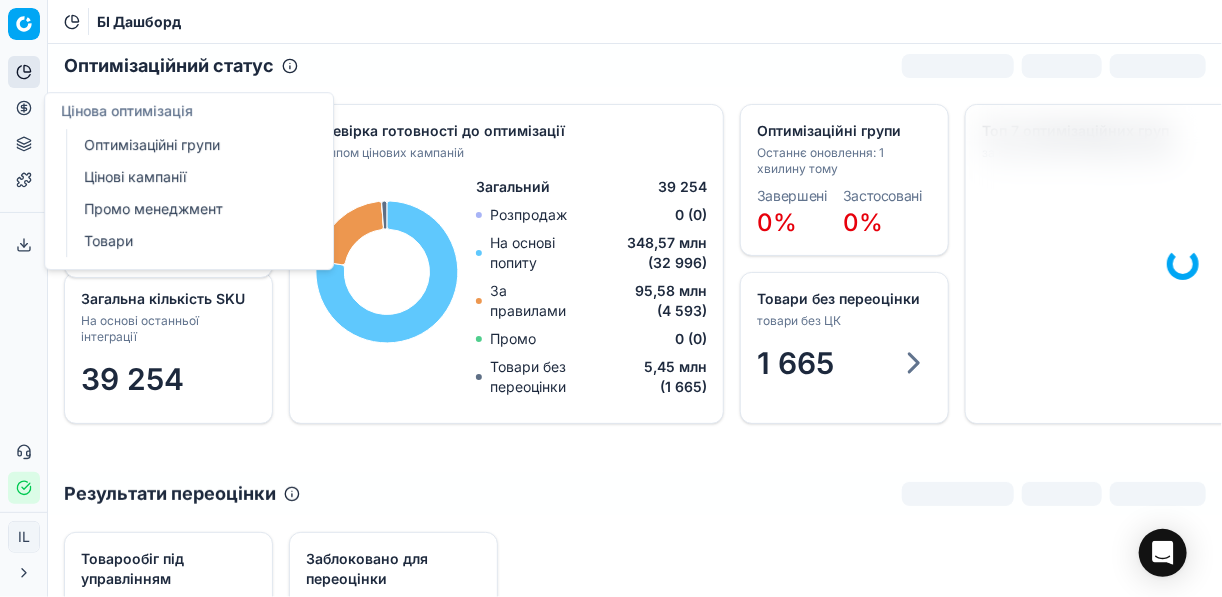 click on "Оптимізаційні групи" at bounding box center [192, 145] 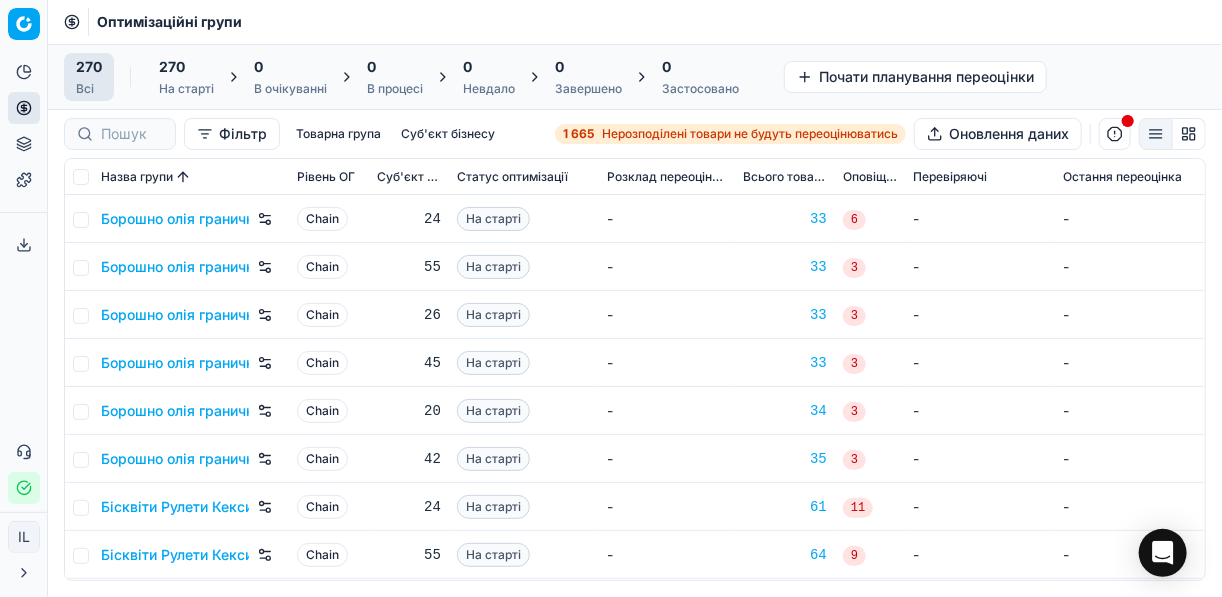 click on "1 665" at bounding box center [578, 134] 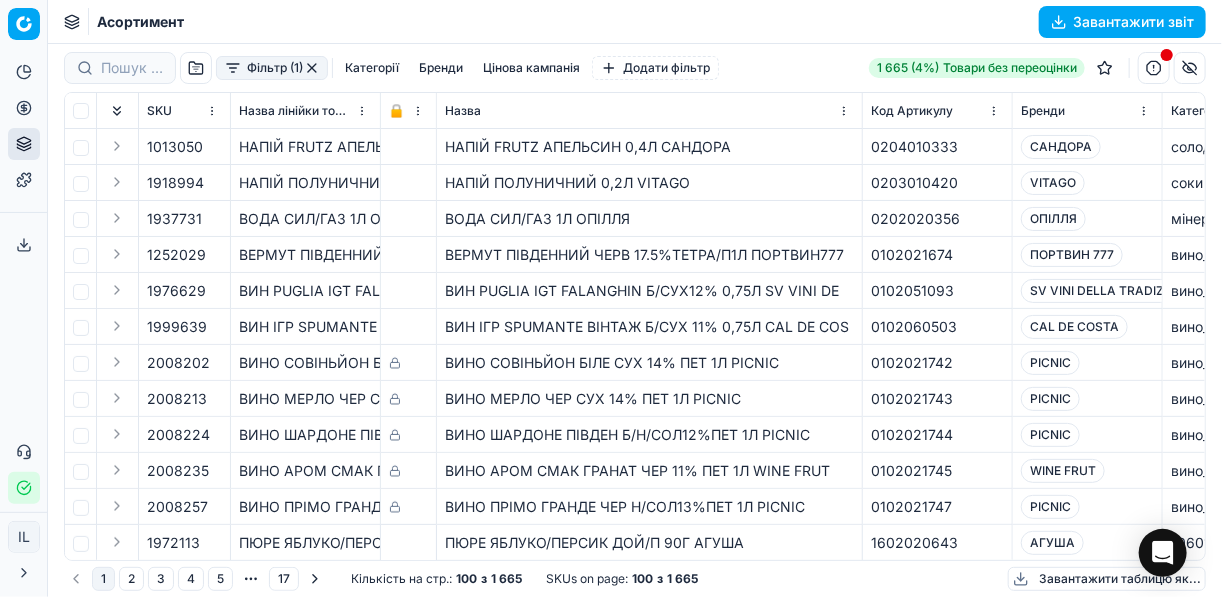 click on "Фільтр   (1)" at bounding box center [272, 68] 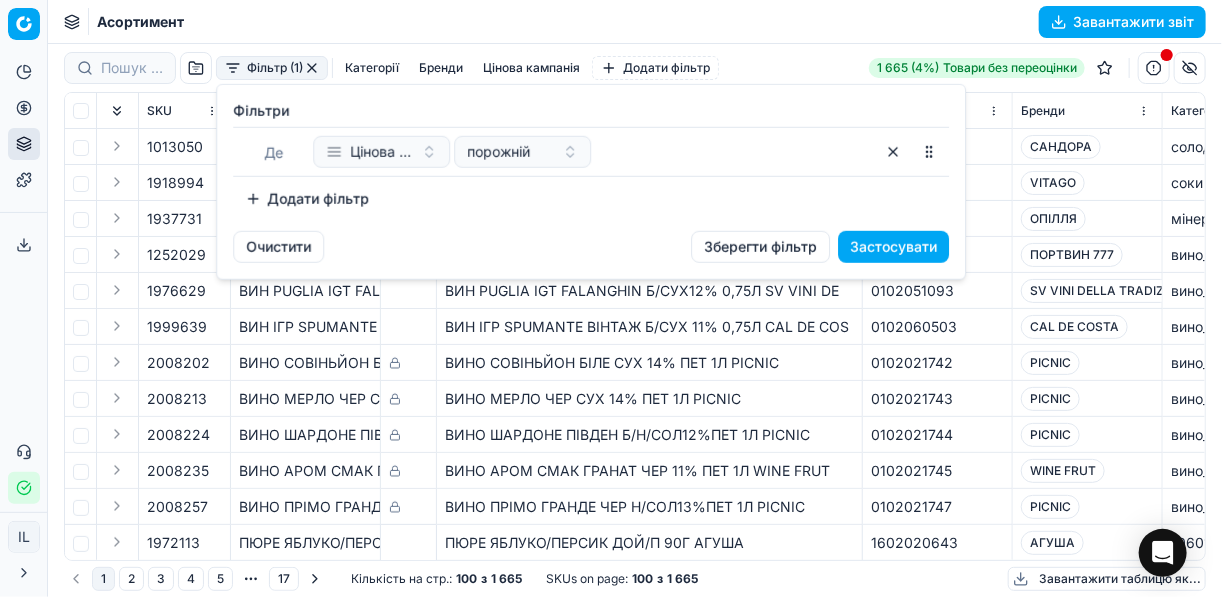 click on "Додати фільтр" at bounding box center (307, 199) 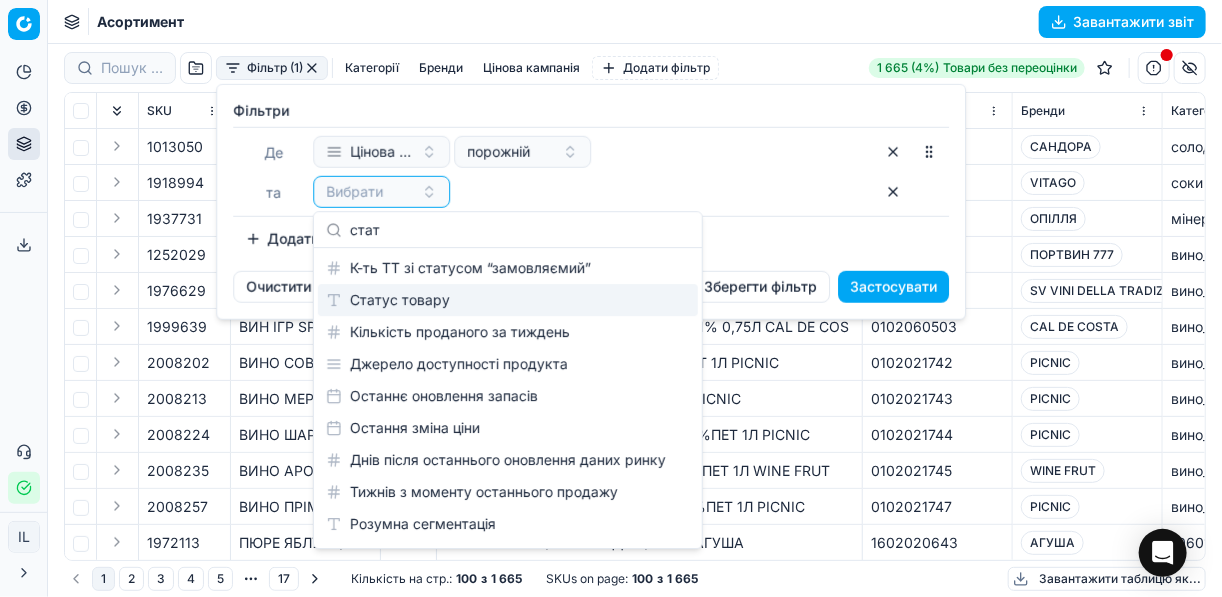 type on "стат" 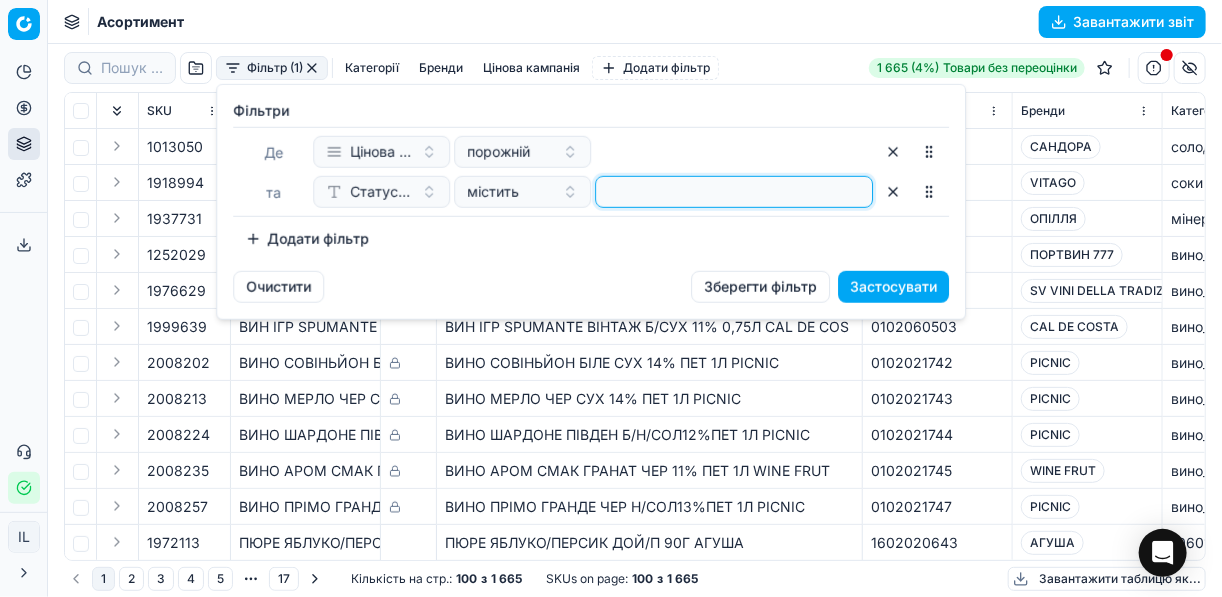 click at bounding box center [734, 192] 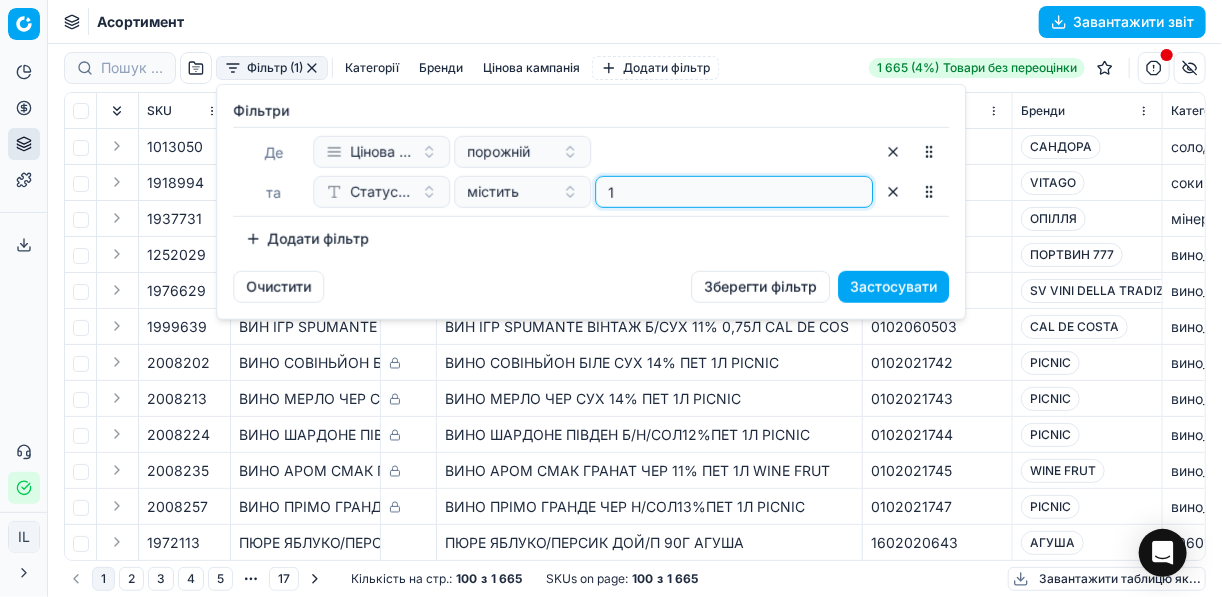 type on "1" 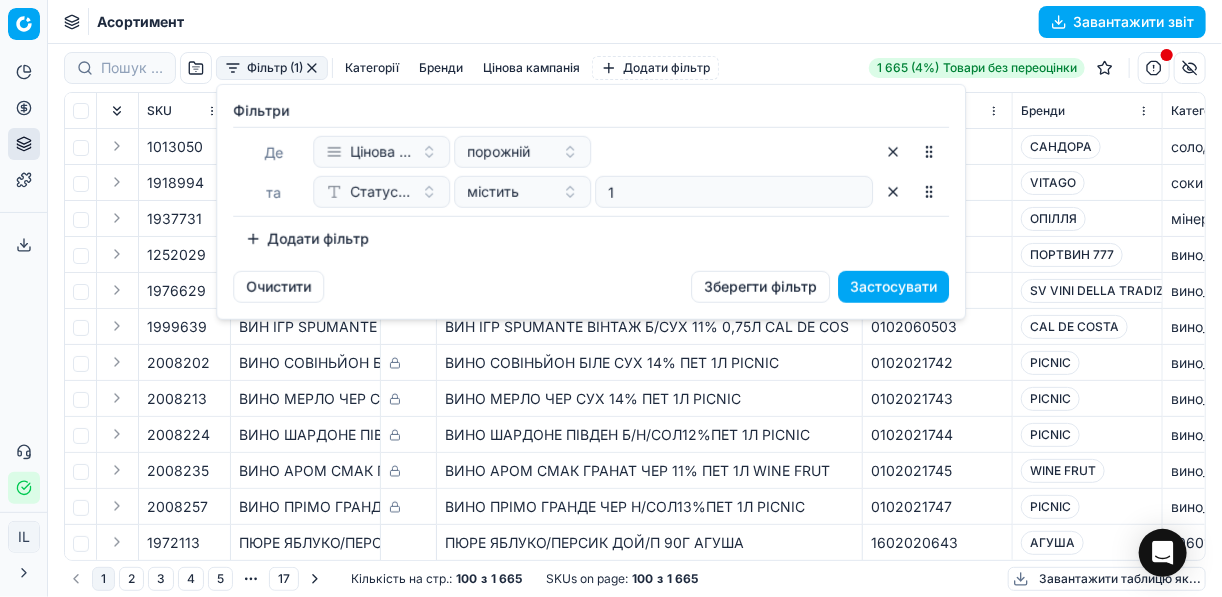 click on "Додати фільтр" at bounding box center [307, 239] 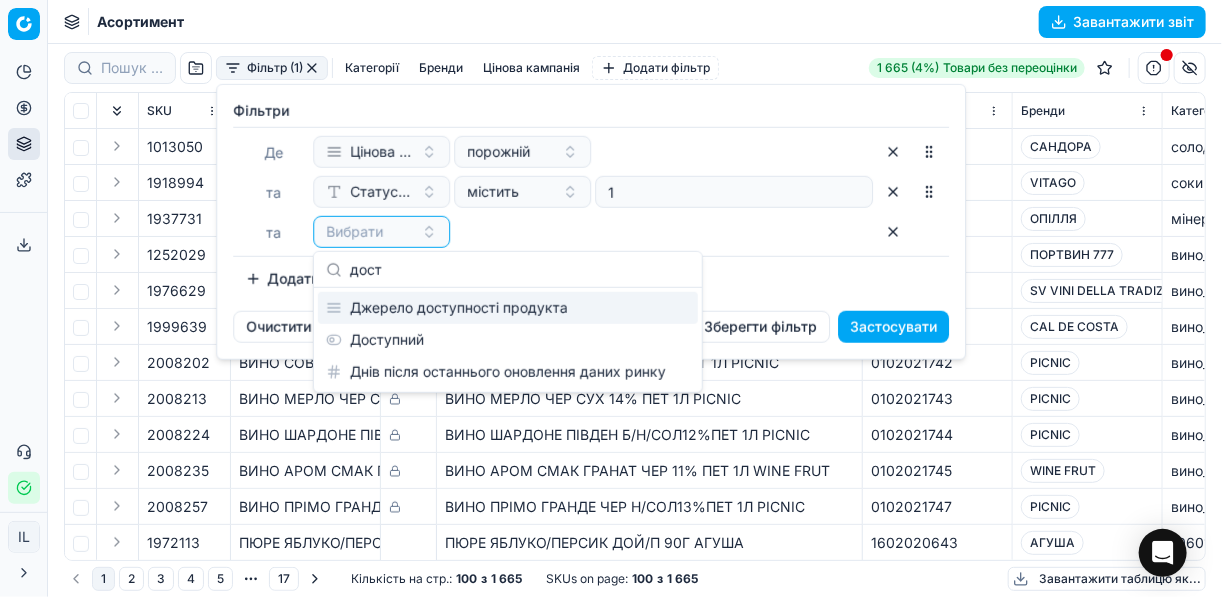 type on "дост" 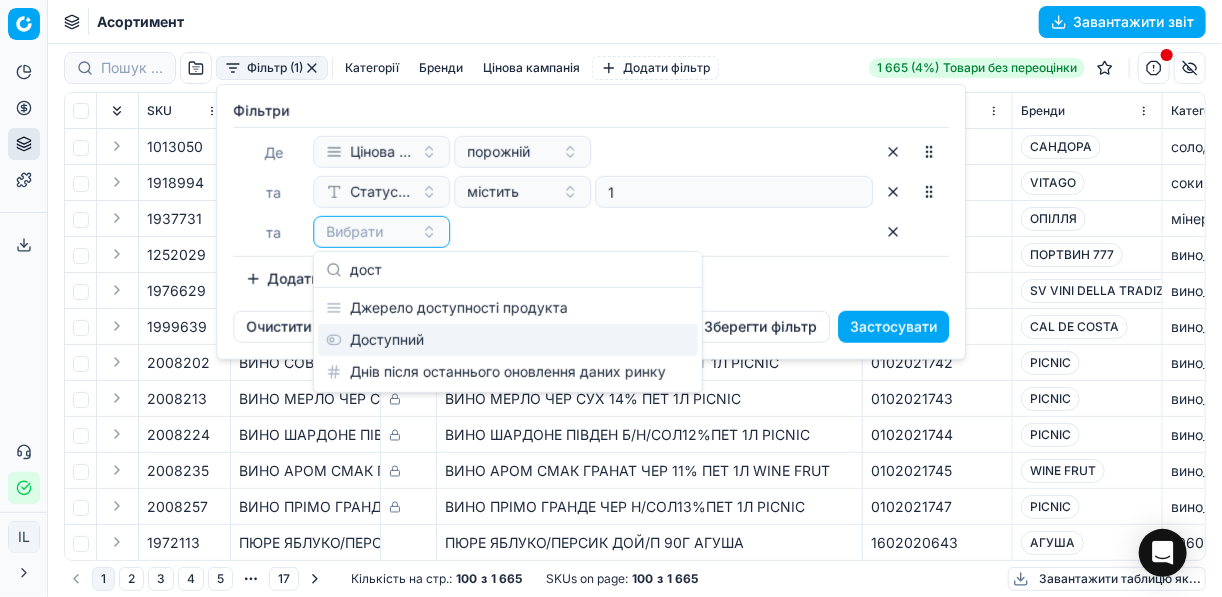 click on "Доступний" at bounding box center [508, 340] 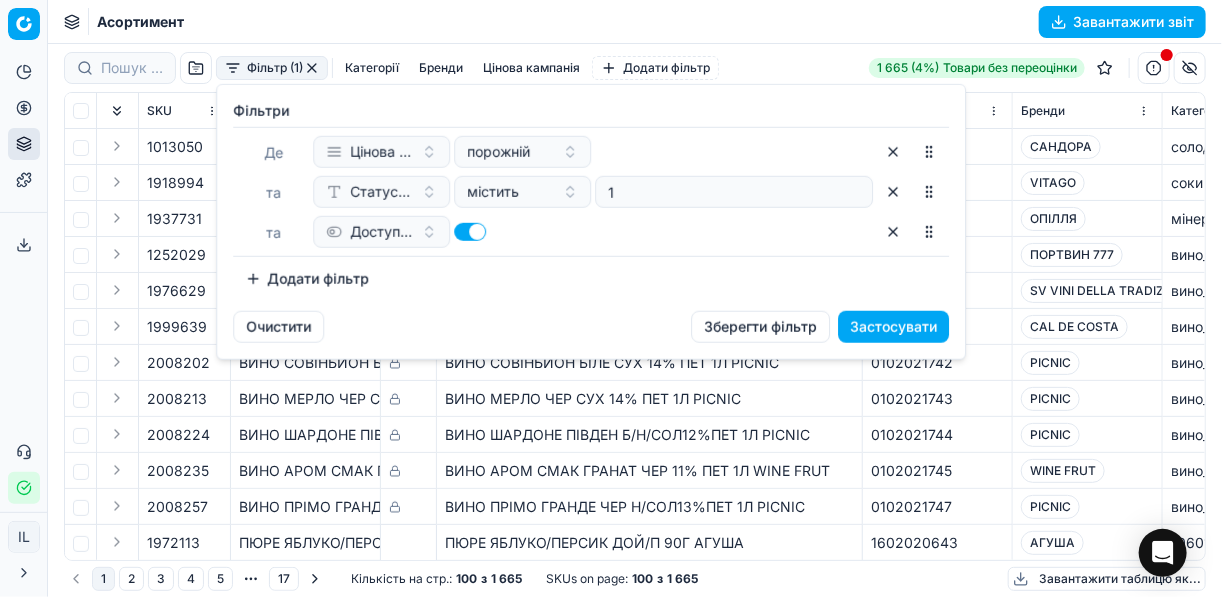 click on "Додати фільтр" at bounding box center [307, 279] 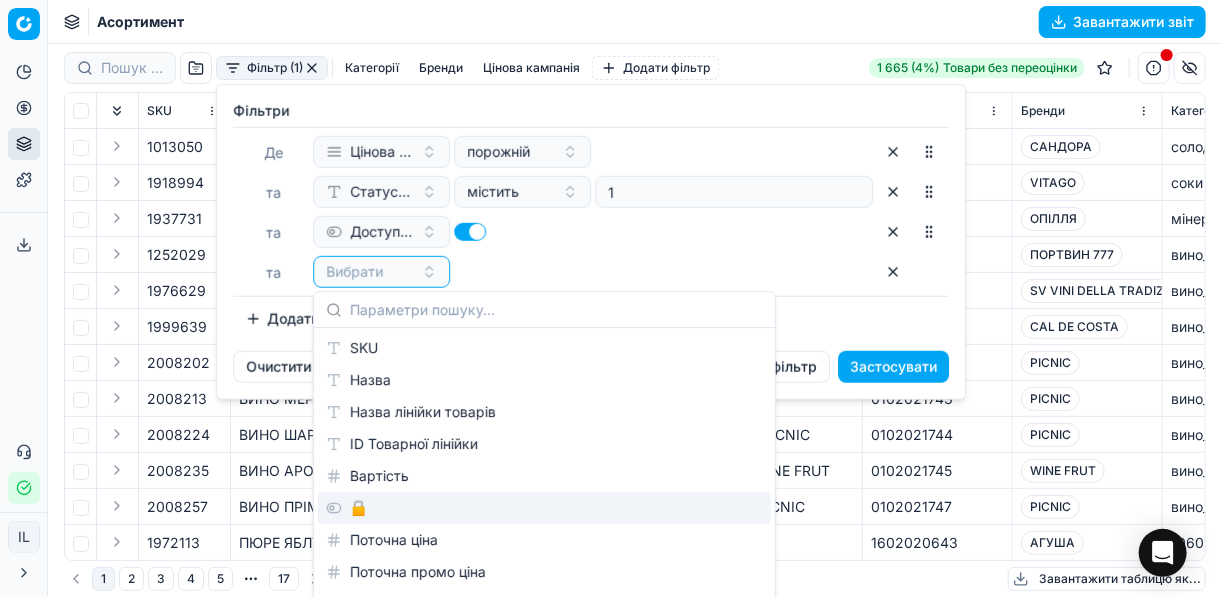 click on "🔒" at bounding box center (544, 508) 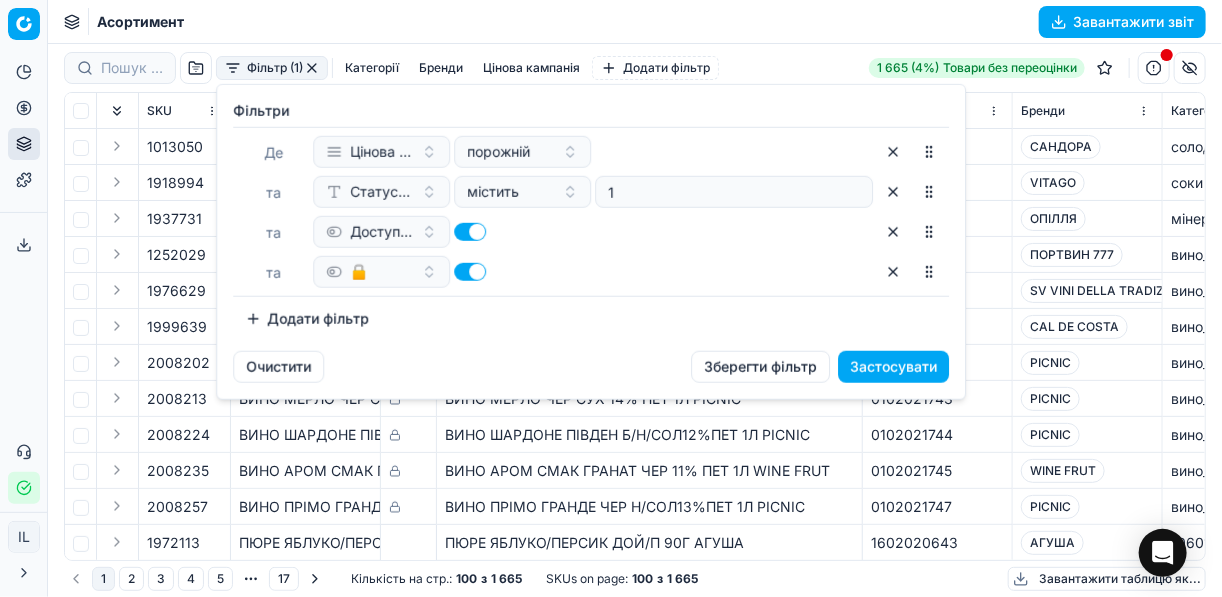 click at bounding box center (470, 272) 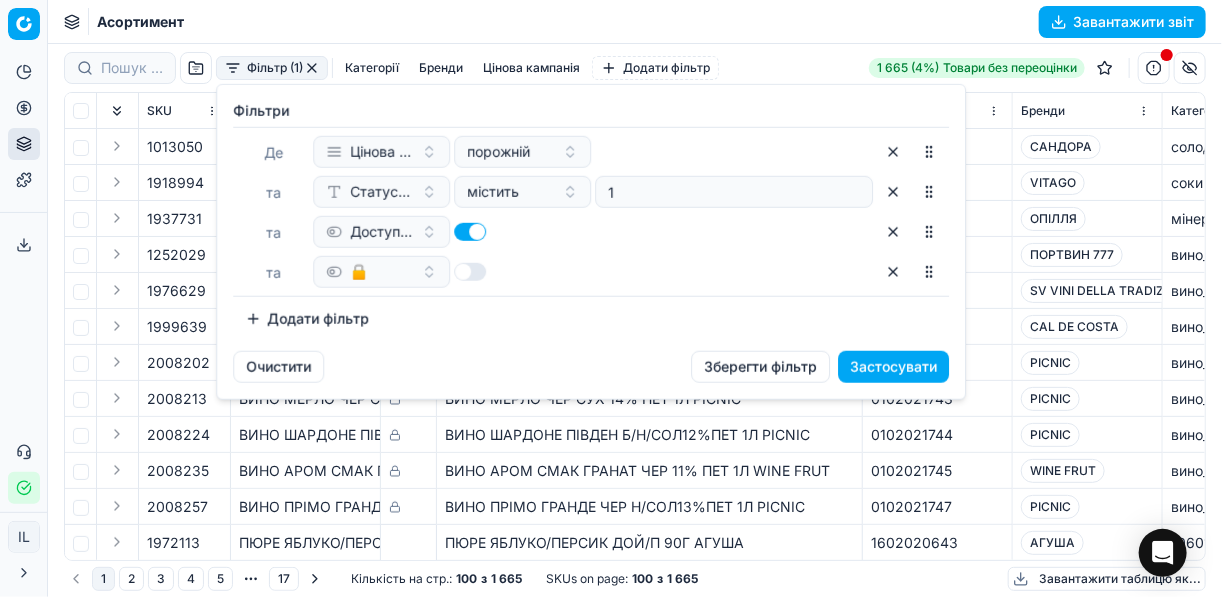 click on "Застосувати" at bounding box center (893, 367) 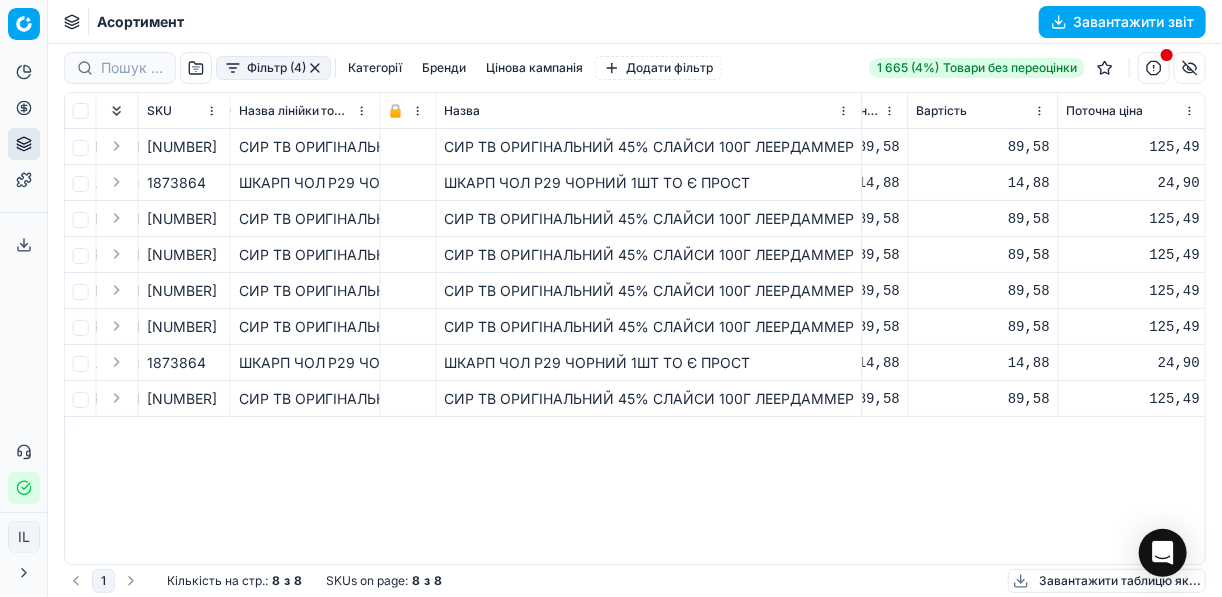 scroll, scrollTop: 0, scrollLeft: 1335, axis: horizontal 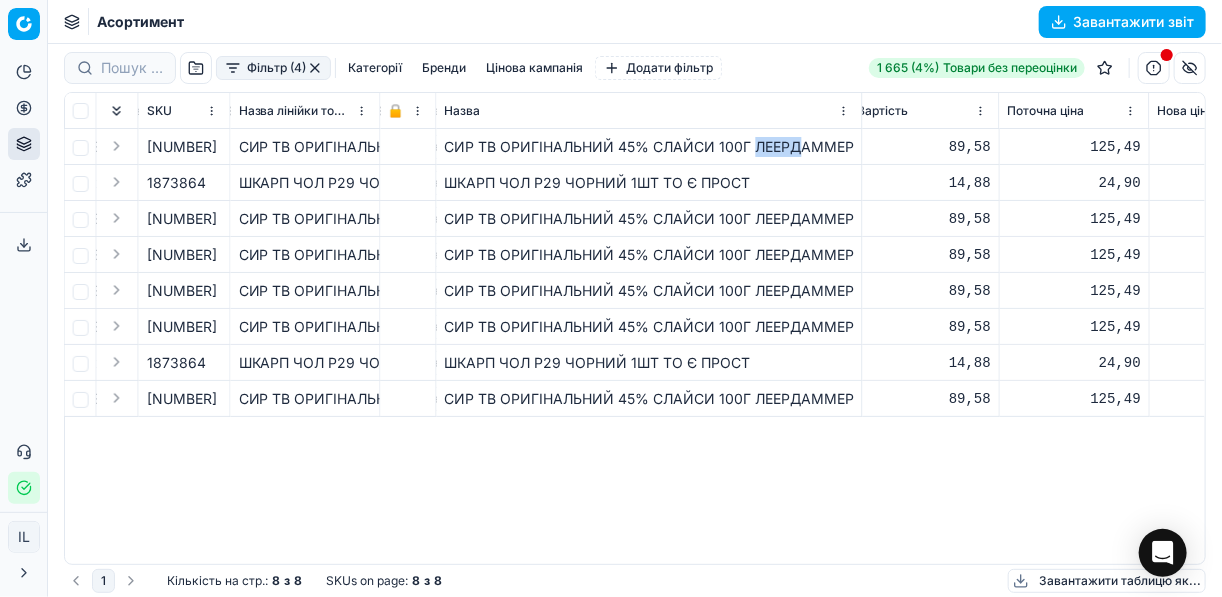 drag, startPoint x: 755, startPoint y: 146, endPoint x: 796, endPoint y: 146, distance: 41 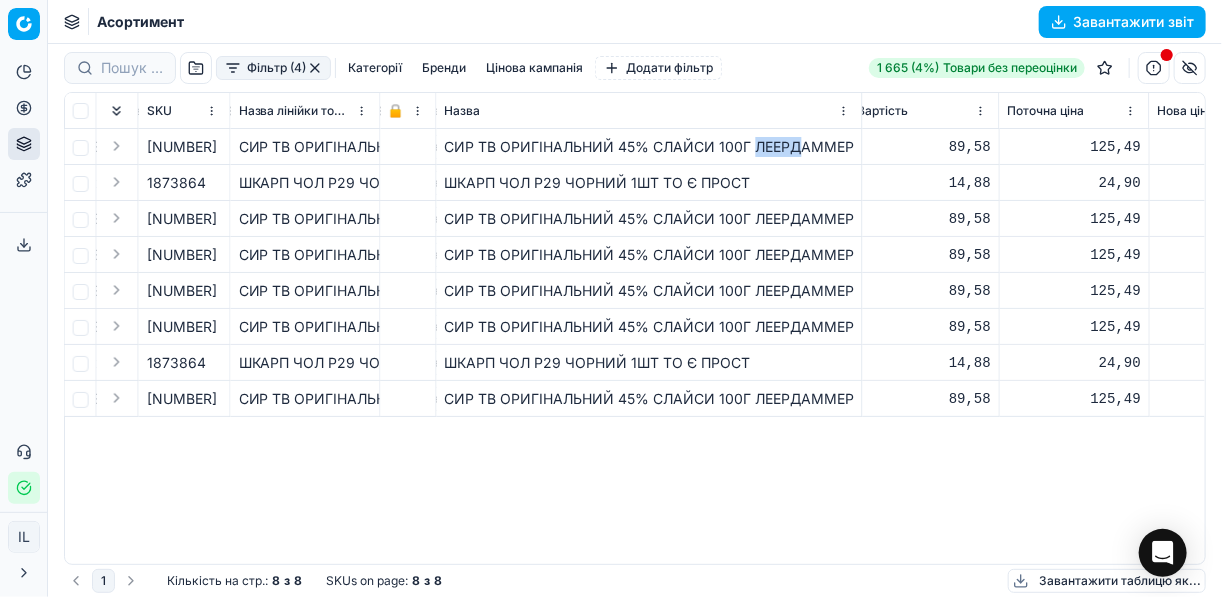 click on "СИР ТВ ОРИГІНАЛЬНИЙ 45% СЛАЙСИ    100Г  ЛЕЕРДАММЕР" at bounding box center (649, 147) 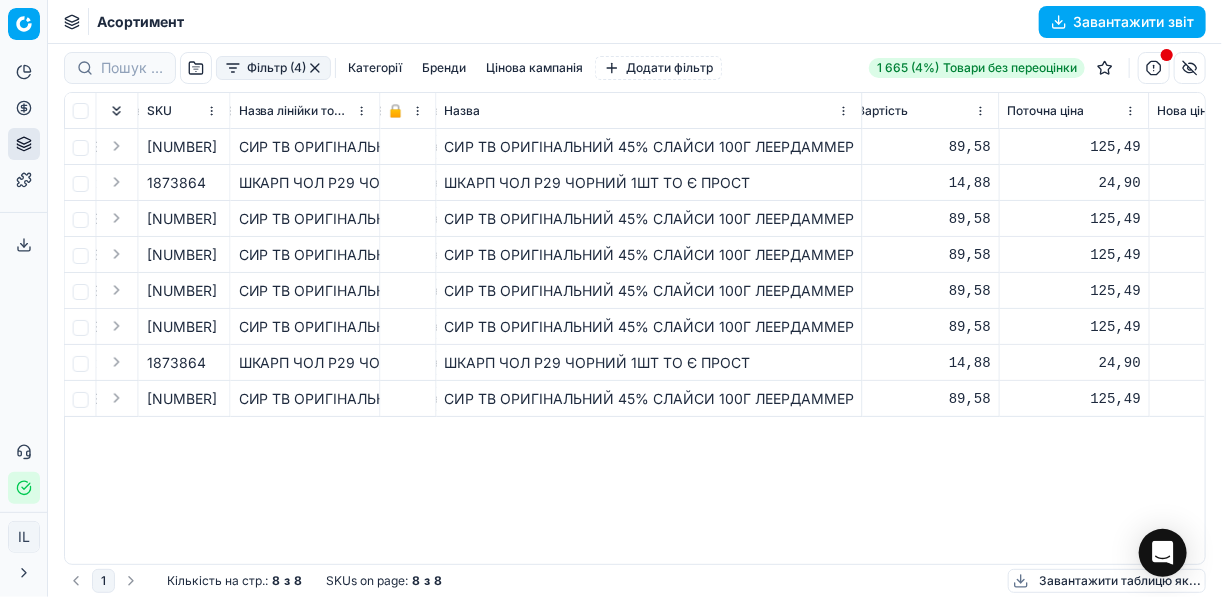 drag, startPoint x: 796, startPoint y: 146, endPoint x: 821, endPoint y: 166, distance: 32.01562 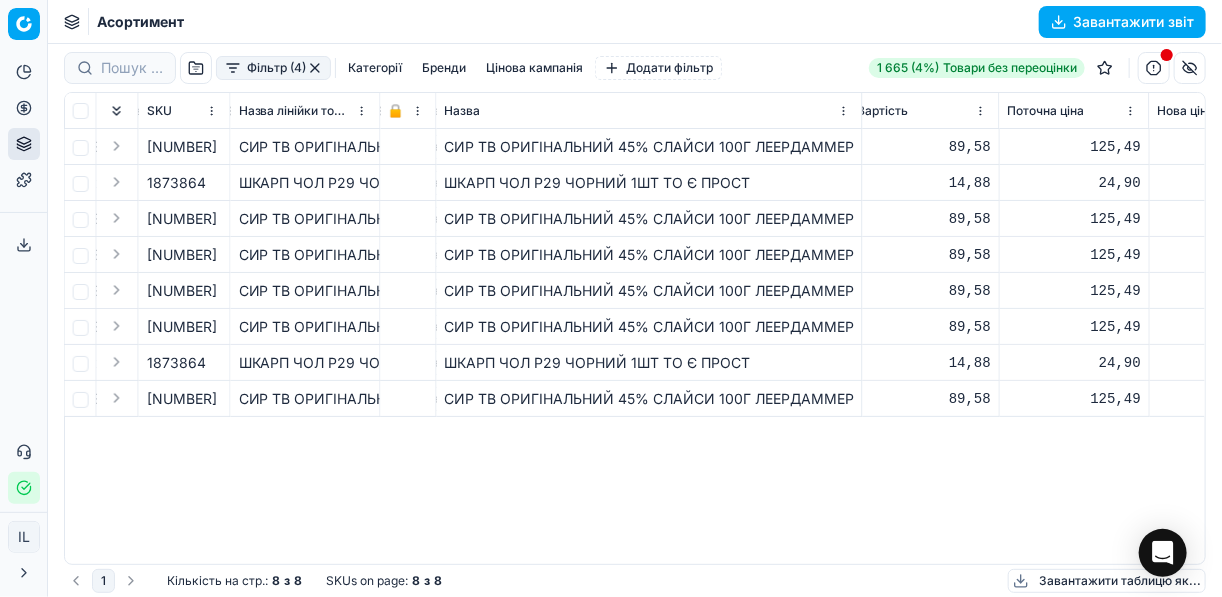 click on "ШКАРП ЧОЛ Р29 ЧОРНИЙ              1ШТ   ТО Є ПРОСТ" at bounding box center [650, 183] 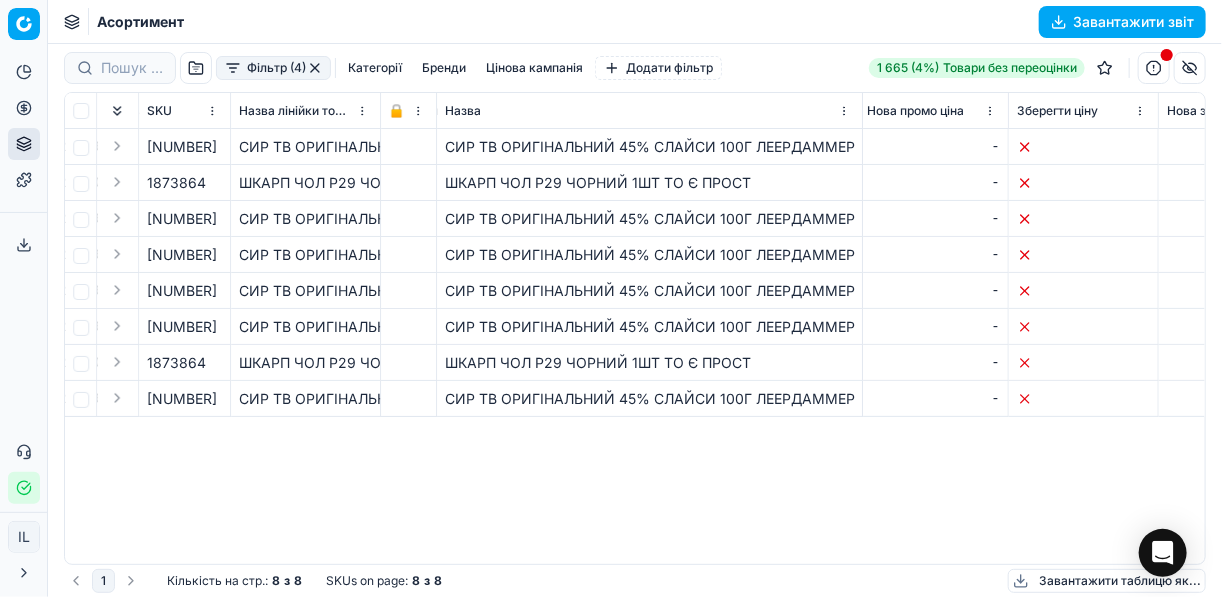 scroll, scrollTop: 0, scrollLeft: 2399, axis: horizontal 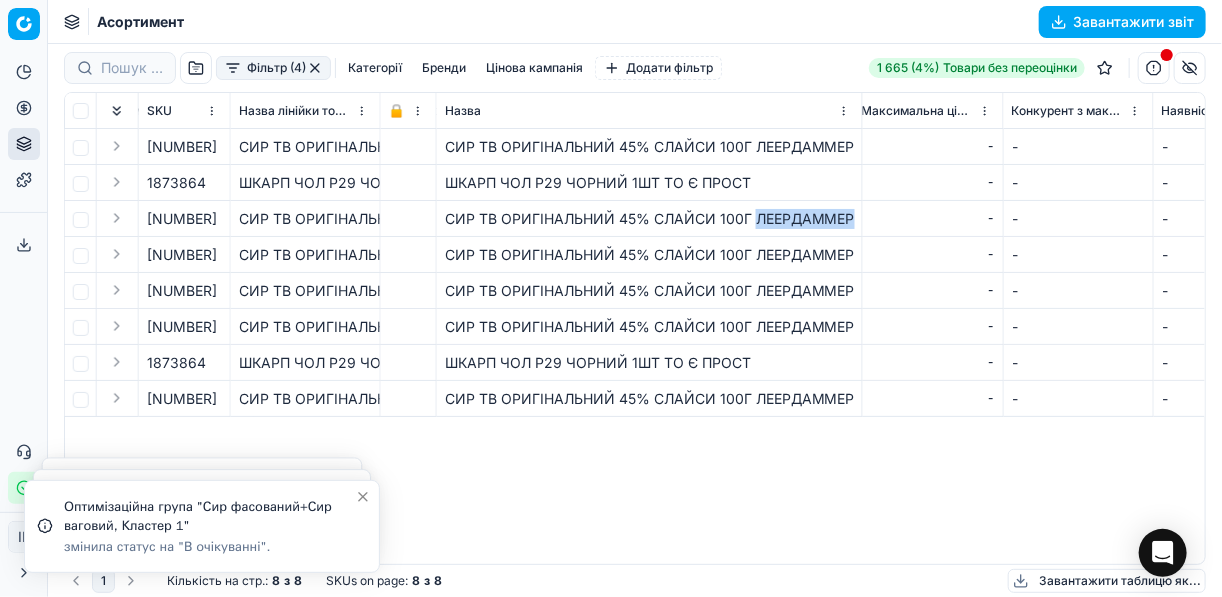 drag, startPoint x: 854, startPoint y: 219, endPoint x: 757, endPoint y: 217, distance: 97.020615 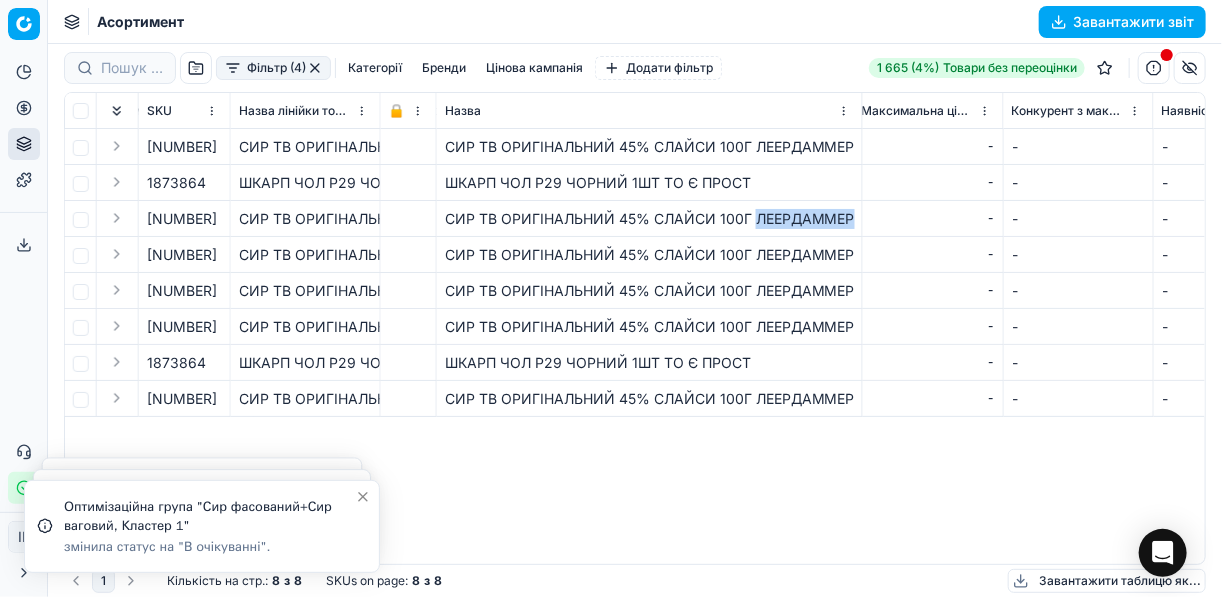 click on "СИР ТВ ОРИГІНАЛЬНИЙ 45% СЛАЙСИ    100Г  ЛЕЕРДАММЕР" at bounding box center (650, 219) 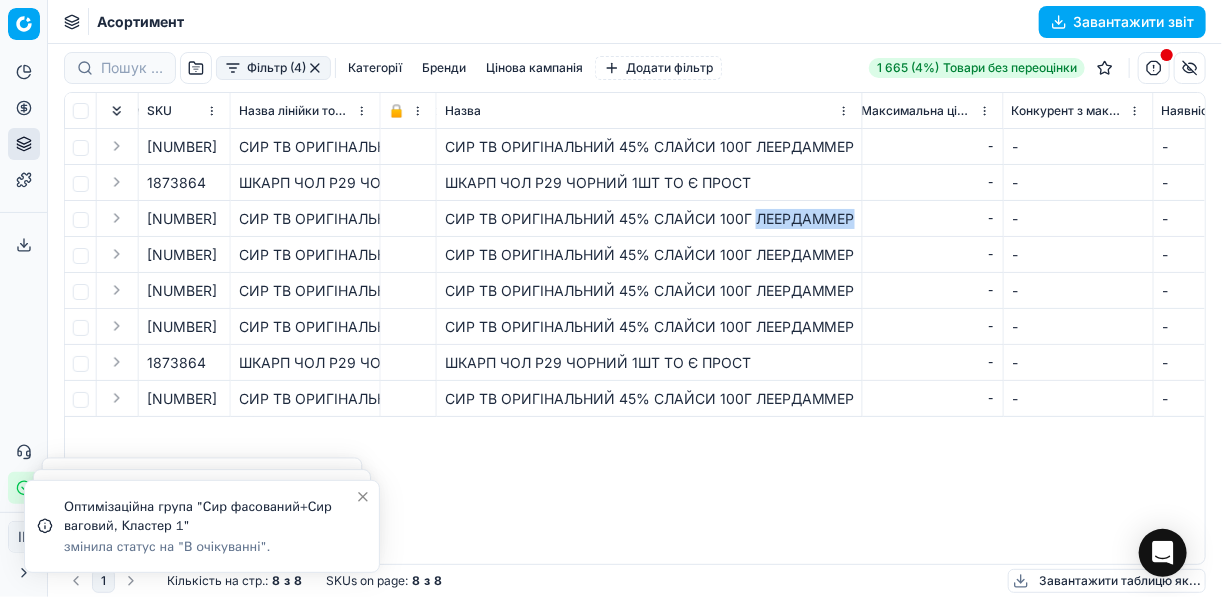 copy on "ЛЕЕРДАММЕР" 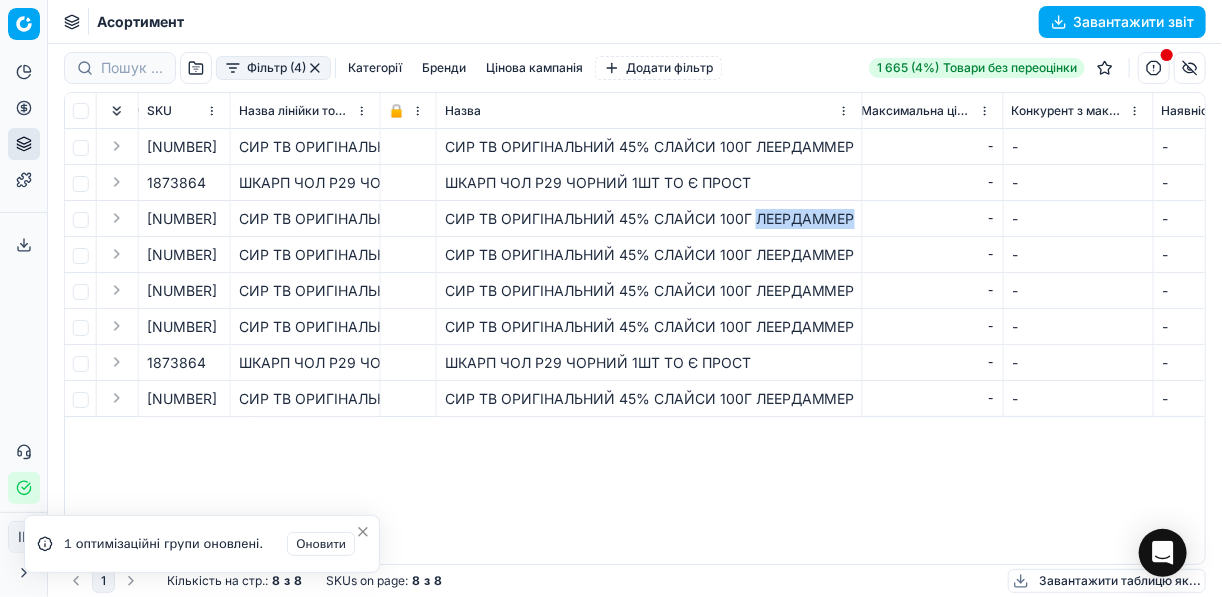 click at bounding box center (315, 68) 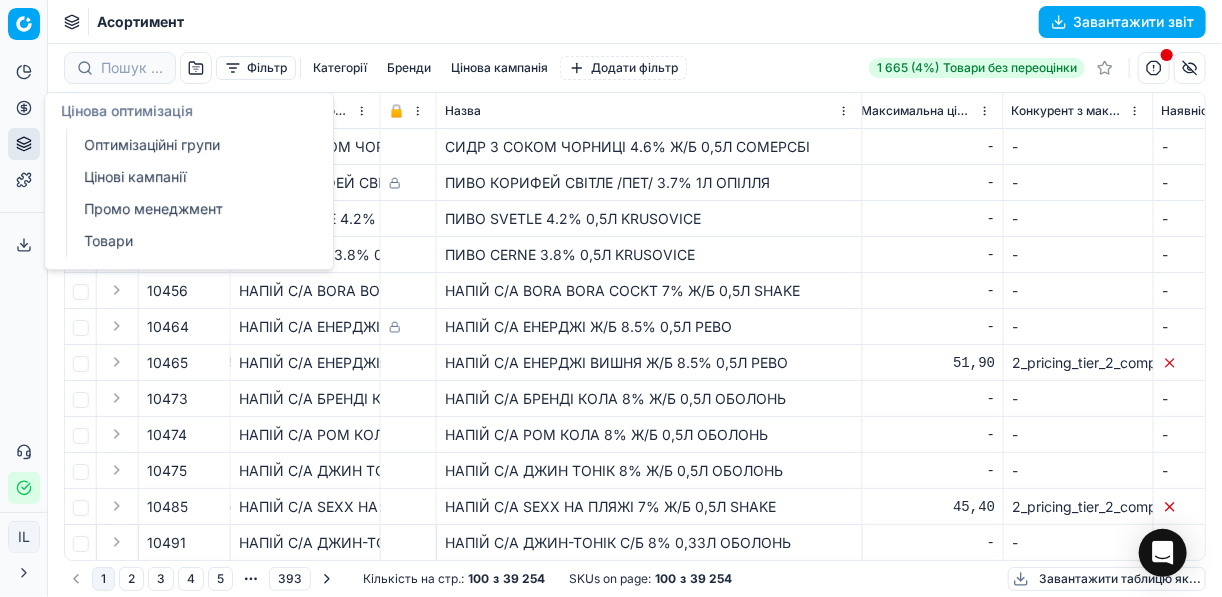 click 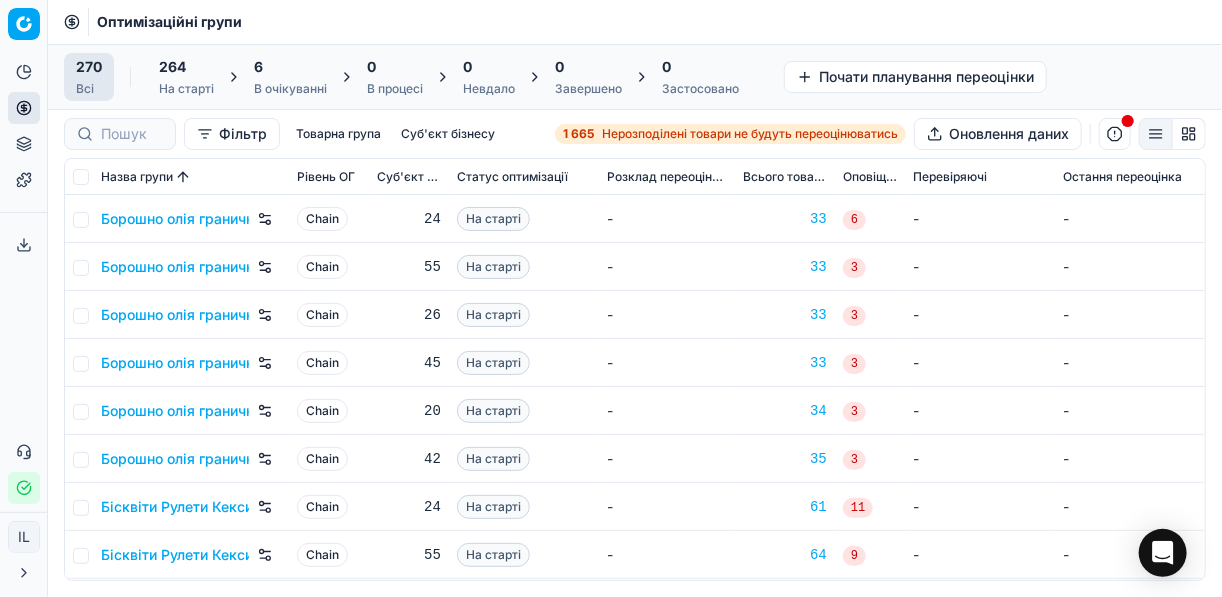 click on "6" at bounding box center [290, 67] 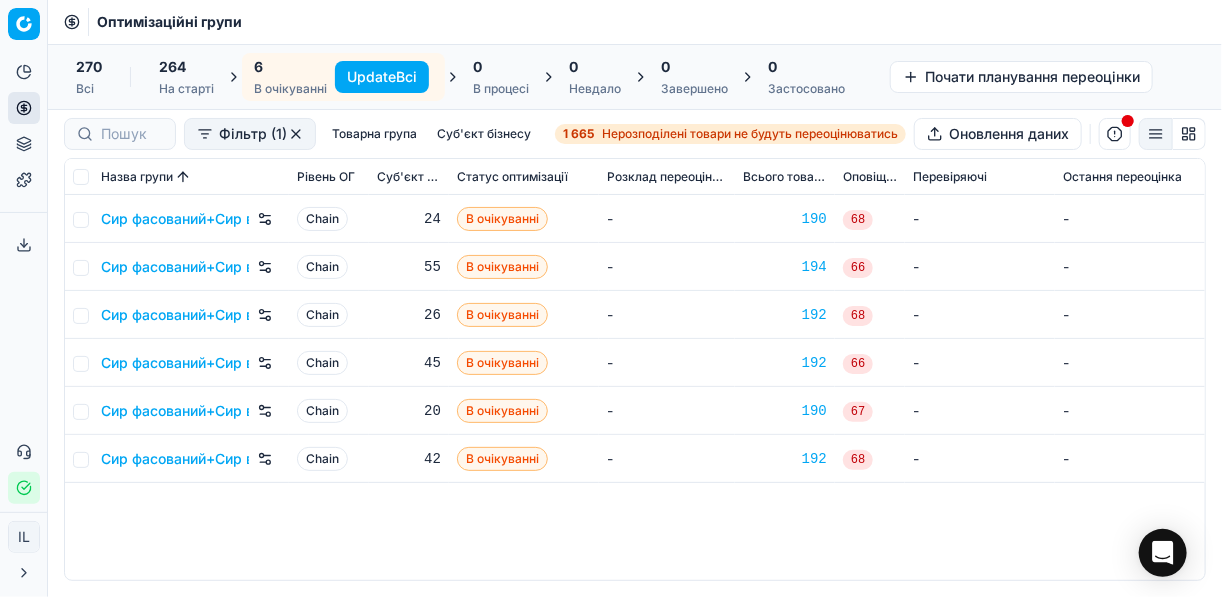 click on "Update  Всі" at bounding box center (382, 77) 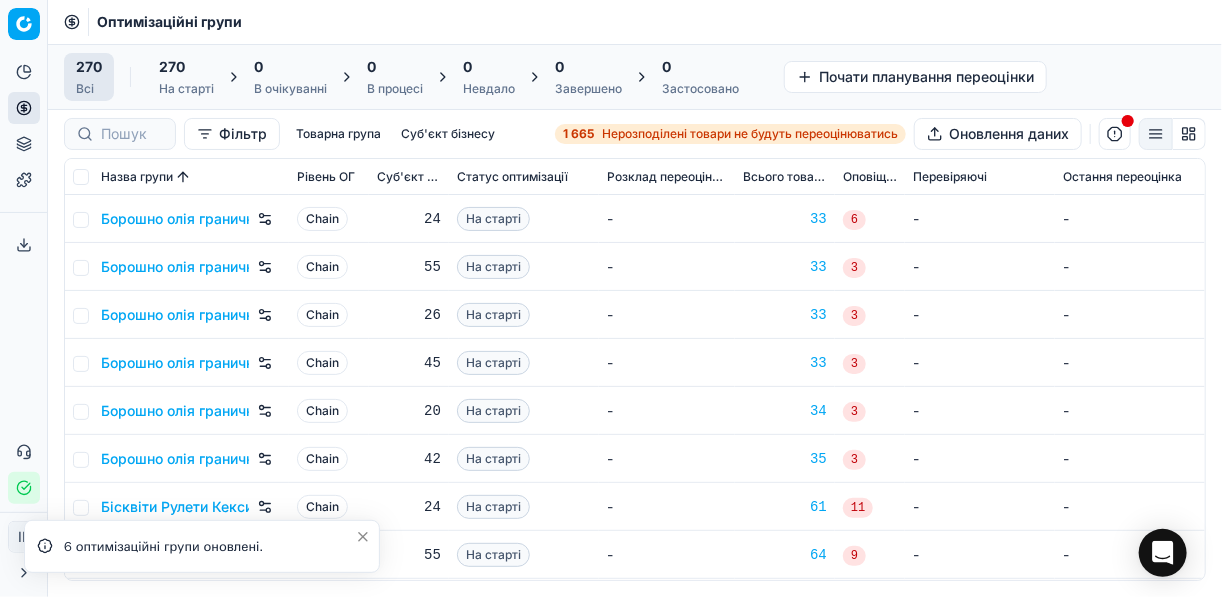 click on "Нерозподілені товари не будуть переоцінюватись" at bounding box center [750, 134] 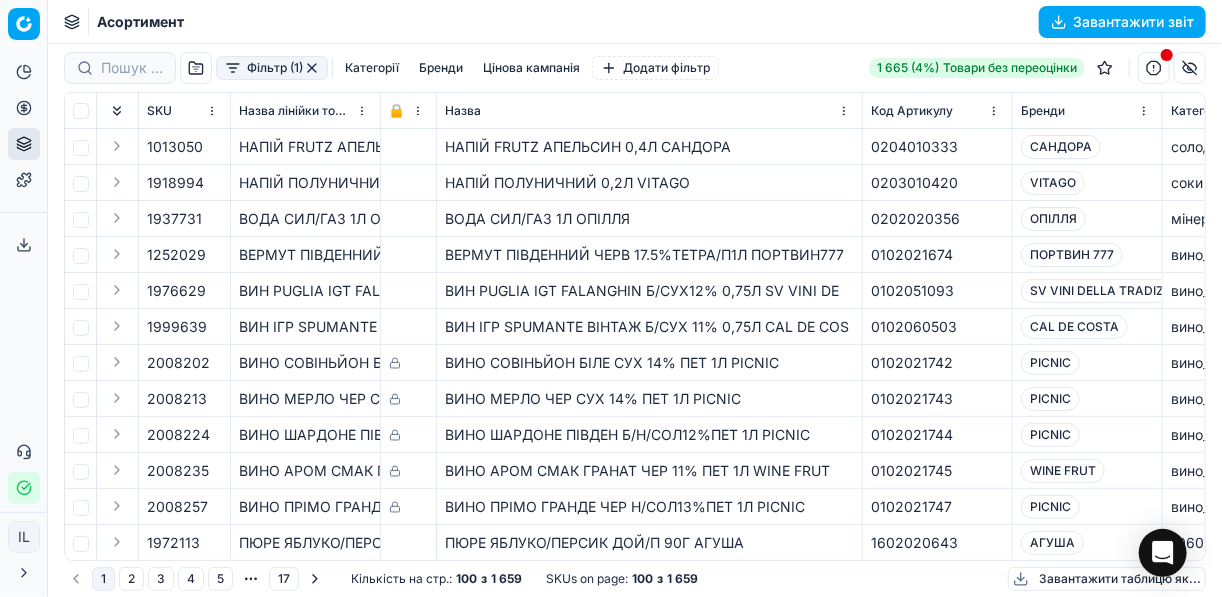 click on "Фільтр   (1)" at bounding box center [272, 68] 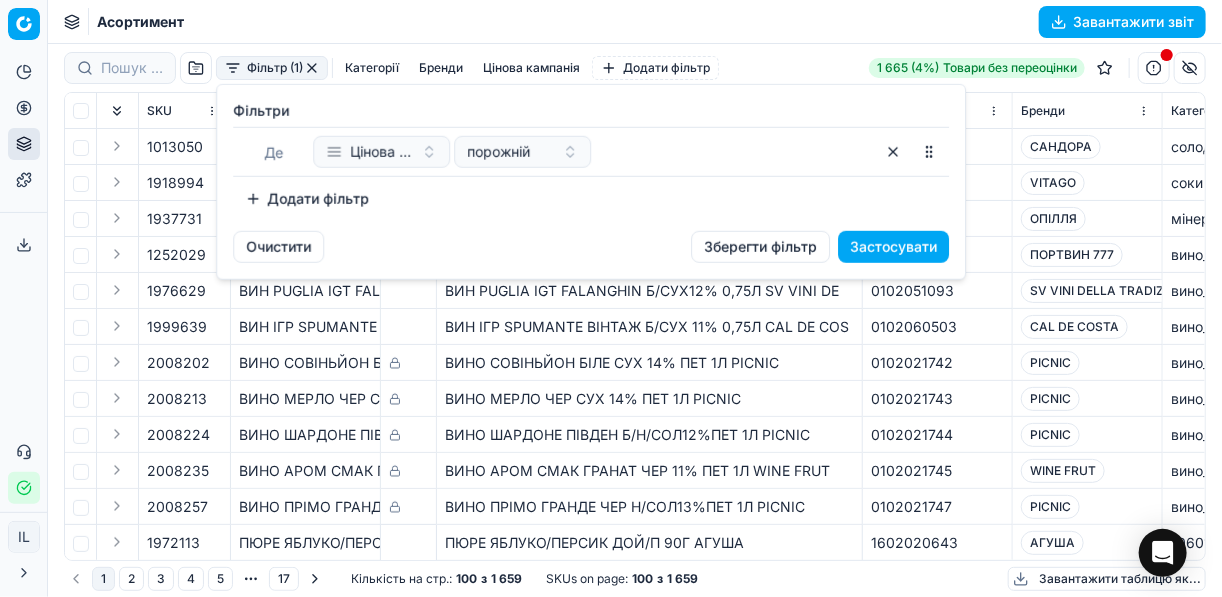 click on "Додати фільтр" at bounding box center (307, 199) 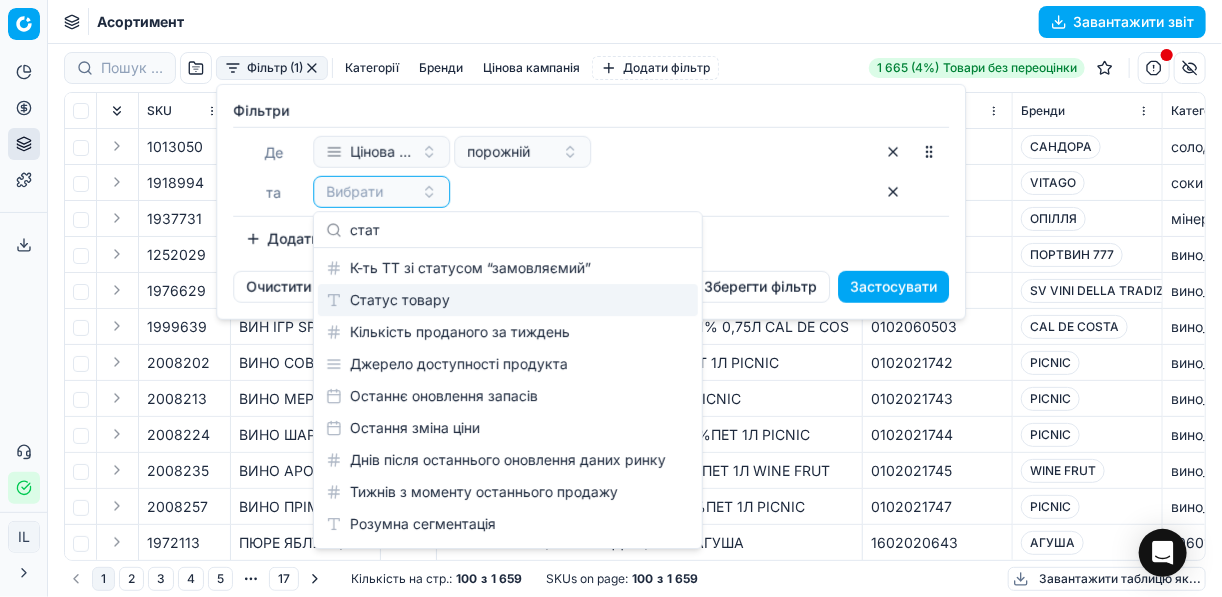 type on "стат" 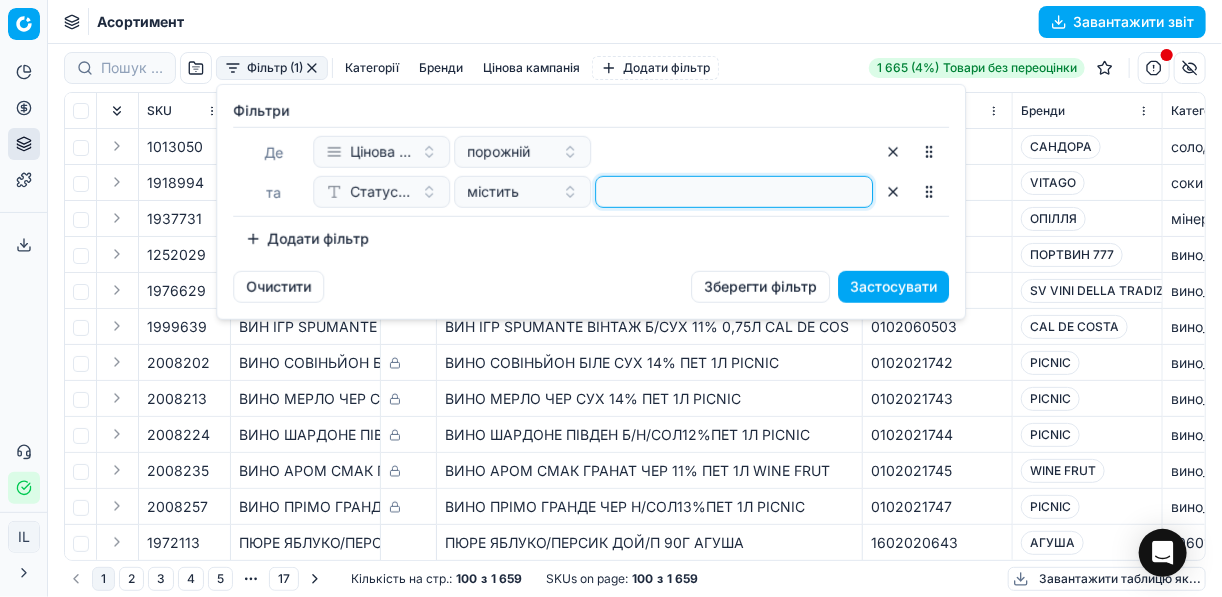 click at bounding box center [734, 192] 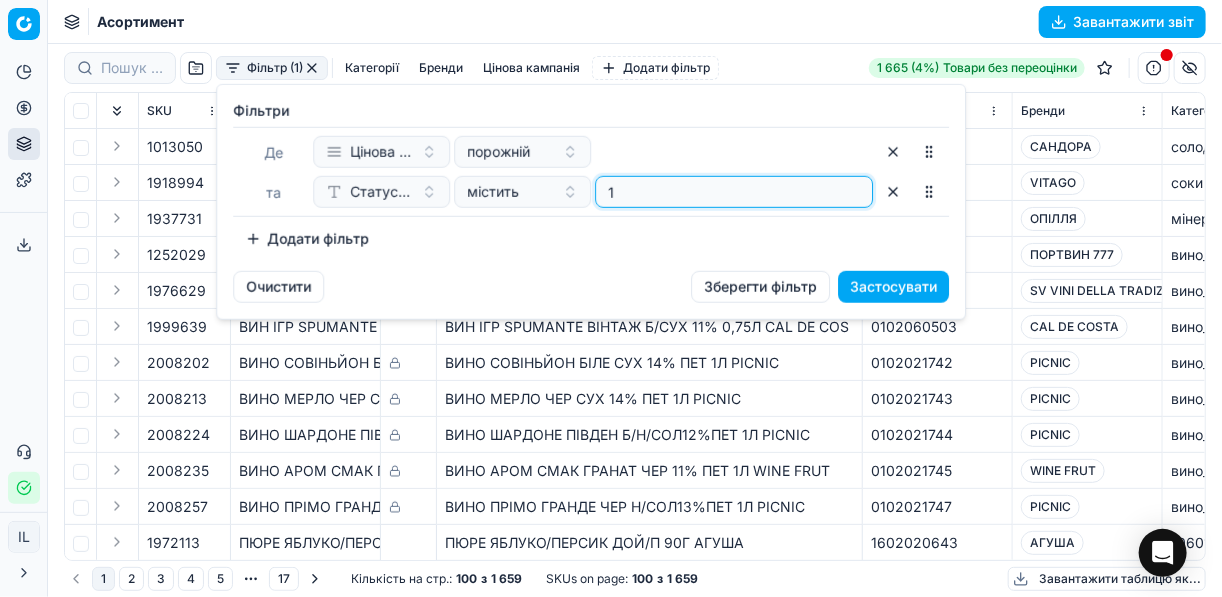 type on "1" 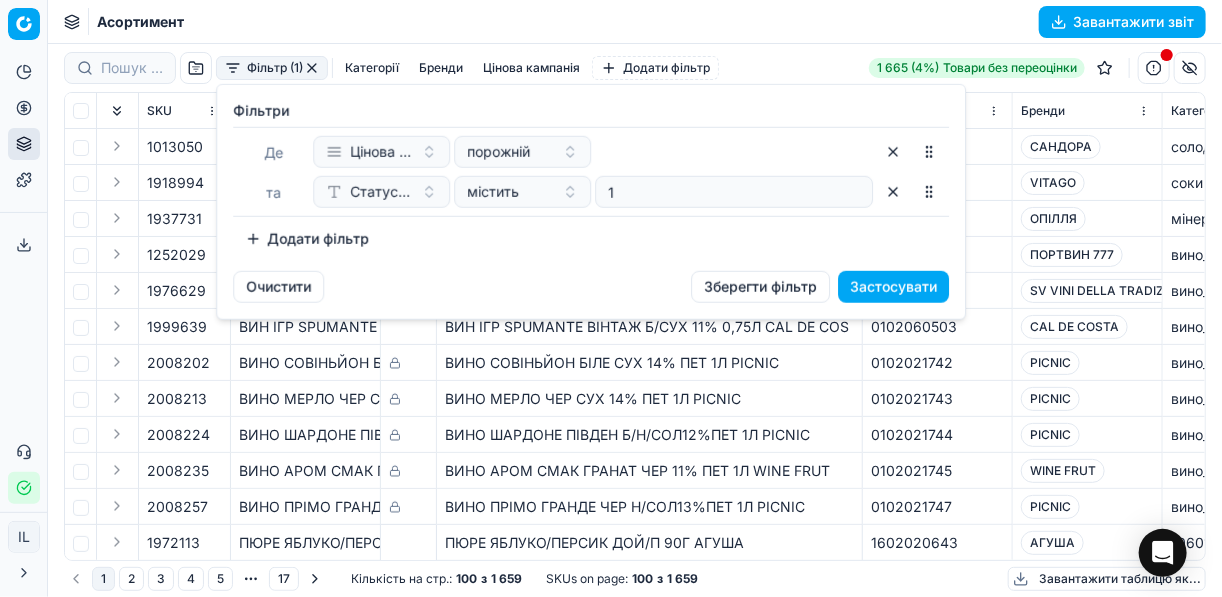 click on "Додати фільтр" at bounding box center [307, 239] 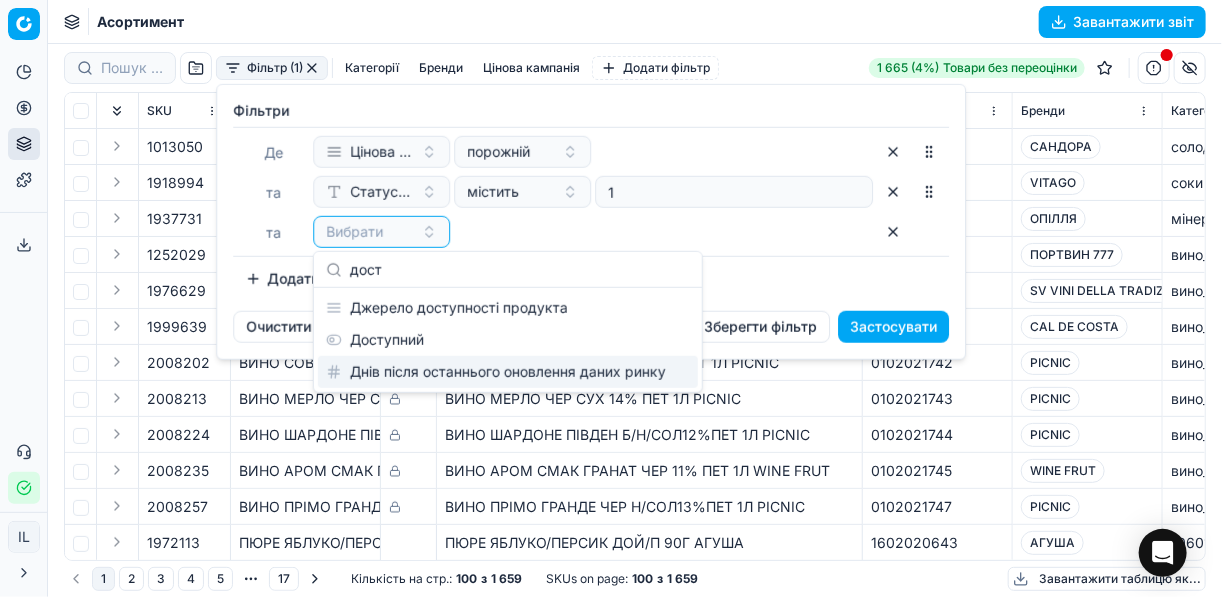type on "дост" 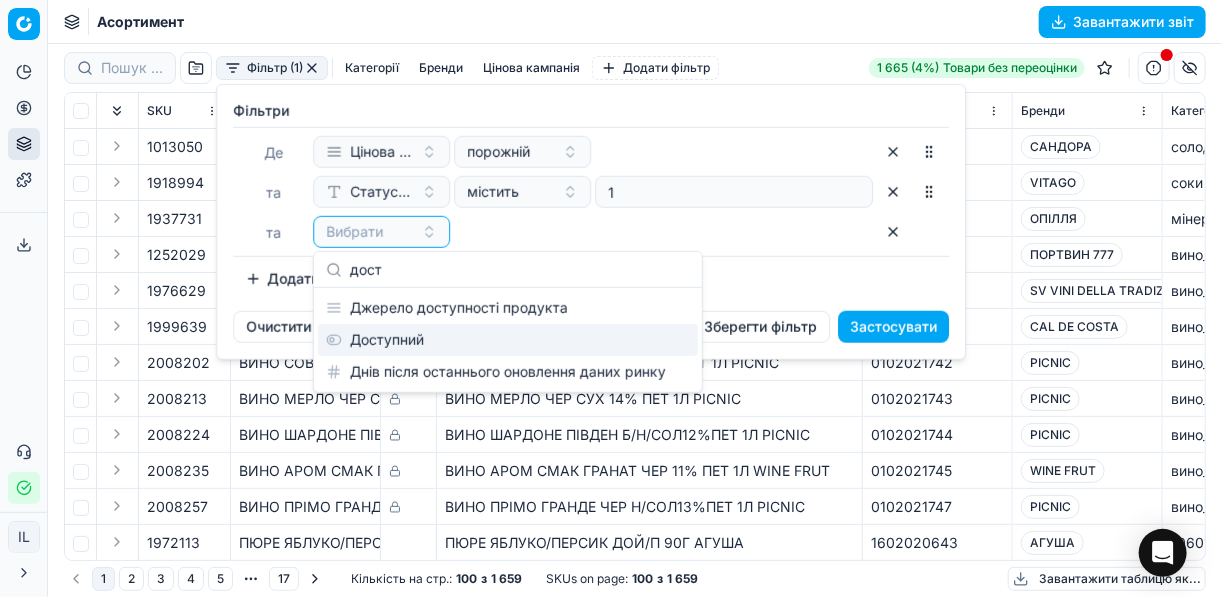 click on "Доступний" at bounding box center [508, 340] 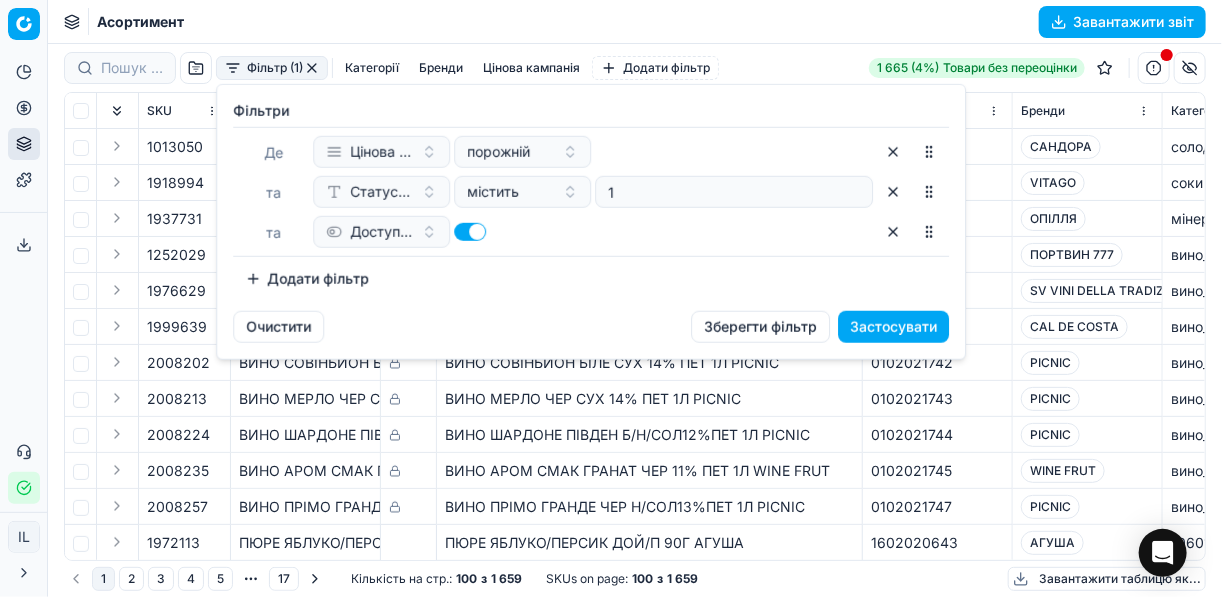 click on "Додати фільтр" at bounding box center [307, 279] 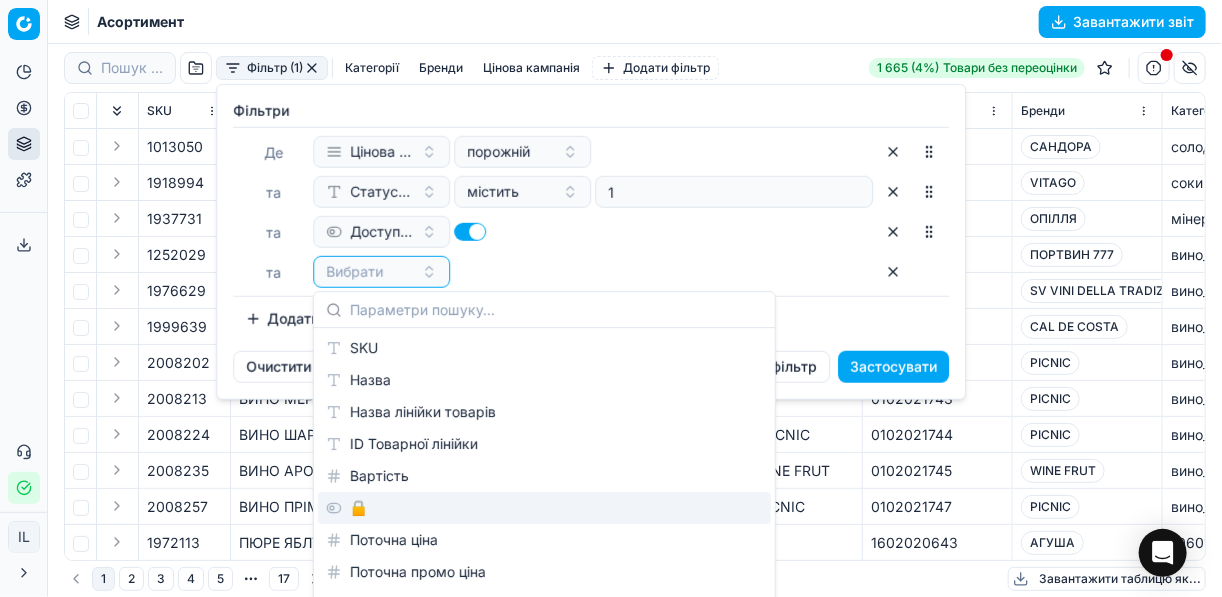 click on "🔒" at bounding box center (544, 508) 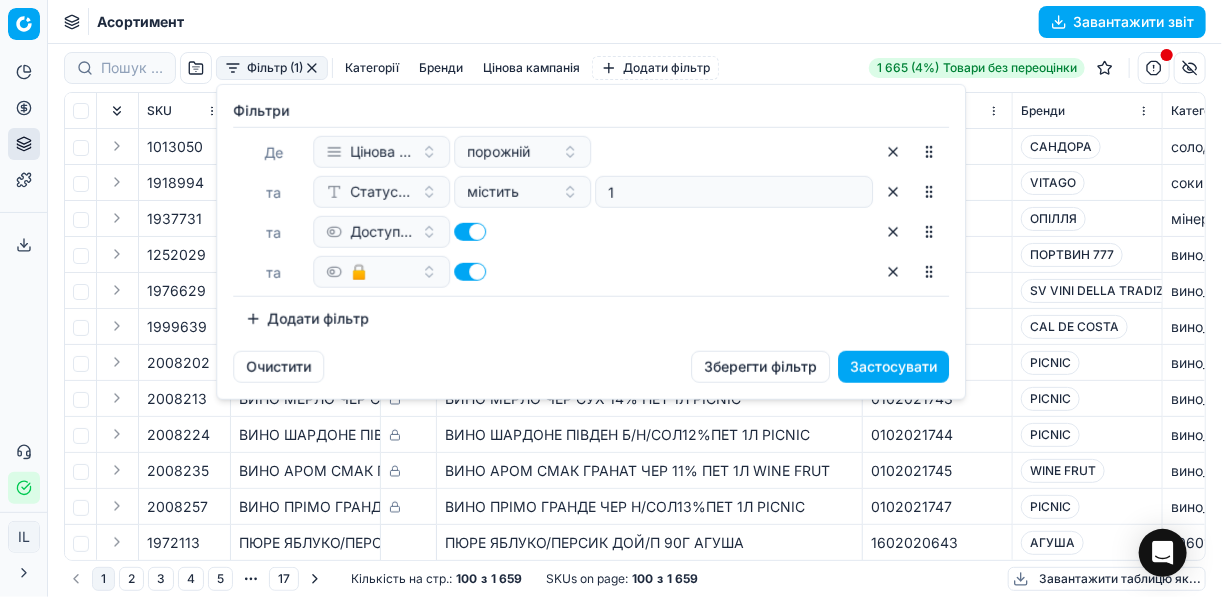click at bounding box center [470, 272] 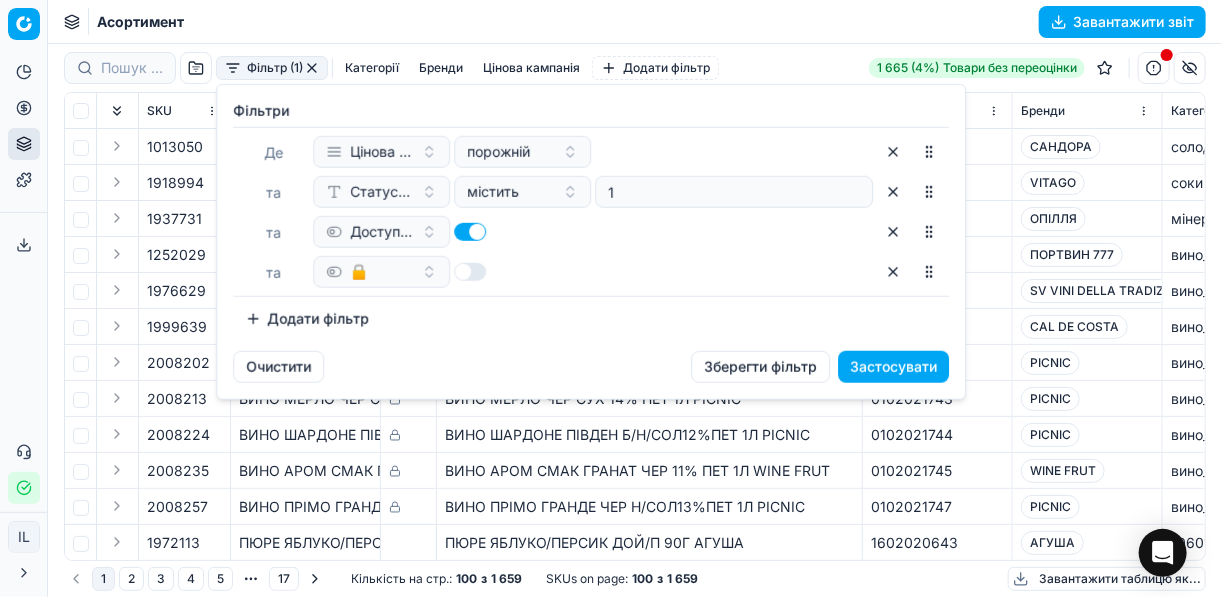 click on "Застосувати" at bounding box center (893, 367) 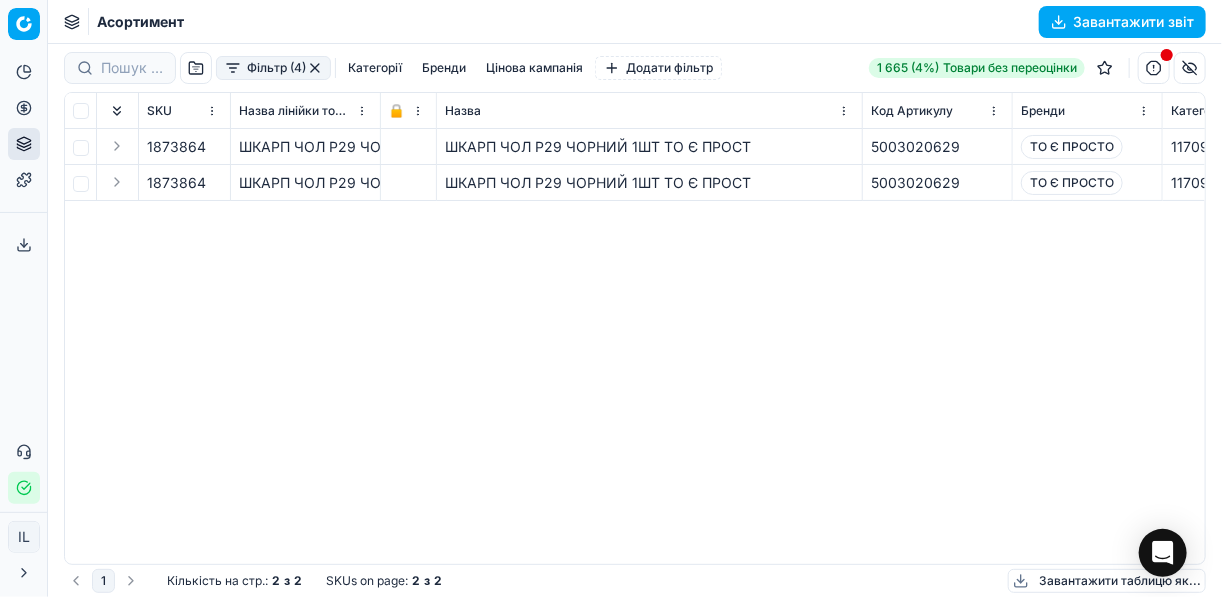 drag, startPoint x: 202, startPoint y: 148, endPoint x: 167, endPoint y: 150, distance: 35.057095 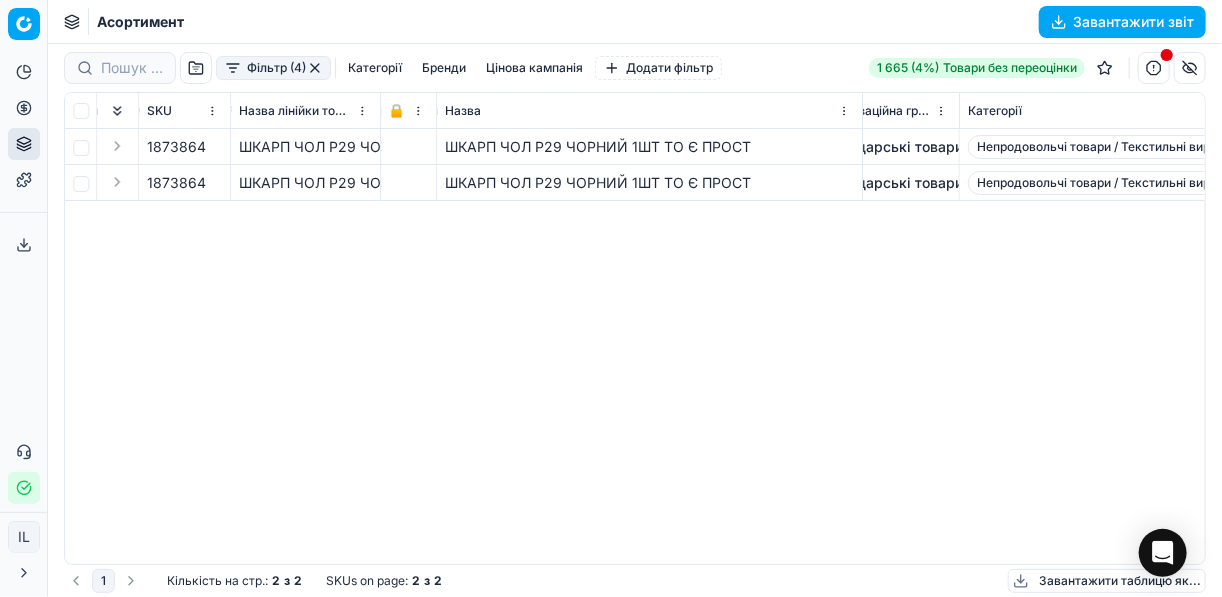scroll, scrollTop: 0, scrollLeft: 11431, axis: horizontal 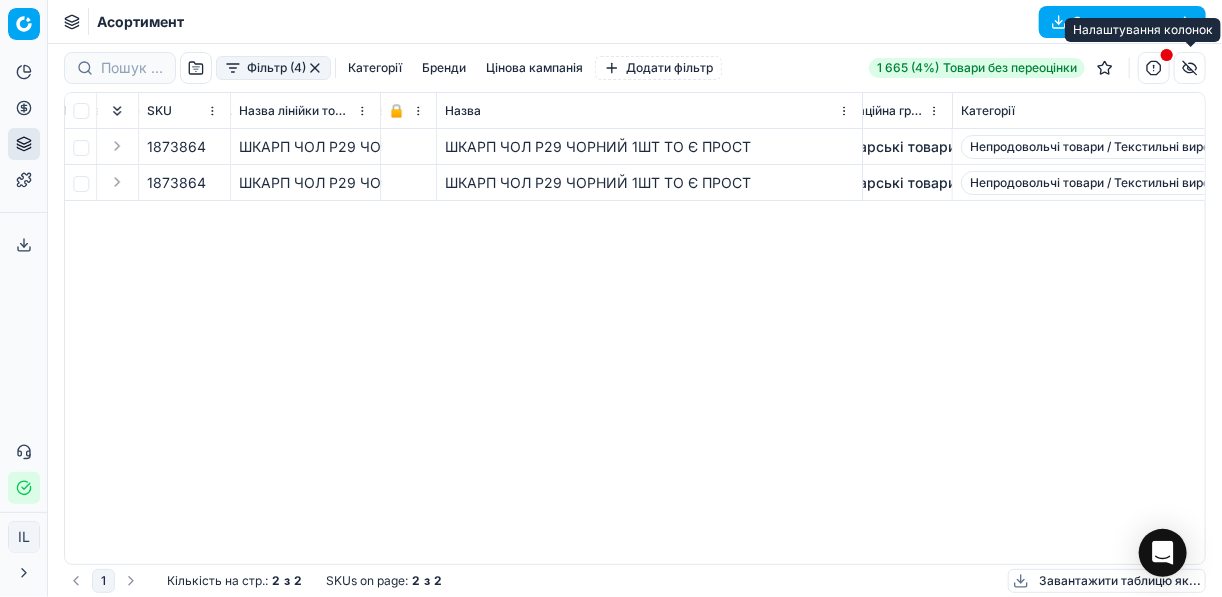 click at bounding box center (1190, 68) 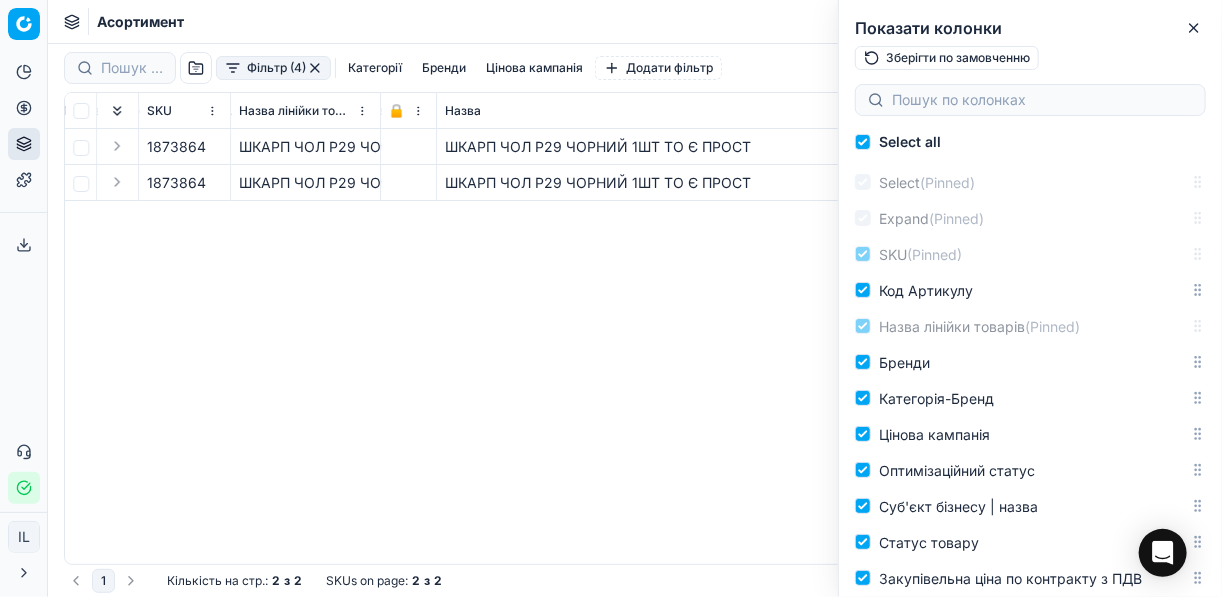 click at bounding box center [1030, 100] 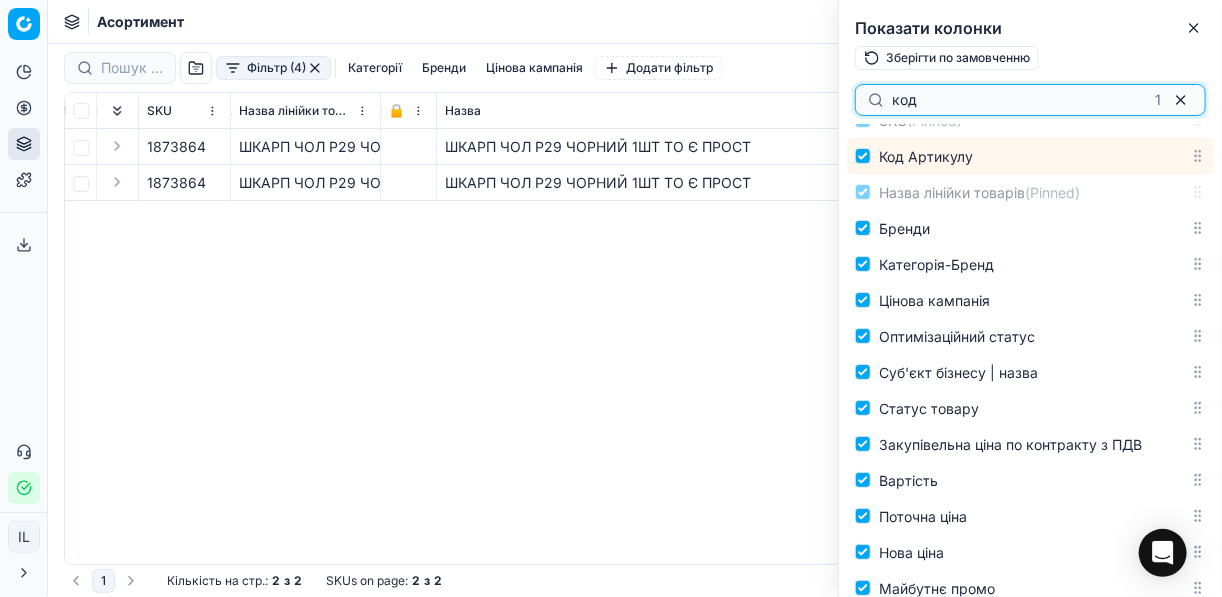 scroll, scrollTop: 147, scrollLeft: 0, axis: vertical 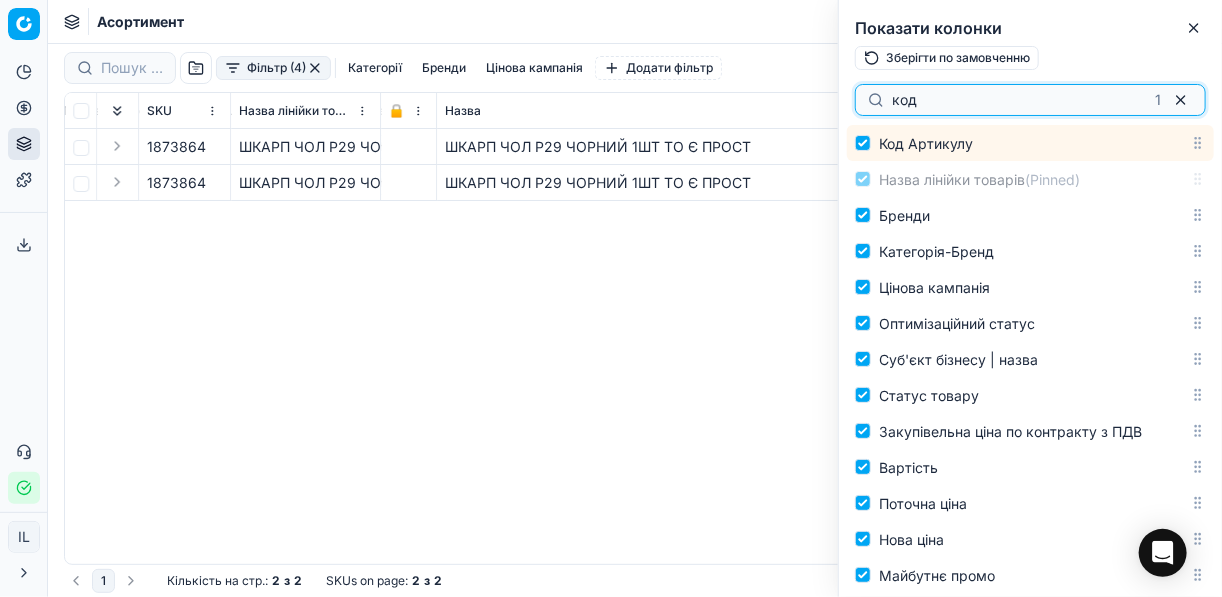 type on "код" 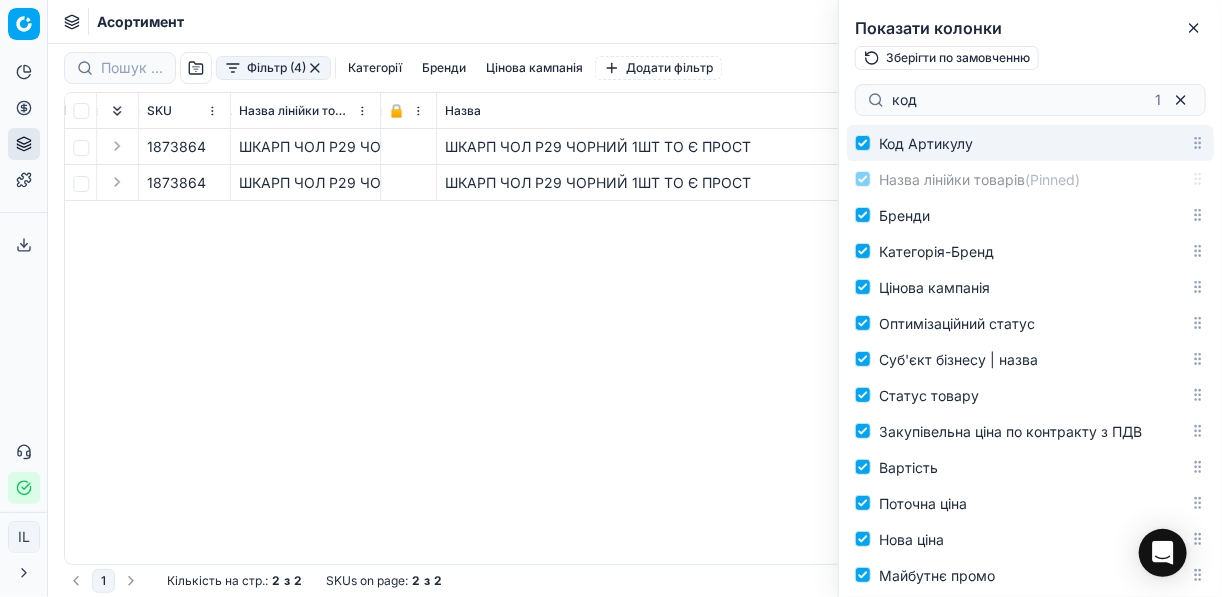 drag, startPoint x: 894, startPoint y: 146, endPoint x: 897, endPoint y: 123, distance: 23.194826 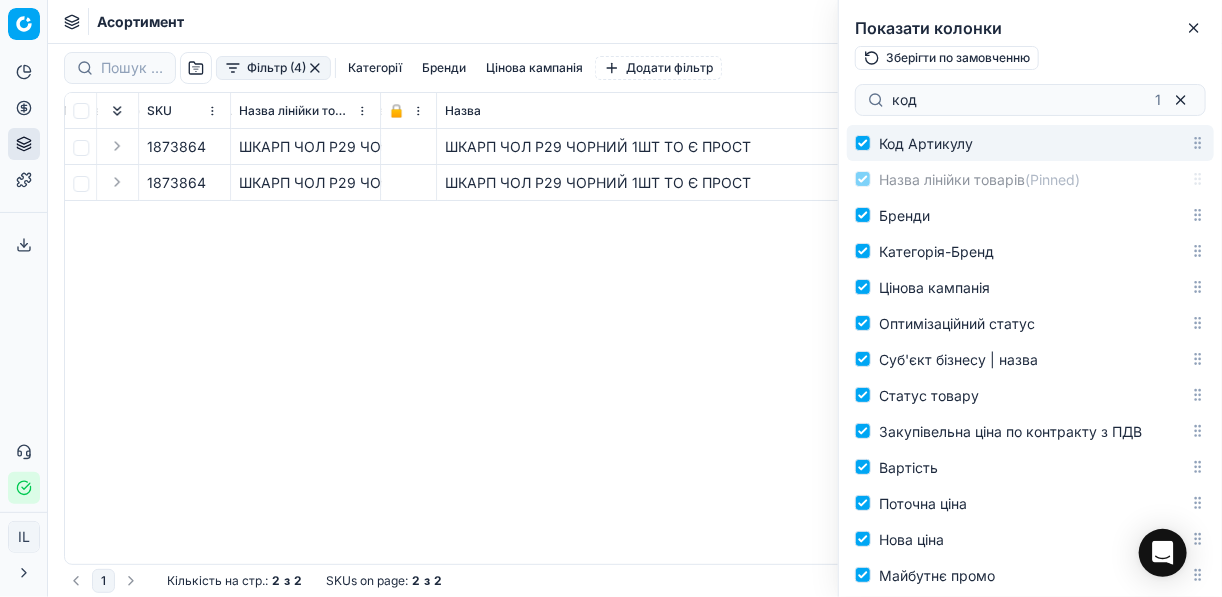 click on "код 1 Select all Select  (Pinned) Expand  (Pinned) SKU  (Pinned) Код Артикулу Назва лінійки товарів  (Pinned) Бренди Категорія-Бренд Цінова кампанія Оптимізаційний статус Суб'єкт бізнесу | назва Статус товару Закупівельна ціна по контракту з ПДВ Вартість Поточна ціна Нова ціна Майбутнє промо К-ть ТТ зі статусом “замовляємий” ID Товарної лінійки 🔒  (Pinned) Поточна промо ціна Нова промо ціна Зберегти ціну Нова знижка Нова знижка, % Нова маржа (загальна), % Δ, % Δ Тип переоцінки Оповіщення Загальна кількість на складі Останнє оновлення запасів Остання зміна ціни Доступний Знижка, % Знижка РРЦ" at bounding box center [1030, 338] 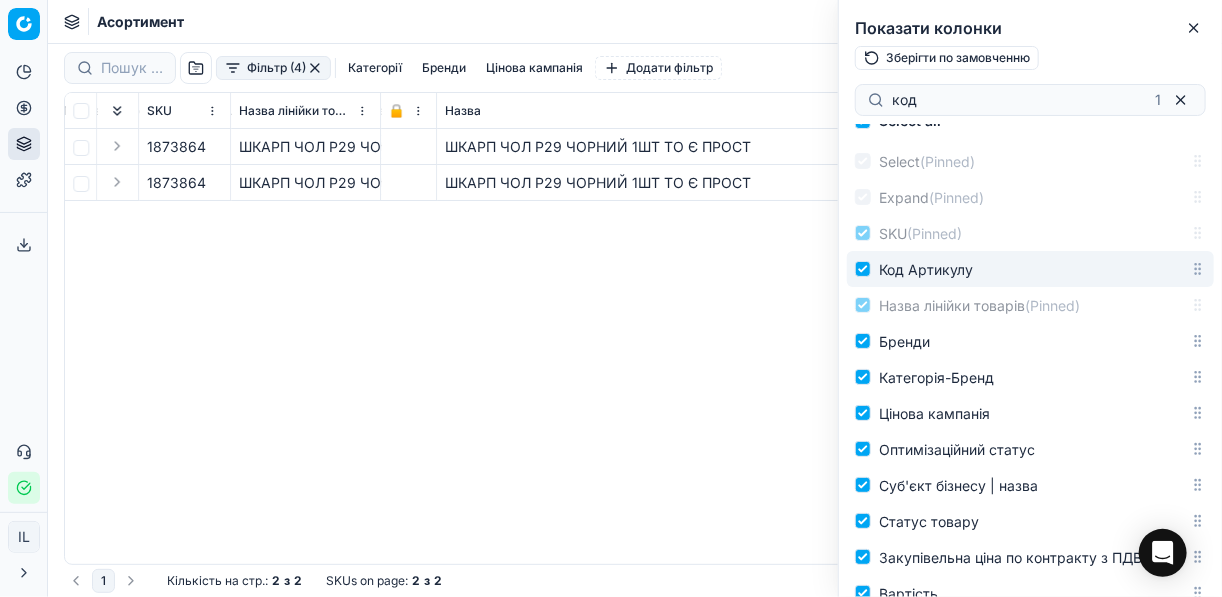 scroll, scrollTop: 0, scrollLeft: 0, axis: both 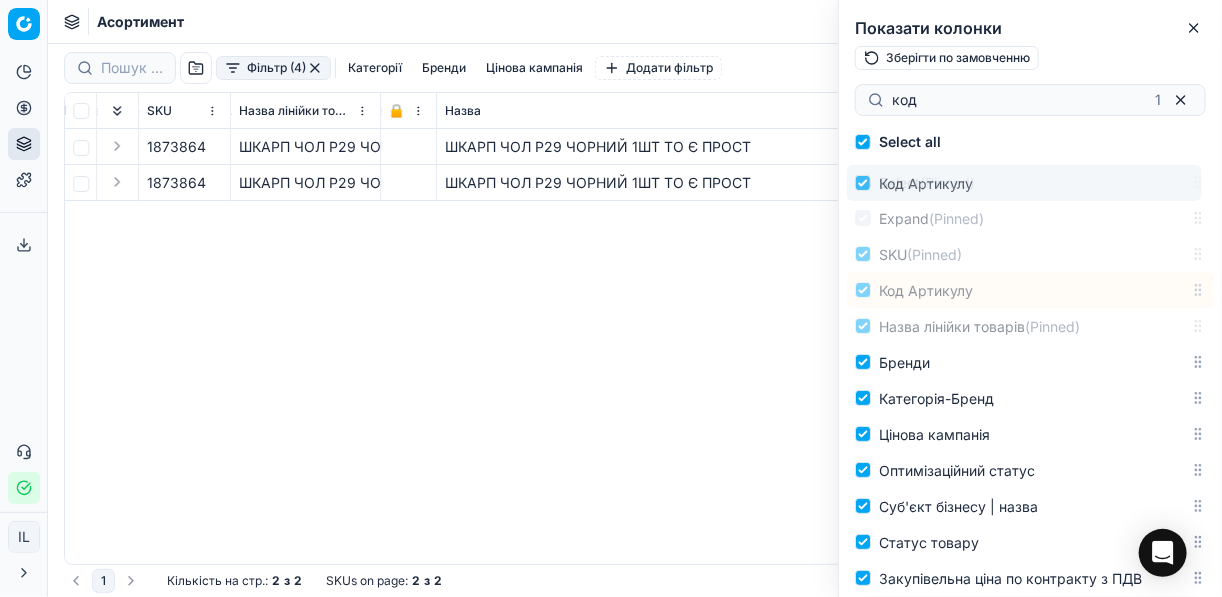 drag, startPoint x: 1181, startPoint y: 290, endPoint x: 1088, endPoint y: 139, distance: 177.34148 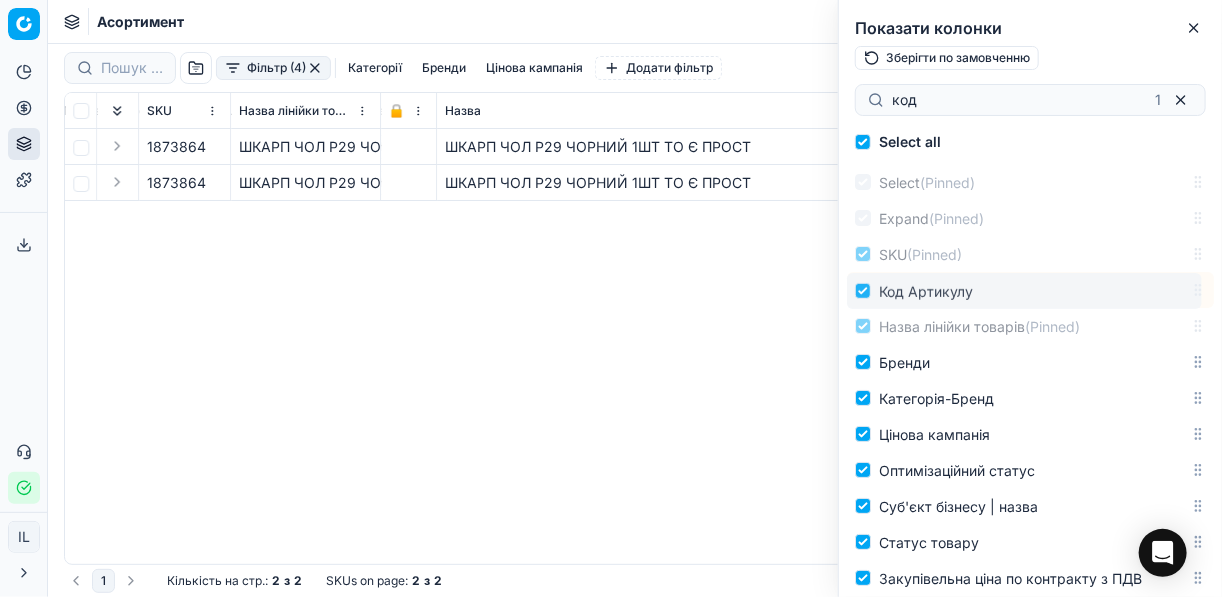 click on "Select all Select  (Pinned) Expand  (Pinned) SKU  (Pinned) Код Артикулу Назва лінійки товарів  (Pinned) Бренди Категорія-Бренд Цінова кампанія Оптимізаційний статус Суб'єкт бізнесу | назва Статус товару Закупівельна ціна по контракту з ПДВ Вартість Поточна ціна Нова ціна Майбутнє промо К-ть ТТ зі статусом “замовляємий” ID Товарної лінійки 🔒  (Pinned) Поточна промо ціна Нова промо ціна Зберегти ціну Нова знижка Нова знижка, % Нова маржа (загальна), % Δ, % Δ Тип переоцінки Оповіщення Загальна кількість на складі Останнє оновлення запасів Остання зміна ціни Доступний Знижка, % Знижка Топ-34" at bounding box center [1030, 360] 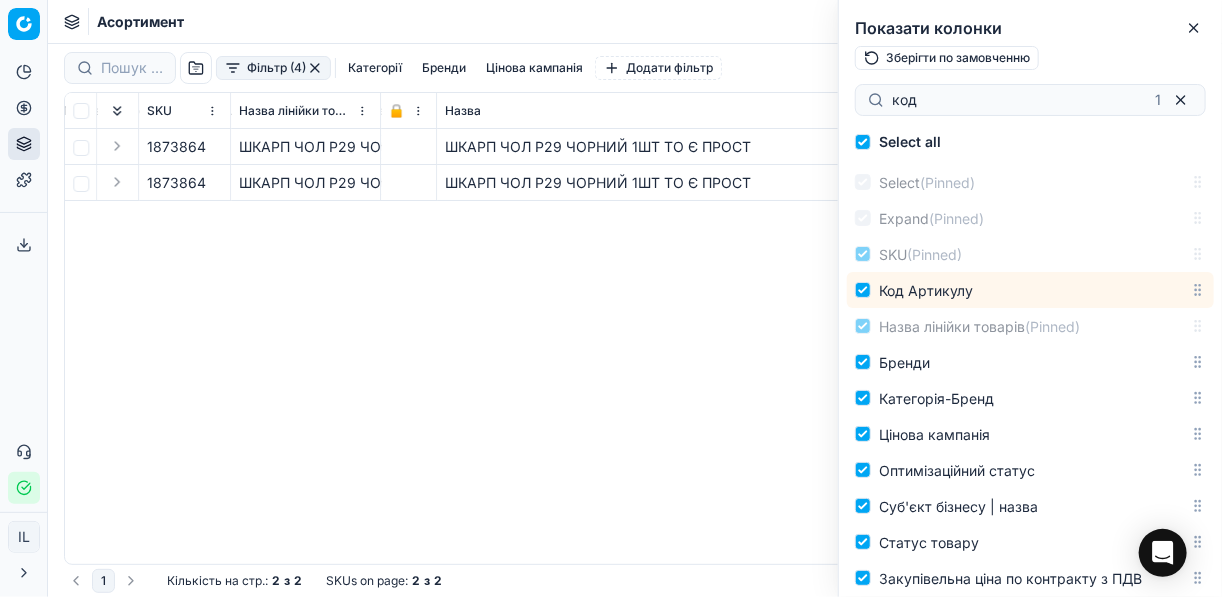 drag, startPoint x: 1209, startPoint y: 168, endPoint x: 1206, endPoint y: 137, distance: 31.144823 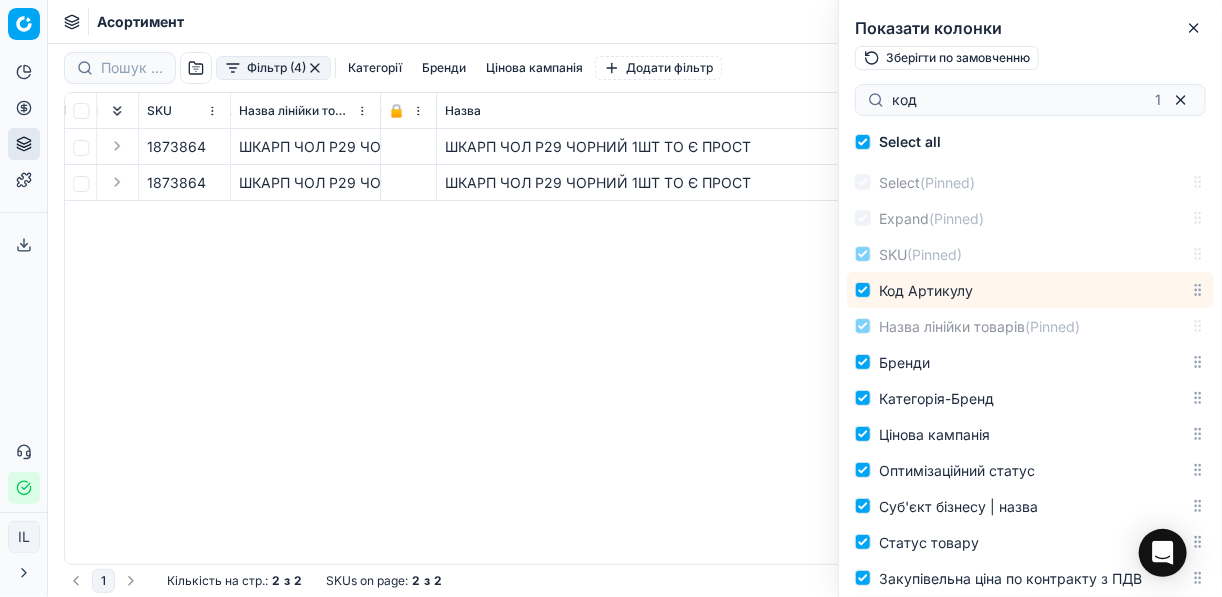 click on "Select all Select  (Pinned) Expand  (Pinned) SKU  (Pinned) Код Артикулу Назва лінійки товарів  (Pinned) Бренди Категорія-Бренд Цінова кампанія Оптимізаційний статус Суб'єкт бізнесу | назва Статус товару Закупівельна ціна по контракту з ПДВ Вартість Поточна ціна Нова ціна Майбутнє промо К-ть ТТ зі статусом “замовляємий” ID Товарної лінійки 🔒  (Pinned) Поточна промо ціна Нова промо ціна Зберегти ціну Нова знижка Нова знижка, % Нова маржа (загальна), % Δ, % Δ Тип переоцінки Оповіщення Загальна кількість на складі Останнє оновлення запасів Остання зміна ціни Доступний Знижка, % Знижка Топ-34" at bounding box center (1030, 360) 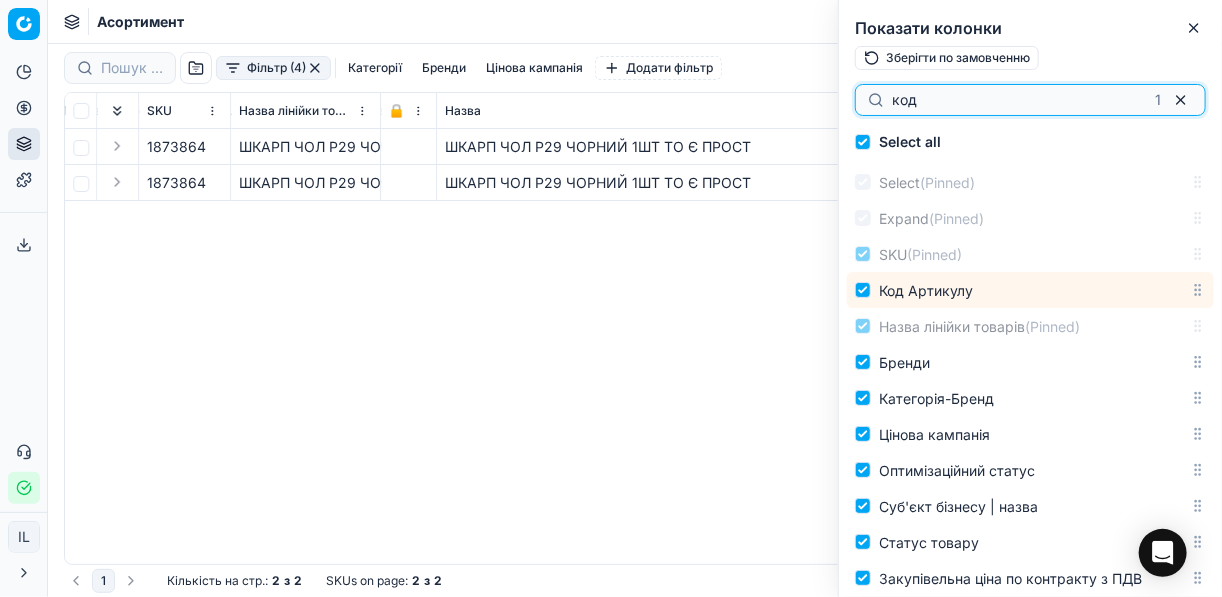 click on "код" at bounding box center (1019, 100) 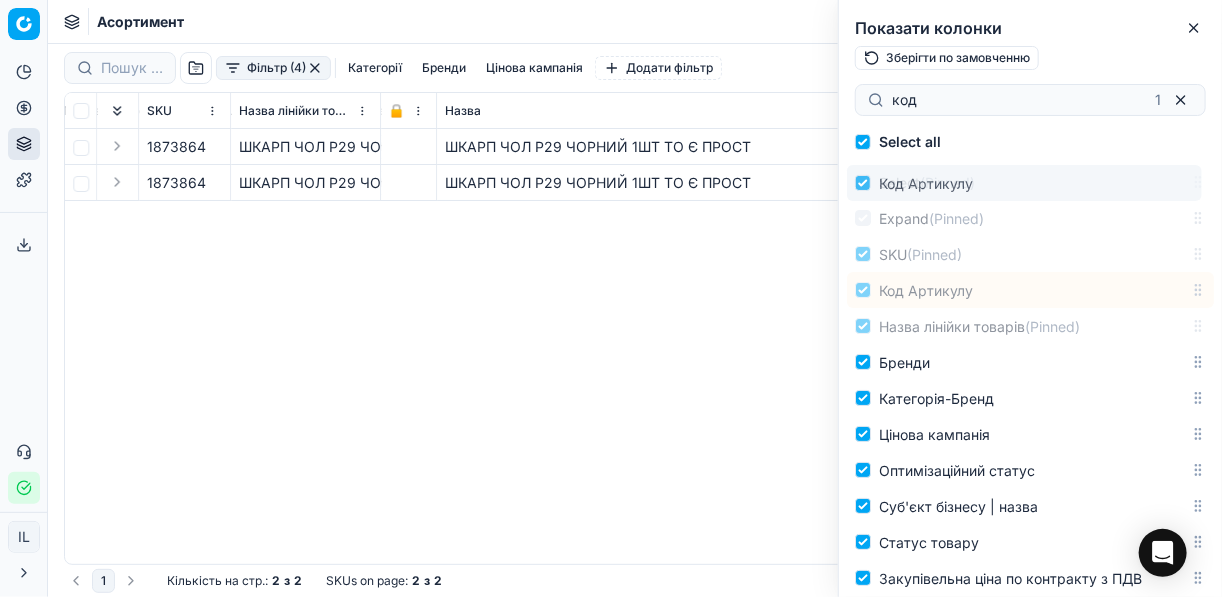 drag, startPoint x: 1191, startPoint y: 296, endPoint x: 1191, endPoint y: 170, distance: 126 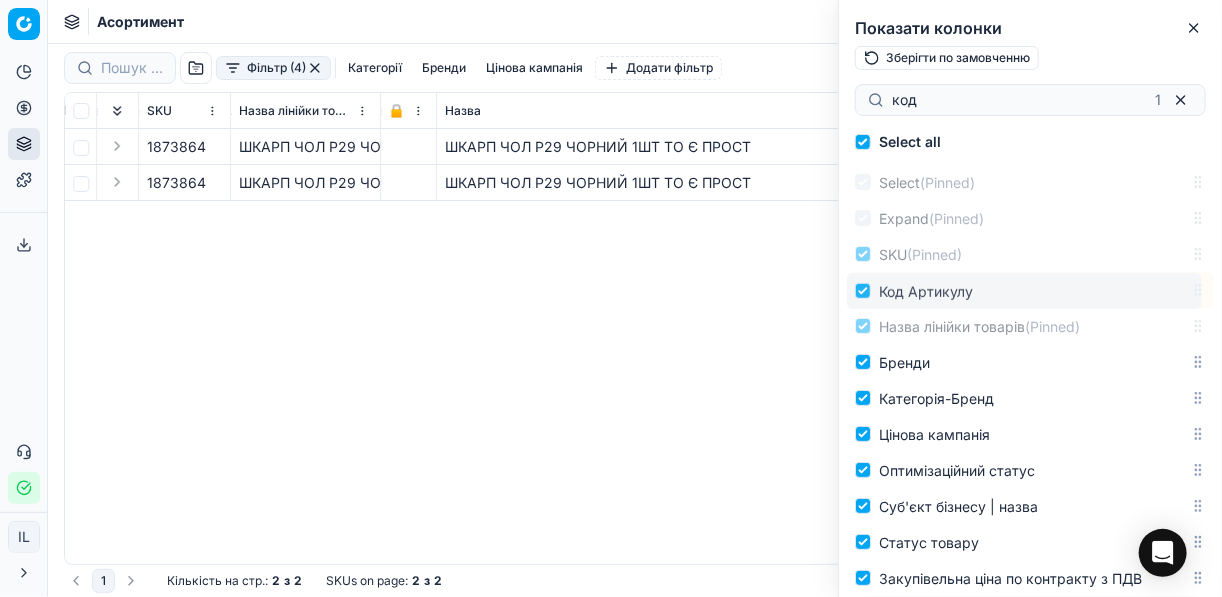 click on "Pricing platform Аналітика Цінова оптимізація Асортимент продукції Шаблони Сервіс експорту 19 Зверніться до служби підтримки Статус інтеграції IL Ivanna Lylo i.lylo@lvivkholod.com Закрити меню Command Palette Search for a command to run... Асортимент Завантажити звіт Фільтр   (4) Категорії   Бренди   Цінова кампанія   Додати фільтр 1 665 (4%) Товари без переоцінки SKU Назва лінійки товарів 🔒 Назва Код Артикулу Бренди Категорія-Бренд Цінова кампанія Оптимізаційний статус Суб'єкт бізнесу | назва Статус товару Закупівельна ціна по контракту з ПДВ Вартість Поточна ціна Нова ціна Майбутнє промо Нова знижка" at bounding box center [611, 298] 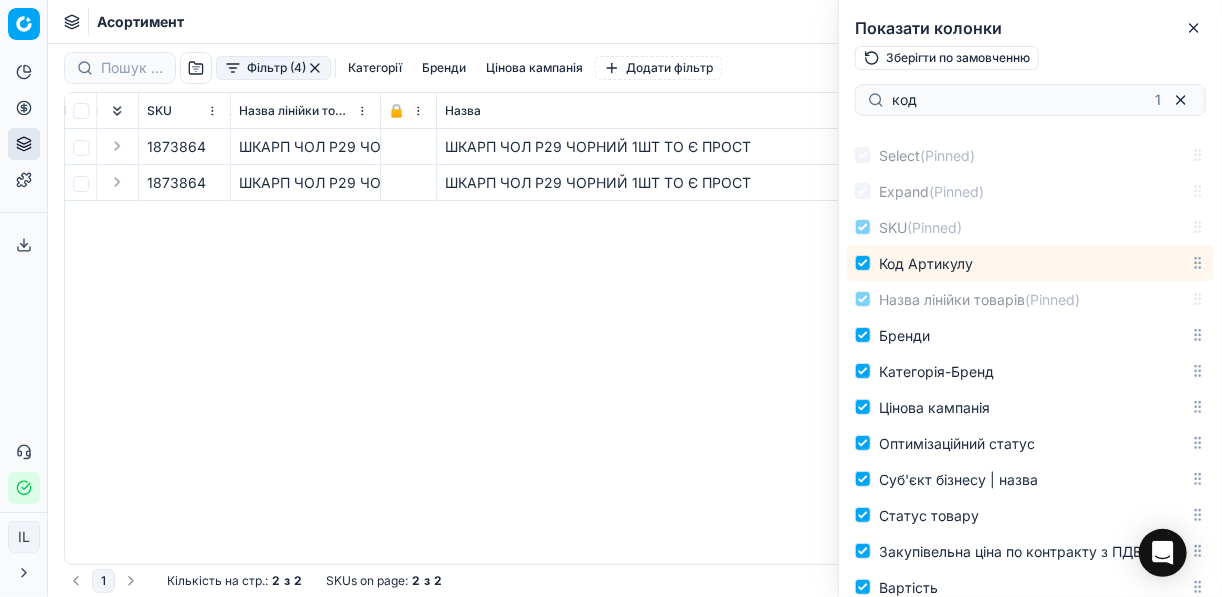 scroll, scrollTop: 0, scrollLeft: 0, axis: both 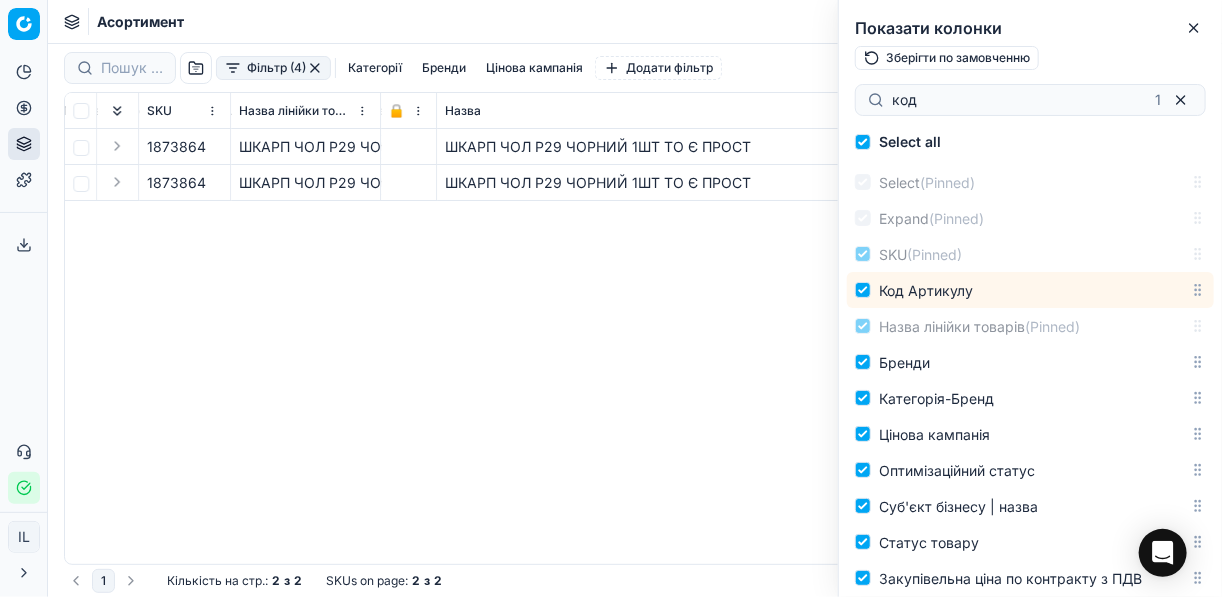 click on "SKU Назва лінійки товарів 🔒 Назва Код Артикулу Бренди Категорія-Бренд Цінова кампанія Оптимізаційний статус Суб'єкт бізнесу | назва Статус товару Закупівельна ціна по контракту з ПДВ Вартість Поточна ціна Нова ціна Майбутнє промо К-ть ТТ зі статусом “замовляємий” ID Товарної лінійки Поточна промо ціна Нова промо ціна Зберегти ціну Нова знижка Нова знижка, % Нова маржа (загальна), % Δ, % Δ Тип переоцінки Оповіщення Загальна кількість на складі Останнє оновлення запасів Остання зміна ціни Доступний Знижка, % Знижка Кількість промо Назви промо ABC за доходом 1 -" at bounding box center [635, 328] 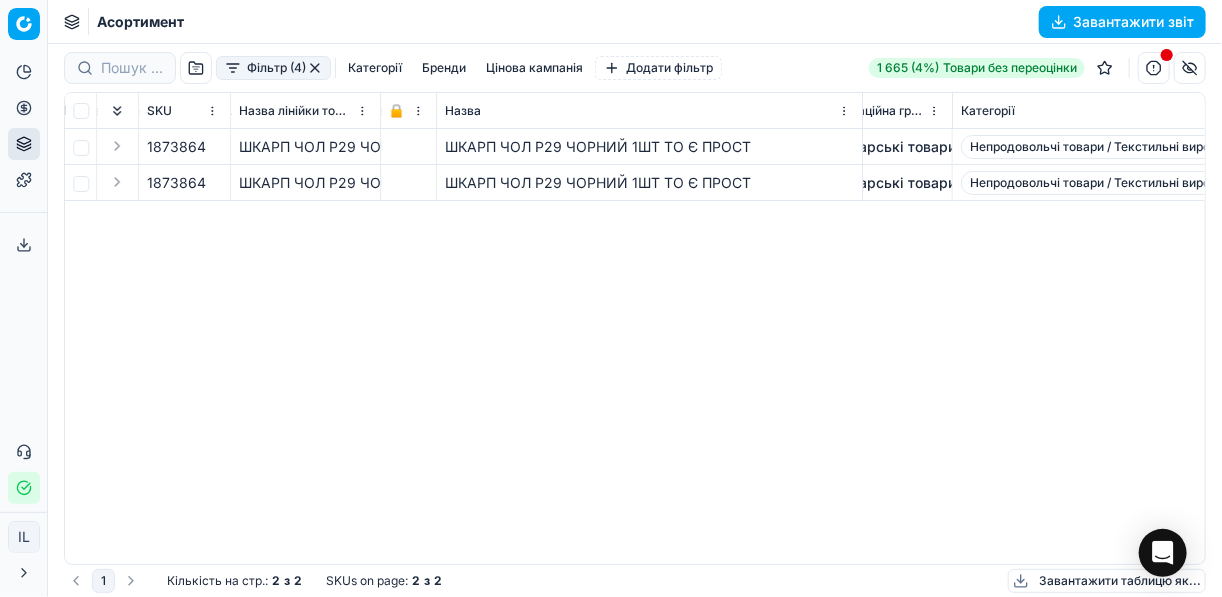 click at bounding box center (212, 147) 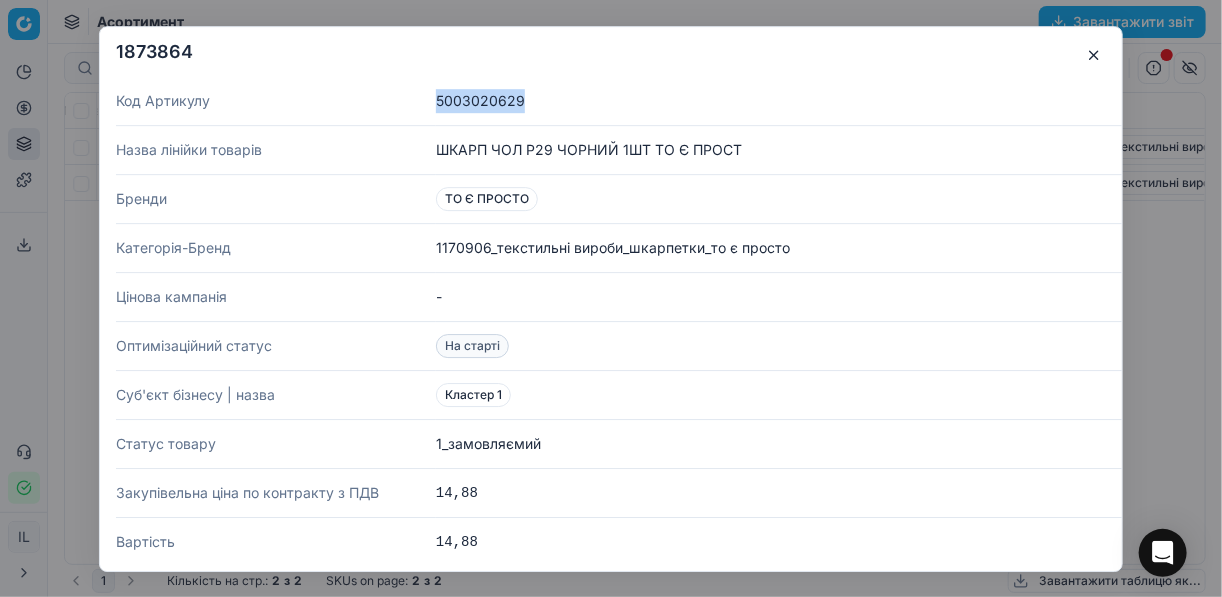 drag, startPoint x: 524, startPoint y: 104, endPoint x: 434, endPoint y: 89, distance: 91.24144 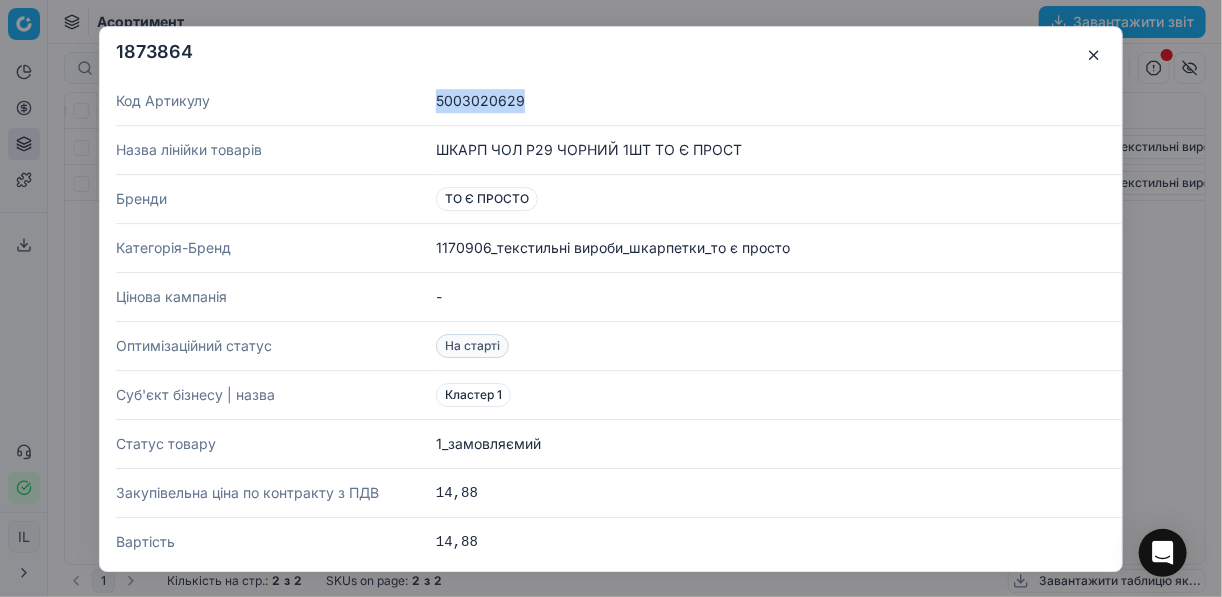 click on "Код Артикулу 5003020629 Назва лінійки товарів ШКАРП ЧОЛ Р29 ЧОРНИЙ              1ШТ   ТО Є ПРОСТ Бренди ТО Є ПРОСТО Категорія-Бренд 1170906_текстильні вироби_шкарпетки_то є просто Цінова кампанія - Оптимізаційний статус На старті Суб'єкт бізнесу | назва Кластер 1 Статус товару 1_замовляємий Закупівельна ціна по контракту з ПДВ 14,88 Вартість 14,88 Поточна ціна 24,90 Нова ціна - Майбутнє промо - К-ть ТТ зі статусом “замовляємий” 12 ID Товарної лінійки 1873864 🔒 Поточна промо ціна 24,90 Нова промо ціна - Зберегти ціну Нова знижка - Нова знижка, % - Нова маржа (загальна), % - Δ, % - Δ - Оповіщення 1 203" at bounding box center [611, 2061] 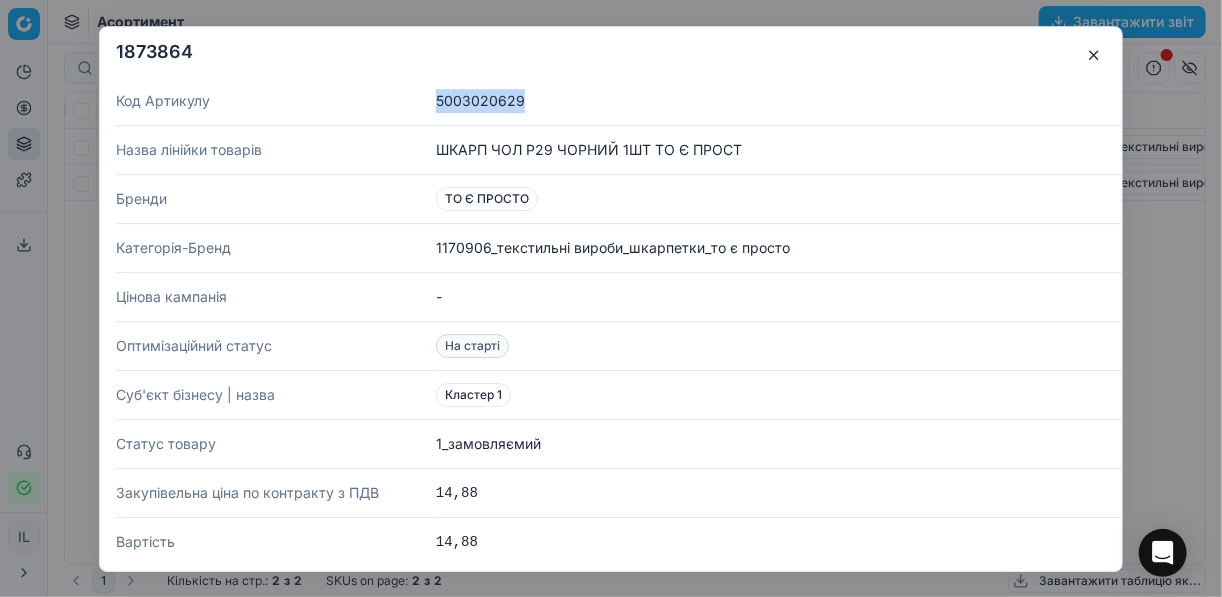 copy on "Код Артикулу 5003020629" 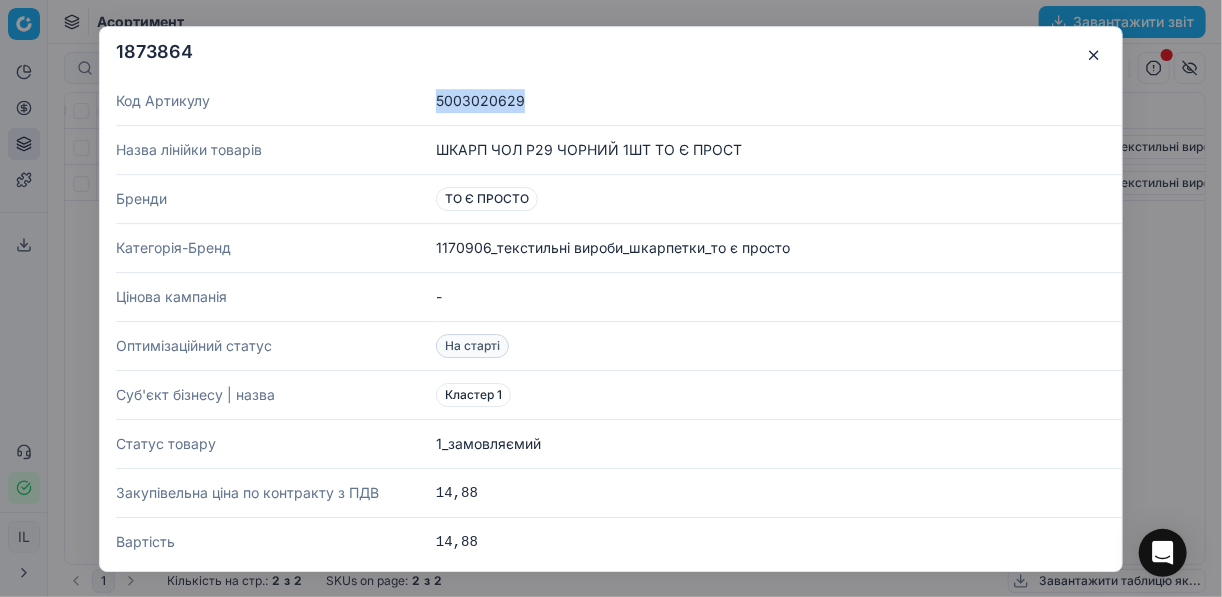 click at bounding box center (1094, 55) 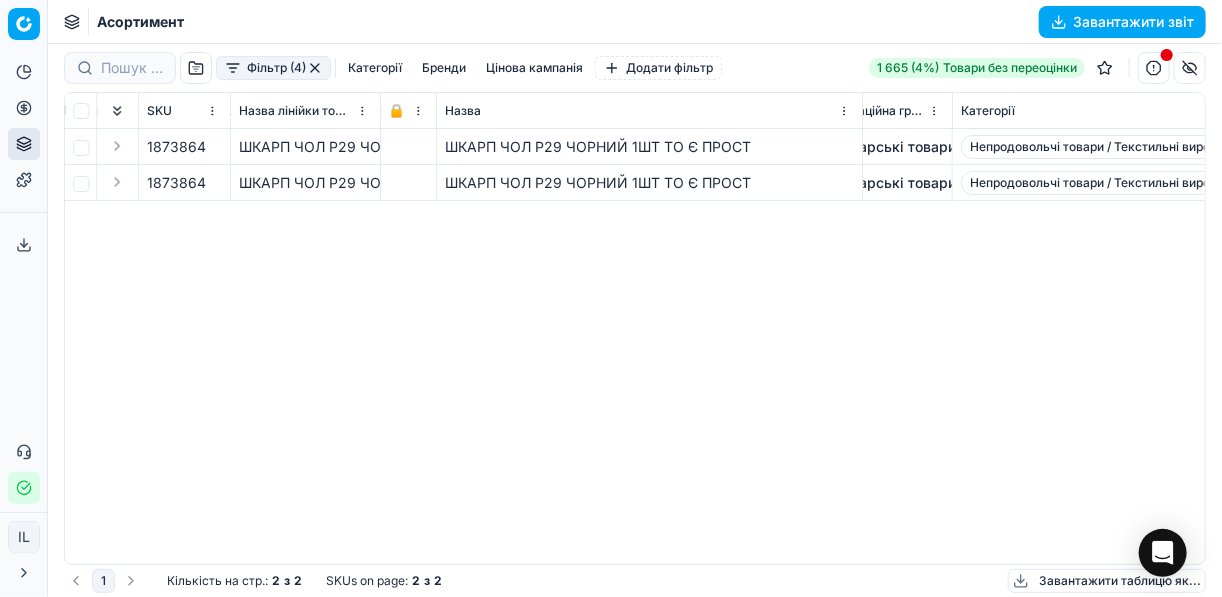 click on "1873864" at bounding box center [176, 147] 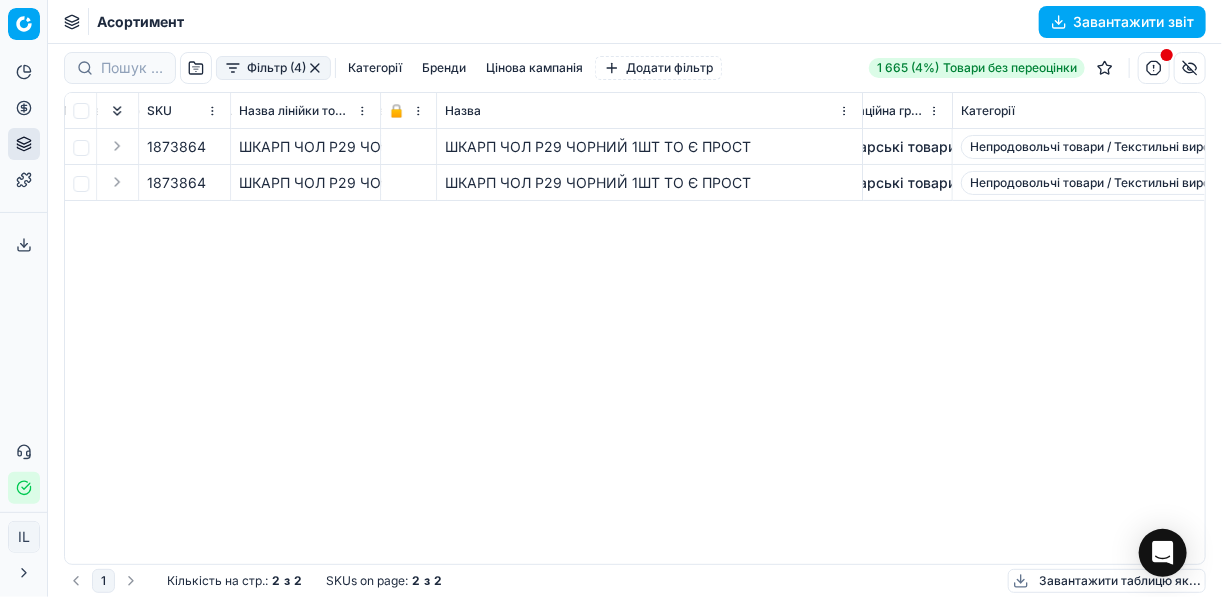 click at bounding box center (212, 147) 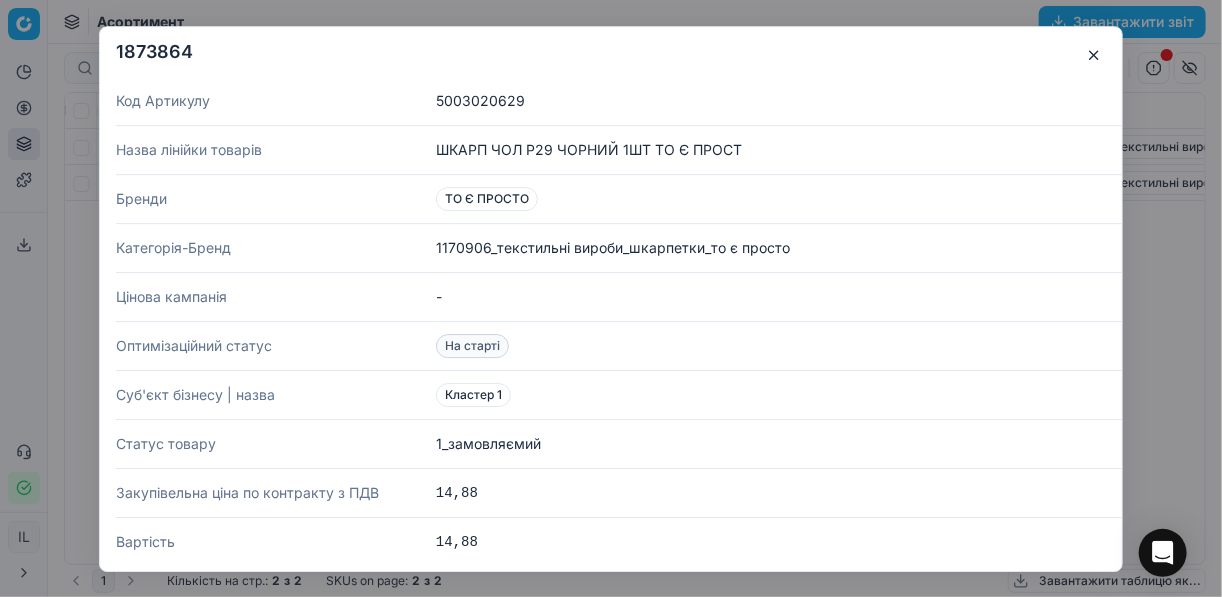 click at bounding box center (1094, 55) 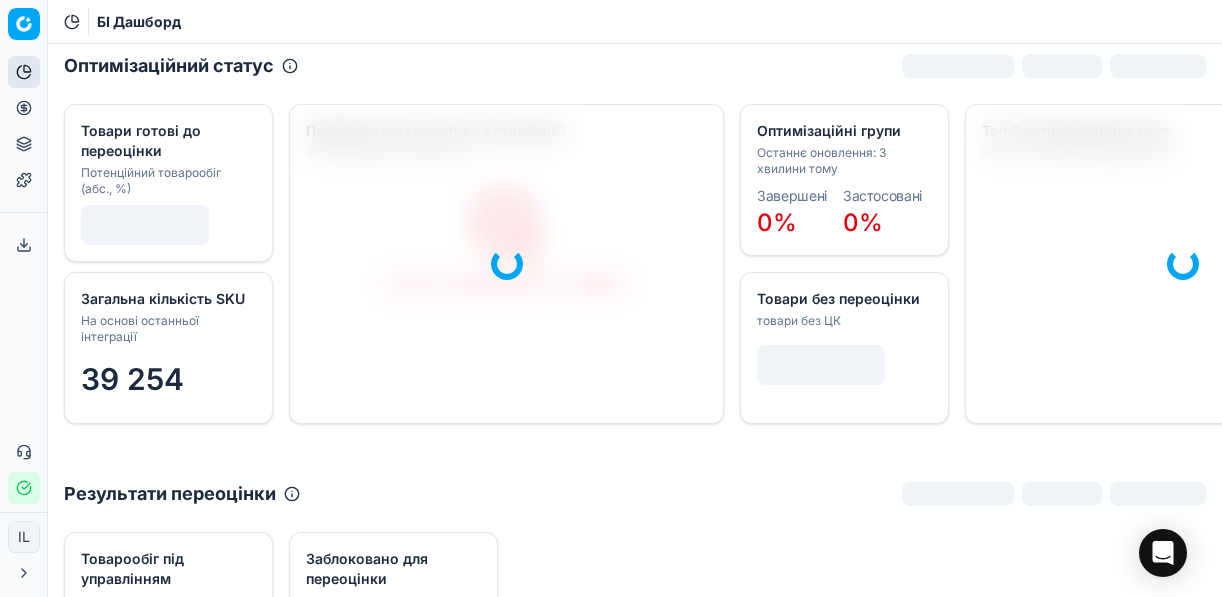 click 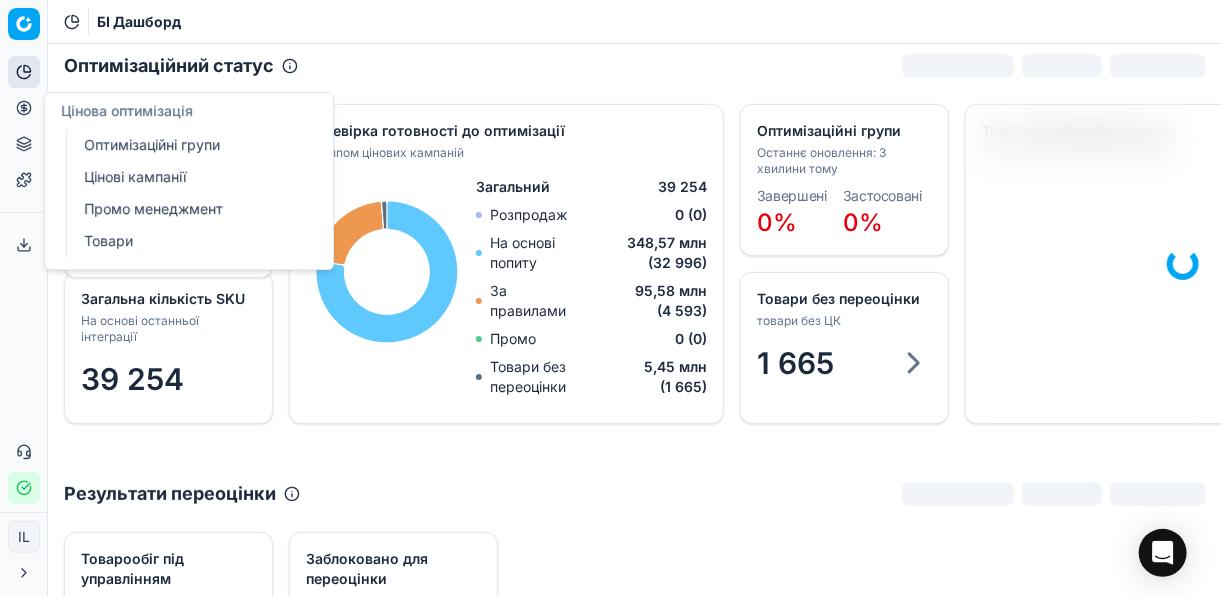 click on "Оптимізаційні групи" at bounding box center [192, 145] 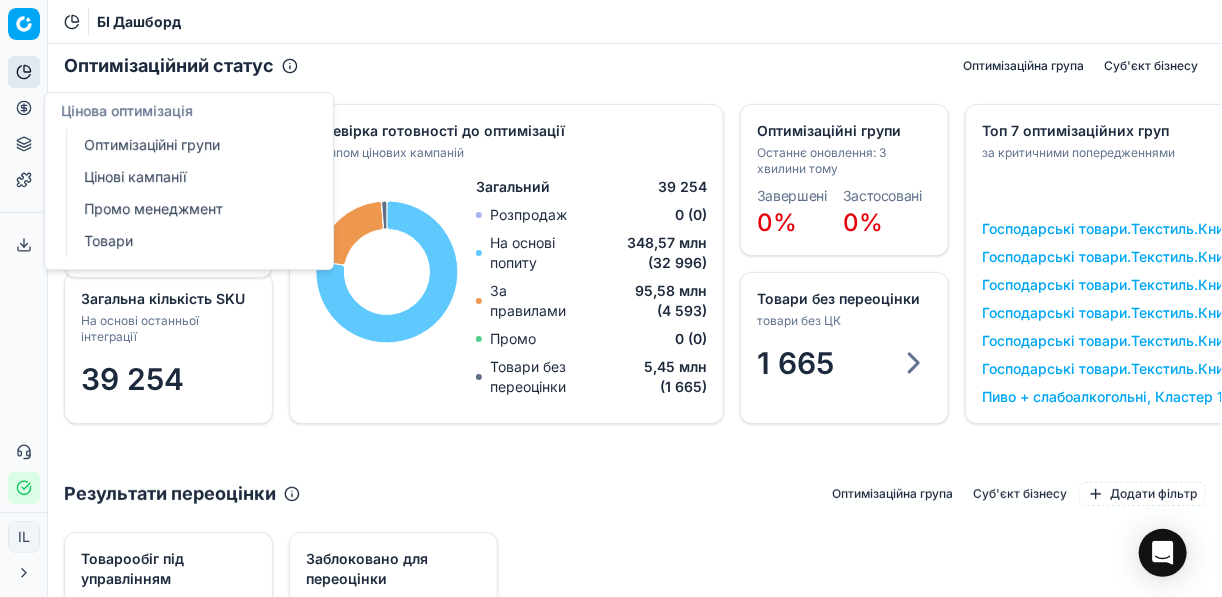 click on "Цінові кампанії" at bounding box center [192, 177] 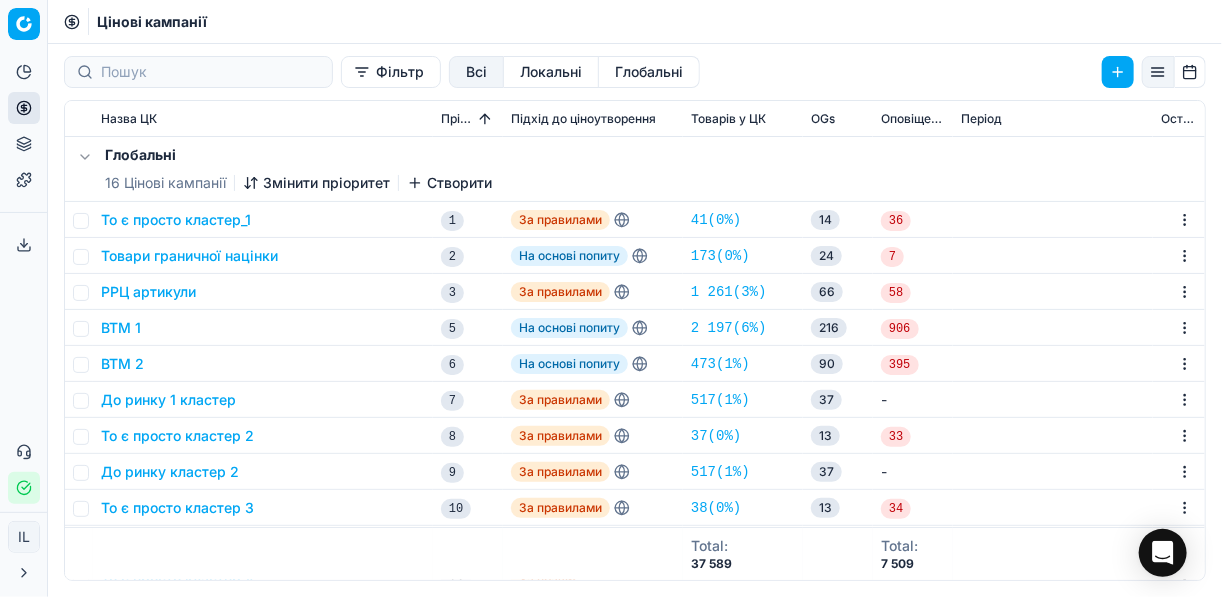 click on "Фільтр" at bounding box center (391, 72) 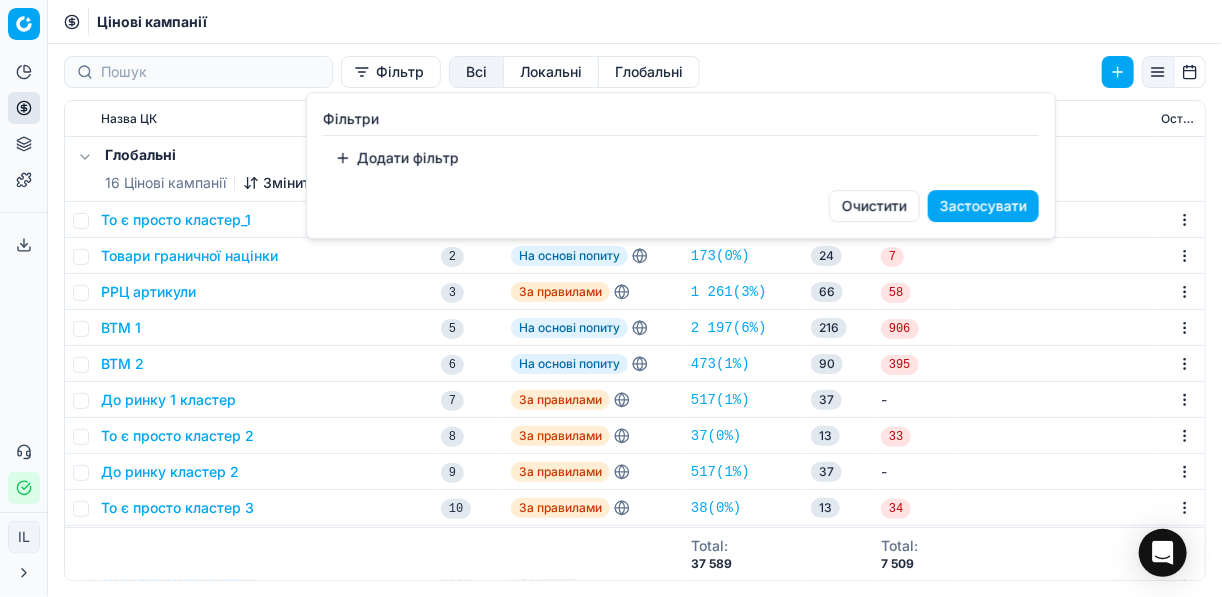 click on "Додати фільтр" at bounding box center [397, 158] 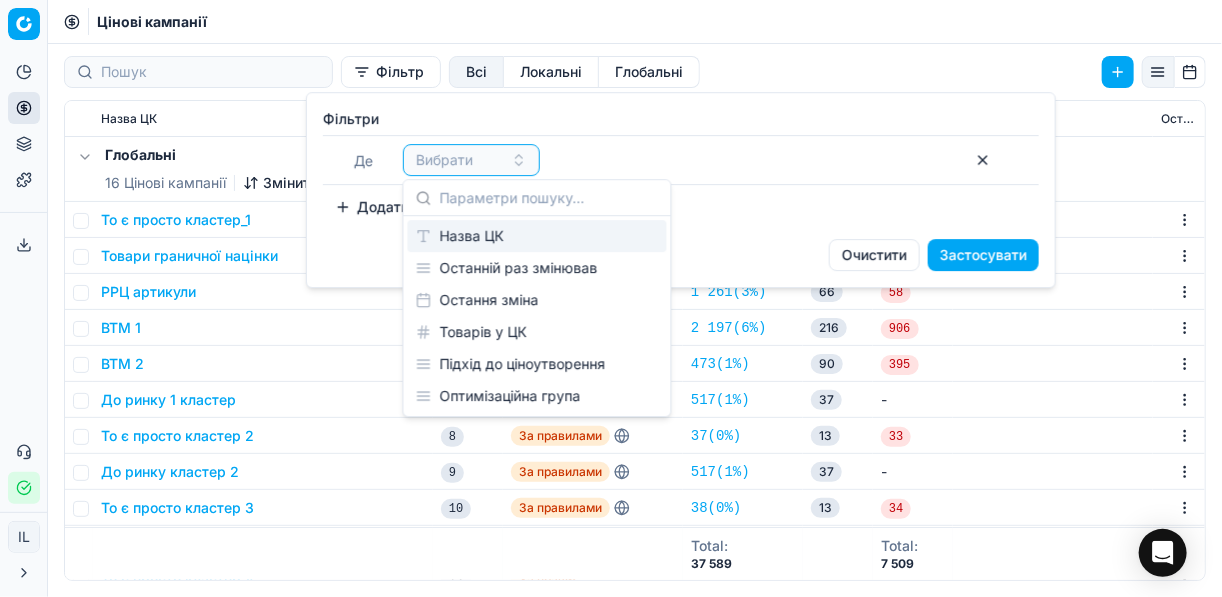 click on "Назва ЦК" at bounding box center [537, 236] 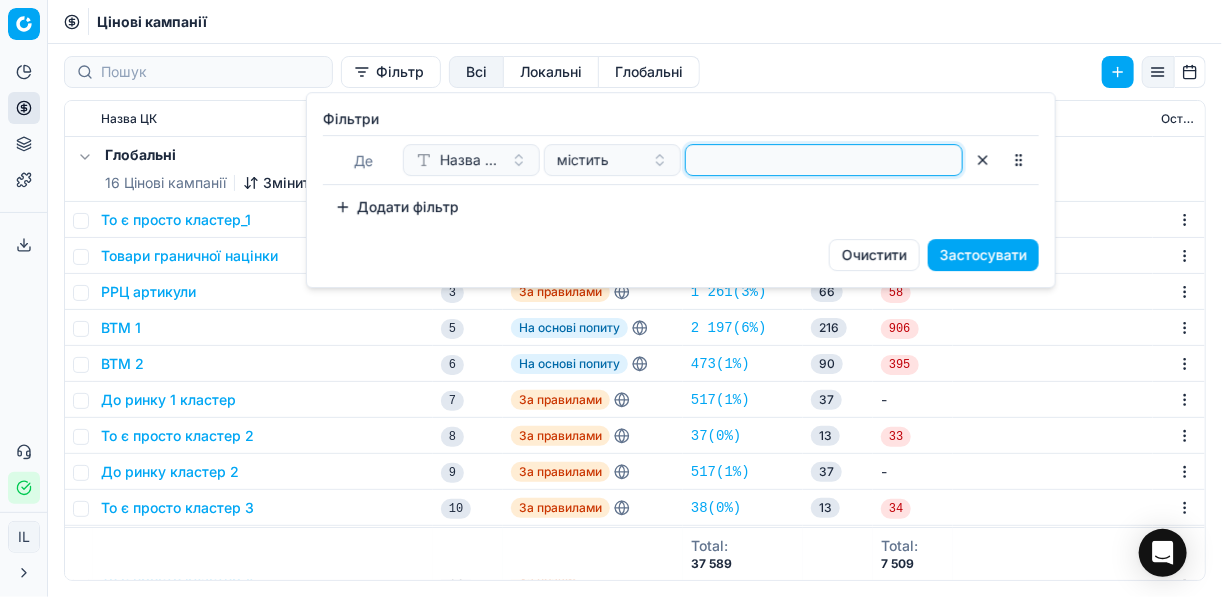 click at bounding box center [824, 160] 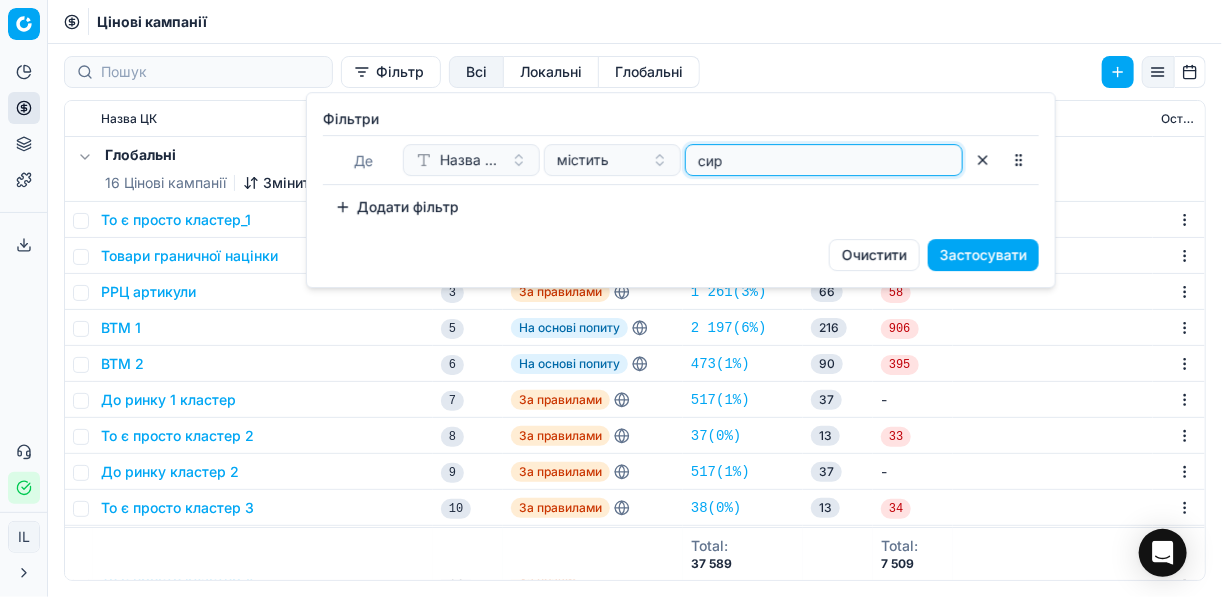 type on "сир" 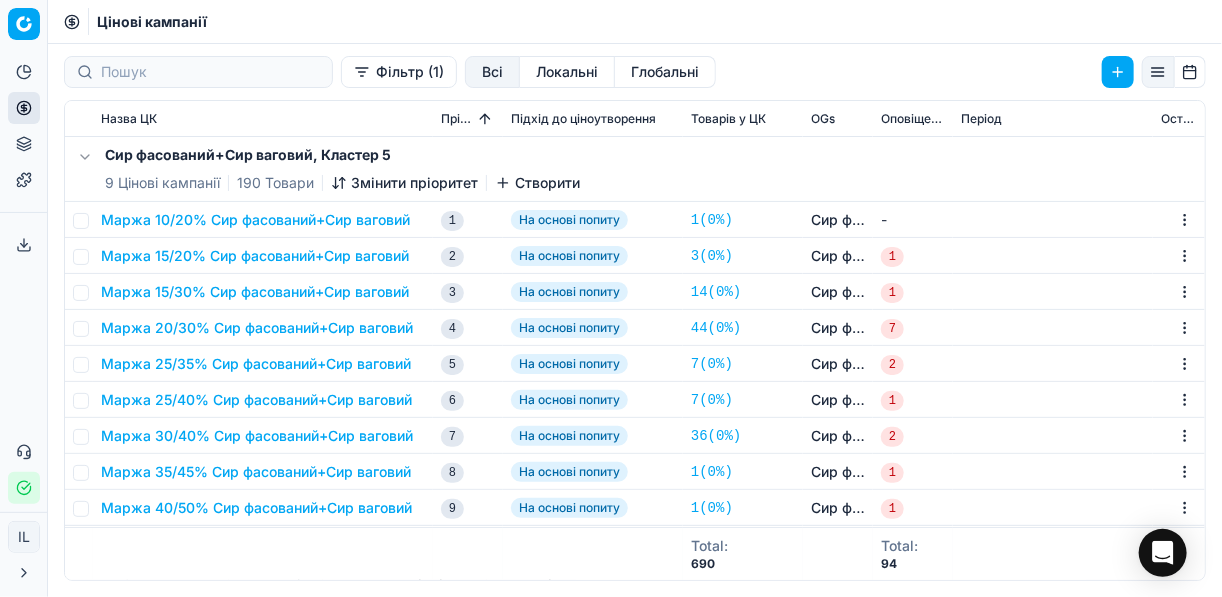 click on "Маржа 25/35% Сир фасований+Сир ваговий" at bounding box center [256, 364] 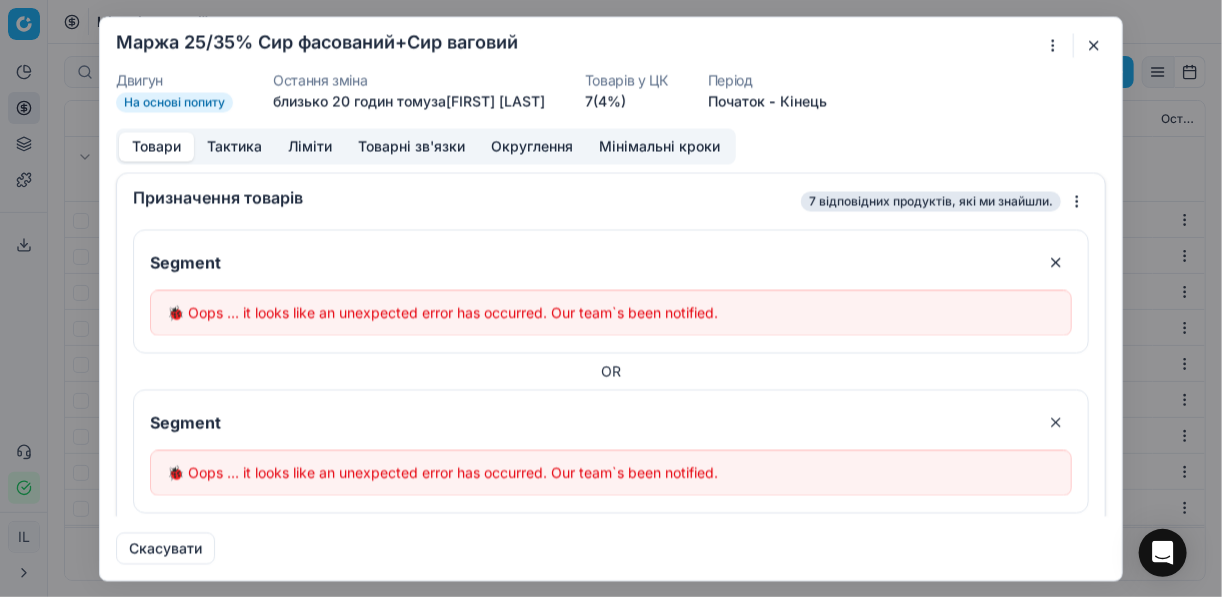 click at bounding box center (1094, 45) 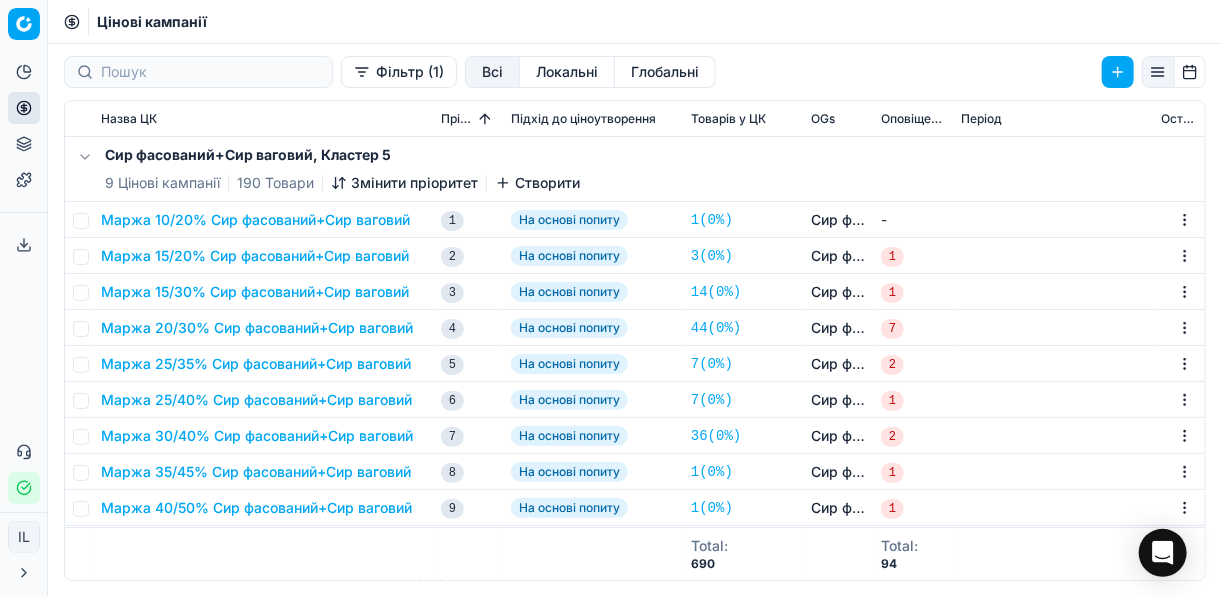 click on "Маржа 25/35% Сир фасований+Сир ваговий" at bounding box center (256, 364) 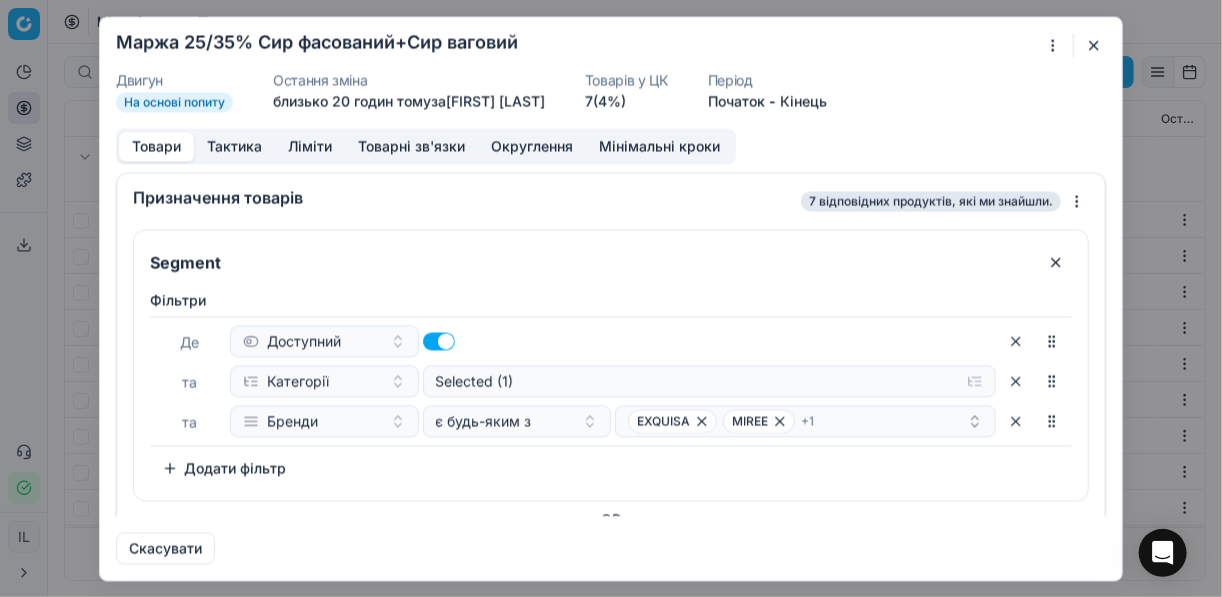 scroll, scrollTop: 80, scrollLeft: 0, axis: vertical 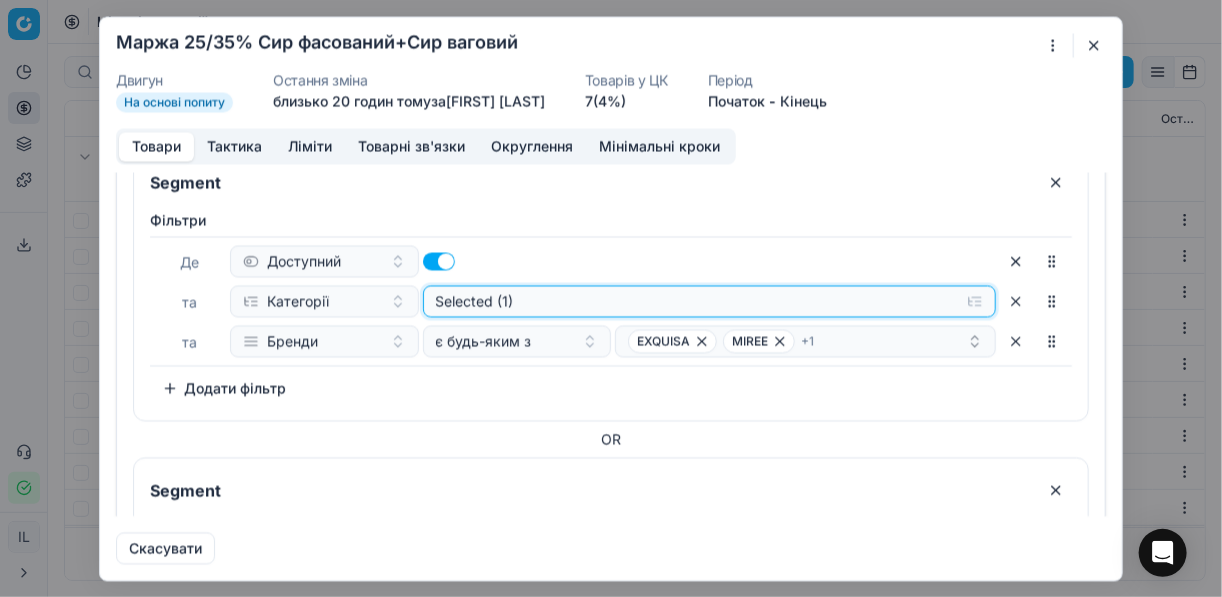 click on "Selected (1)" at bounding box center (710, 301) 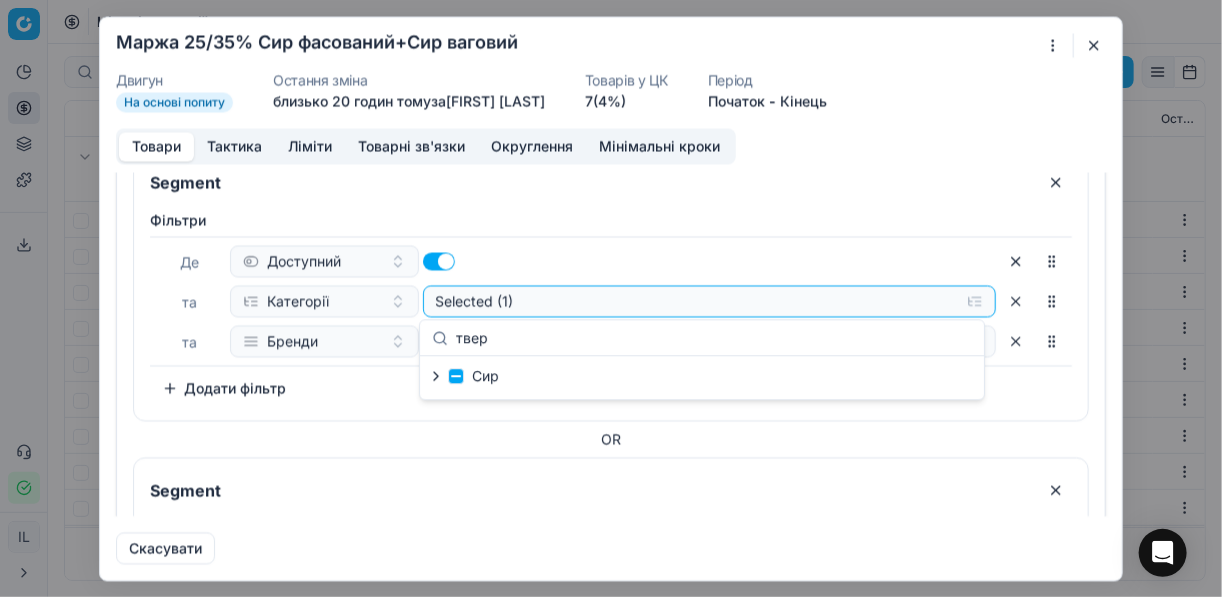 type on "твер" 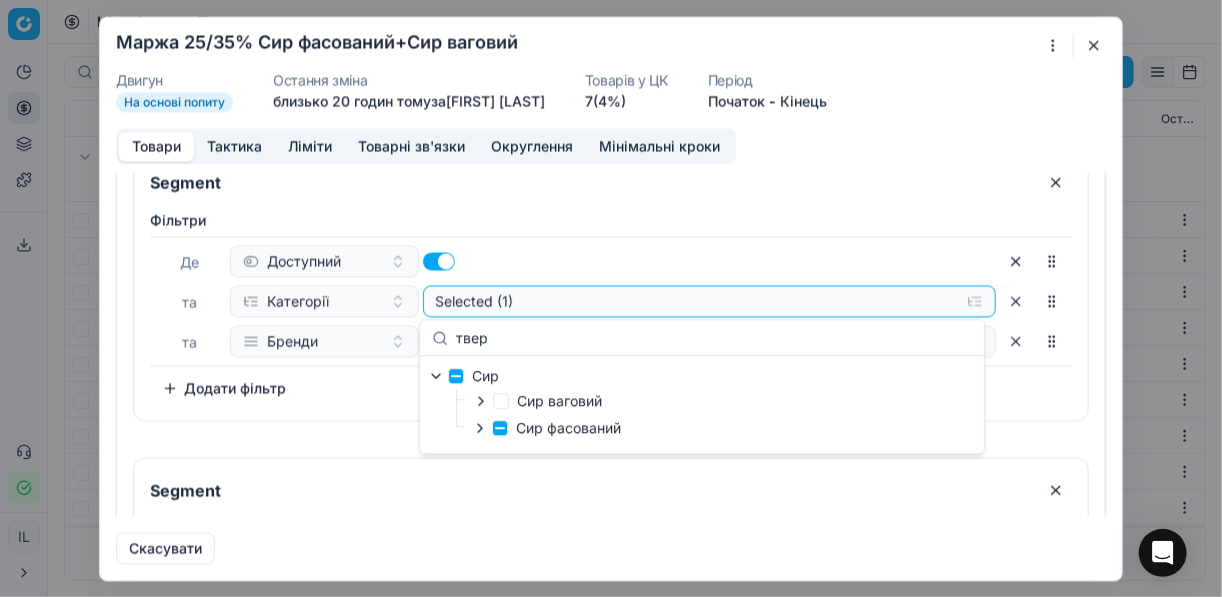 click 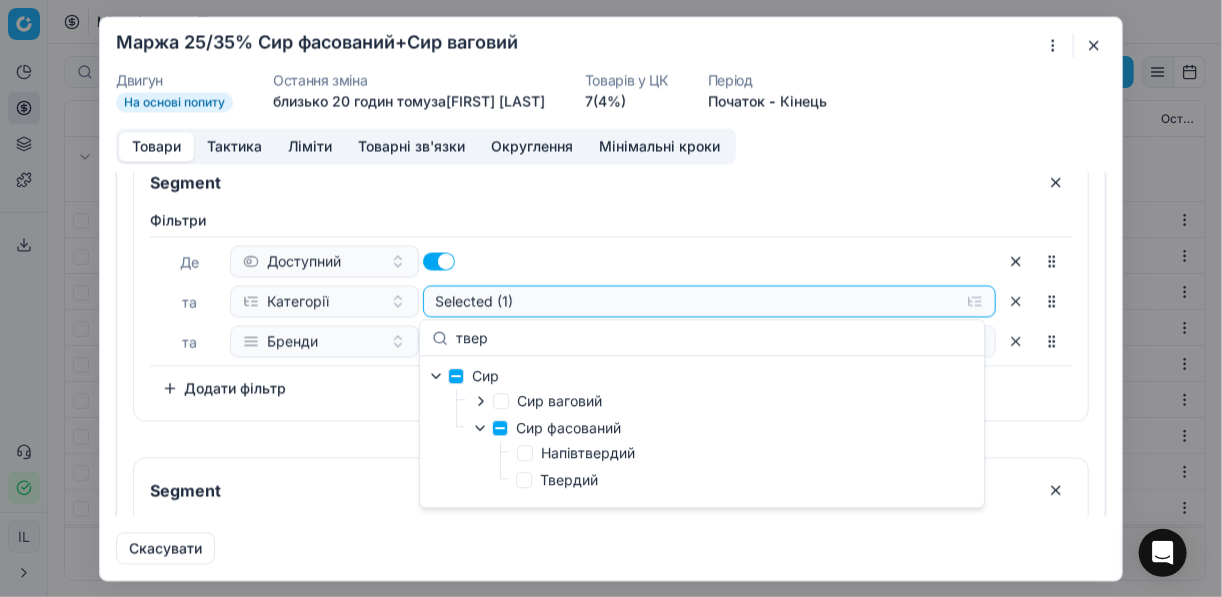 click on "Товари Тактика Ліміти Товарні зв'язки Округлення Мінімальні кроки Призначення товарів 7 відповідних продуктів, які ми знайшли. Segment Фiльтри Де Доступний та Категорії Selected (1) та Бренди є будь-яким з EXQUISA MIREE + 1
To pick up a sortable item, press space or enter.
While dragging, use the up and down keys to move the item.
Press space or enter again to drop the item in its new position, or press escape to cancel.
Додати фільтр OR Segment Фiльтри Де Доступний та Категорії Selected (1) та Бренди є будь-яким з FATTORIE CREMONA
To pick up a sortable item, press space or enter.
While dragging, use the up and down keys to move the item.
Press space or enter again to drop the item in its new position, or press escape to cancel." at bounding box center (611, 322) 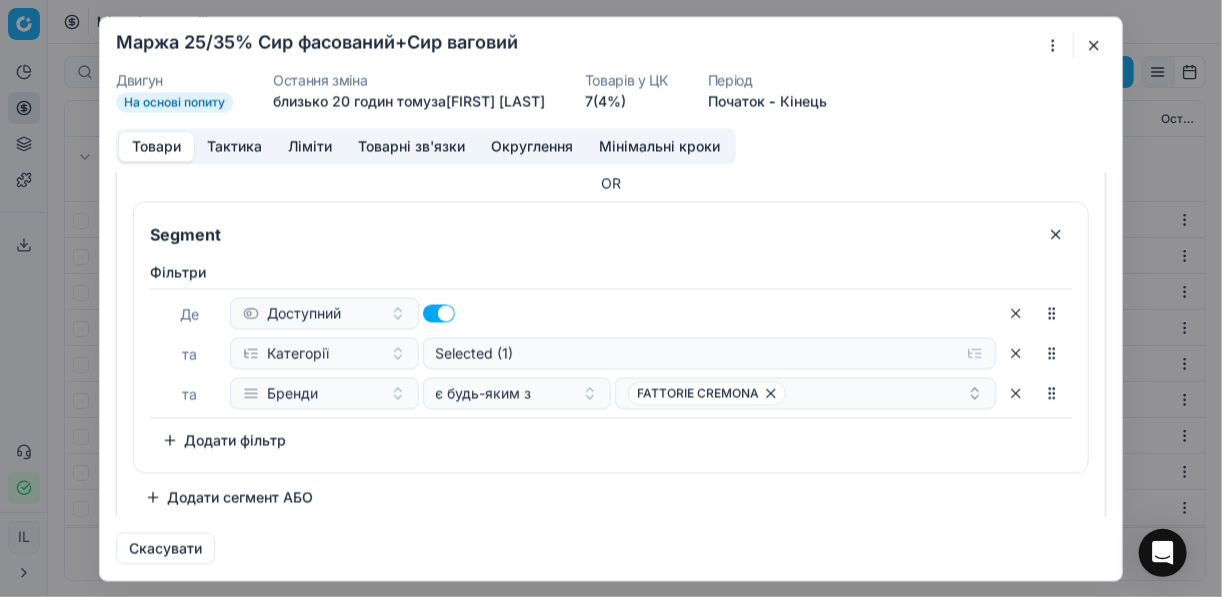 scroll, scrollTop: 344, scrollLeft: 0, axis: vertical 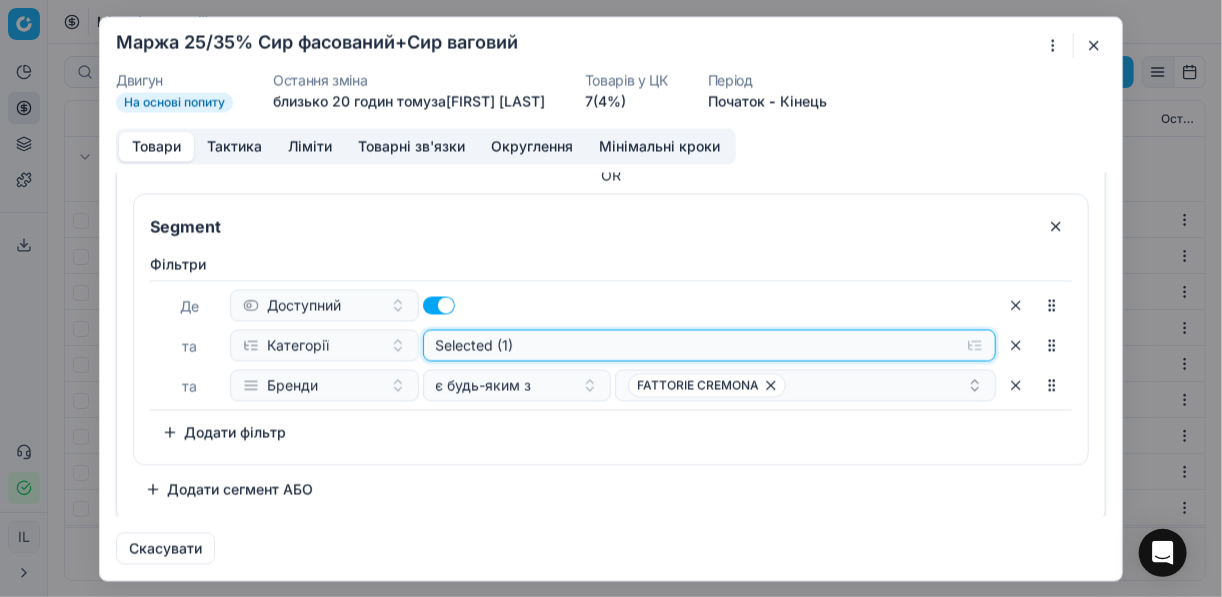 click on "Selected (1)" at bounding box center (710, 37) 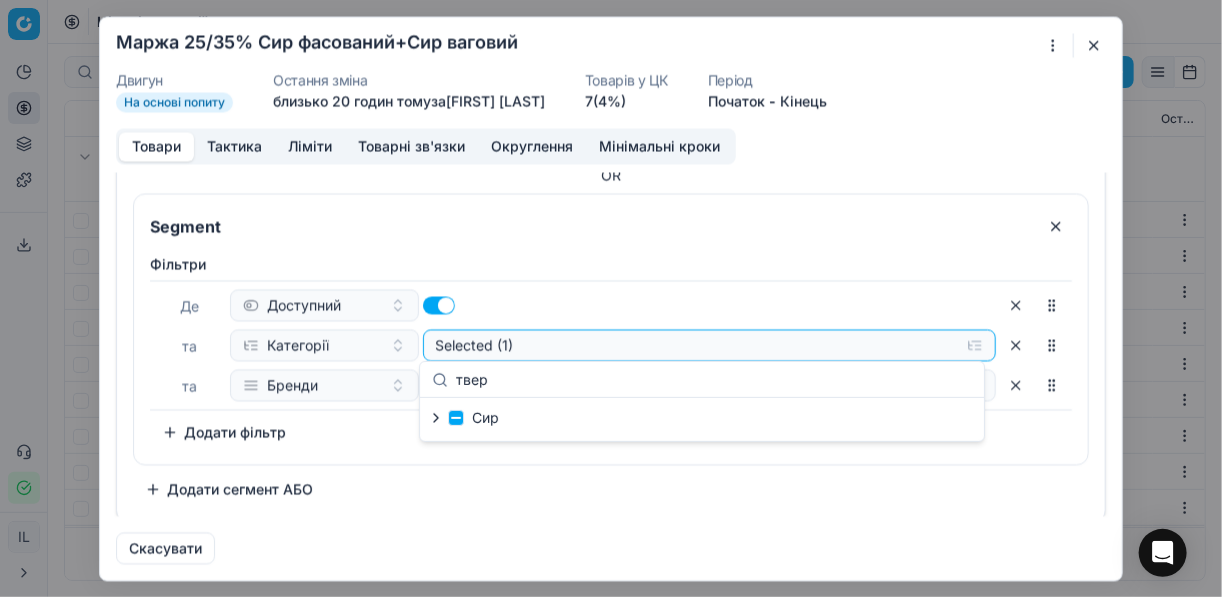 type on "твер" 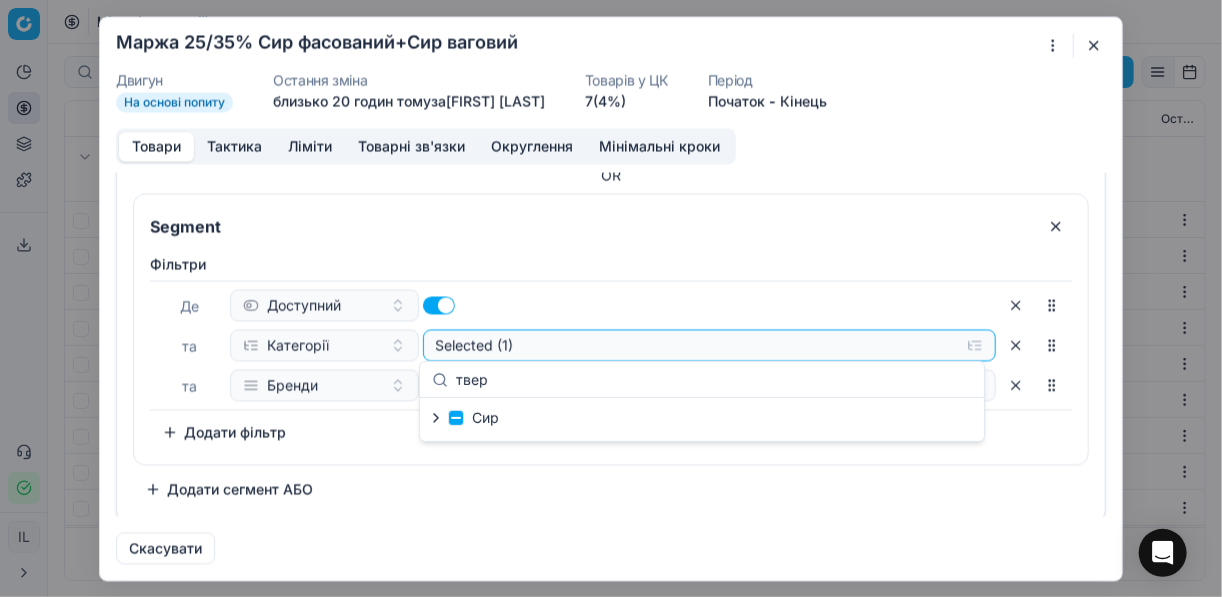 click 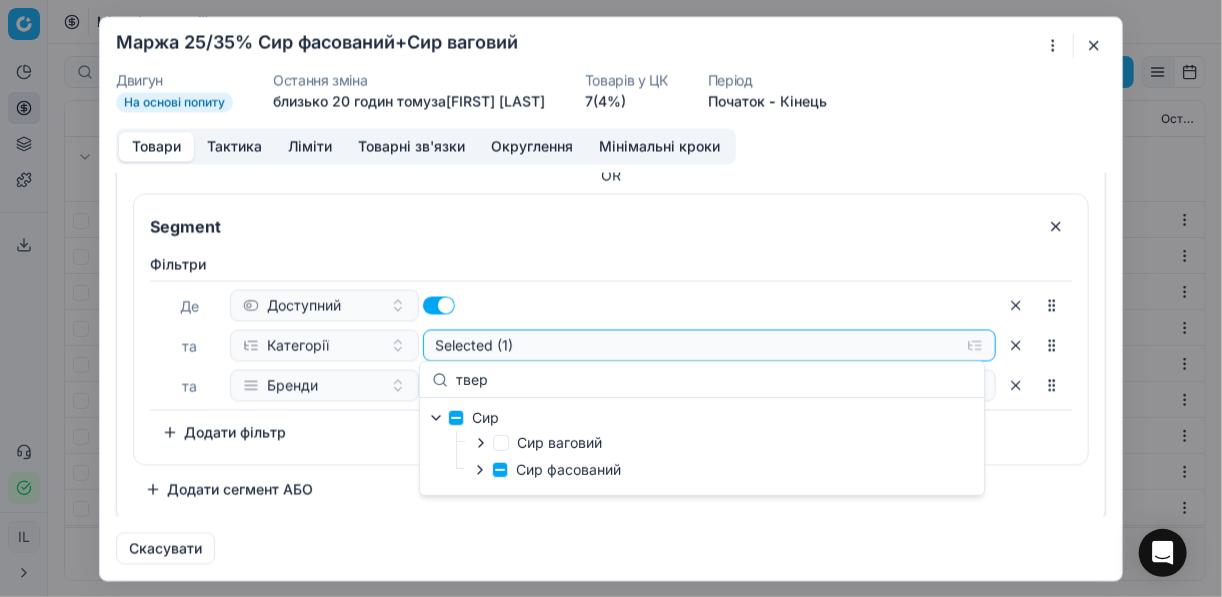 click 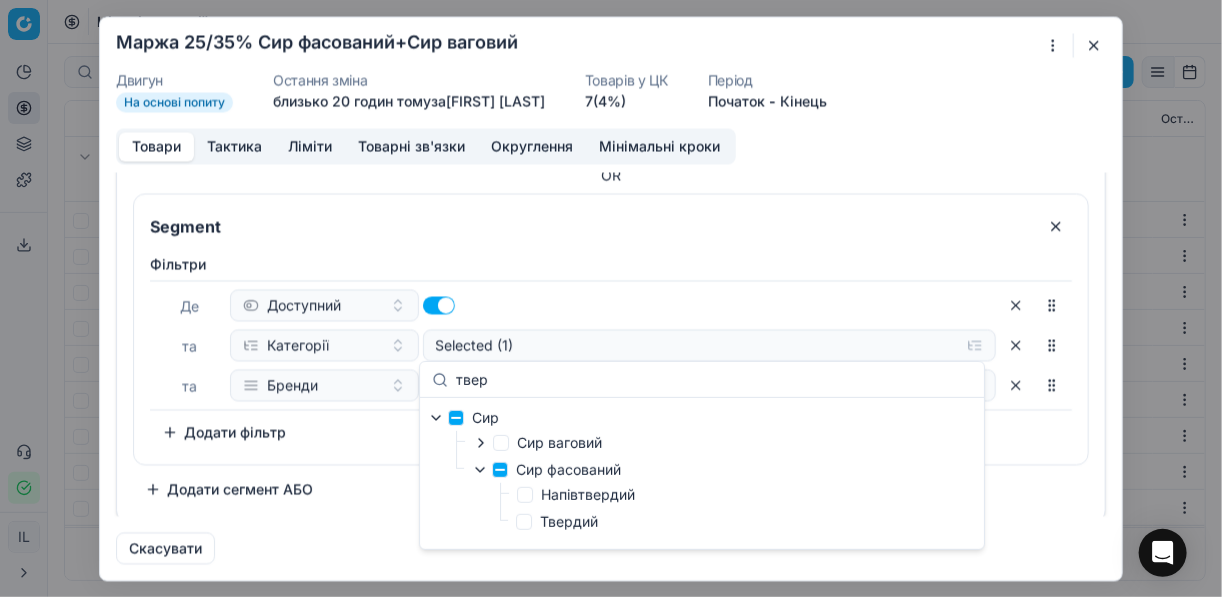 click at bounding box center [1056, 226] 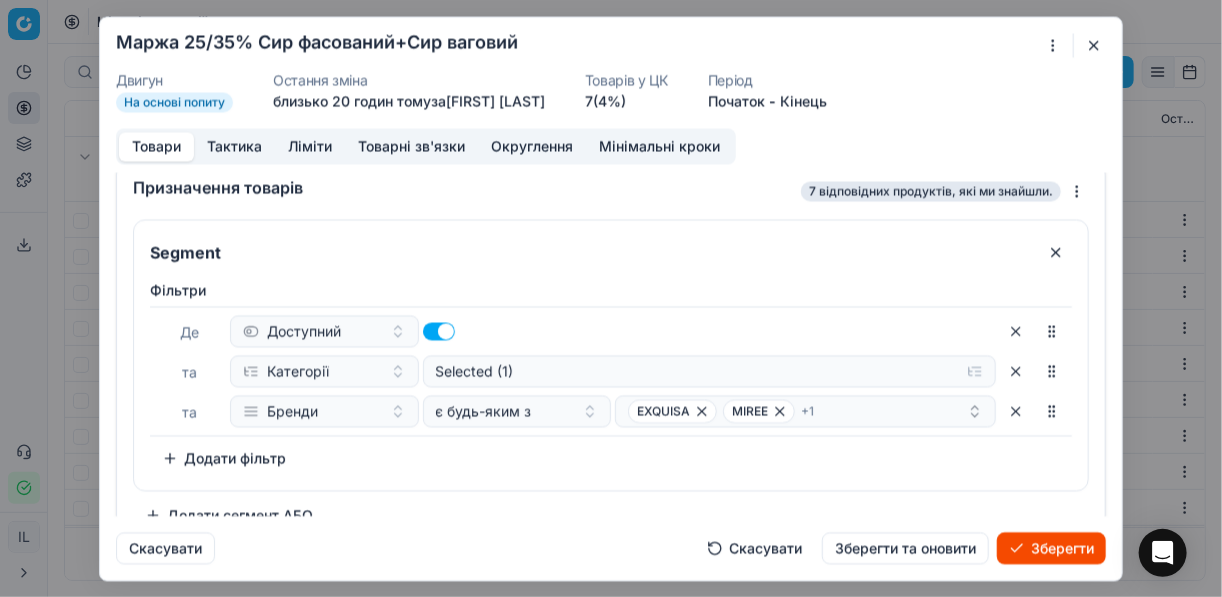 scroll, scrollTop: 0, scrollLeft: 0, axis: both 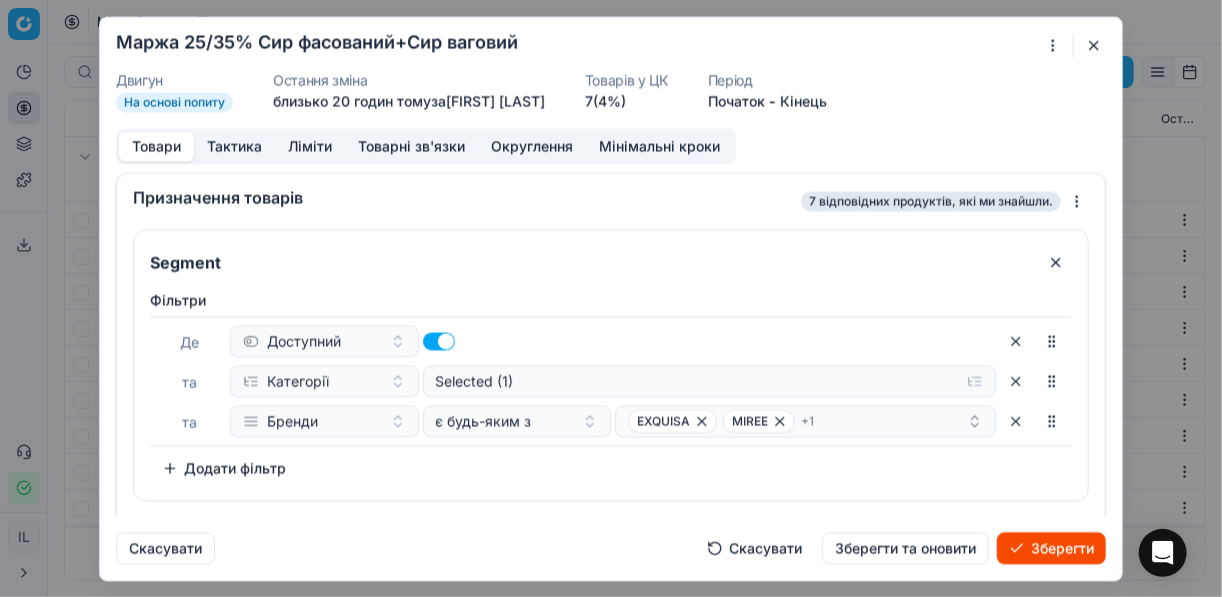 click at bounding box center (1094, 45) 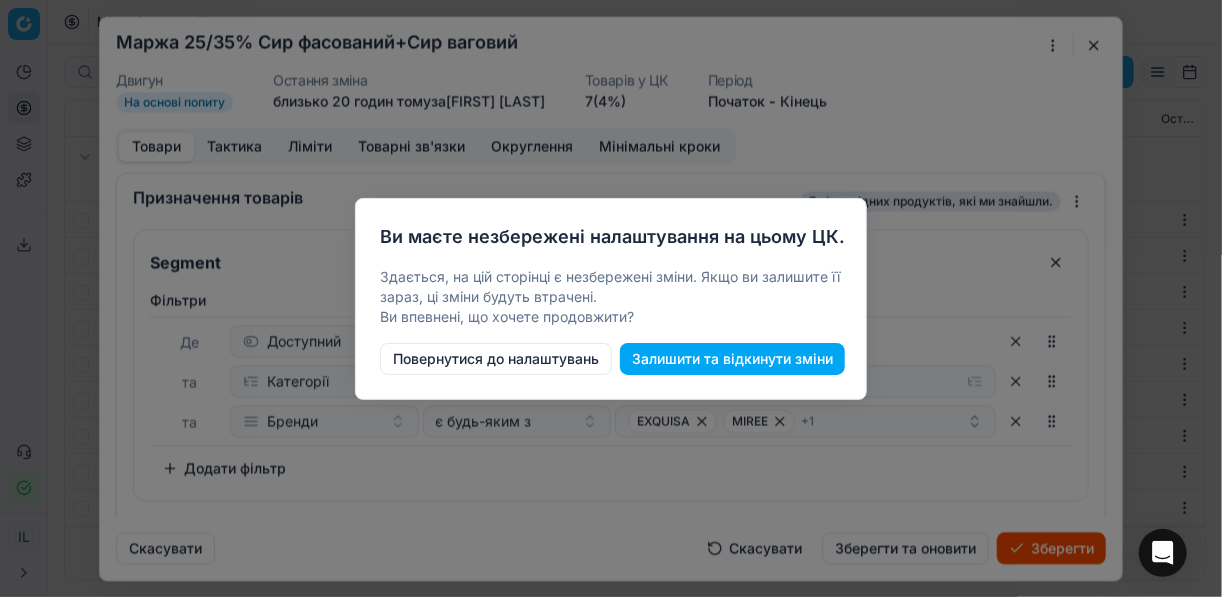 click on "Залишити та відкинути зміни" at bounding box center (732, 359) 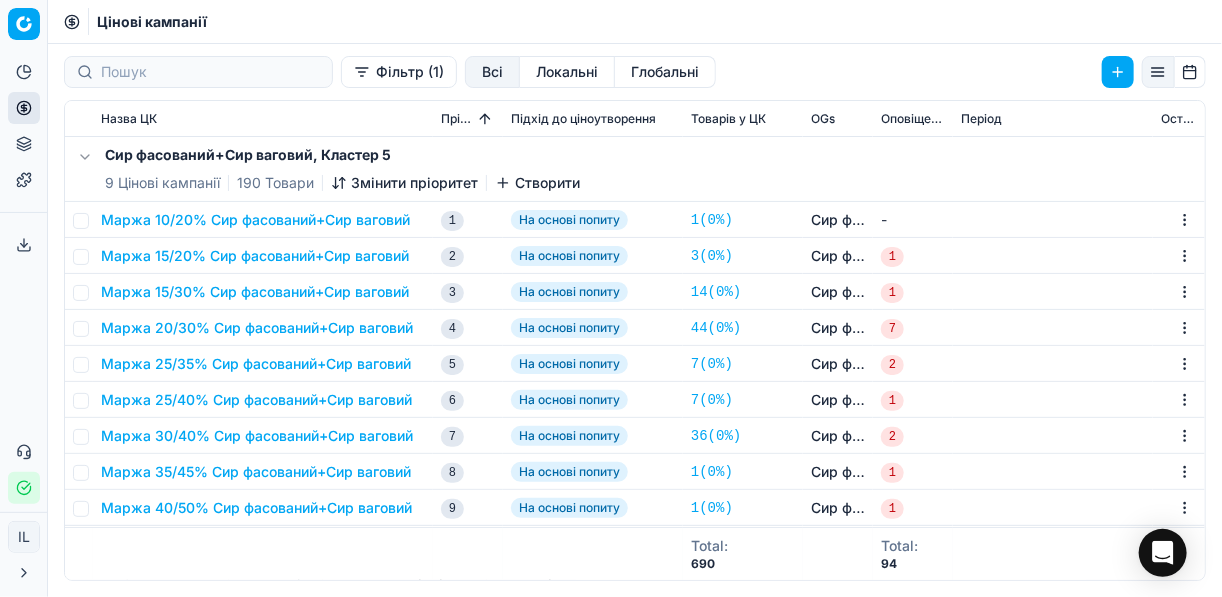 click on "Маржа 25/35% Сир фасований+Сир ваговий" at bounding box center (256, 364) 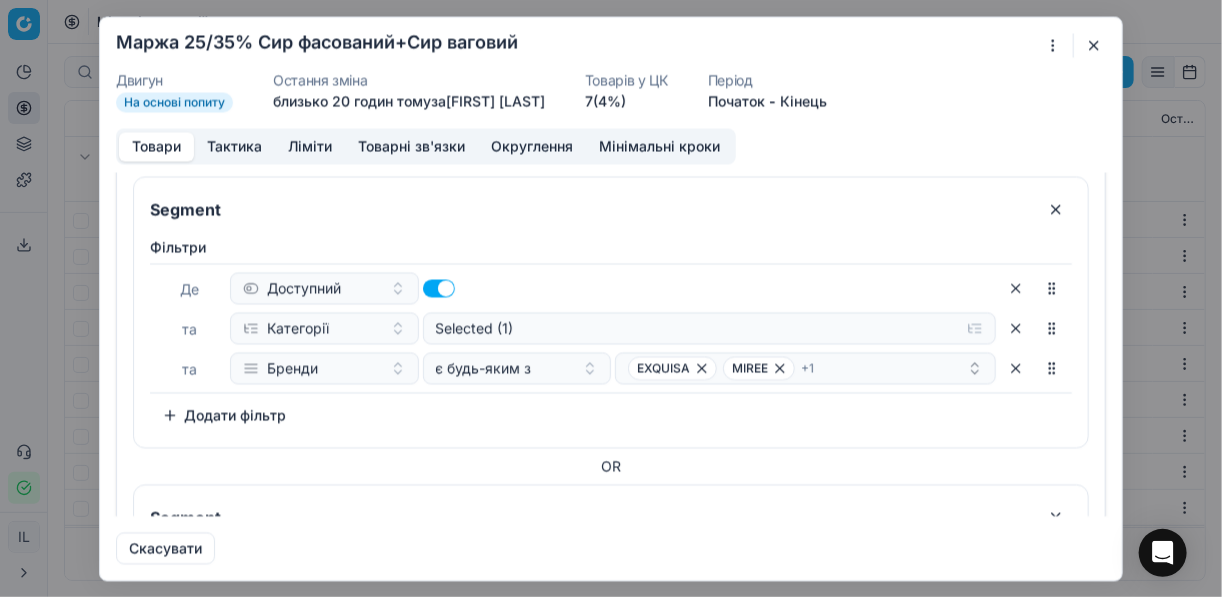 scroll, scrollTop: 24, scrollLeft: 0, axis: vertical 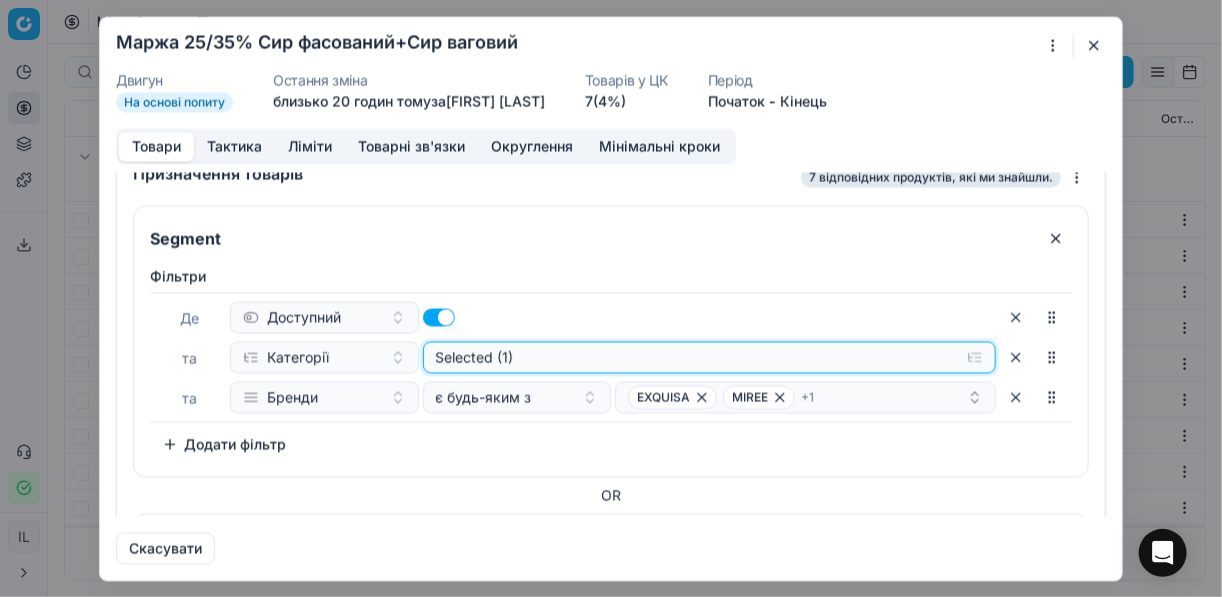 click on "Selected (1)" at bounding box center [710, 357] 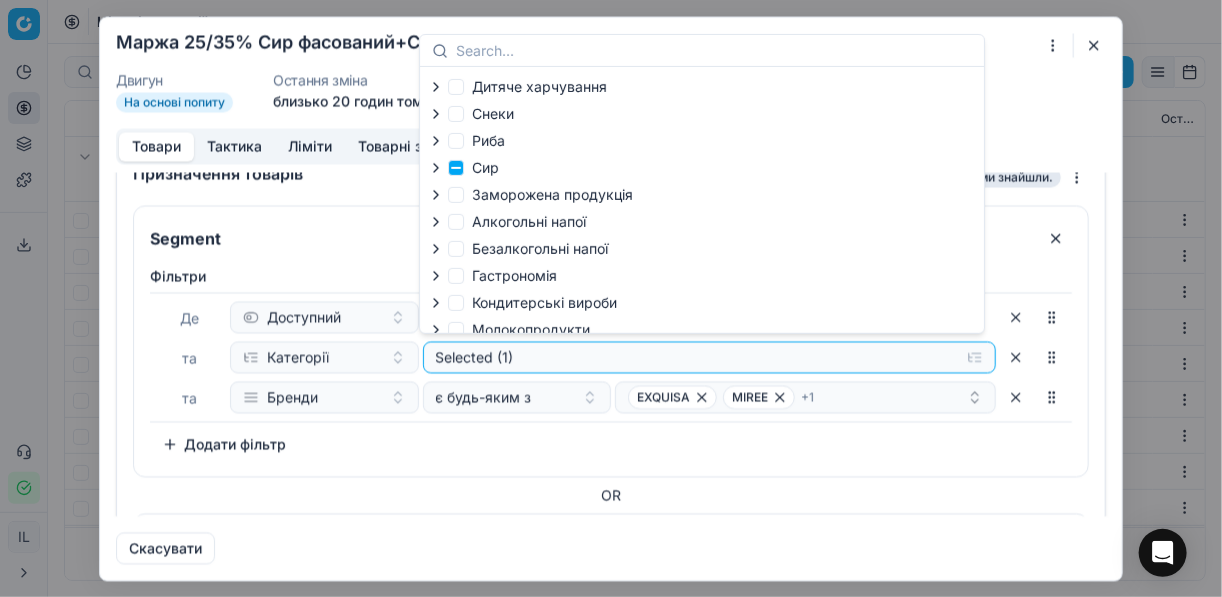 click 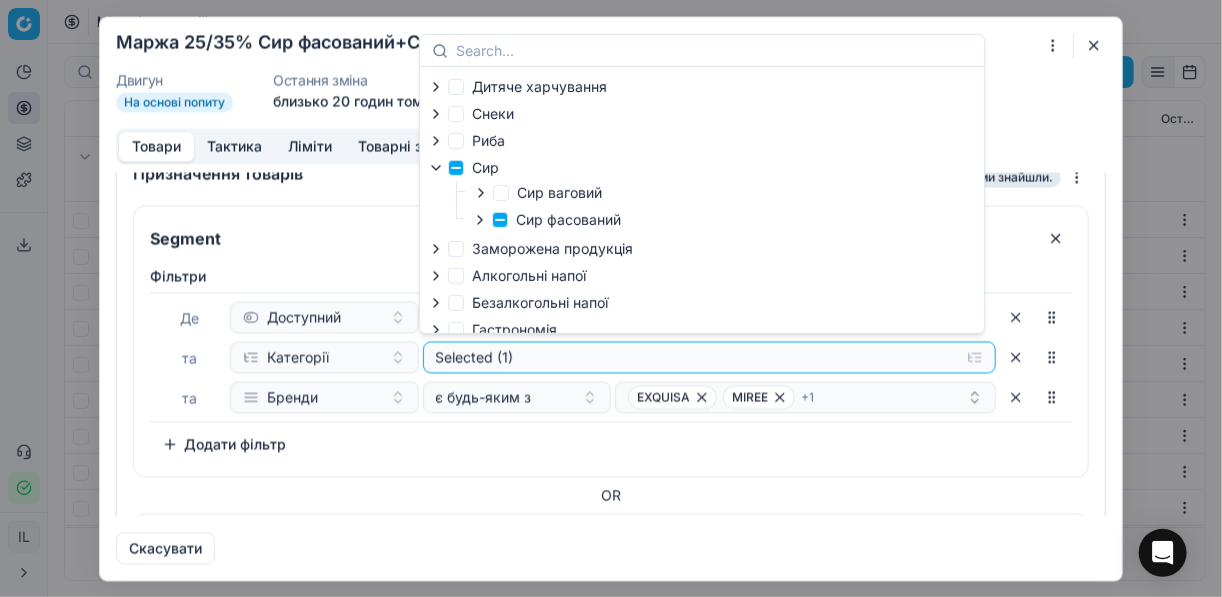 click 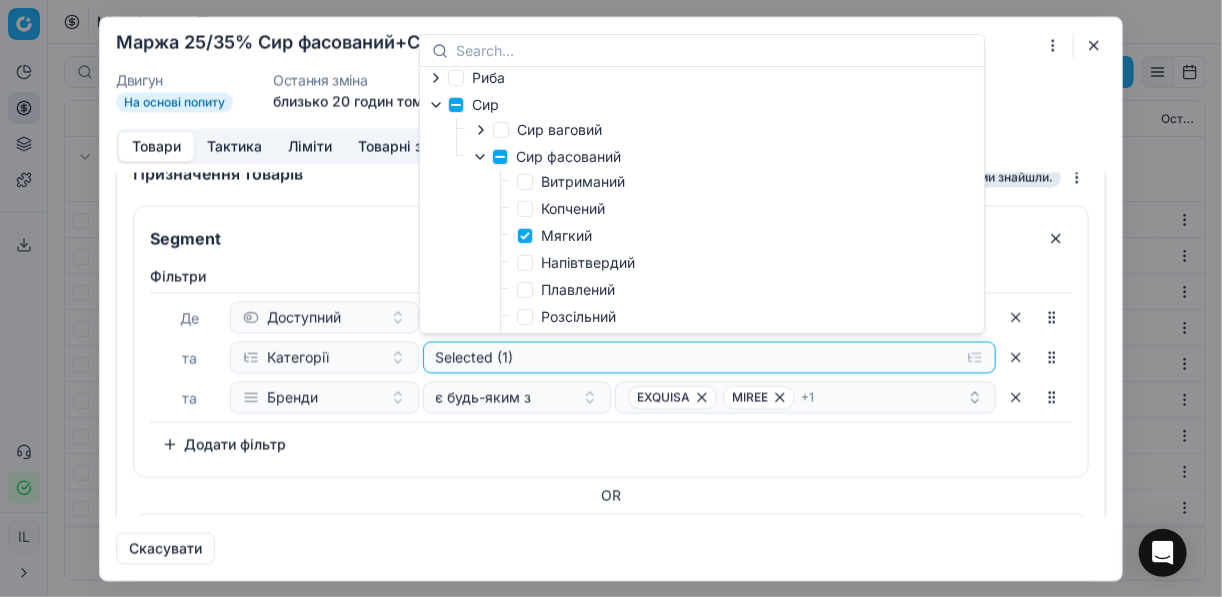 scroll, scrollTop: 160, scrollLeft: 0, axis: vertical 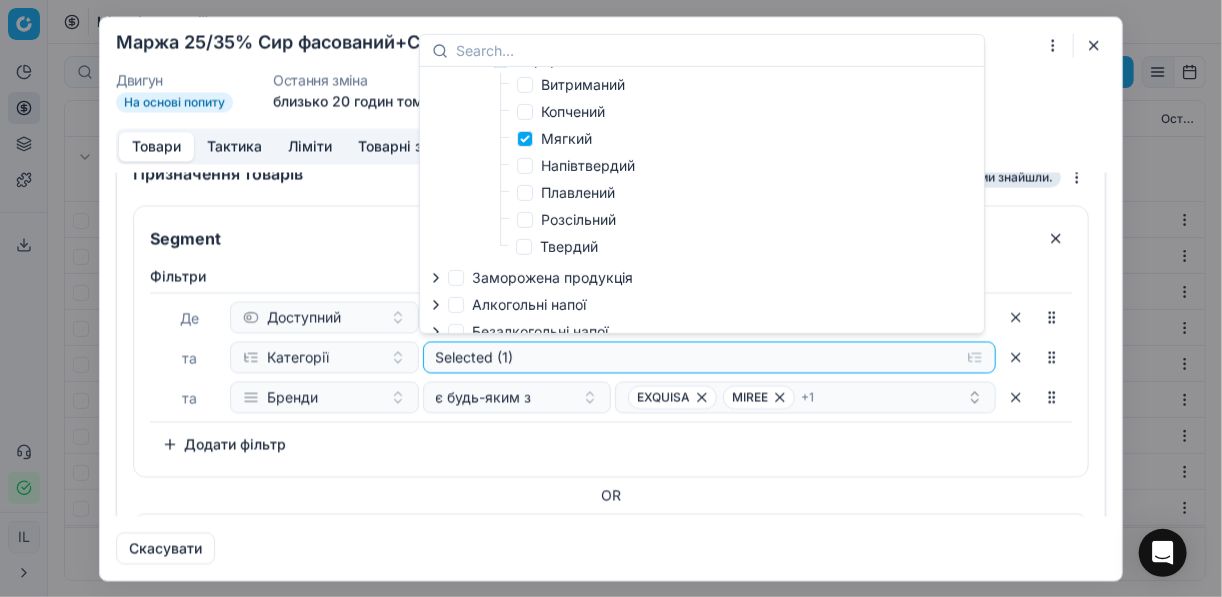 click on "Дитяче харчування Снеки Риба Сир Сир ваговий Сир фасований Витриманий Копчений Мягкий Напівтвердий Плавлений Розсільний Твердий Заморожена продукція Алкогольні напої Безалкогольні напої Гастрономія Кондитерськi вироби Молокопродукти Непродовольчі  товари Бакалія-консервація" at bounding box center [702, 200] 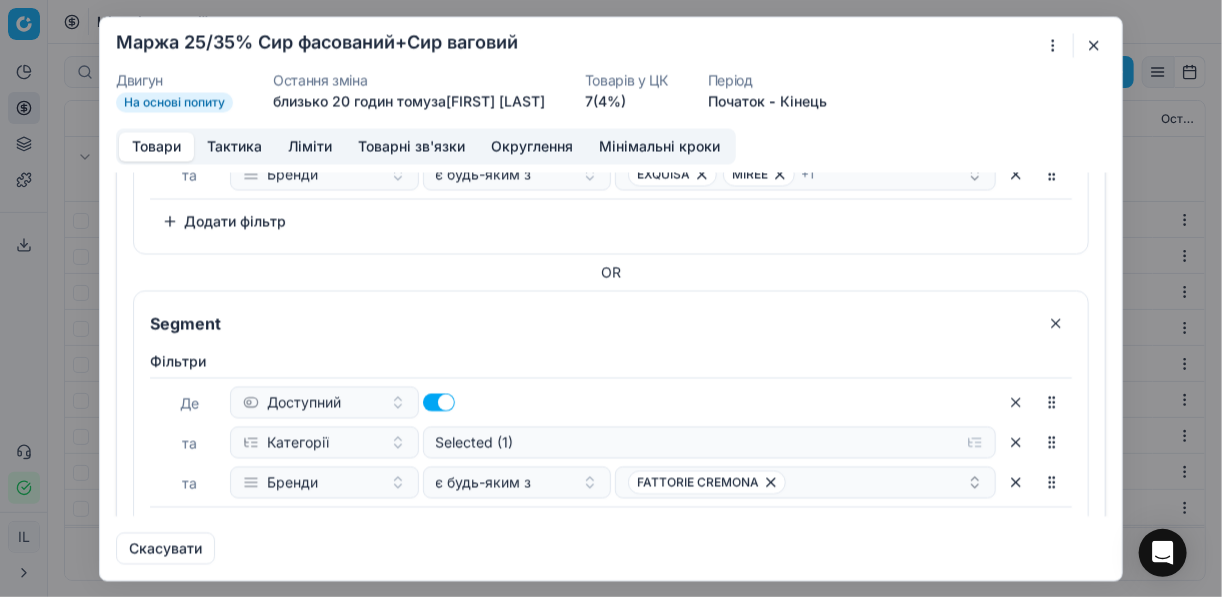 scroll, scrollTop: 344, scrollLeft: 0, axis: vertical 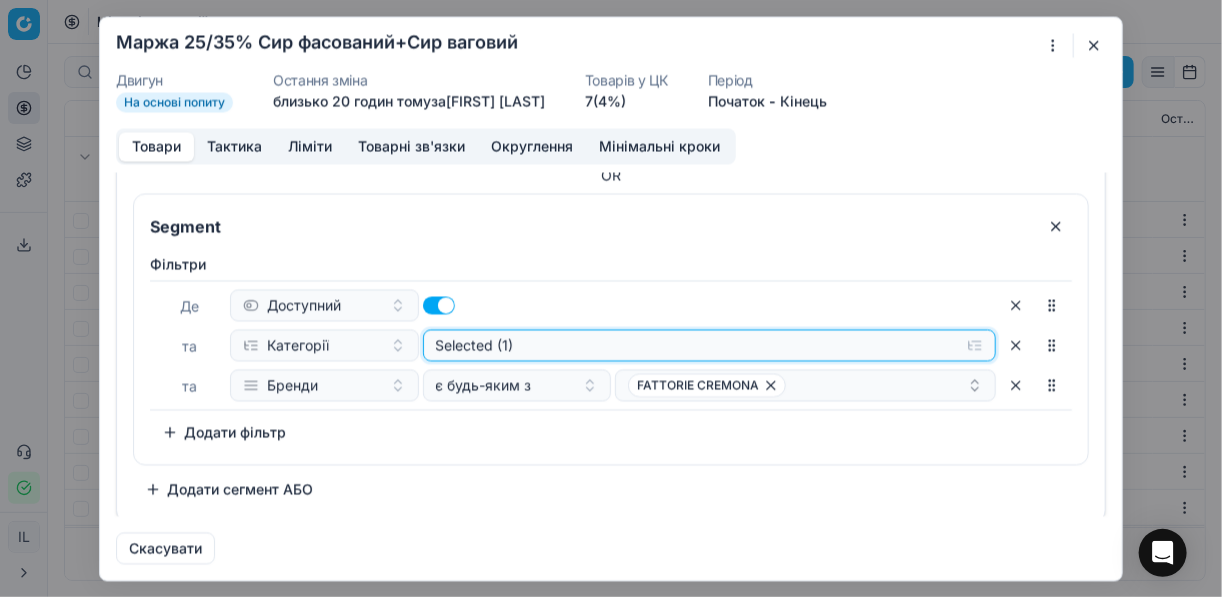 click on "Selected (1)" at bounding box center (710, 37) 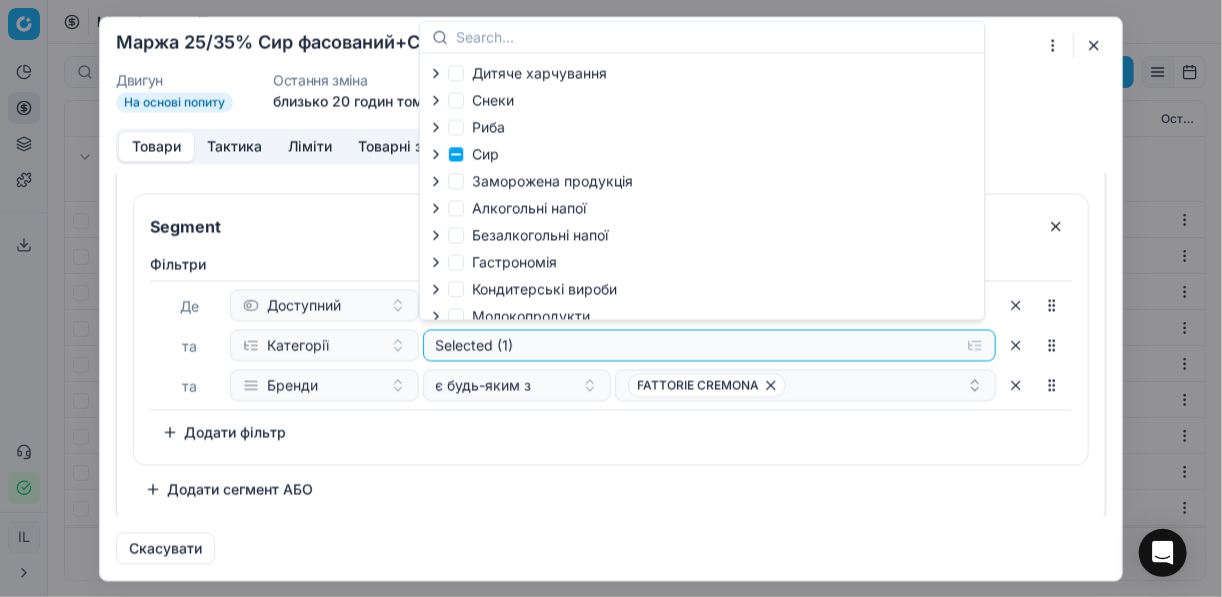 click 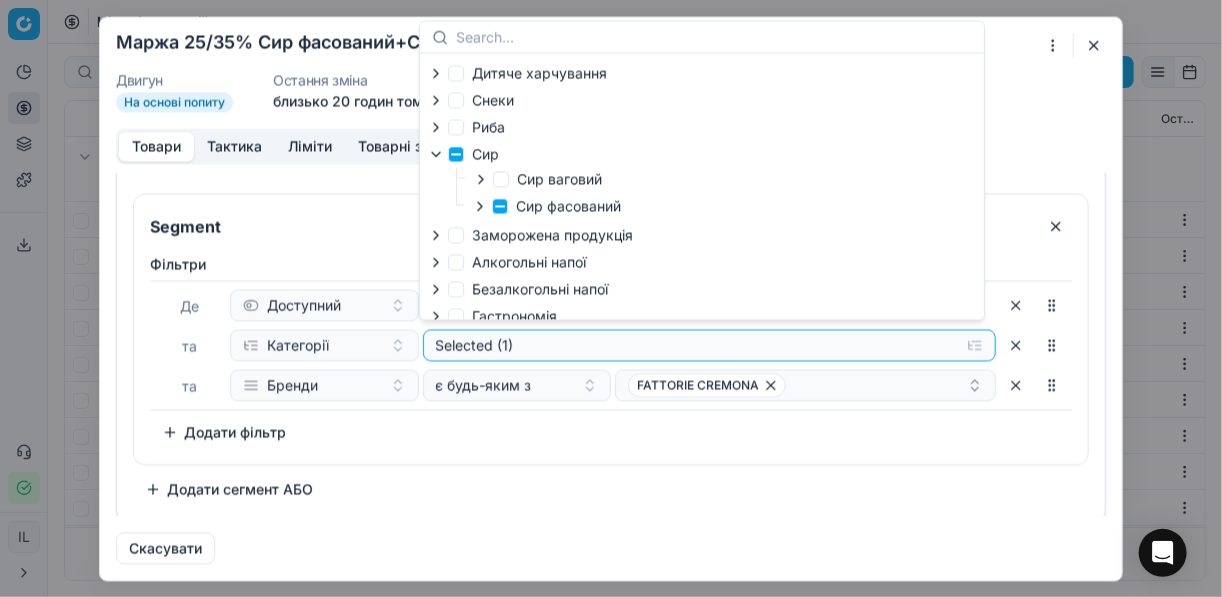 click 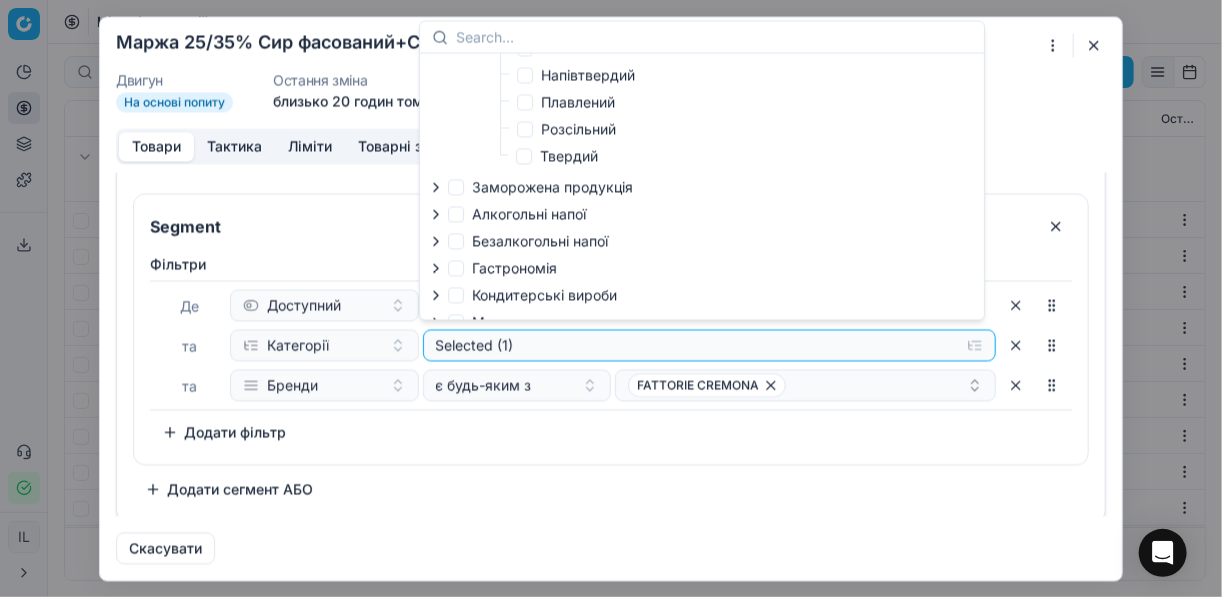 scroll, scrollTop: 314, scrollLeft: 0, axis: vertical 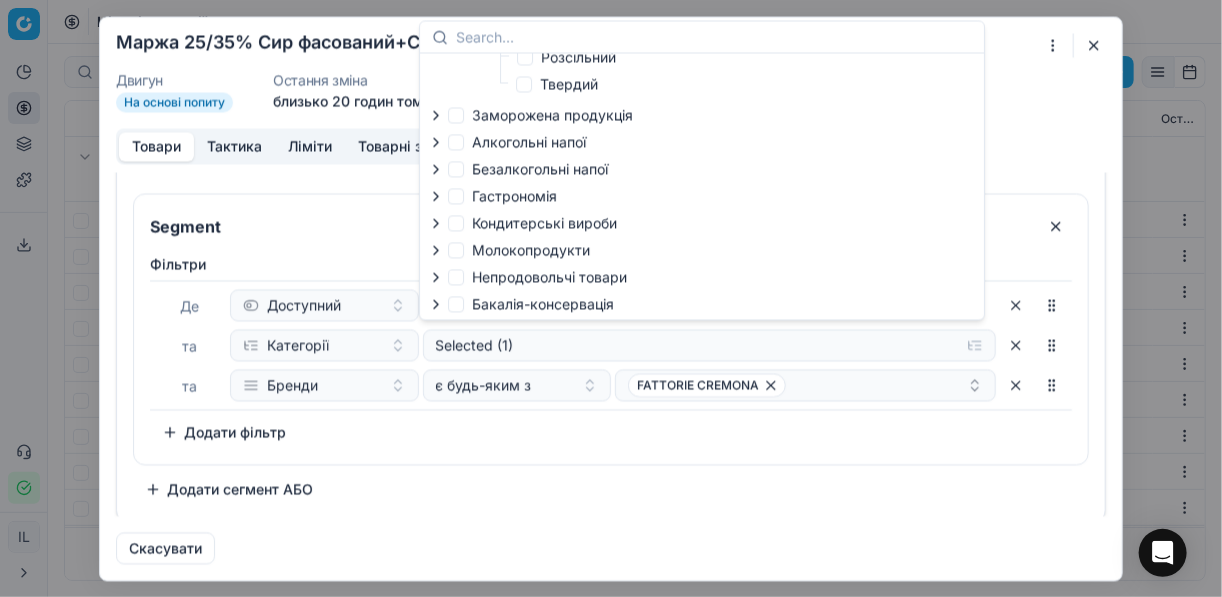click on "Фiльтри Де Доступний та Категорії Selected (1) та Бренди є будь-яким з FATTORIE CREMONA
To pick up a sortable item, press space or enter.
While dragging, use the up and down keys to move the item.
Press space or enter again to drop the item in its new position, or press escape to cancel.
Додати фільтр" at bounding box center (611, 355) 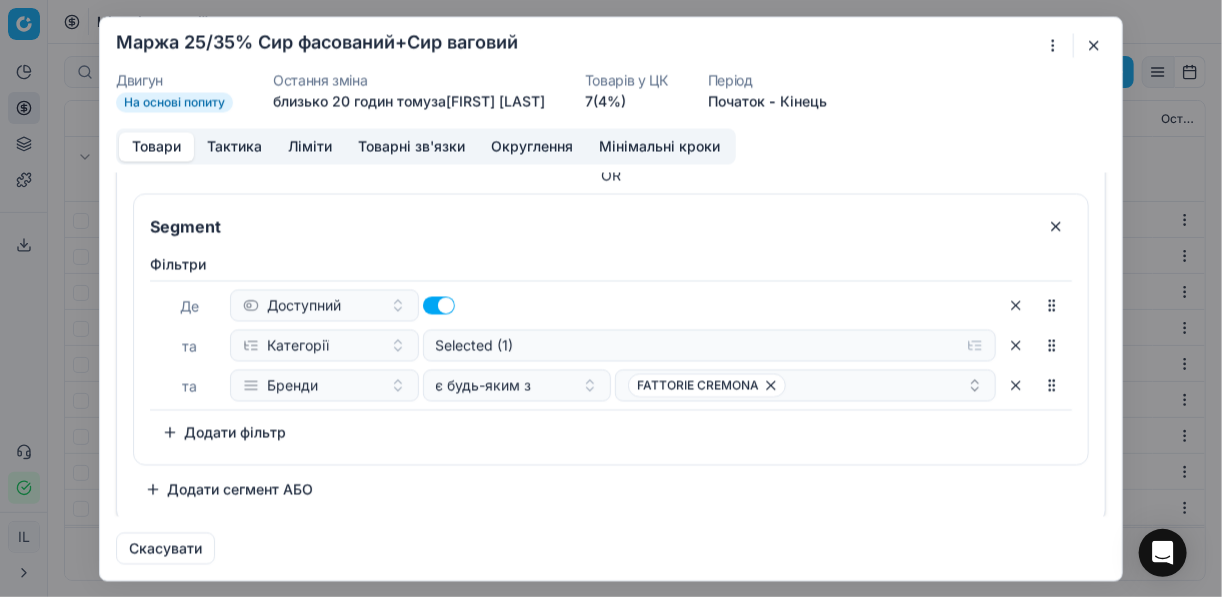 click on "Додати сегмент АБО" at bounding box center (229, 489) 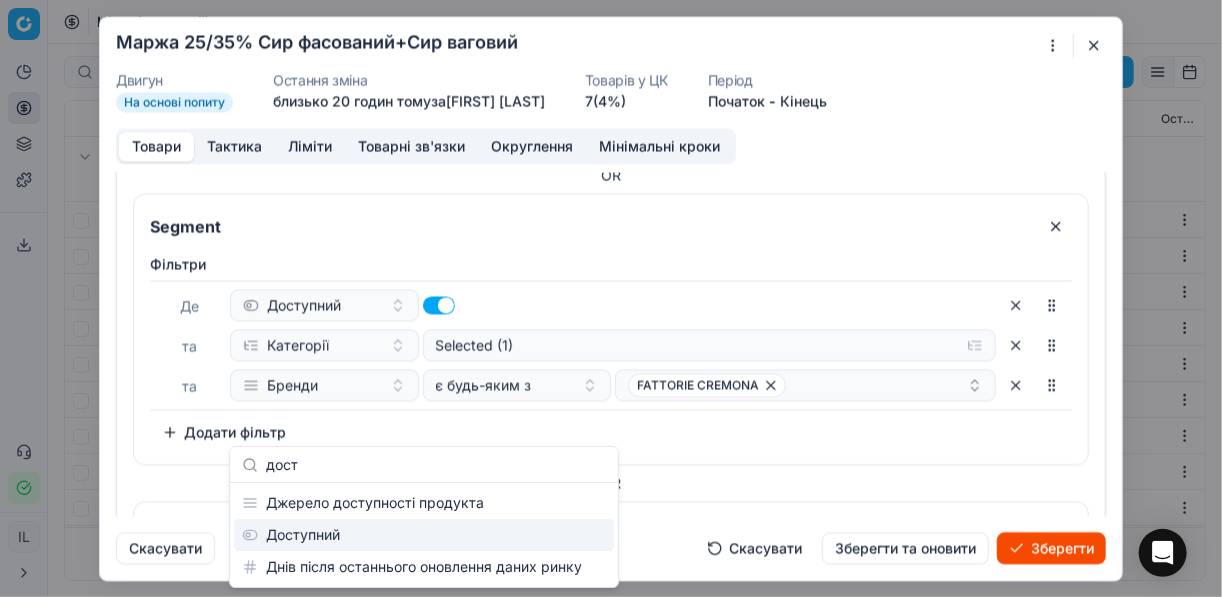 type on "дост" 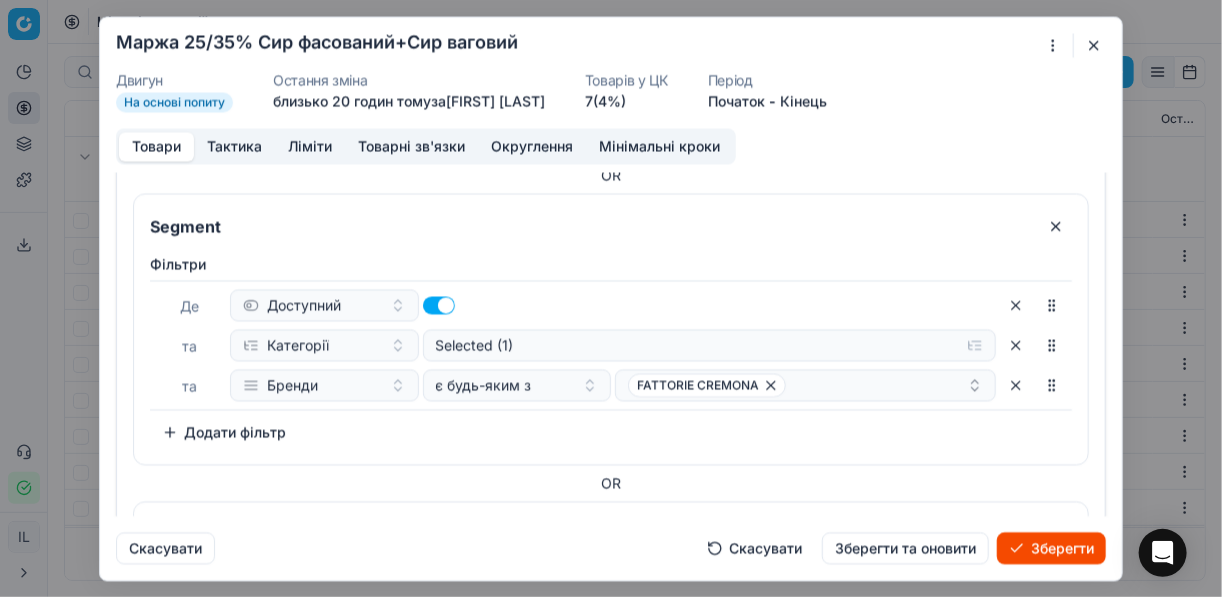 scroll, scrollTop: 571, scrollLeft: 0, axis: vertical 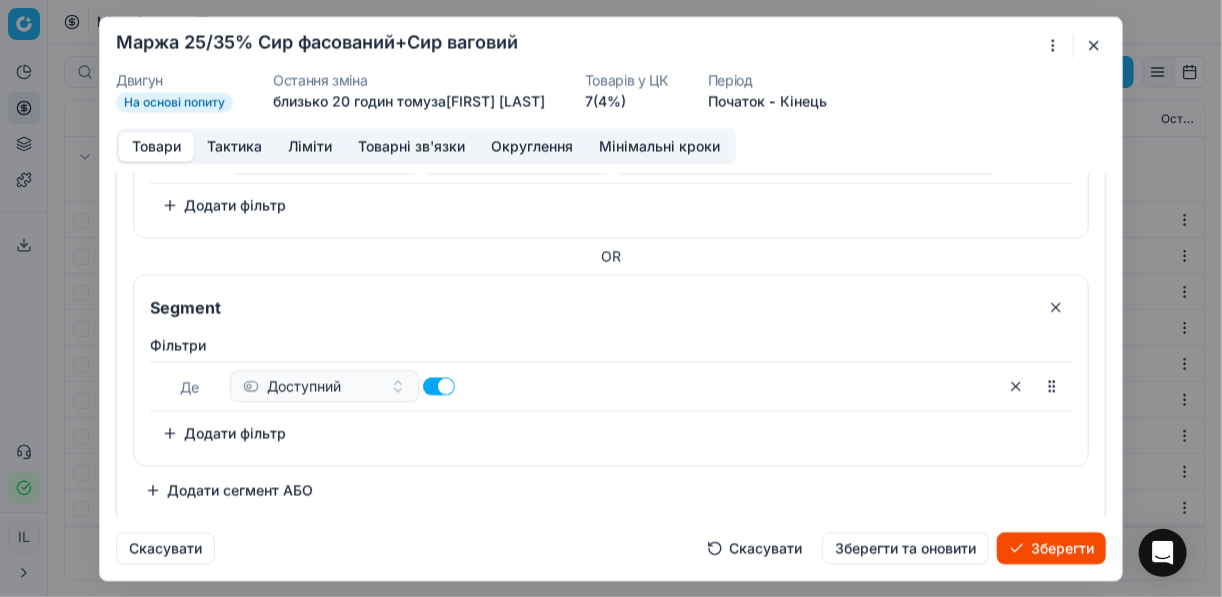 click on "Додати фільтр" at bounding box center [224, 433] 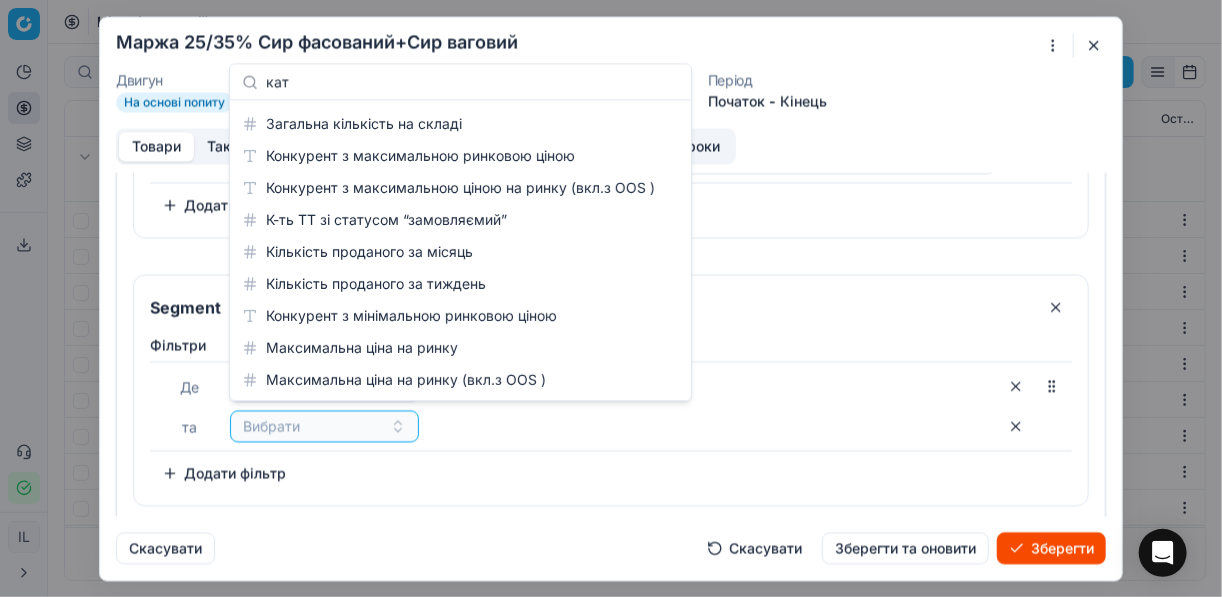 scroll, scrollTop: 0, scrollLeft: 0, axis: both 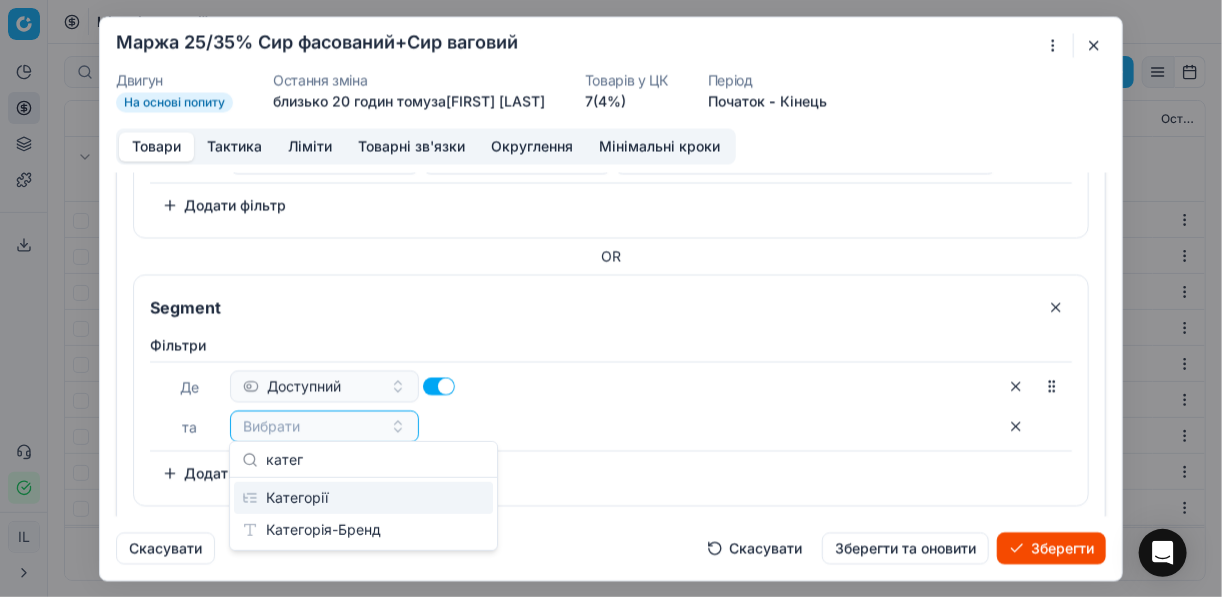 type on "катег" 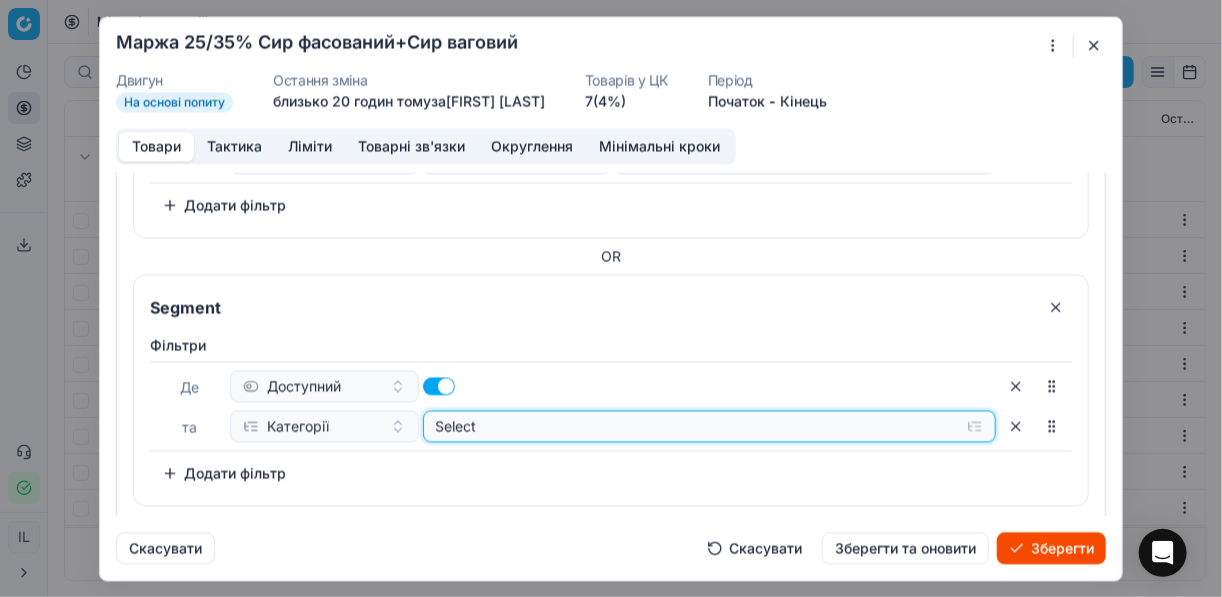 click on "Select" at bounding box center [710, -190] 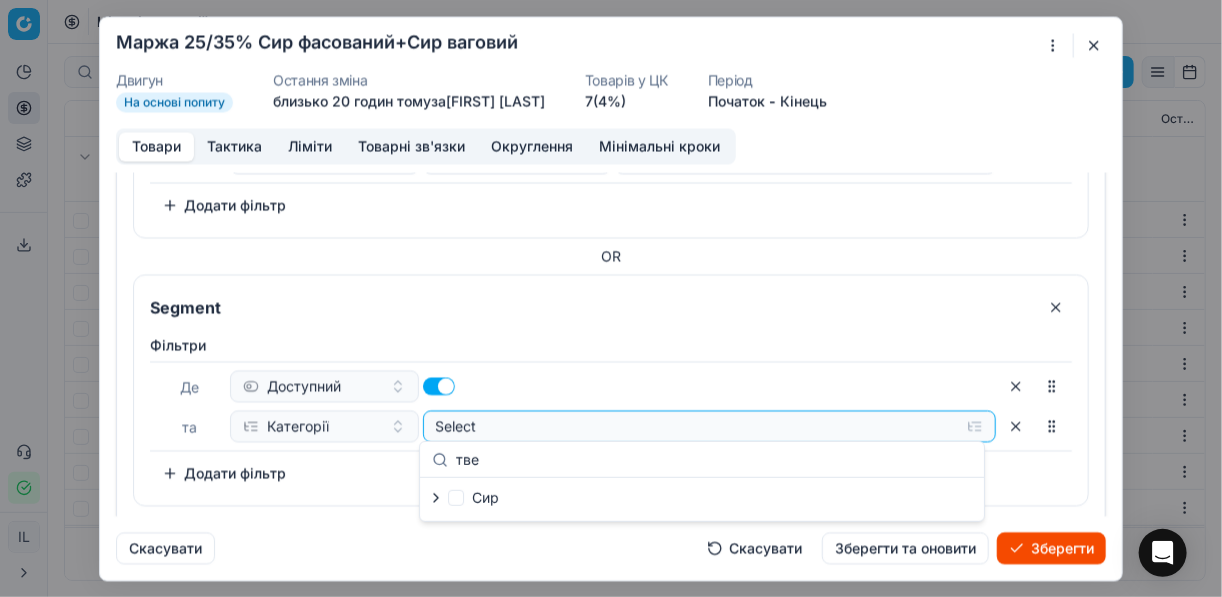 type on "тве" 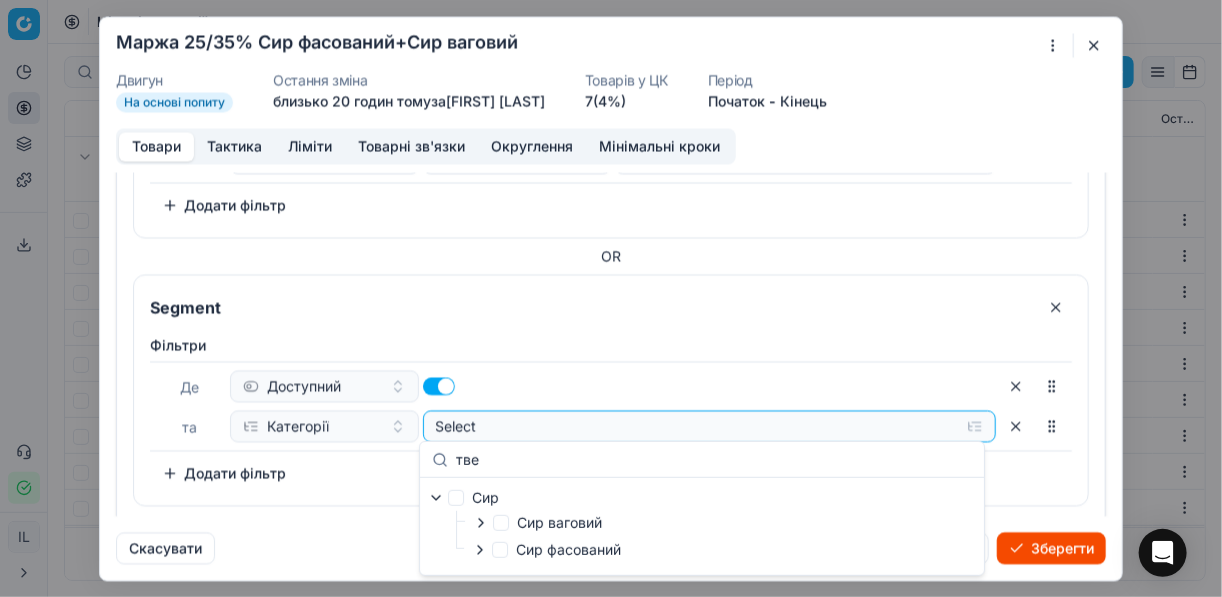 click 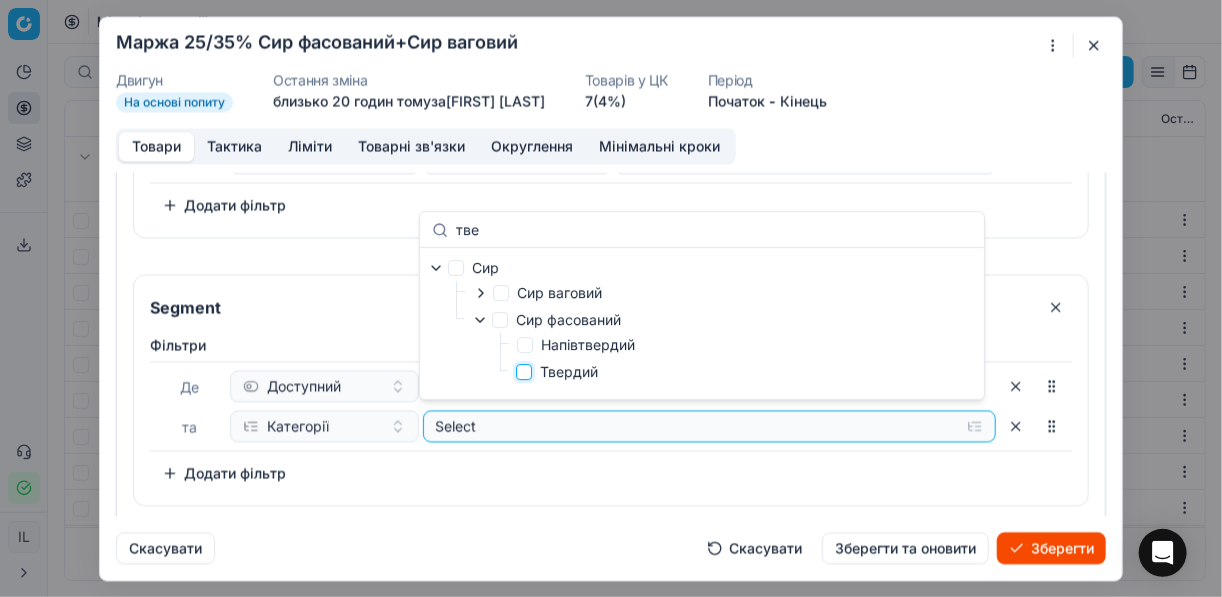click on "Твердий" at bounding box center (524, 372) 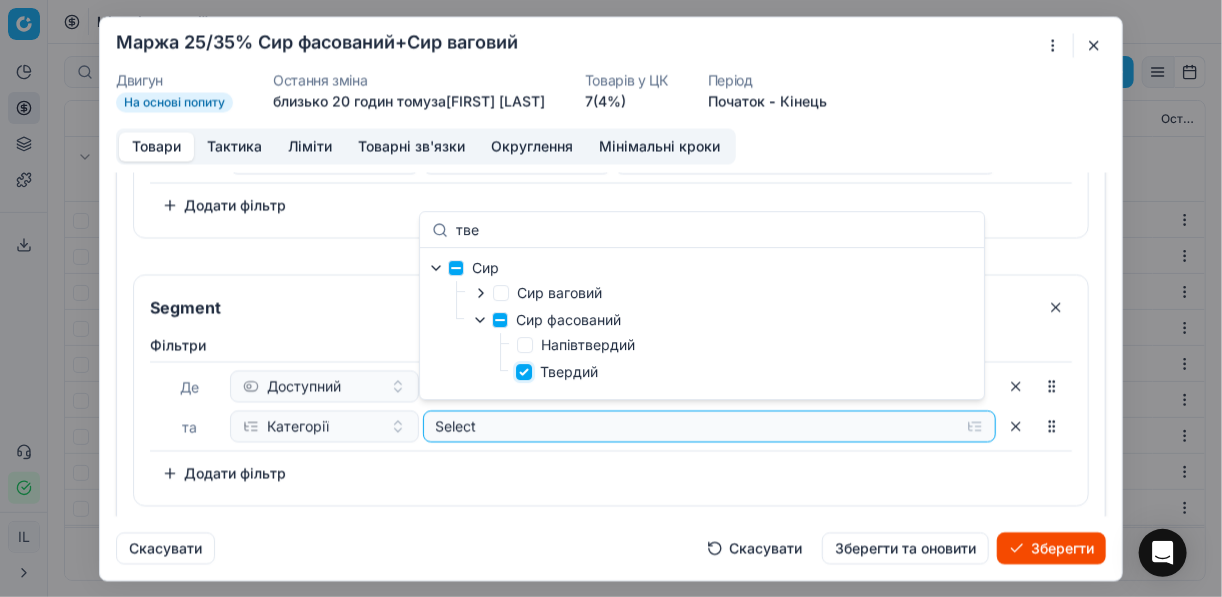 checkbox on "true" 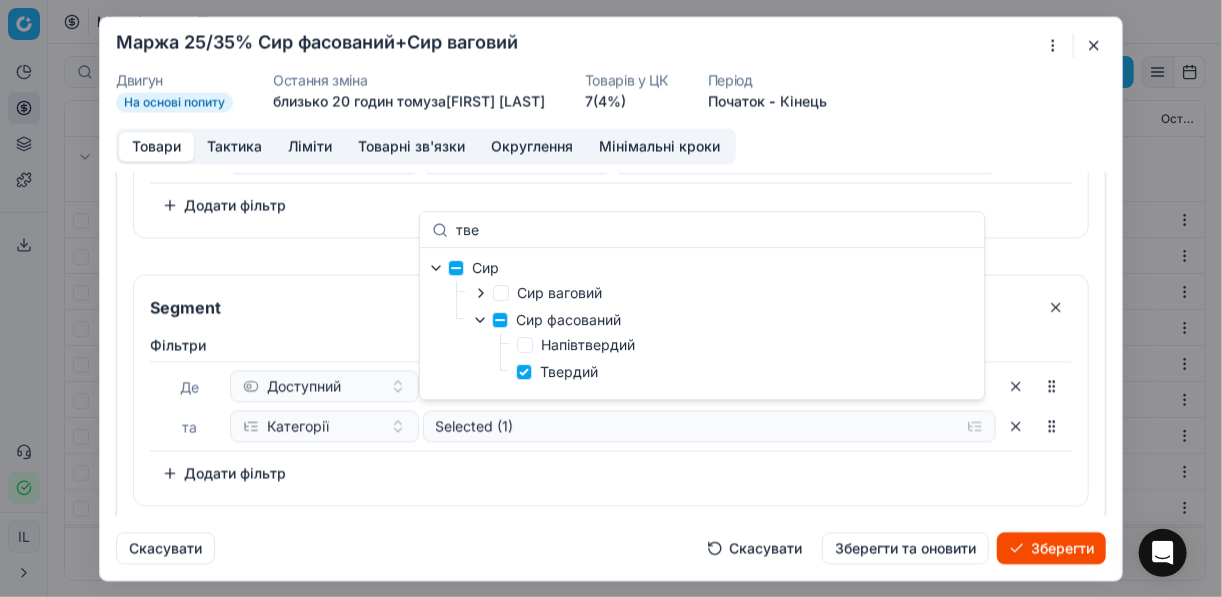 click on "Фiльтри Де Доступний та Категорії Selected (1)
To pick up a sortable item, press space or enter.
While dragging, use the up and down keys to move the item.
Press space or enter again to drop the item in its new position, or press escape to cancel.
Додати фільтр" at bounding box center [611, 412] 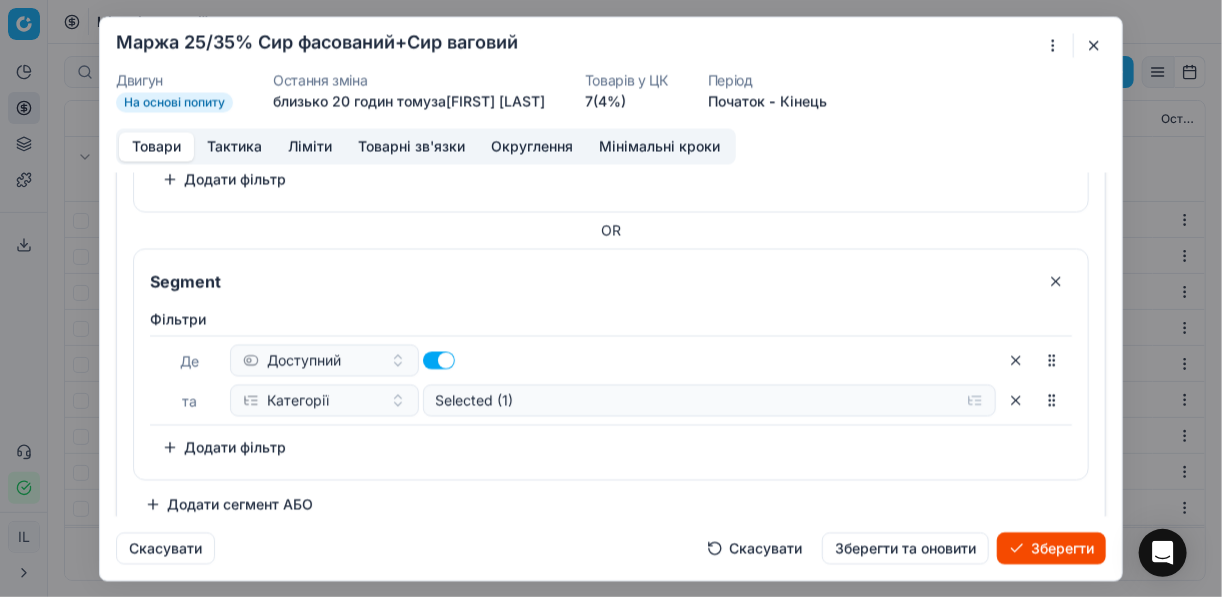 scroll, scrollTop: 611, scrollLeft: 0, axis: vertical 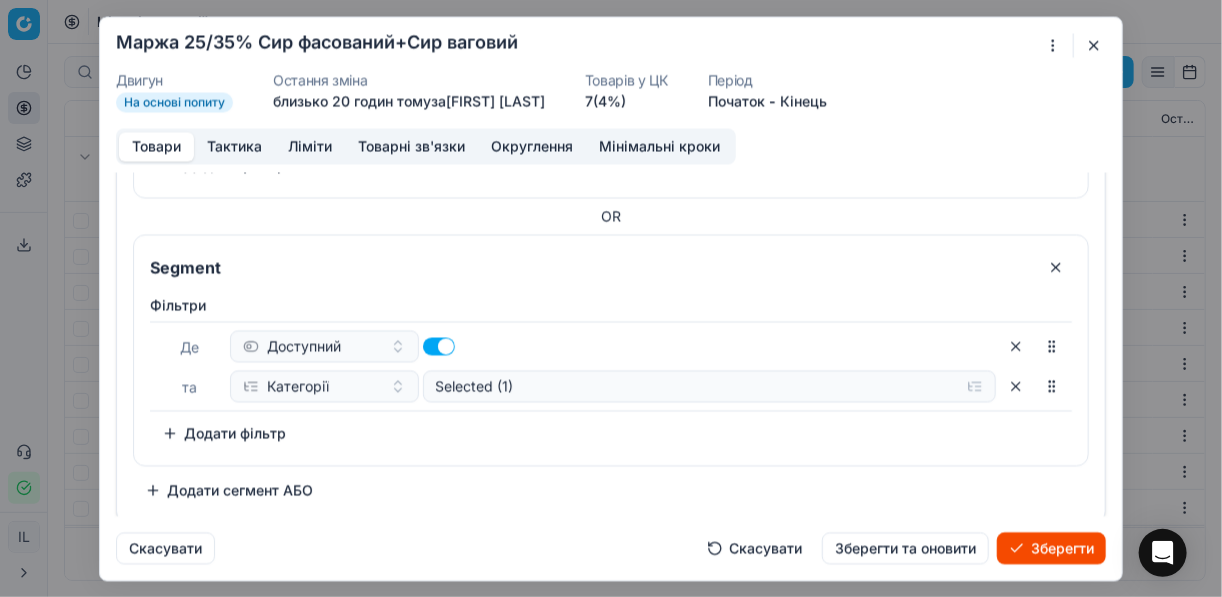 click on "Додати фільтр" at bounding box center (224, 433) 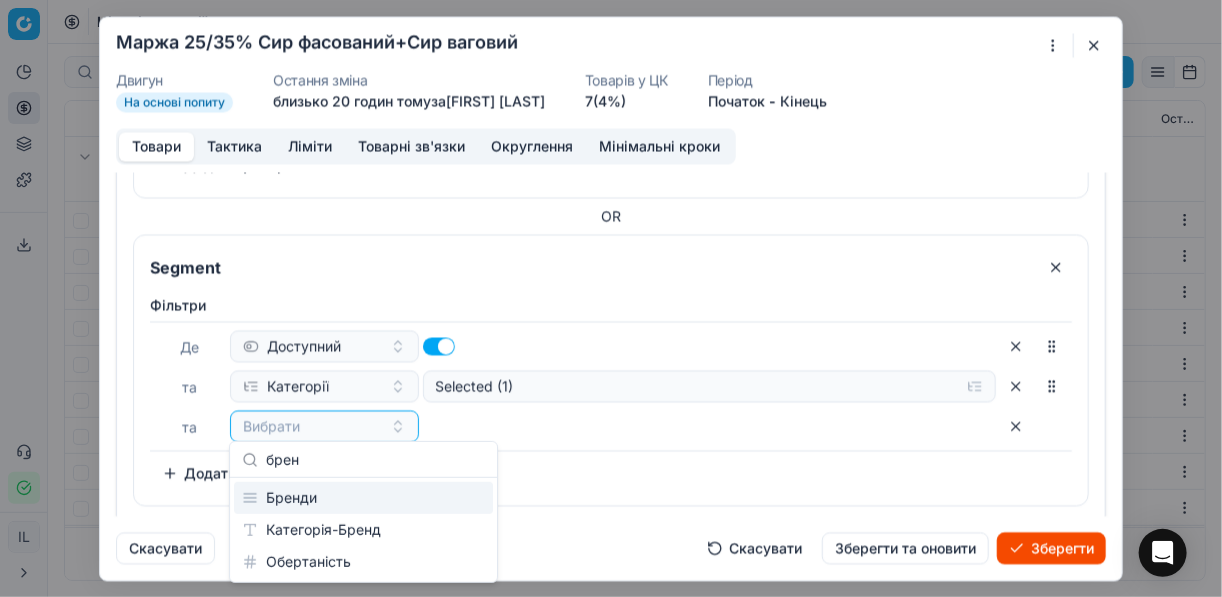 type on "брен" 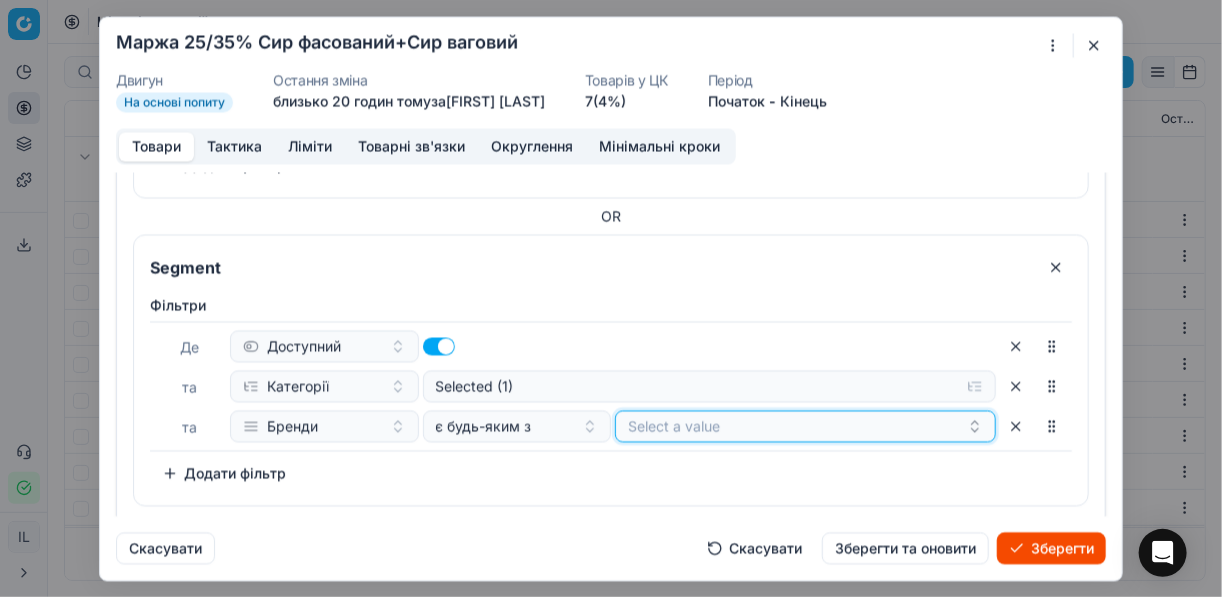 click on "Select a value" at bounding box center [805, -190] 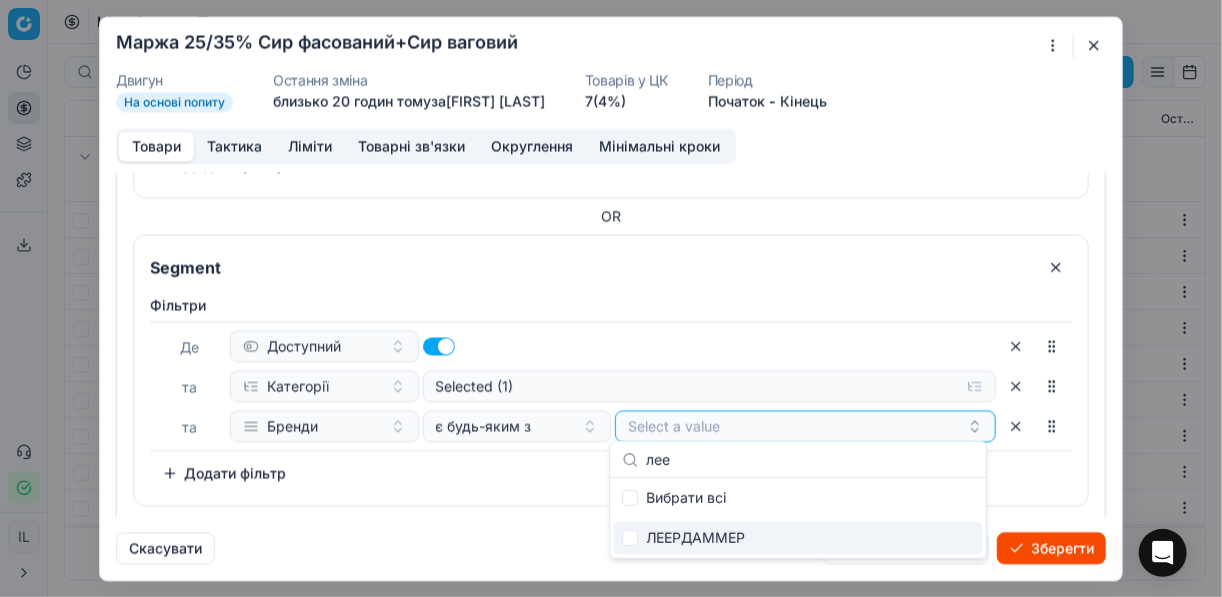 type on "лее" 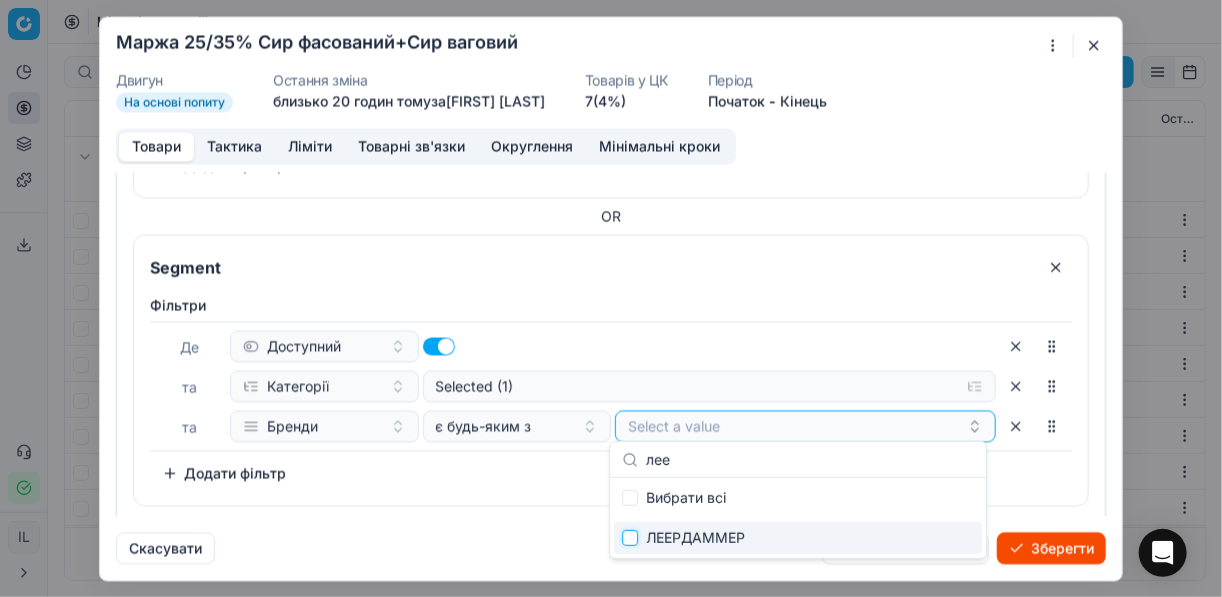 click at bounding box center (630, 538) 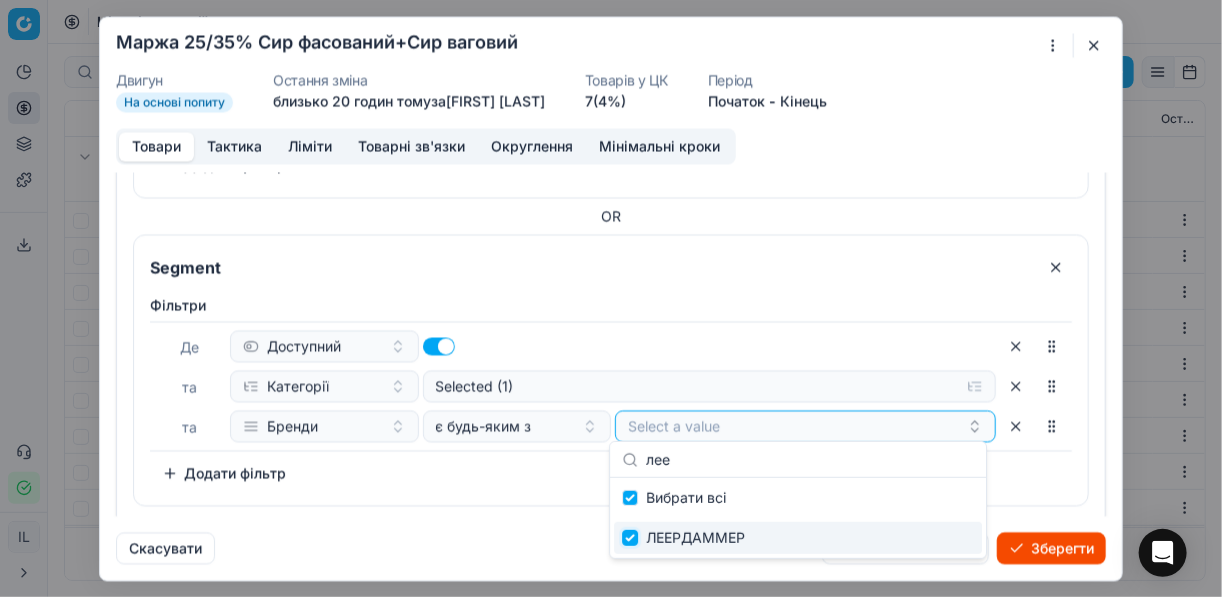 checkbox on "true" 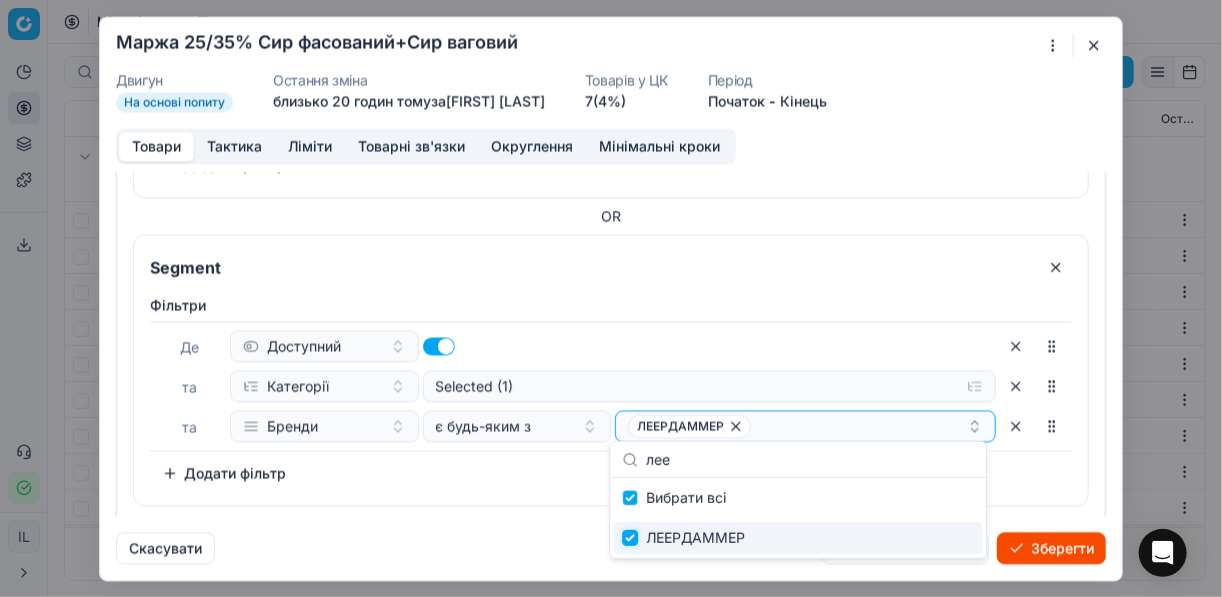 checkbox on "true" 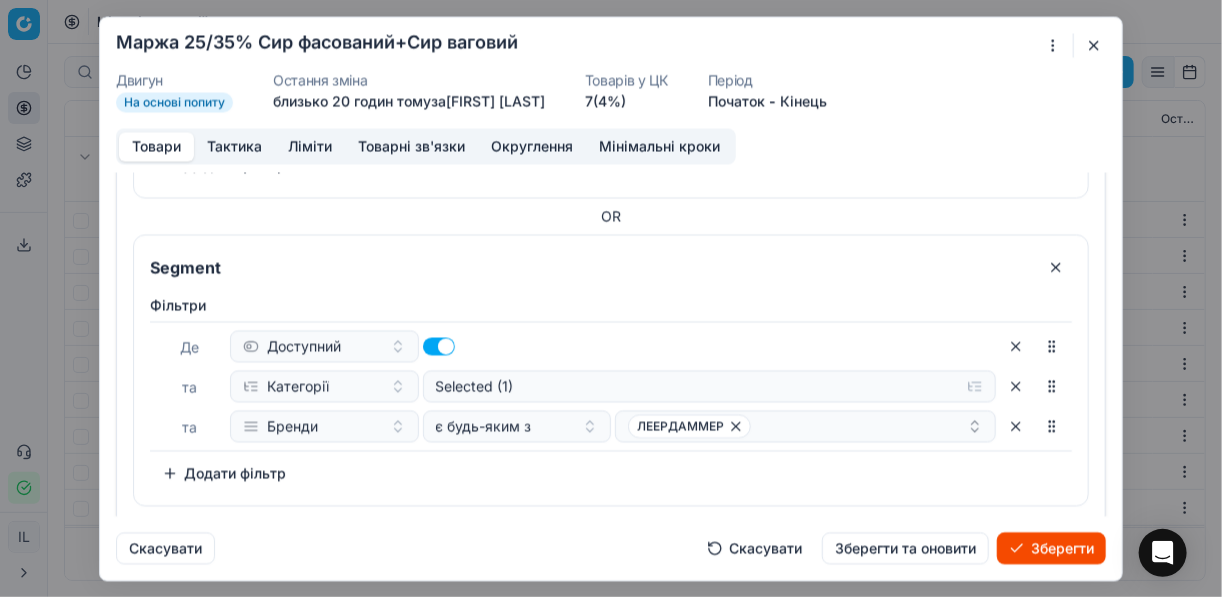 click on "Зберегти" at bounding box center (1051, 548) 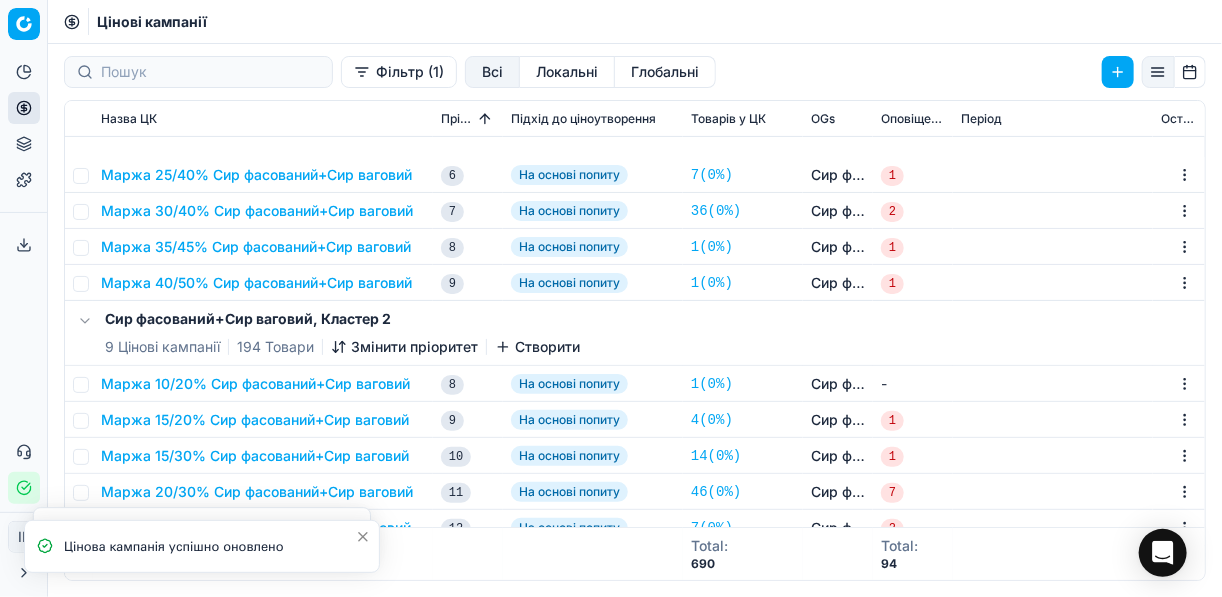 scroll, scrollTop: 400, scrollLeft: 0, axis: vertical 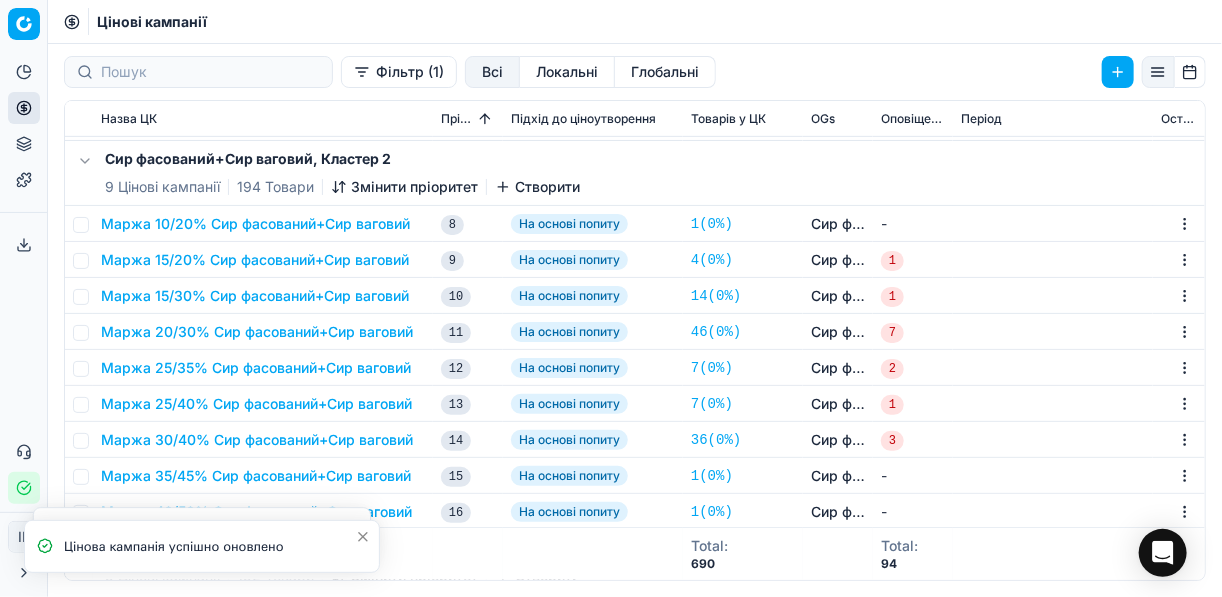 click on "Маржа 25/35% Сир фасований+Сир ваговий" at bounding box center (256, 368) 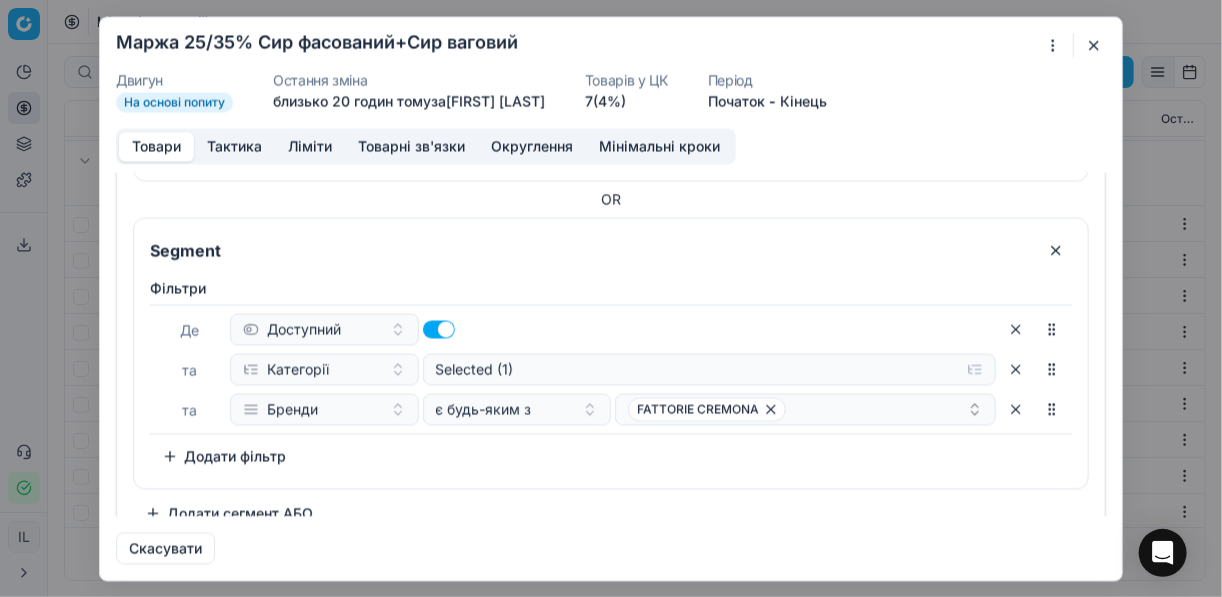 scroll, scrollTop: 344, scrollLeft: 0, axis: vertical 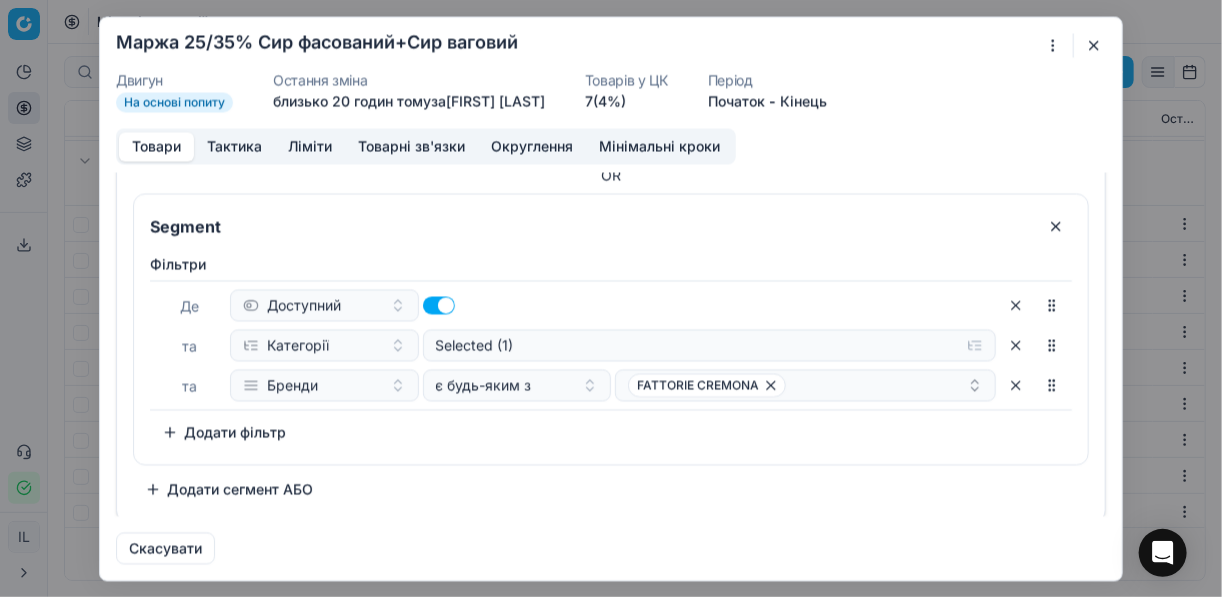 click on "Додати сегмент АБО" at bounding box center (229, 489) 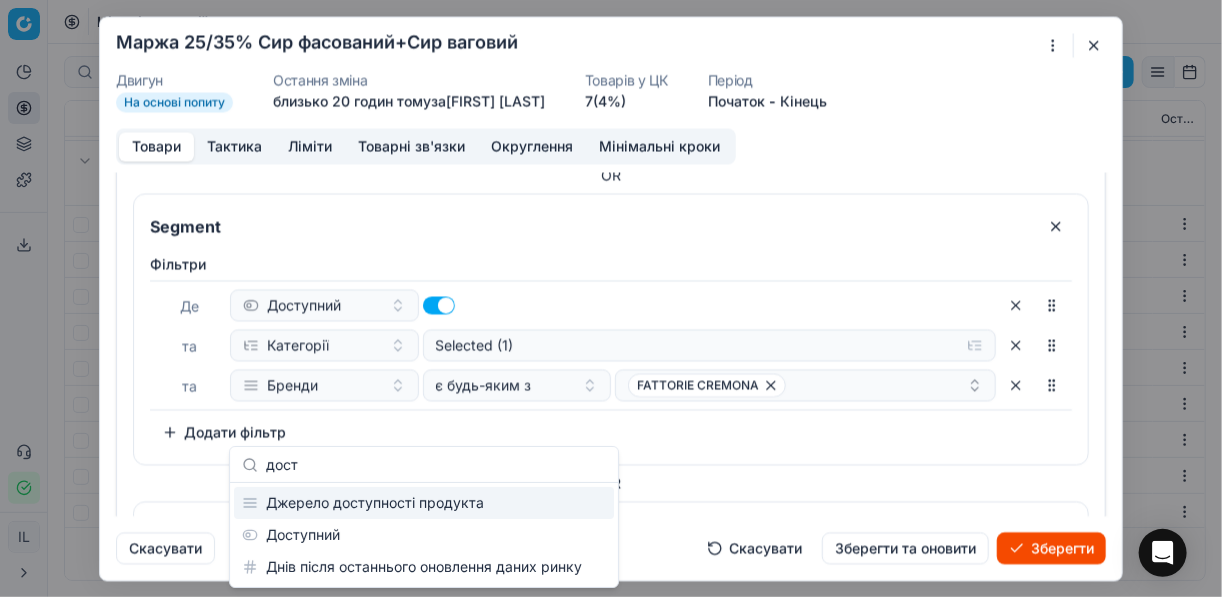 type on "дост" 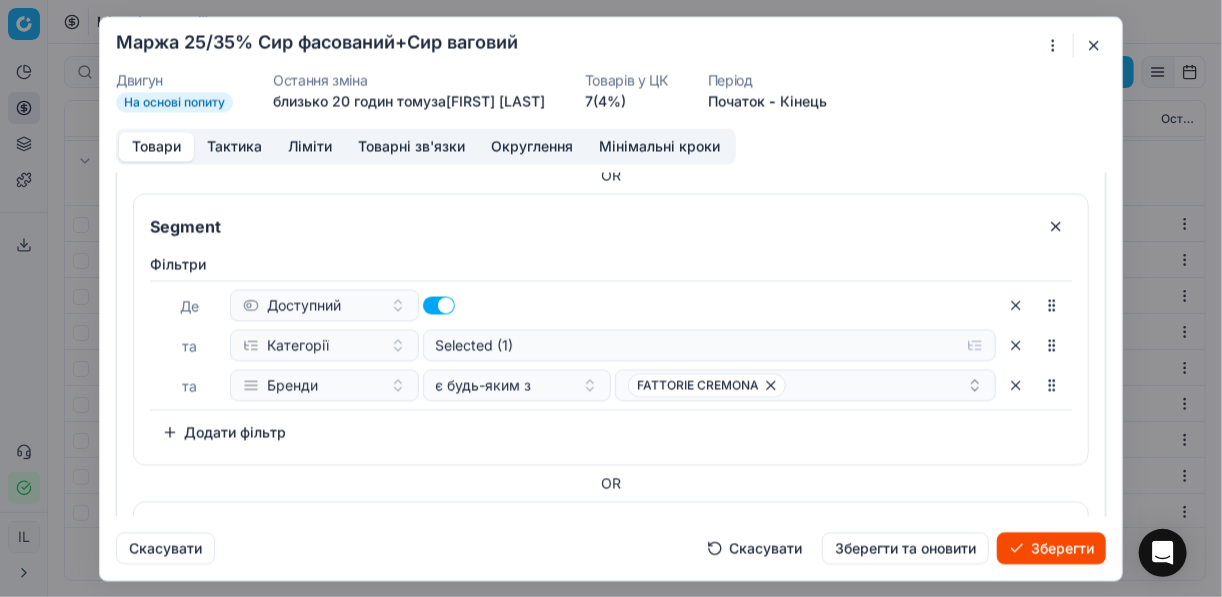 scroll, scrollTop: 571, scrollLeft: 0, axis: vertical 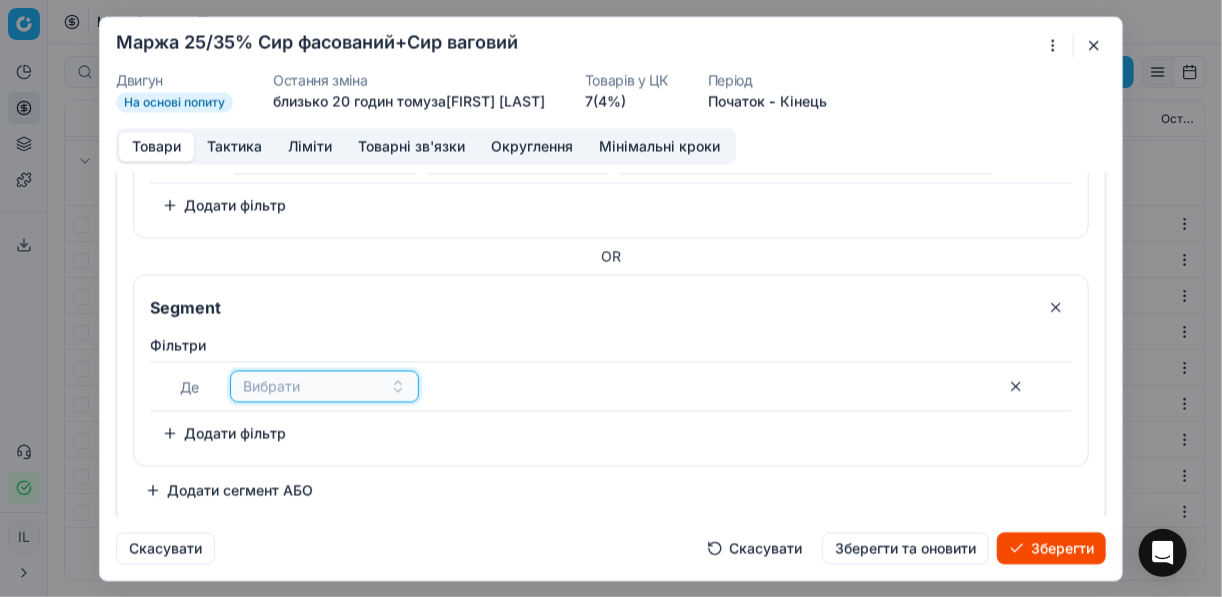 click on "Вибрати" at bounding box center (324, 386) 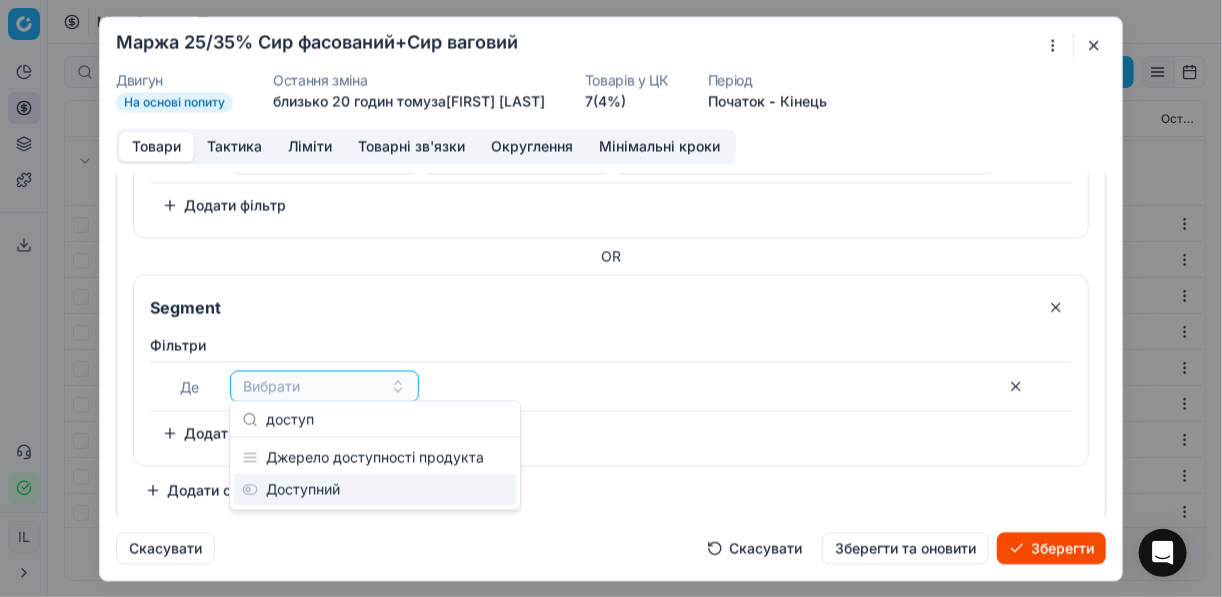 type on "доступ" 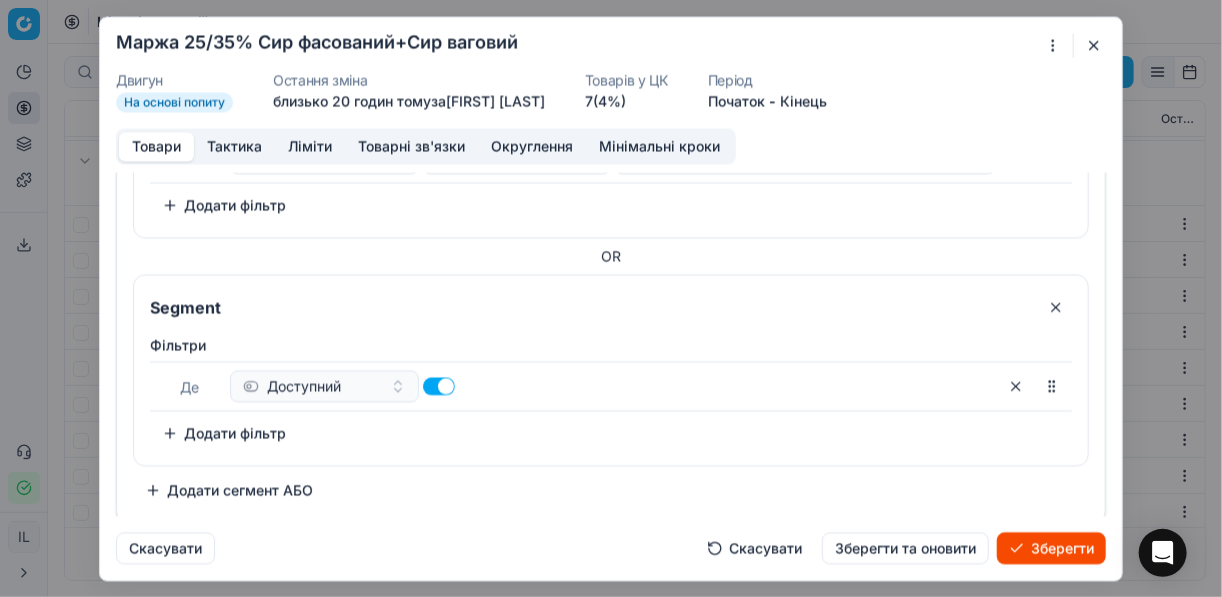 click on "Додати фільтр" at bounding box center [224, 433] 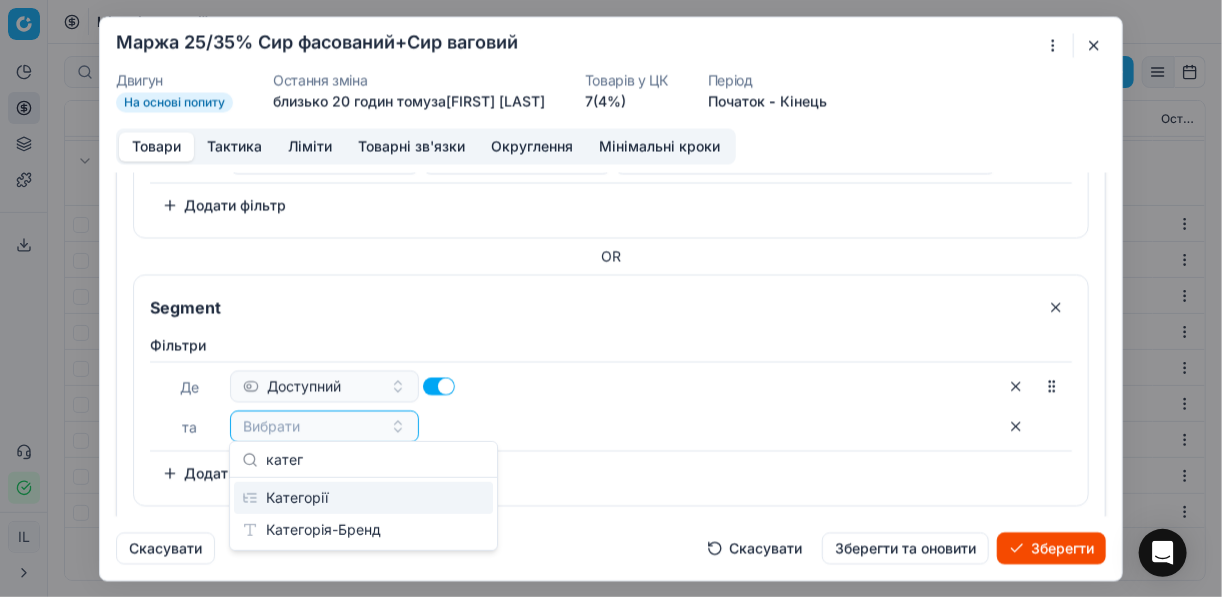 type on "катег" 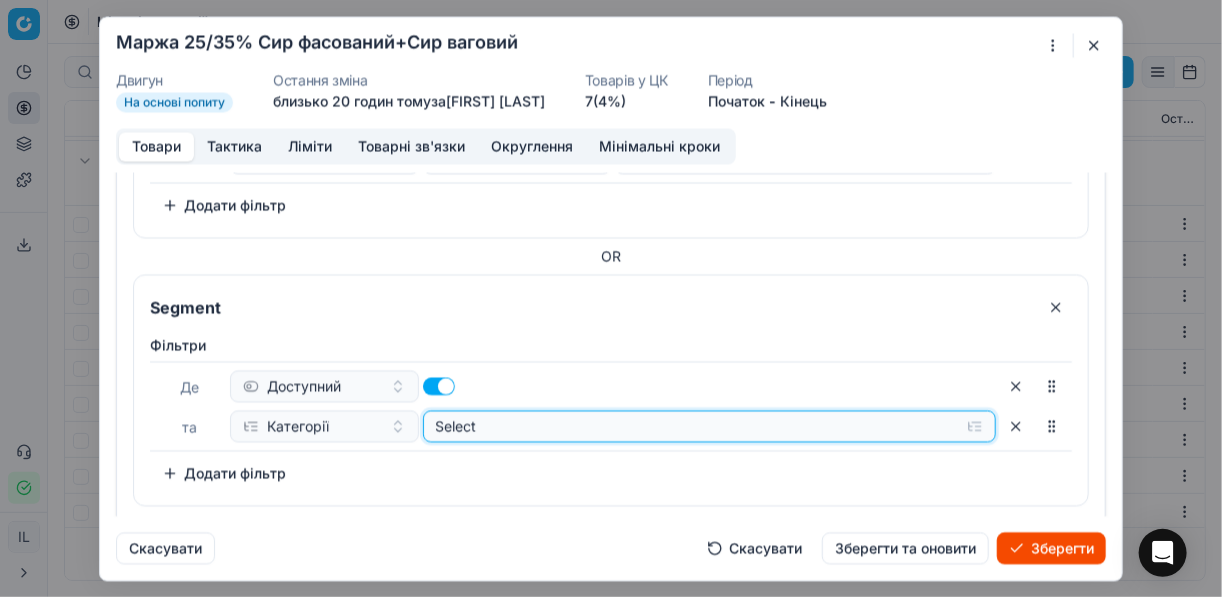 click on "Select" at bounding box center (710, -190) 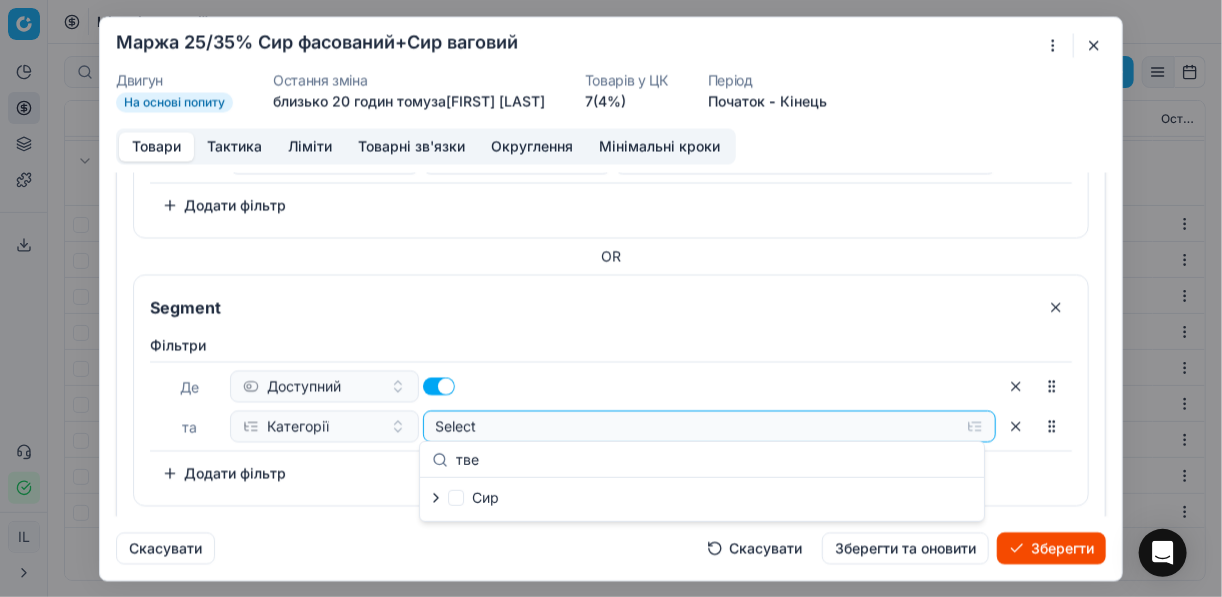 type on "тве" 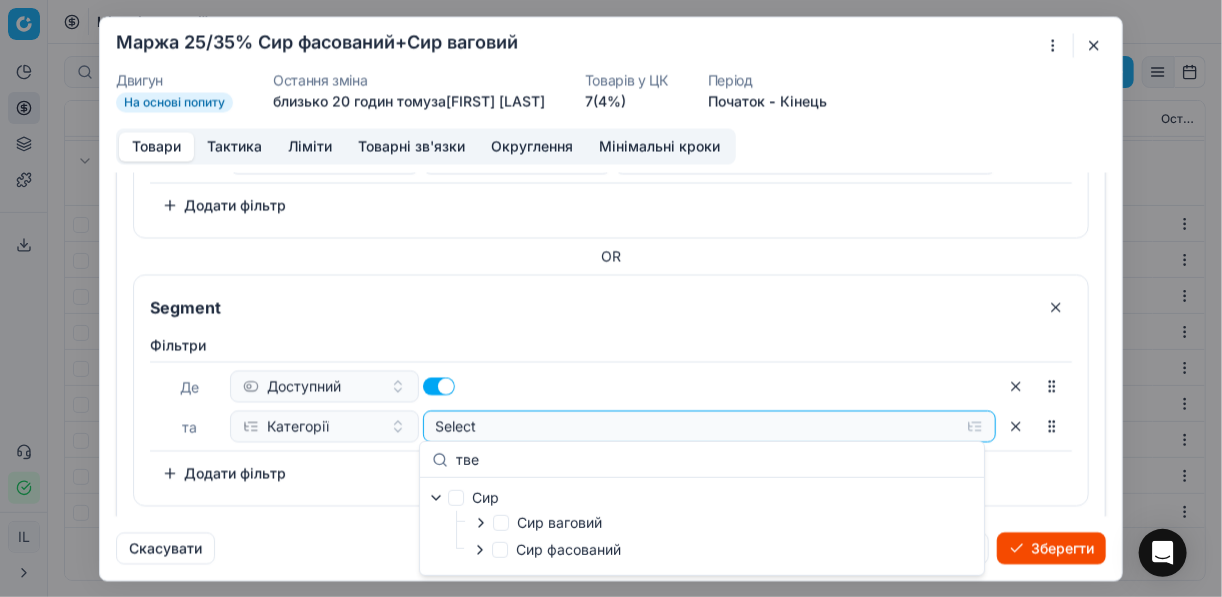 click 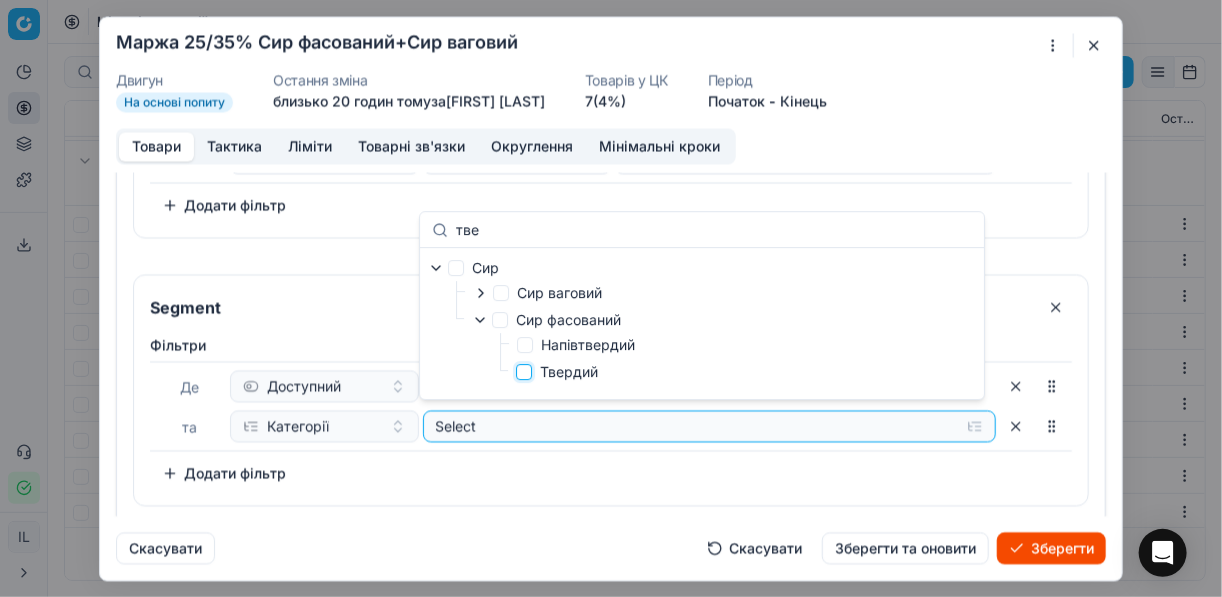 click on "Твердий" at bounding box center (524, 372) 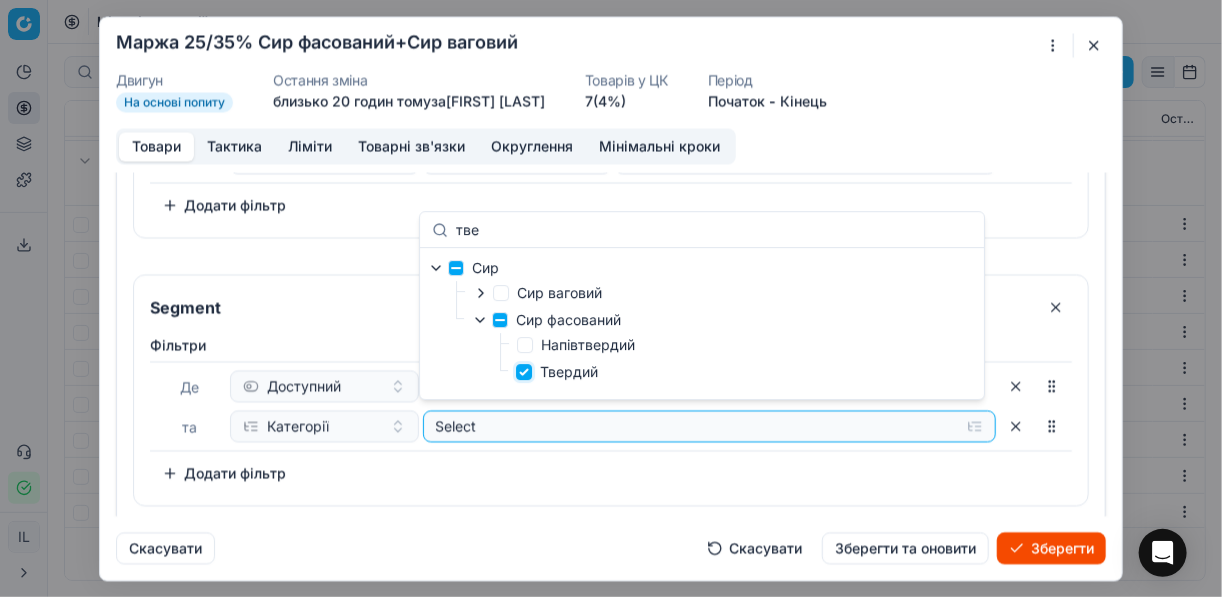checkbox on "true" 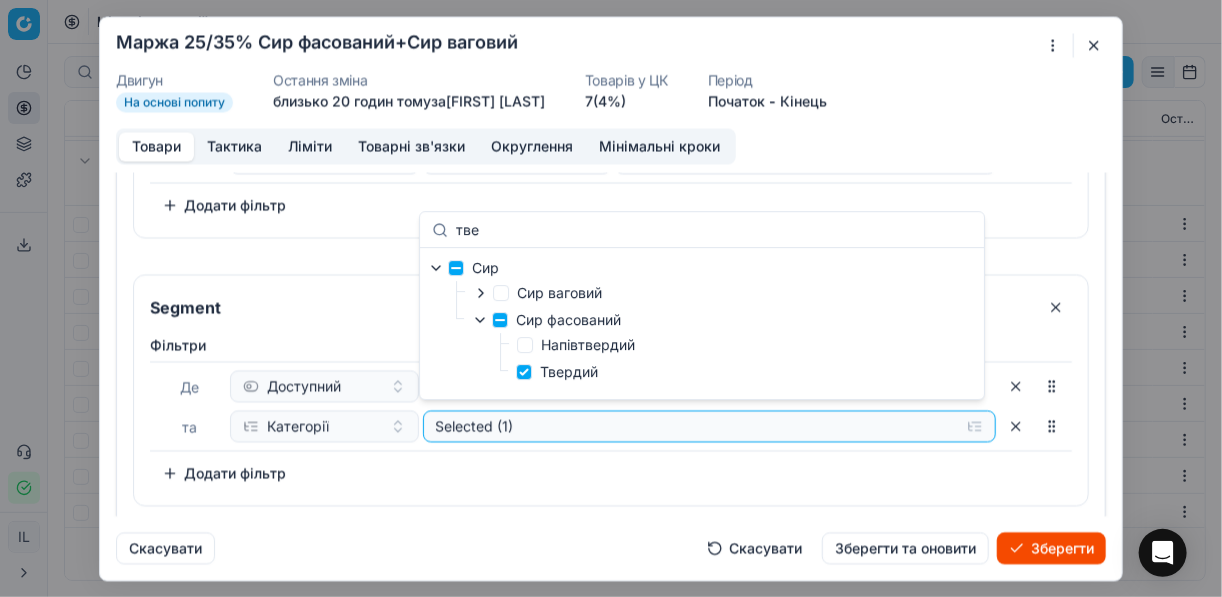 click on "Фiльтри Де Доступний та Категорії Selected (1)
To pick up a sortable item, press space or enter.
While dragging, use the up and down keys to move the item.
Press space or enter again to drop the item in its new position, or press escape to cancel.
Додати фільтр" at bounding box center (611, 412) 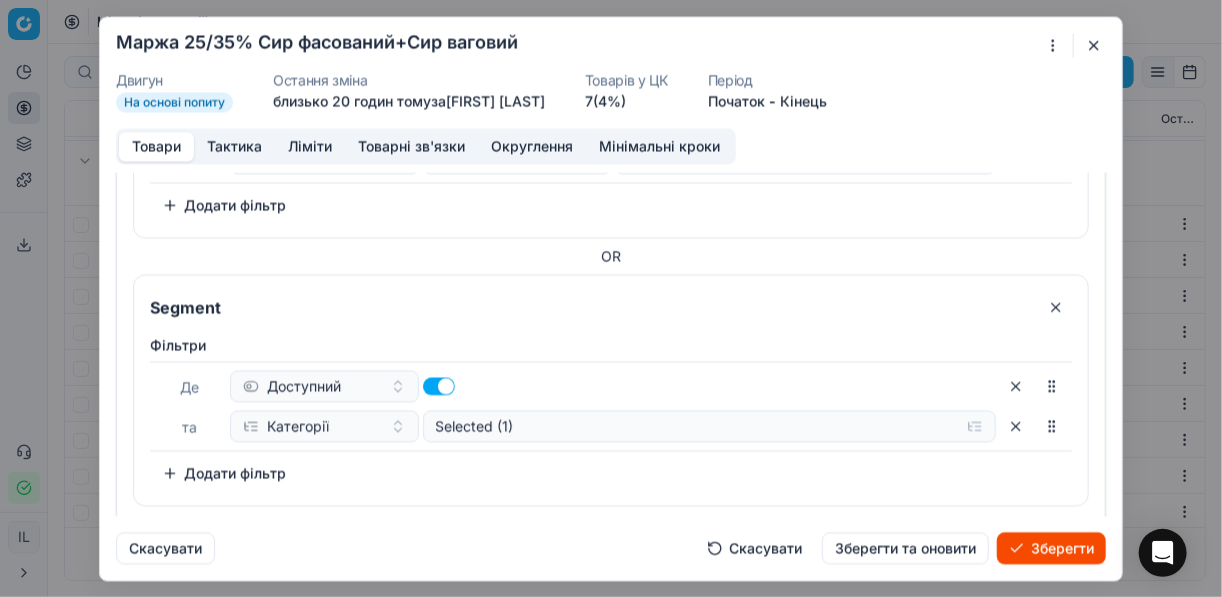 click on "Додати фільтр" at bounding box center [224, 473] 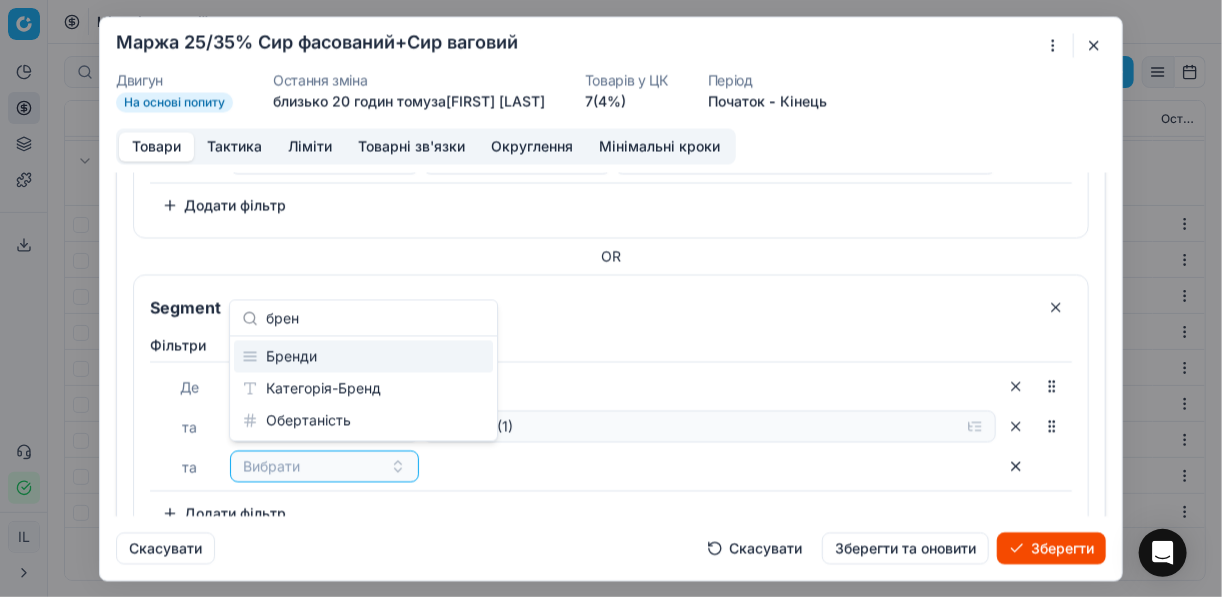 type on "брен" 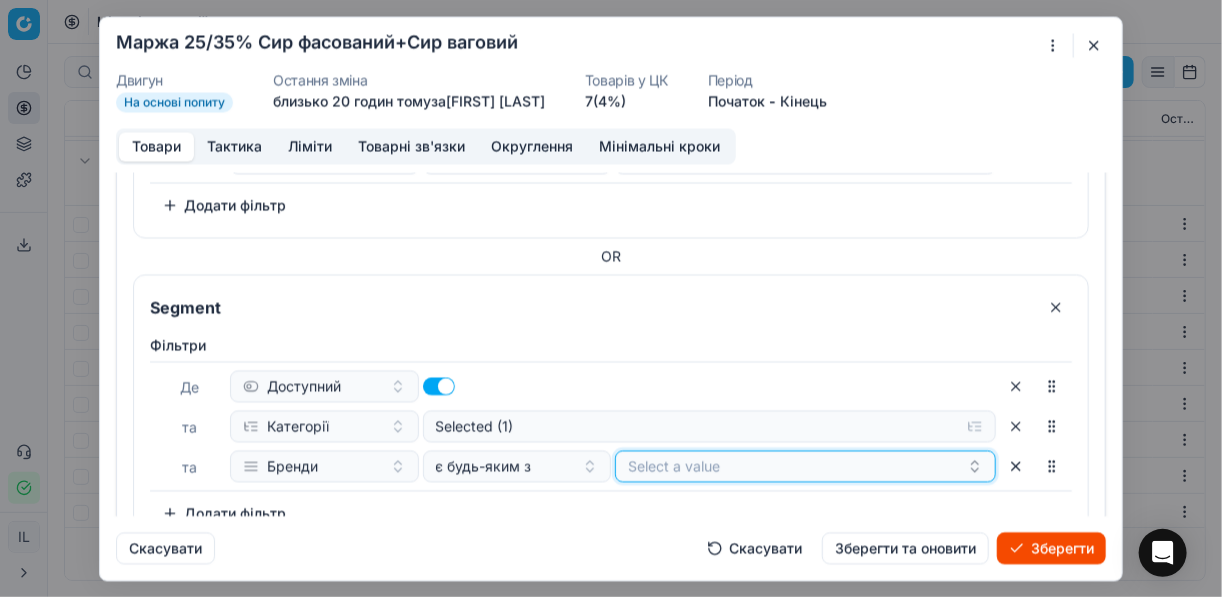 click on "Select a value" at bounding box center [805, -150] 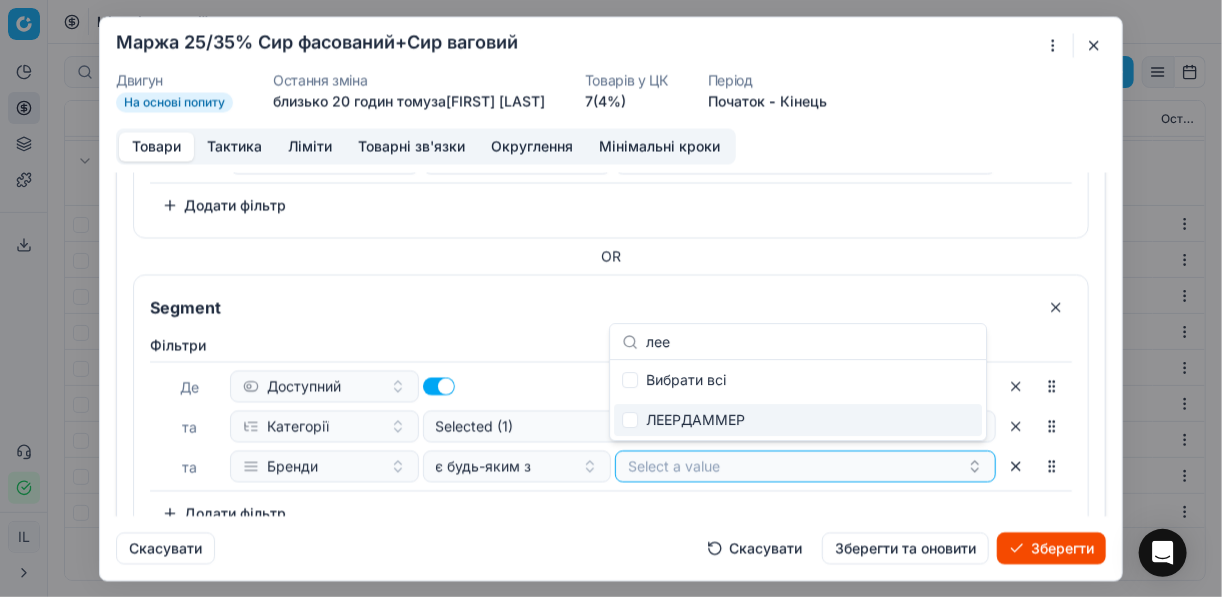 type on "лее" 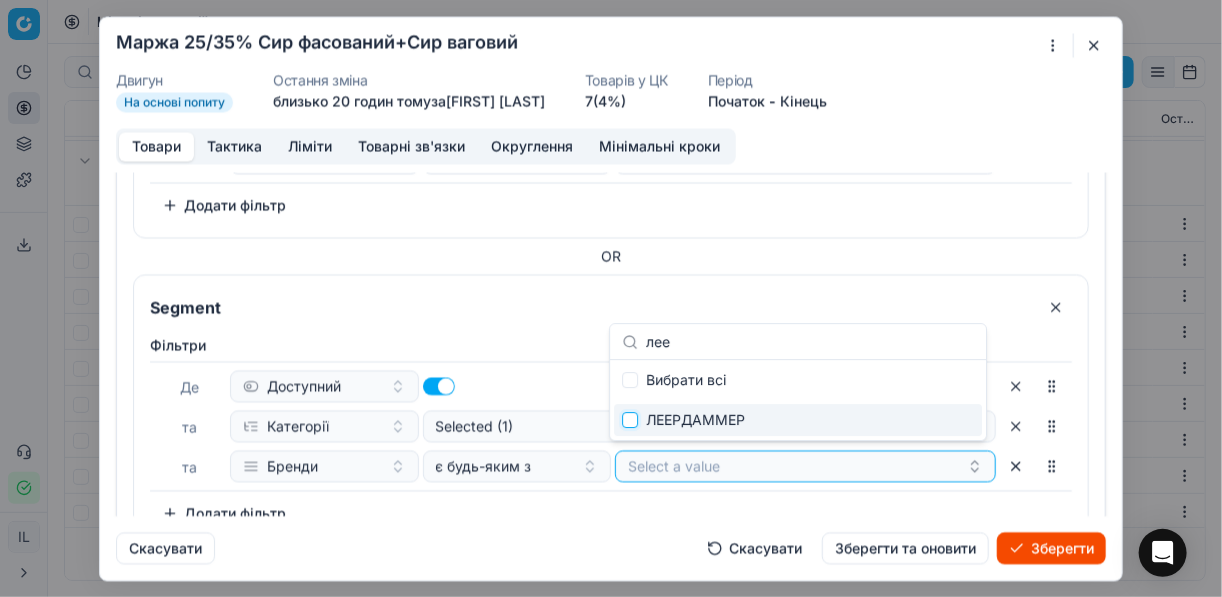 click at bounding box center (630, 420) 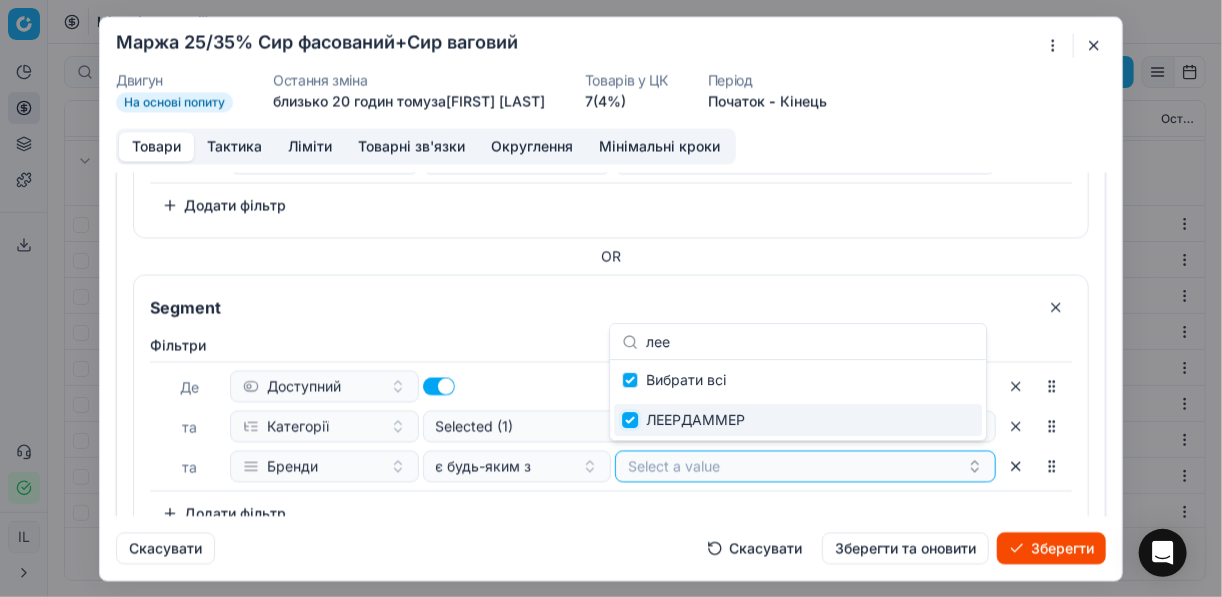 checkbox on "true" 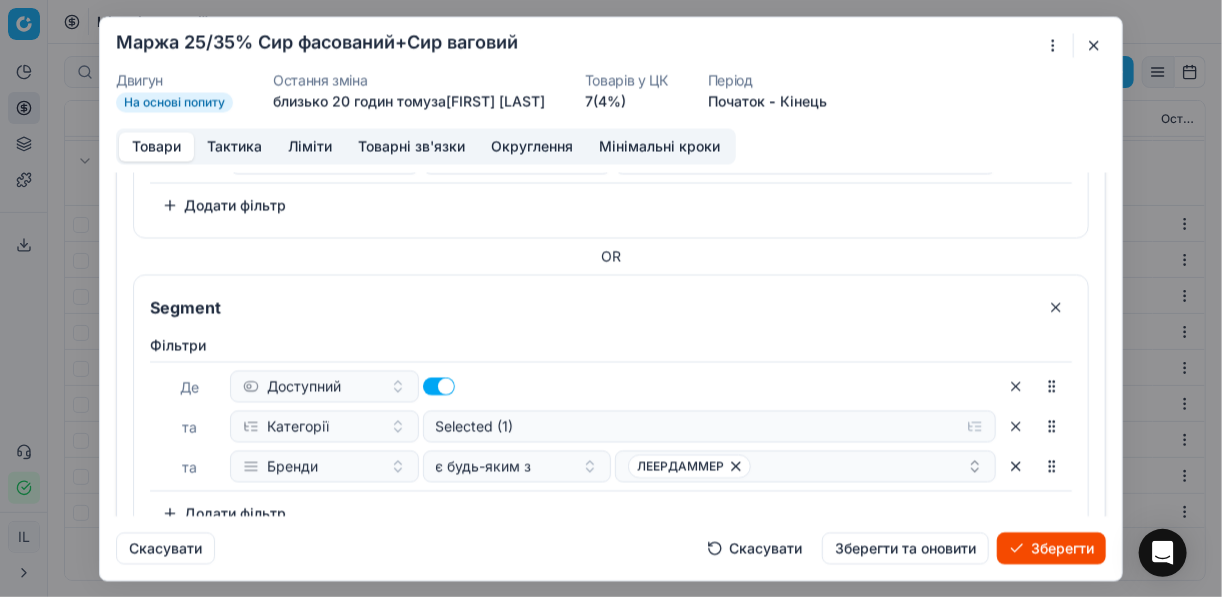 click on "Зберегти" at bounding box center [1051, 548] 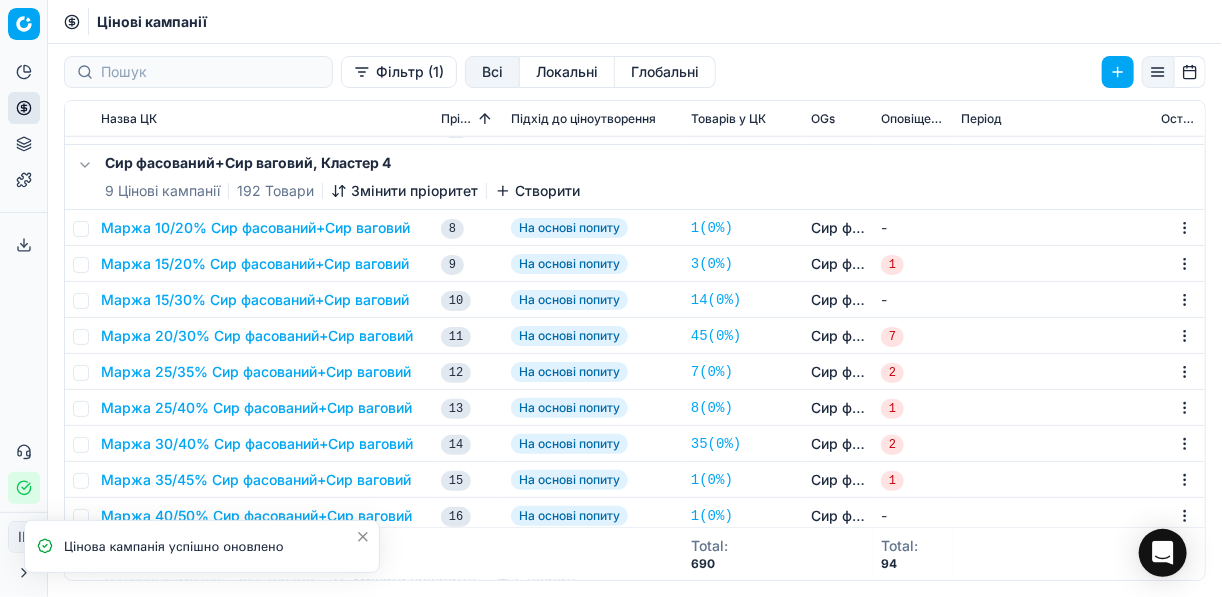scroll, scrollTop: 880, scrollLeft: 0, axis: vertical 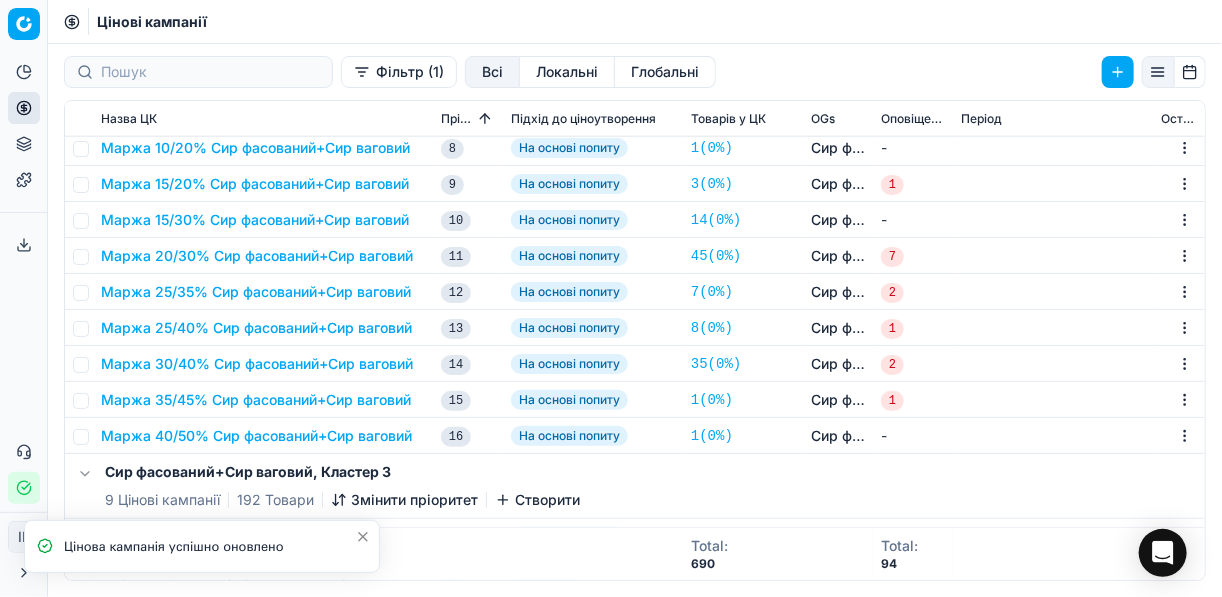 click on "Маржа 25/35% Сир фасований+Сир ваговий" at bounding box center [256, 292] 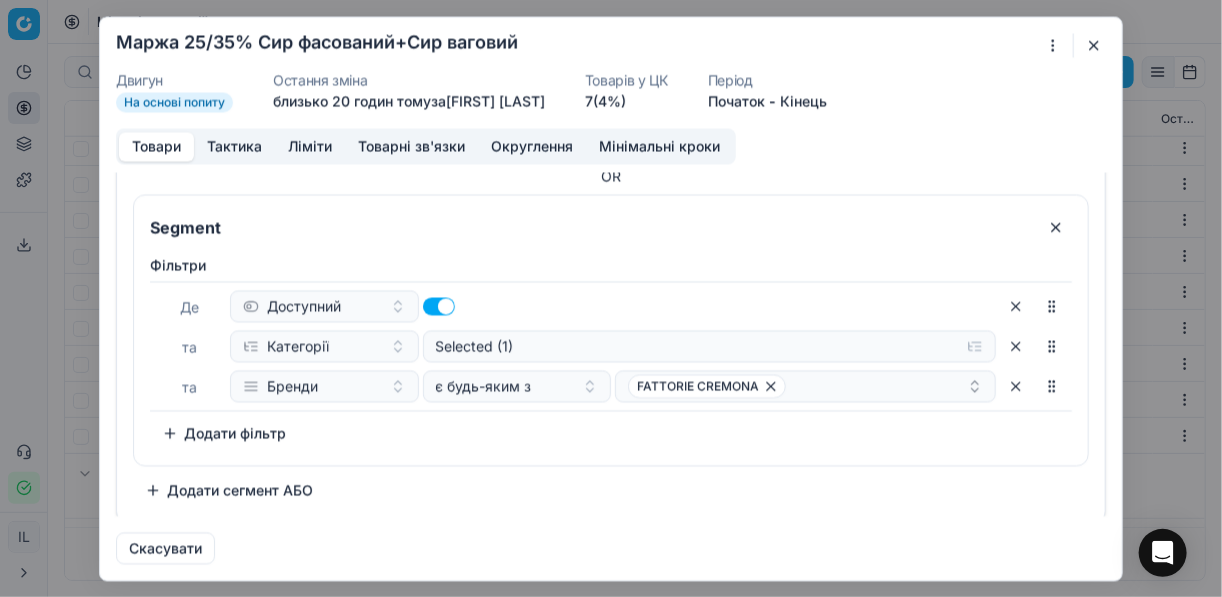 scroll, scrollTop: 344, scrollLeft: 0, axis: vertical 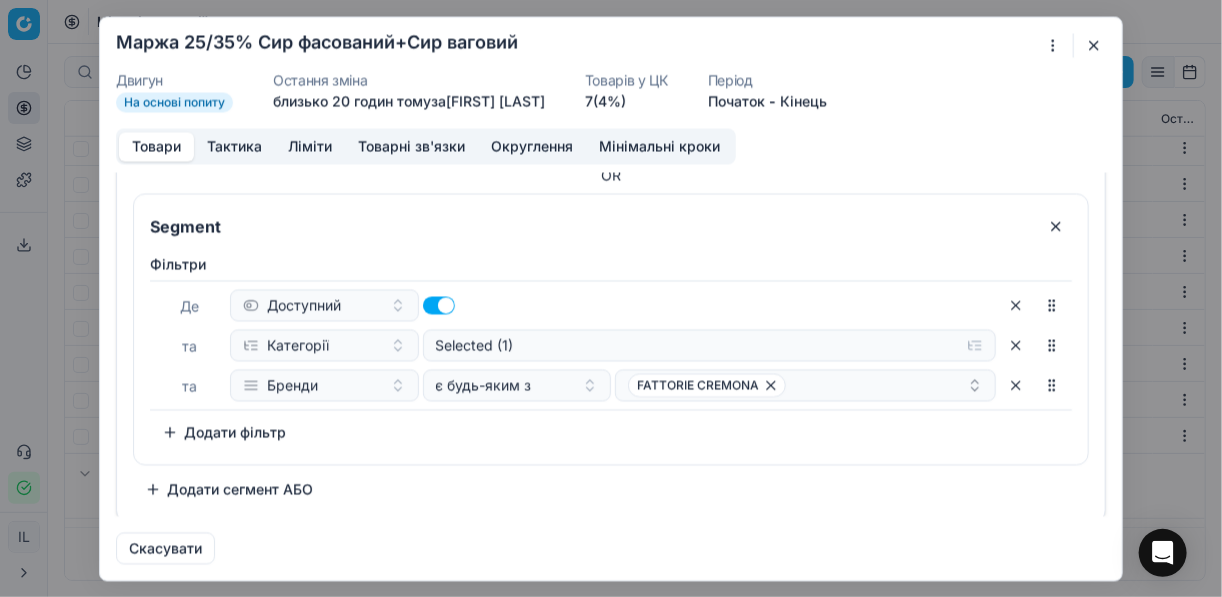 click on "Додати сегмент АБО" at bounding box center (229, 489) 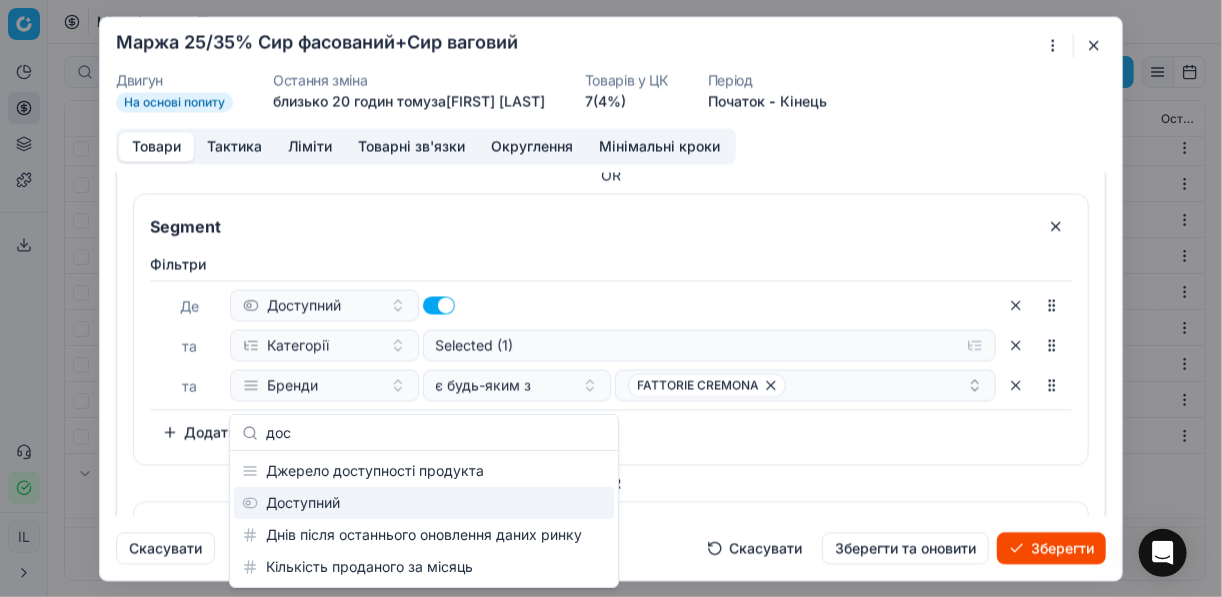type on "дос" 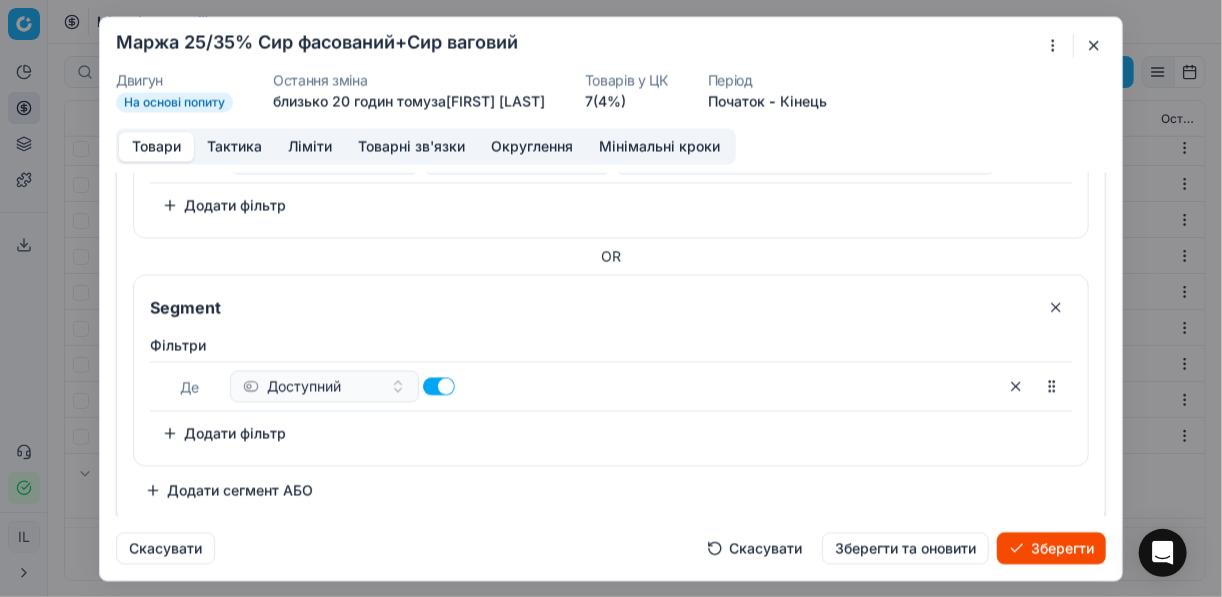 click on "Додати фільтр" at bounding box center [224, 433] 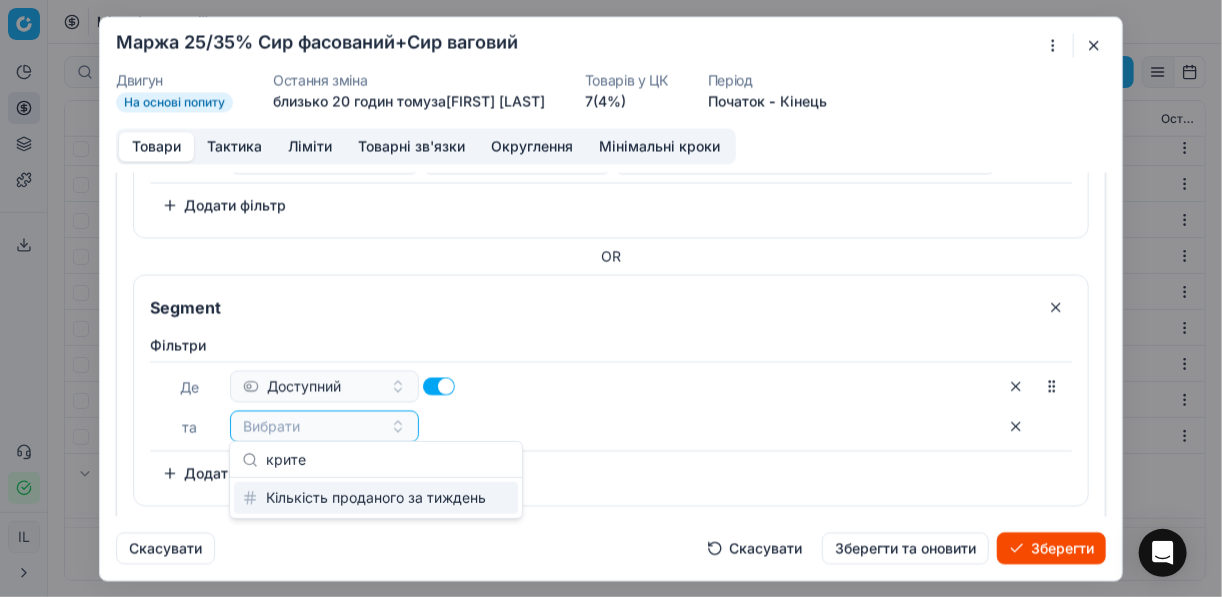 type on "крите" 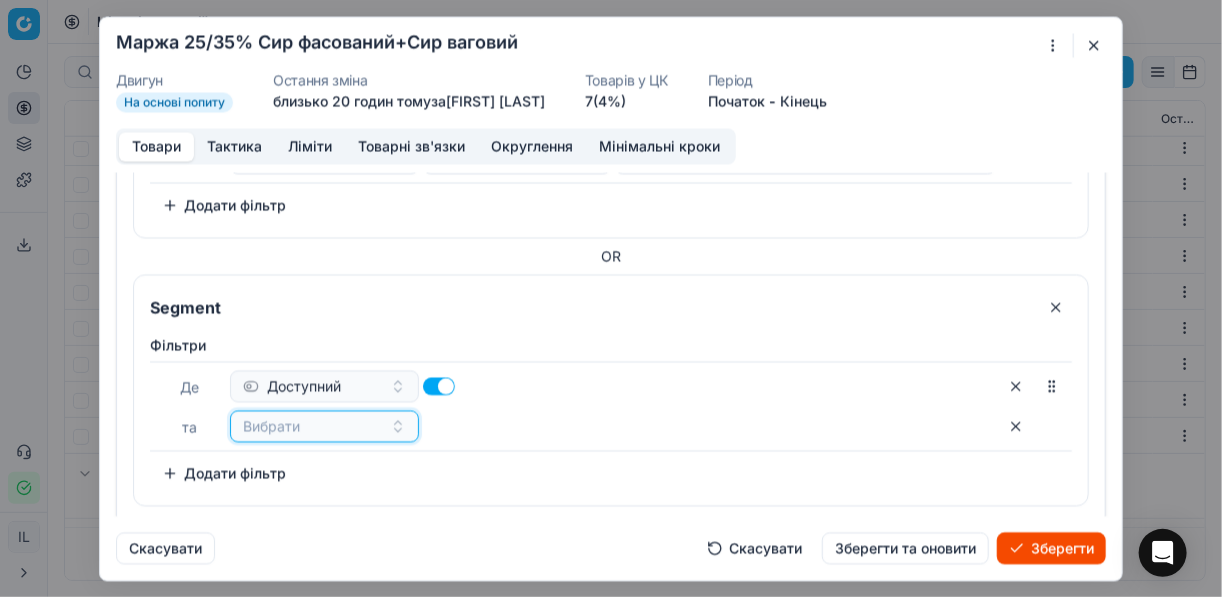 click on "Вибрати" at bounding box center [324, 426] 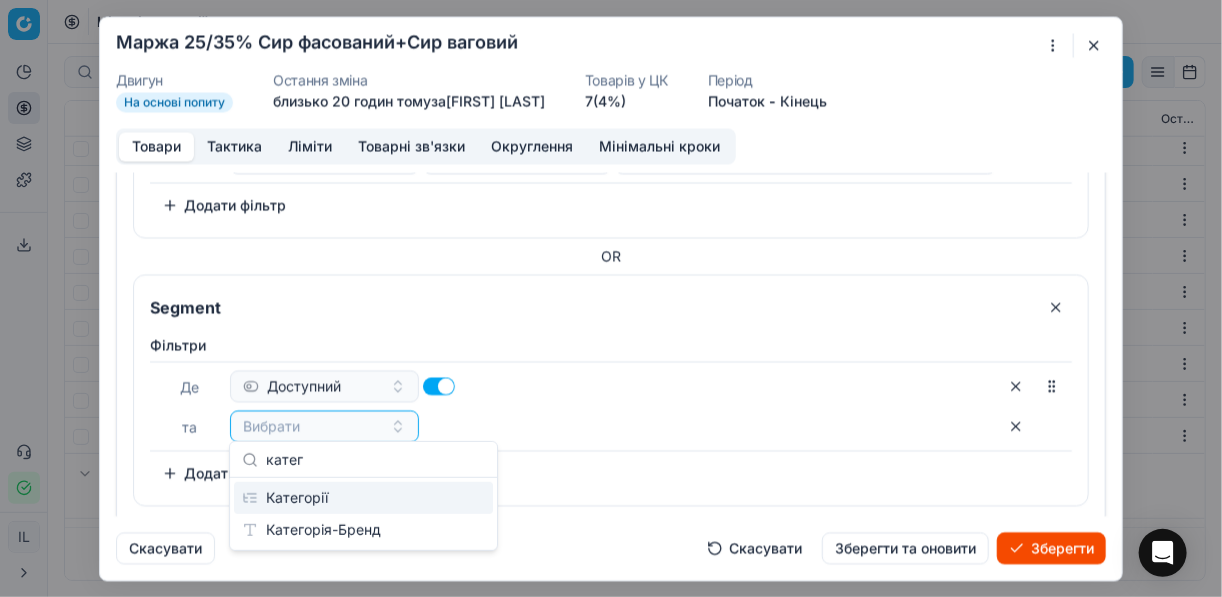 type on "катег" 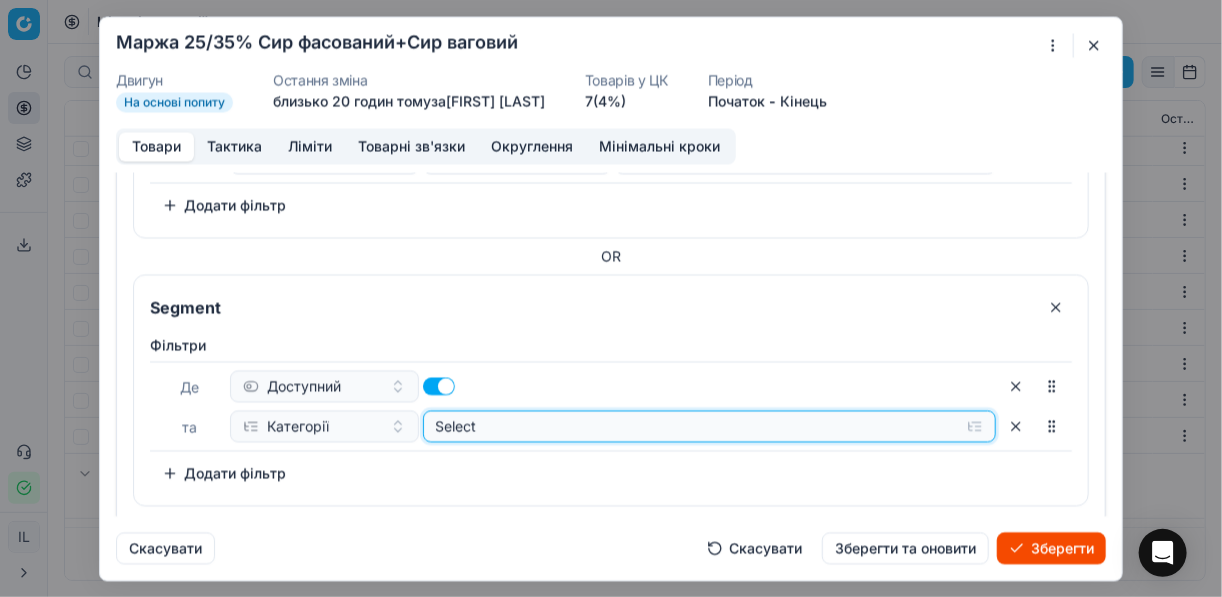 click on "Select" at bounding box center [710, -190] 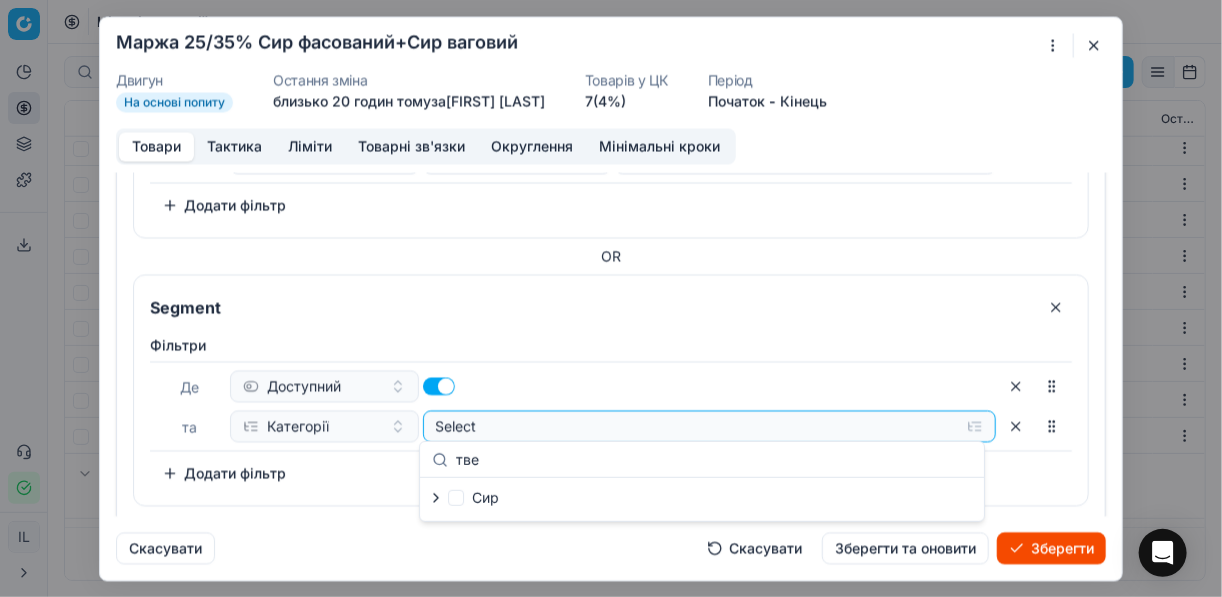 type on "тве" 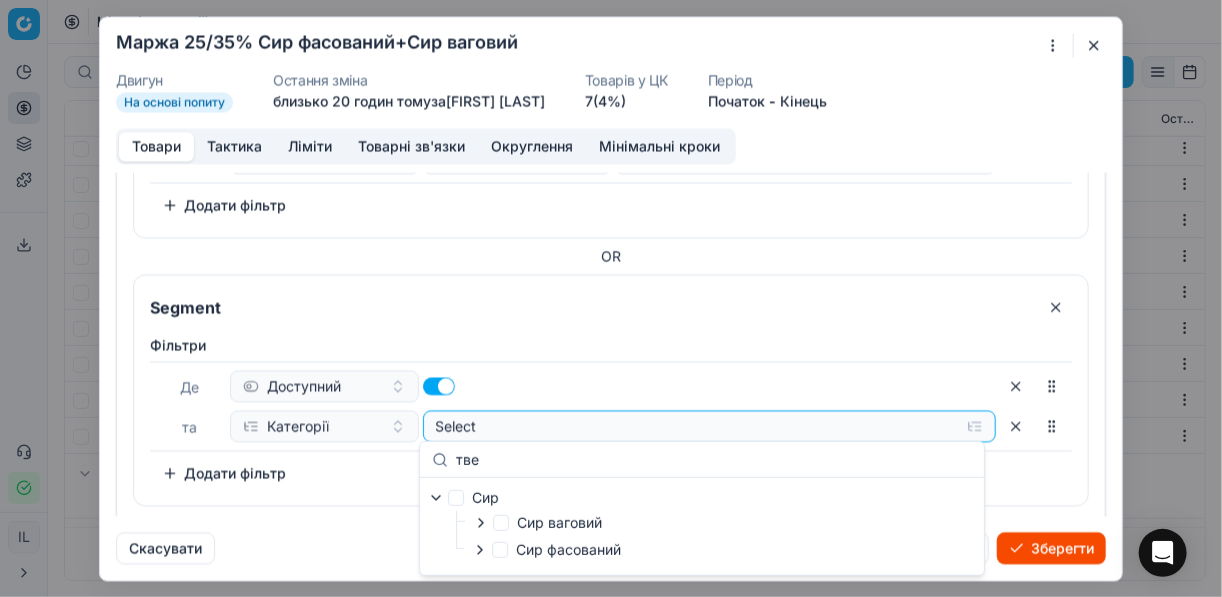 click at bounding box center [482, 550] 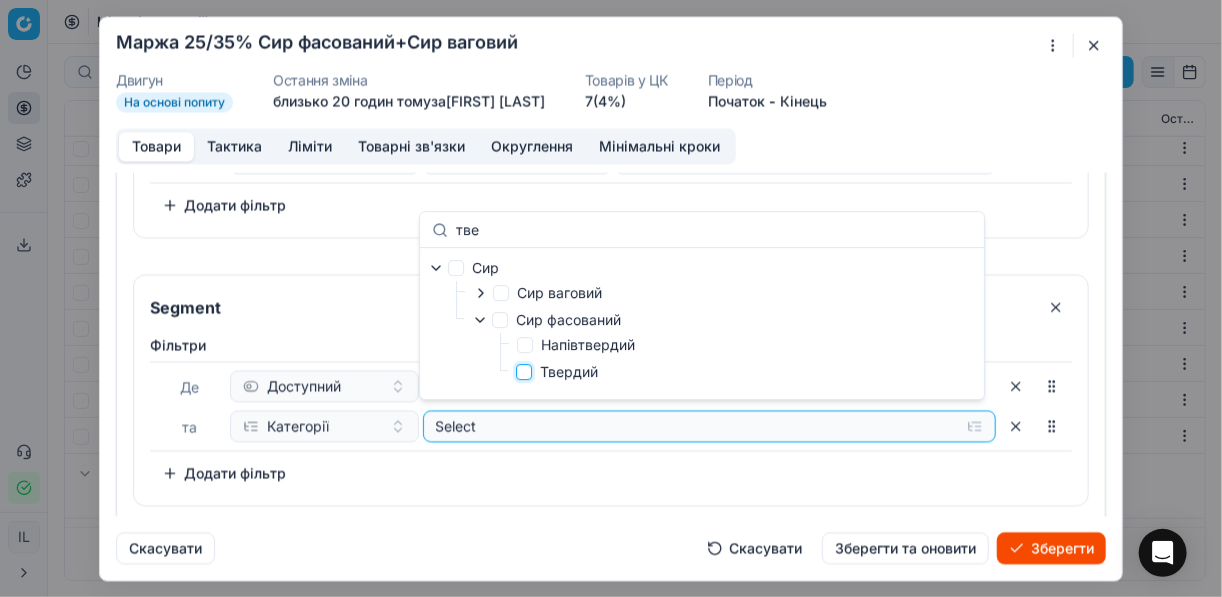 click on "Твердий" at bounding box center [524, 372] 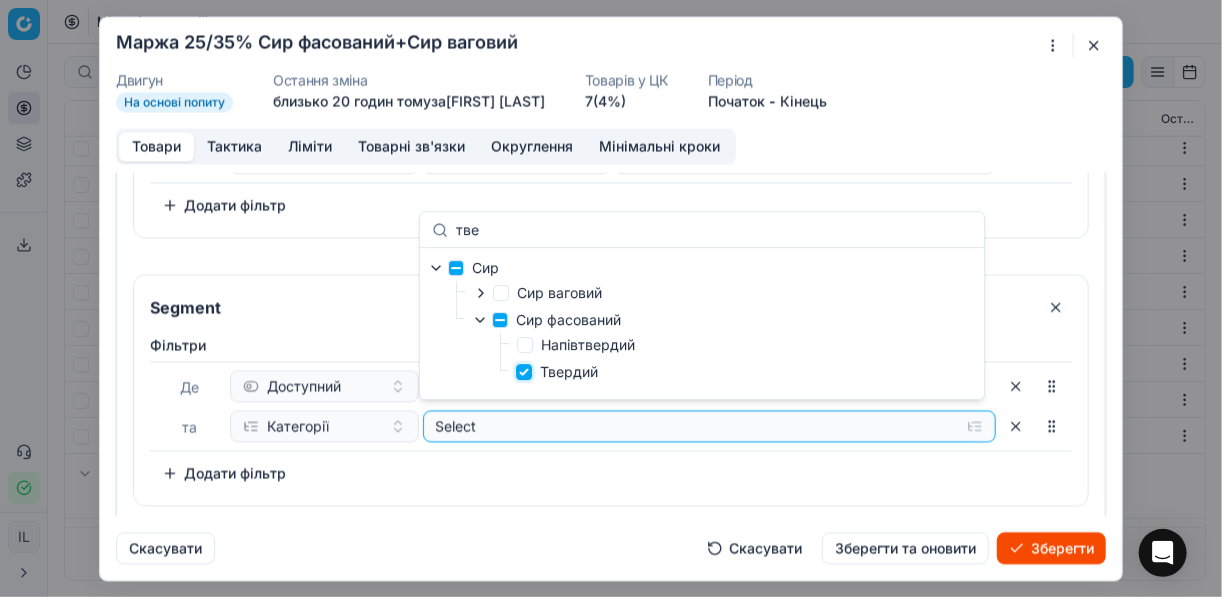checkbox on "true" 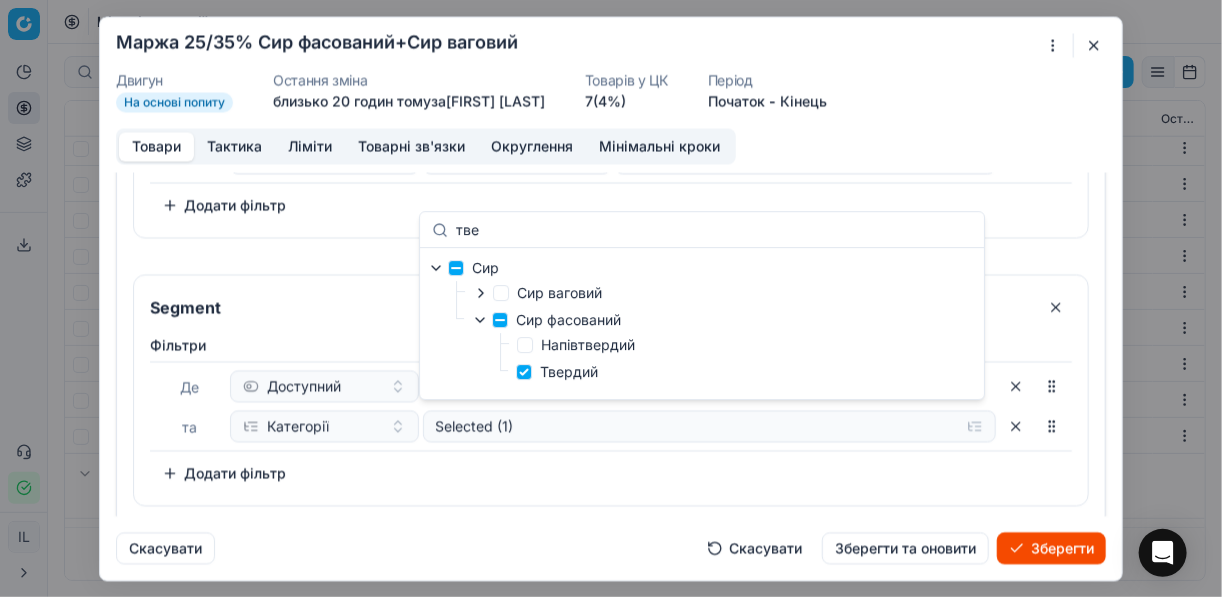 click on "Додати фільтр" at bounding box center (224, 473) 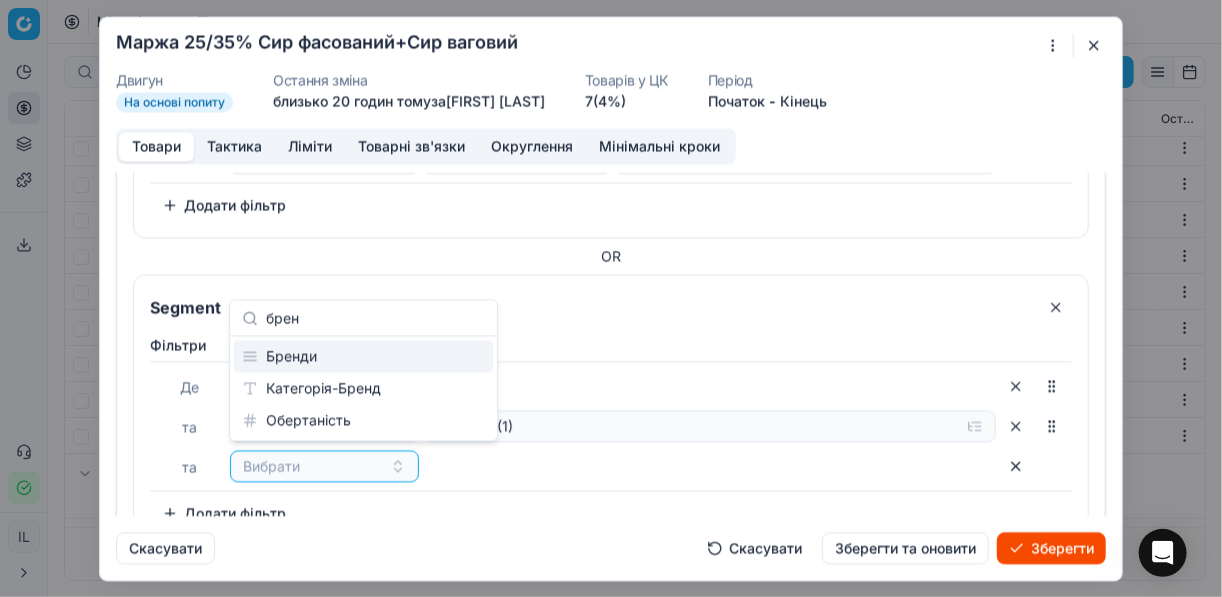 type on "брен" 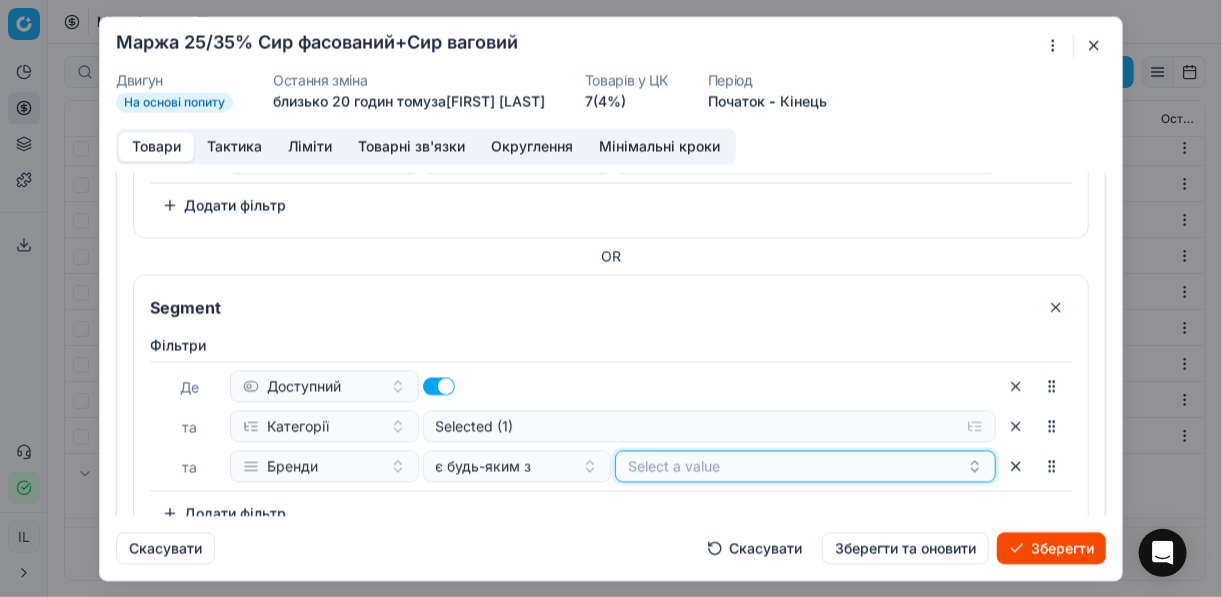 click on "Select a value" at bounding box center (805, -150) 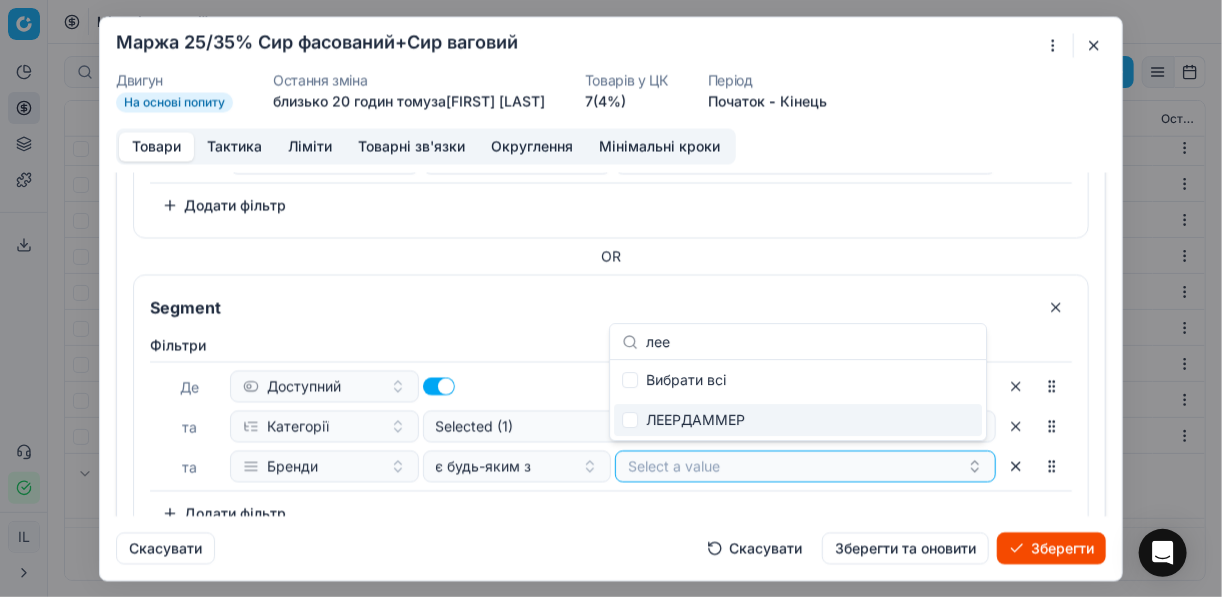 type on "лее" 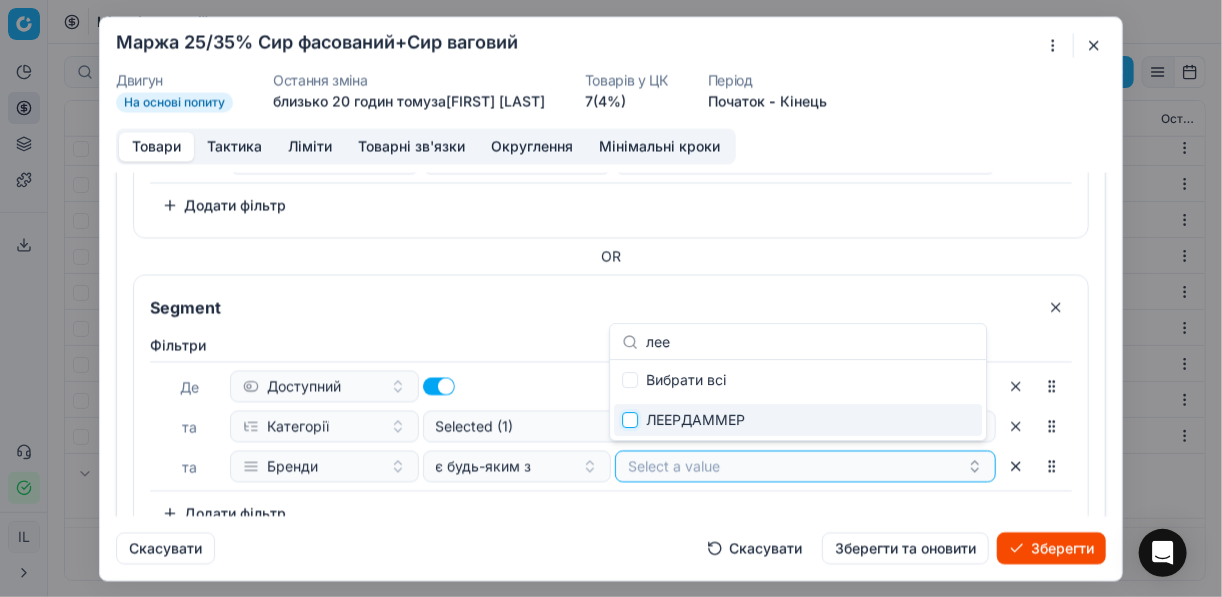 click at bounding box center [630, 420] 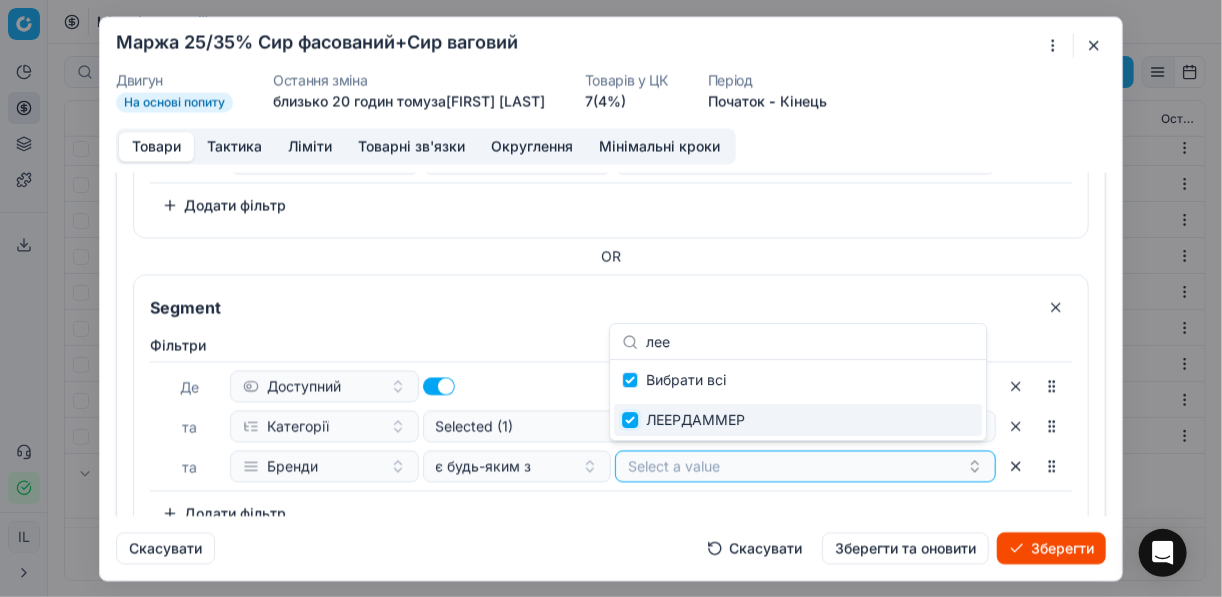 checkbox on "true" 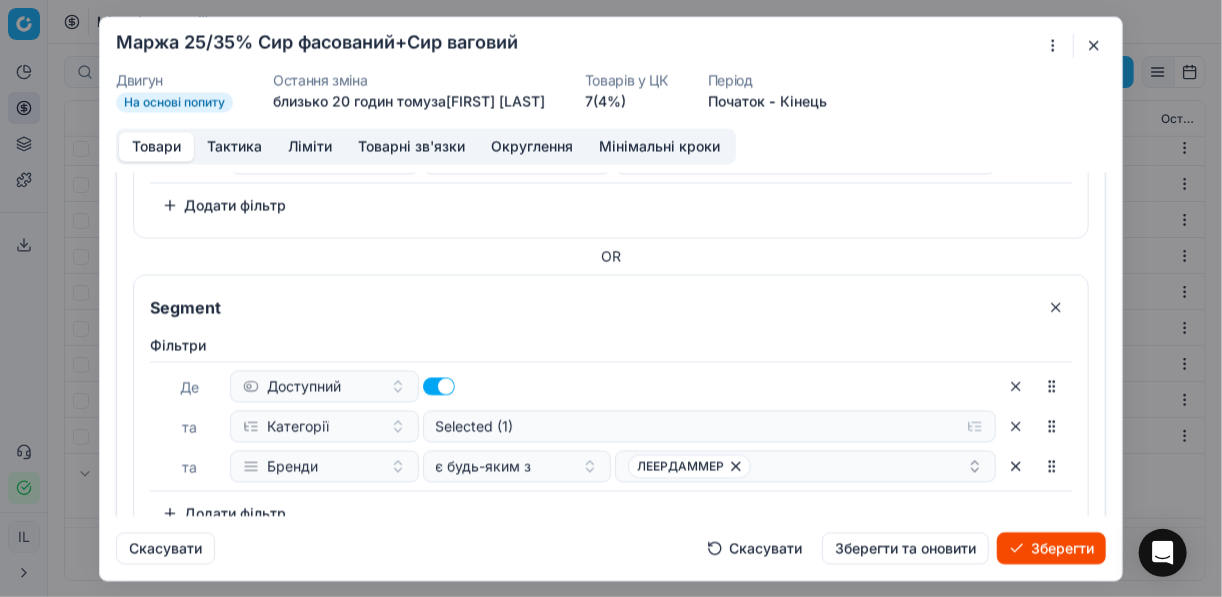 click on "Фiльтри Де Доступний та Категорії Selected (1) та Бренди є будь-яким з ЛЕЕРДАММЕР
To pick up a sortable item, press space or enter.
While dragging, use the up and down keys to move the item.
Press space or enter again to drop the item in its new position, or press escape to cancel.
Додати фільтр" at bounding box center (611, 432) 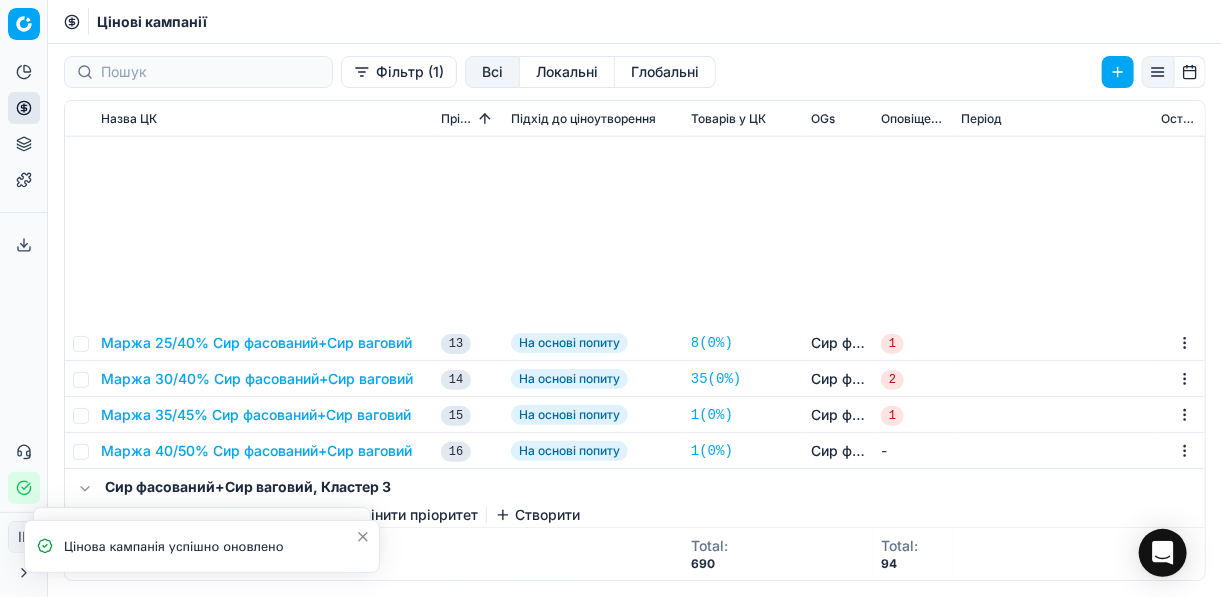 scroll, scrollTop: 1200, scrollLeft: 0, axis: vertical 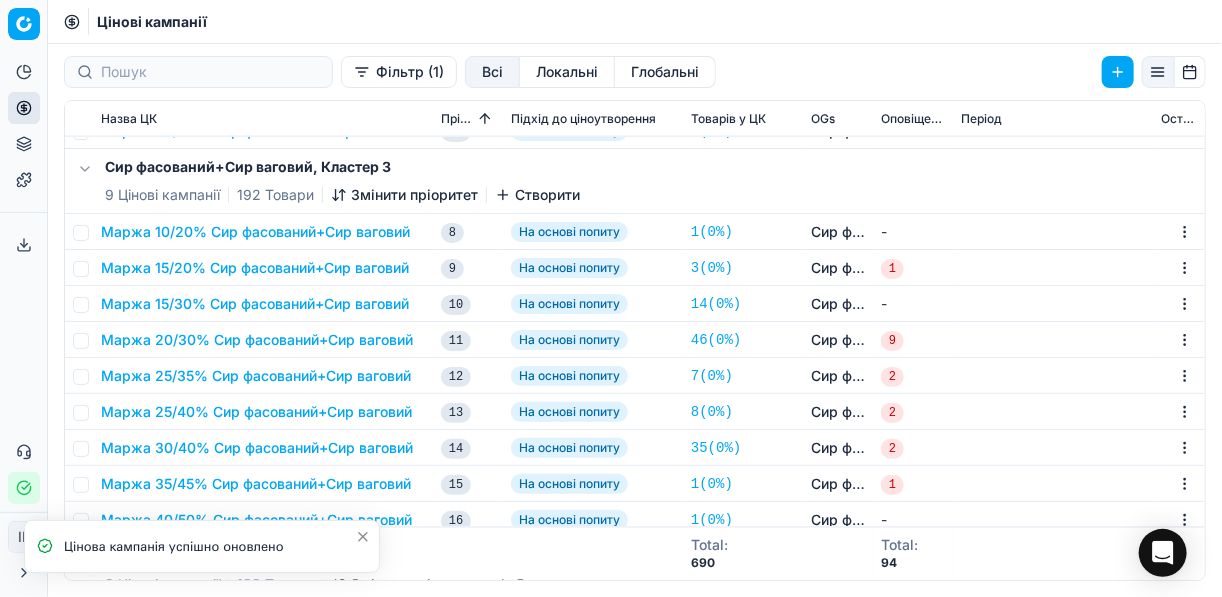 click on "Маржа 25/35% Сир фасований+Сир ваговий" at bounding box center (256, 376) 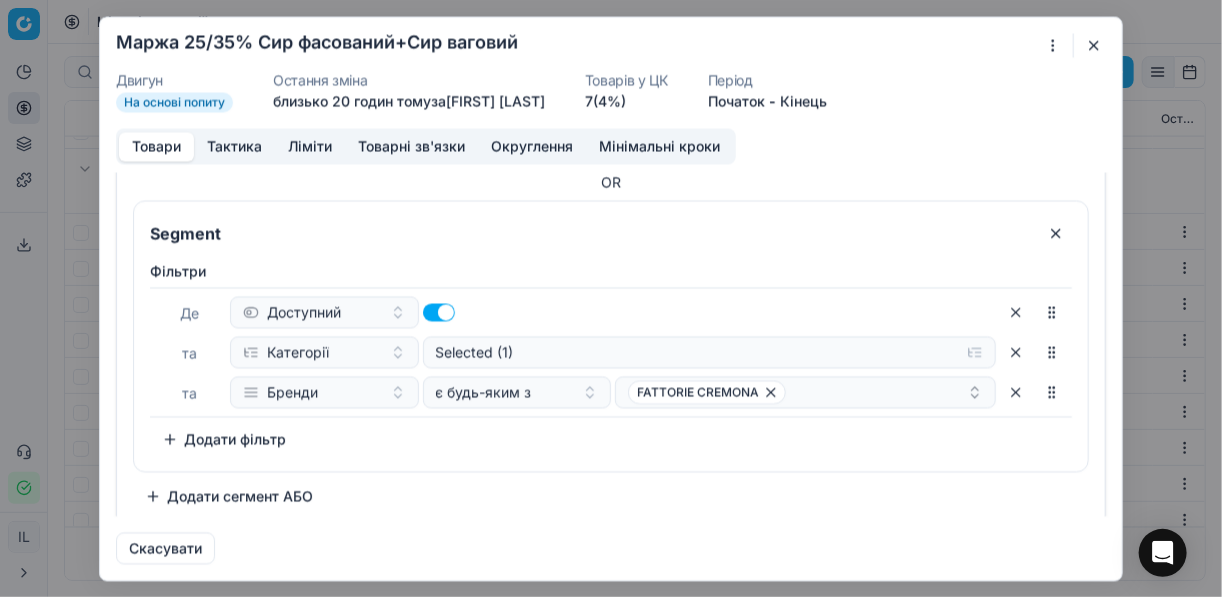 scroll, scrollTop: 344, scrollLeft: 0, axis: vertical 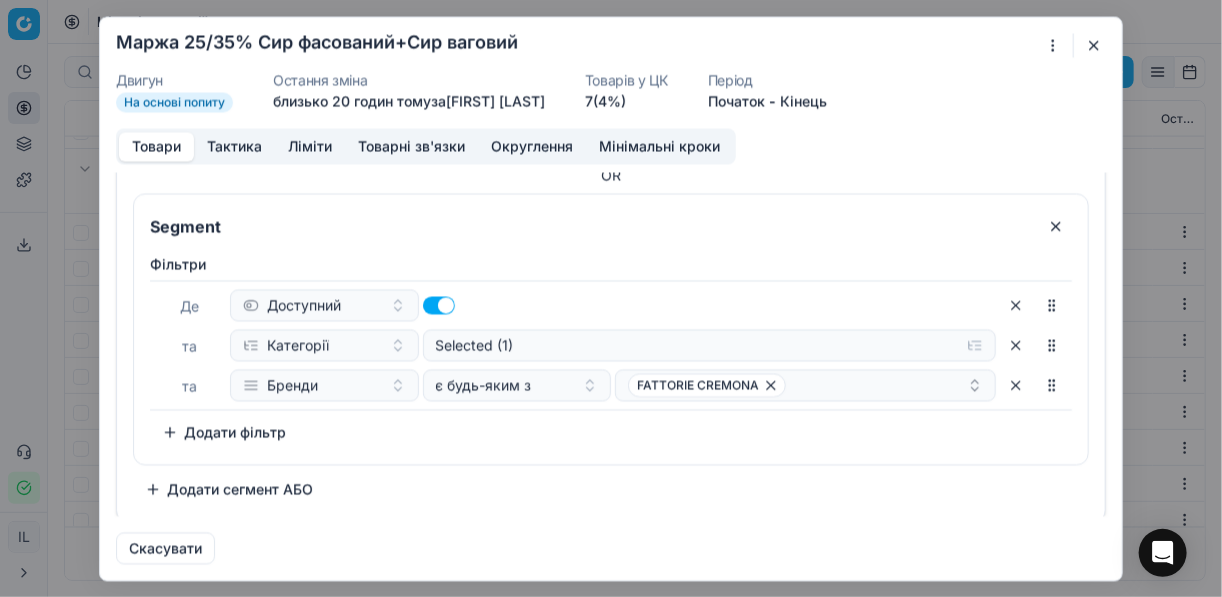 click on "Додати сегмент АБО" at bounding box center (229, 489) 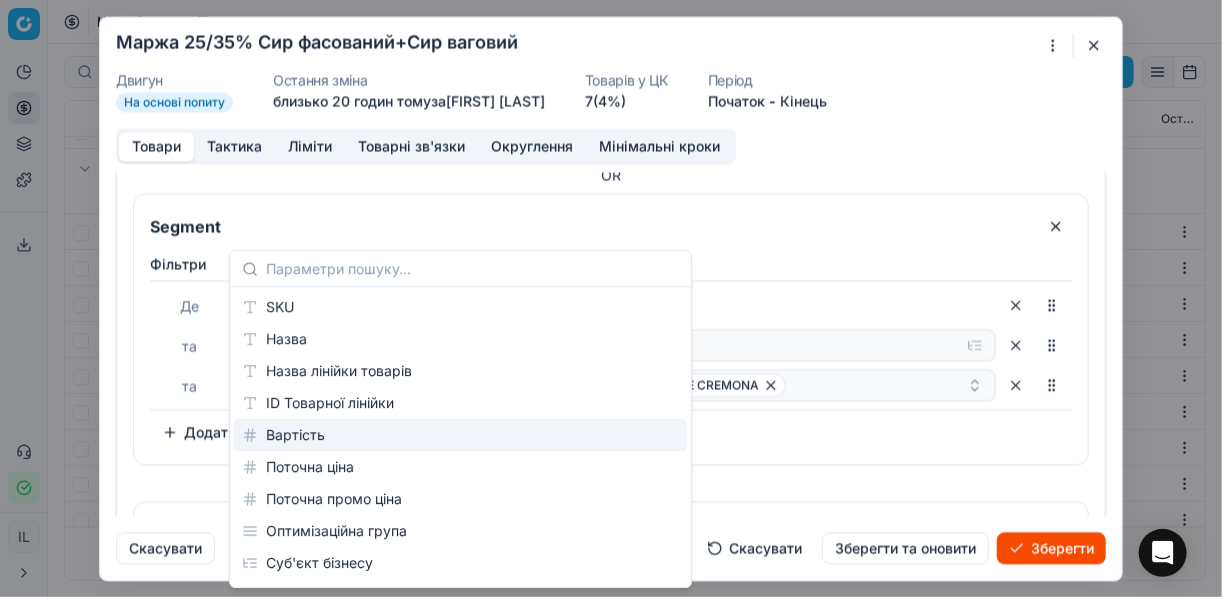 click on "Додати фільтр" at bounding box center [224, 432] 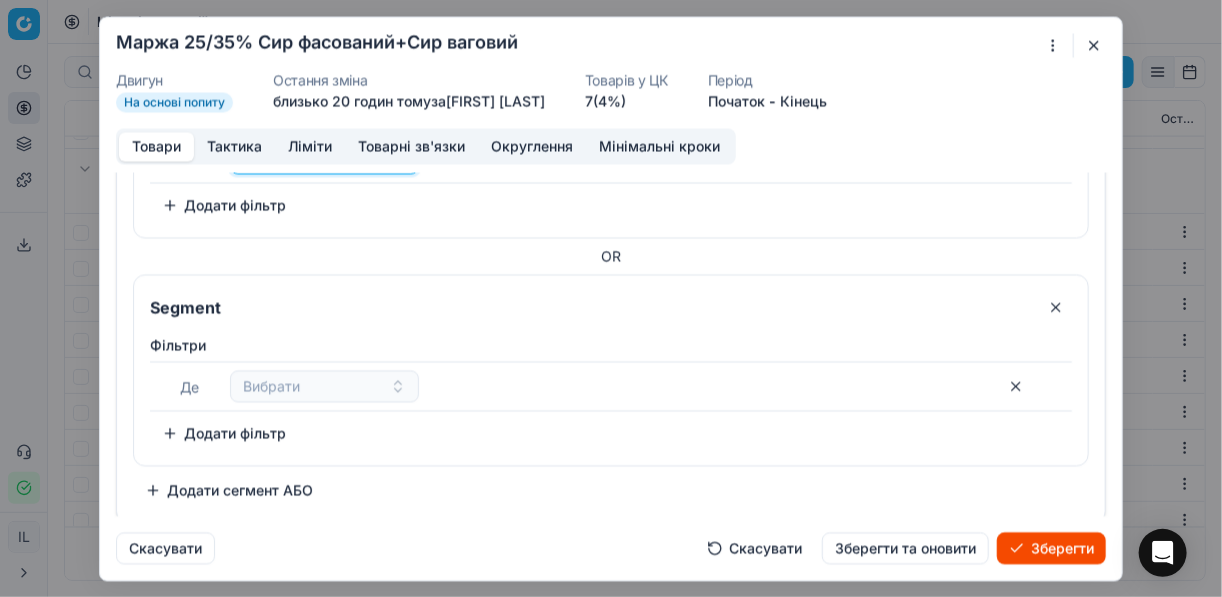scroll, scrollTop: 421, scrollLeft: 0, axis: vertical 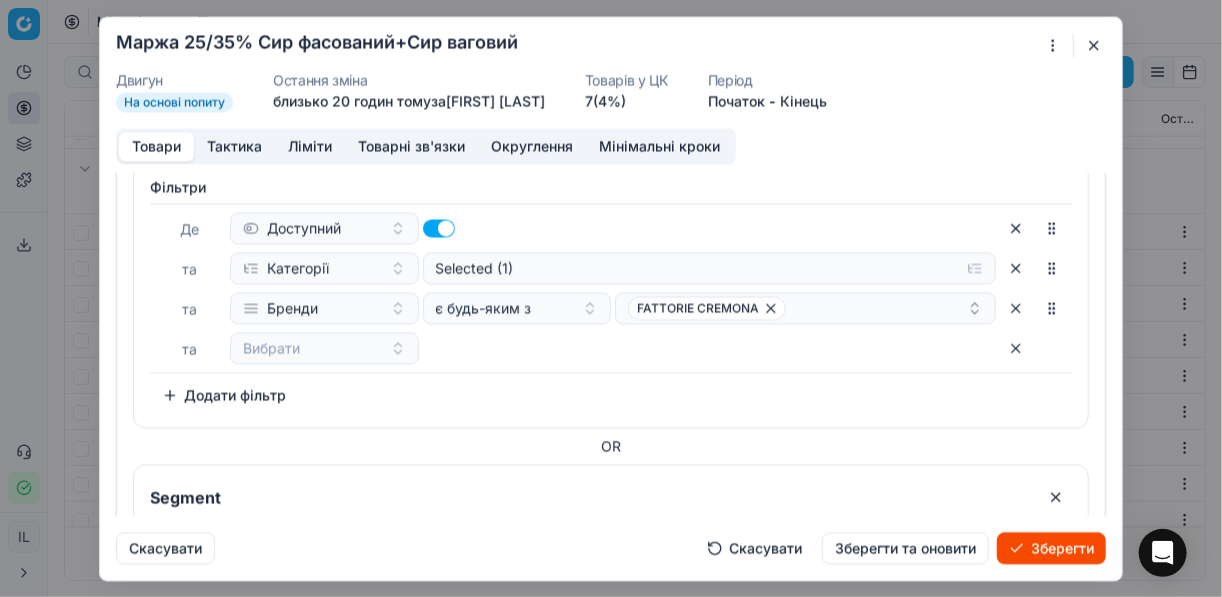 click at bounding box center [1016, 348] 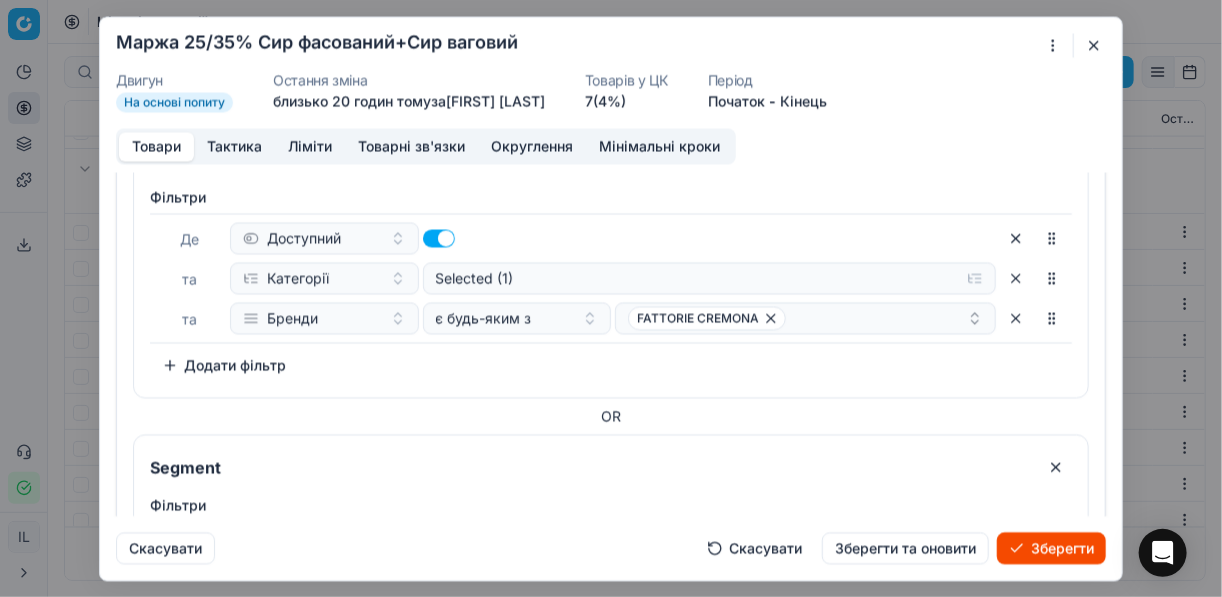scroll, scrollTop: 571, scrollLeft: 0, axis: vertical 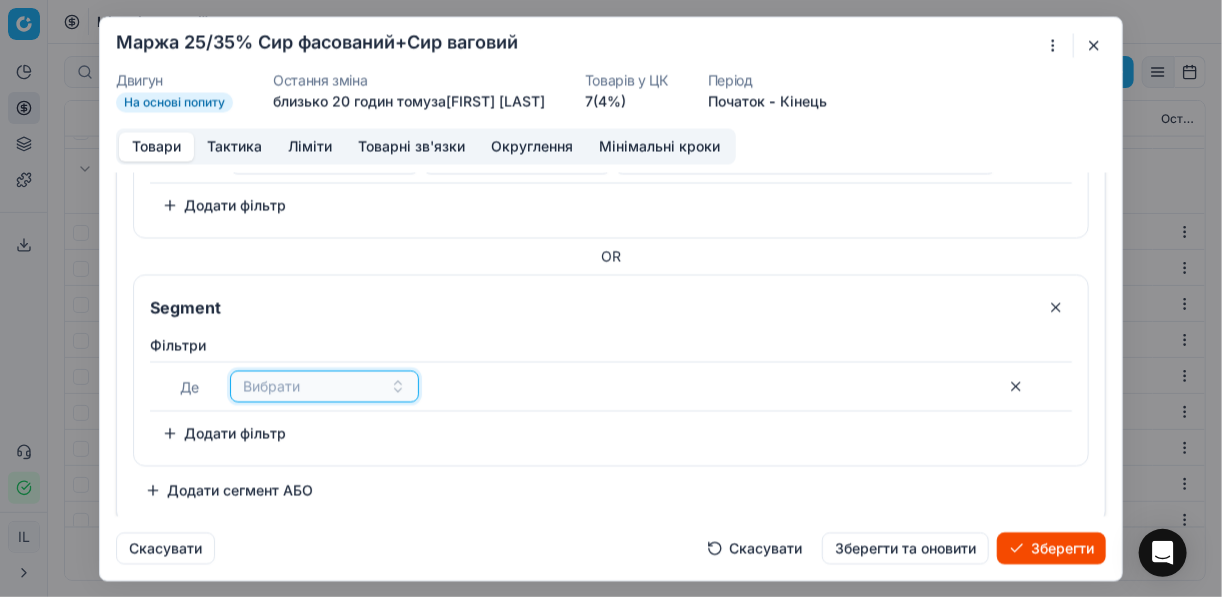 click on "Вибрати" at bounding box center [324, 386] 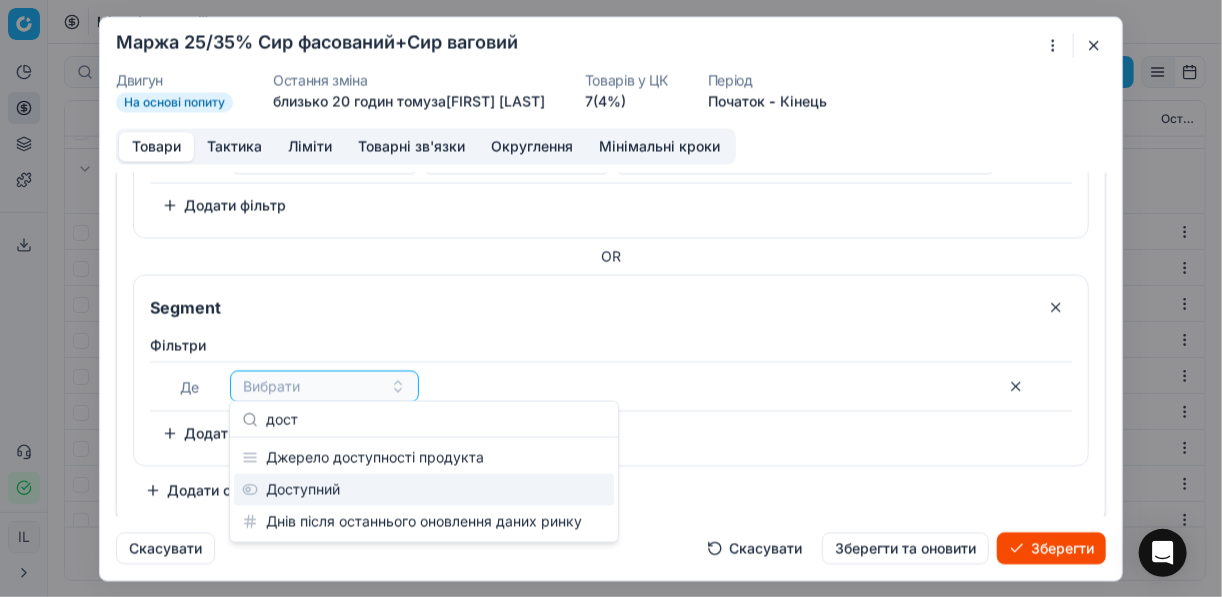 type on "дост" 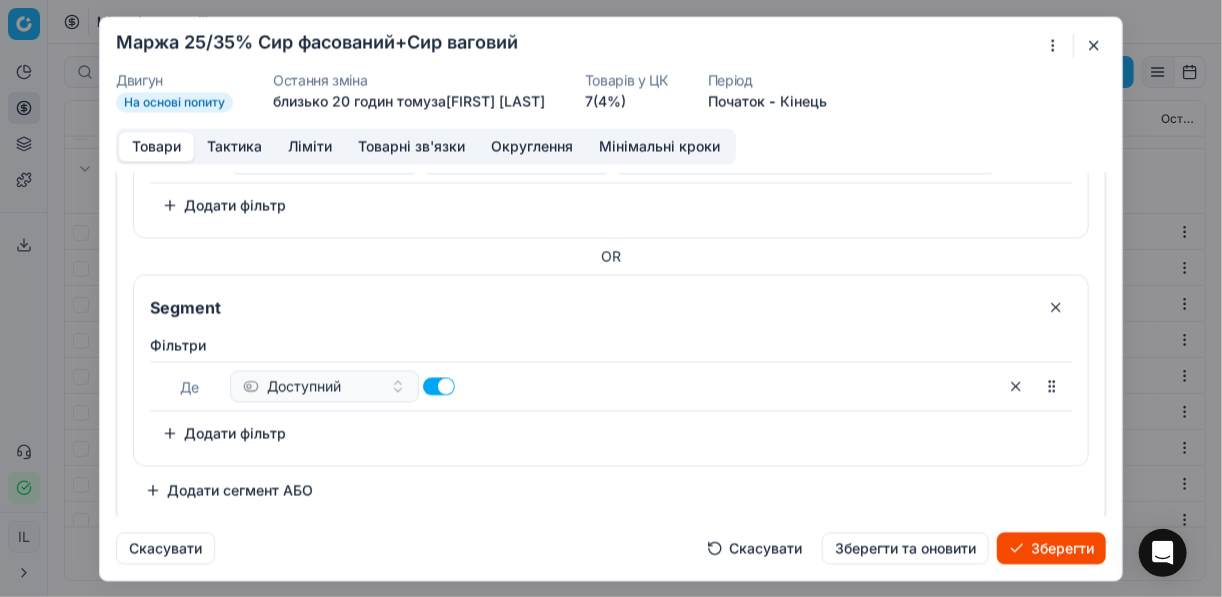click on "Додати фільтр" at bounding box center (224, 433) 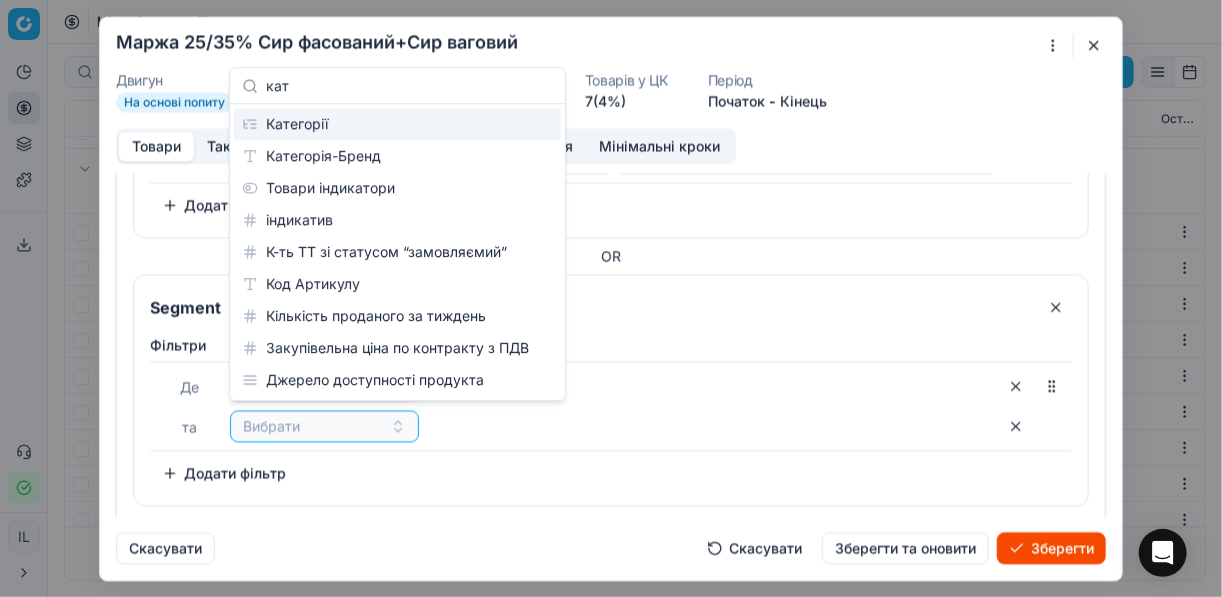 type on "кат" 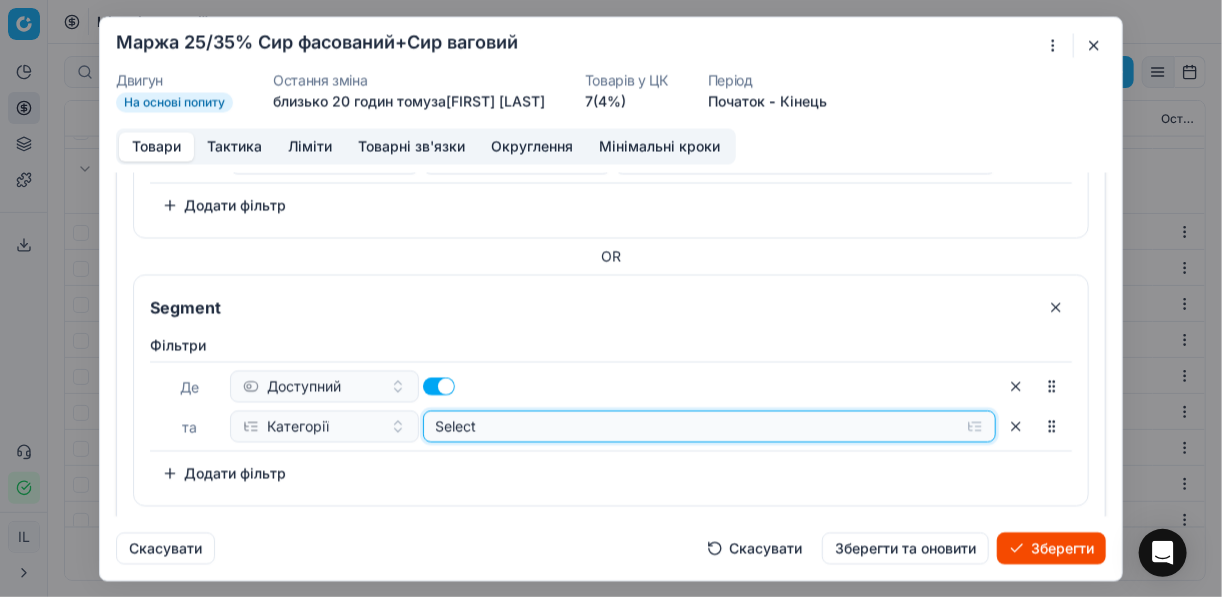 click on "Select" at bounding box center (710, -190) 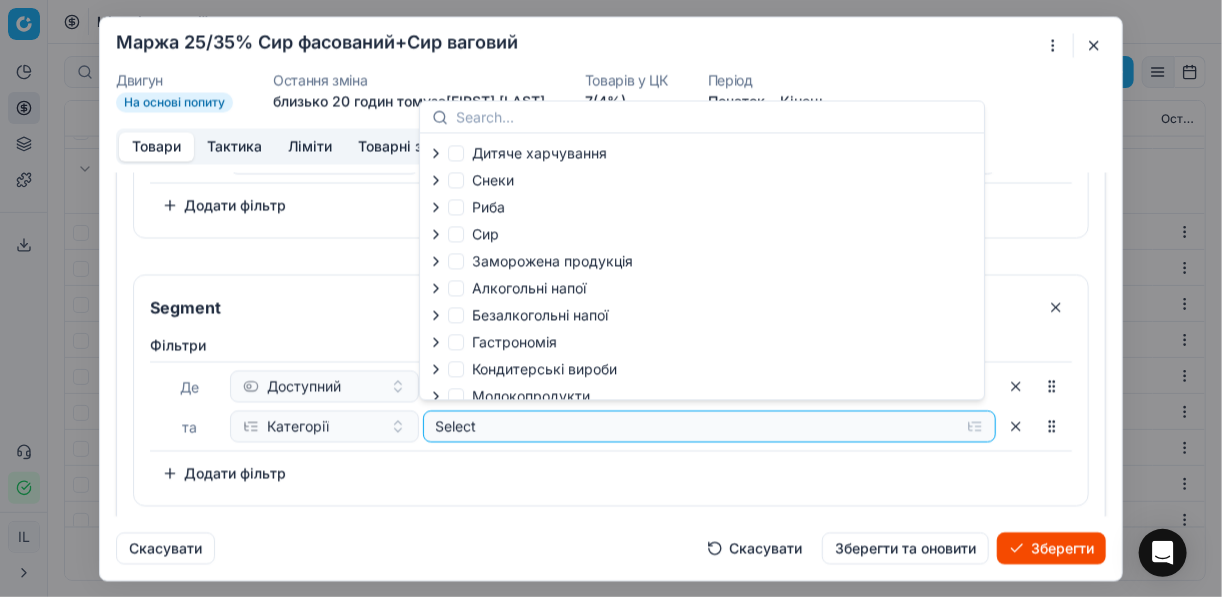 click 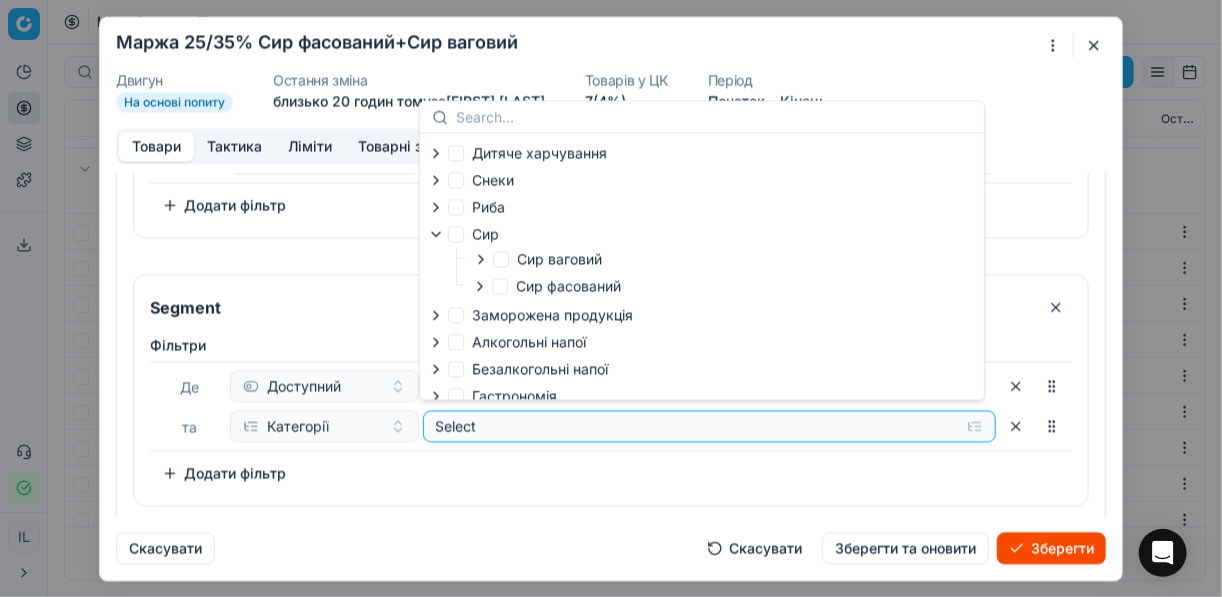 click 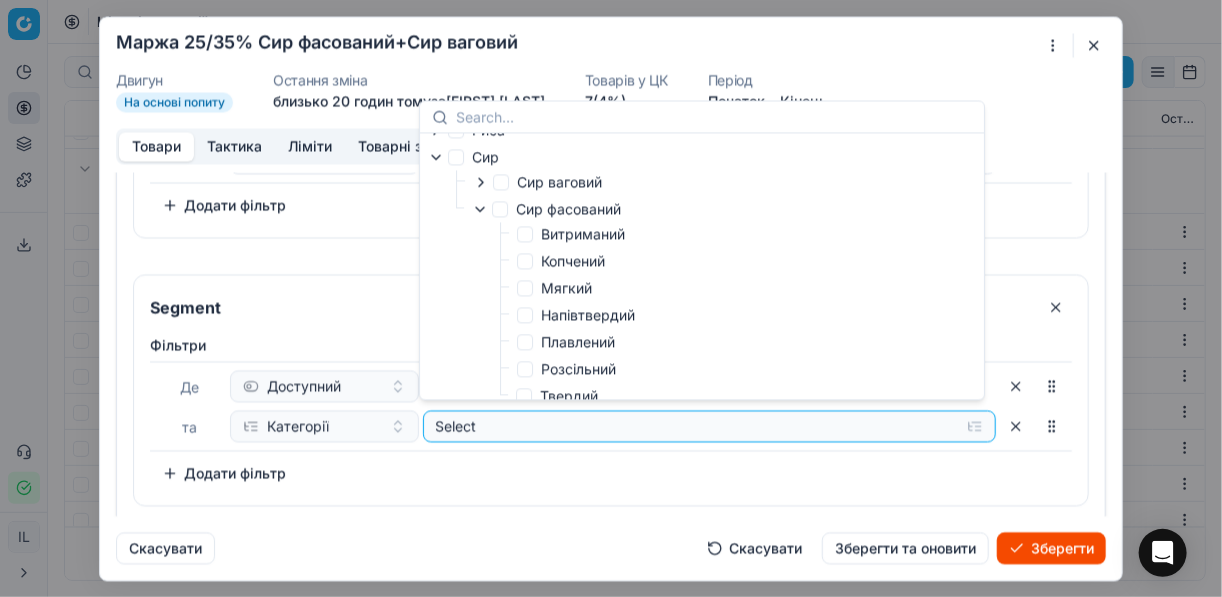 scroll, scrollTop: 160, scrollLeft: 0, axis: vertical 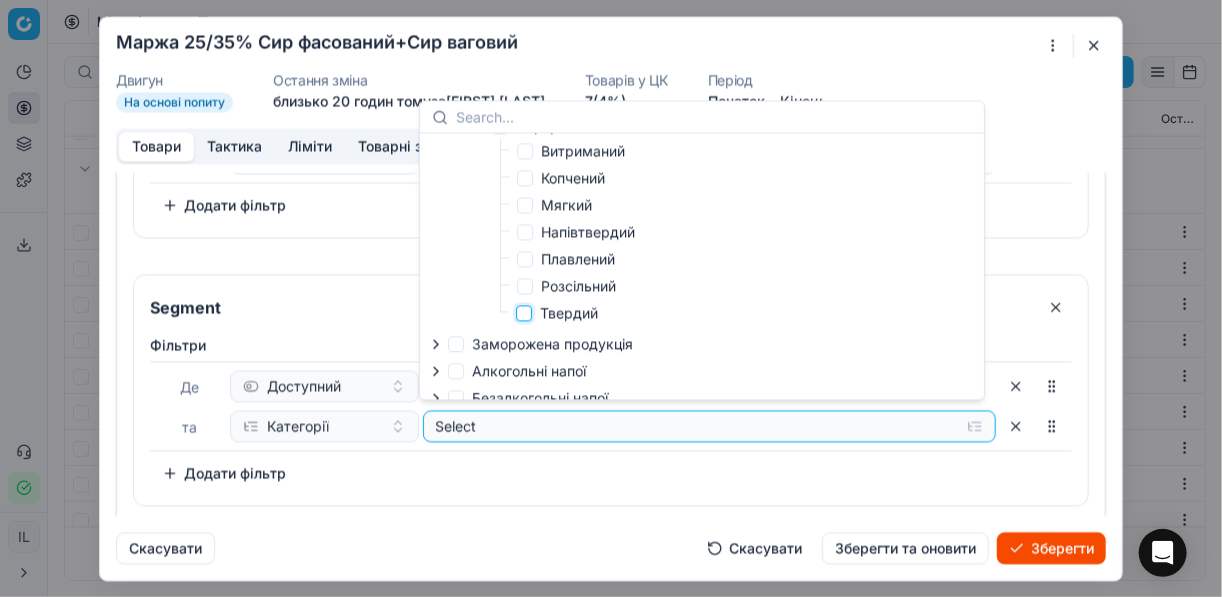 click on "Твердий" at bounding box center [524, 313] 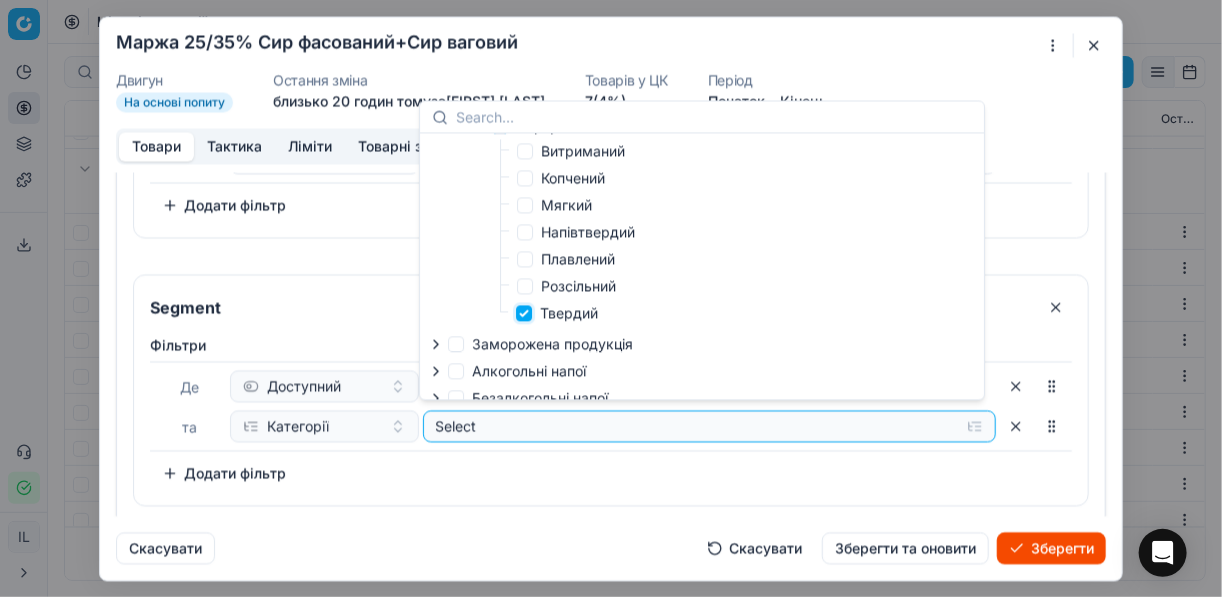 checkbox on "true" 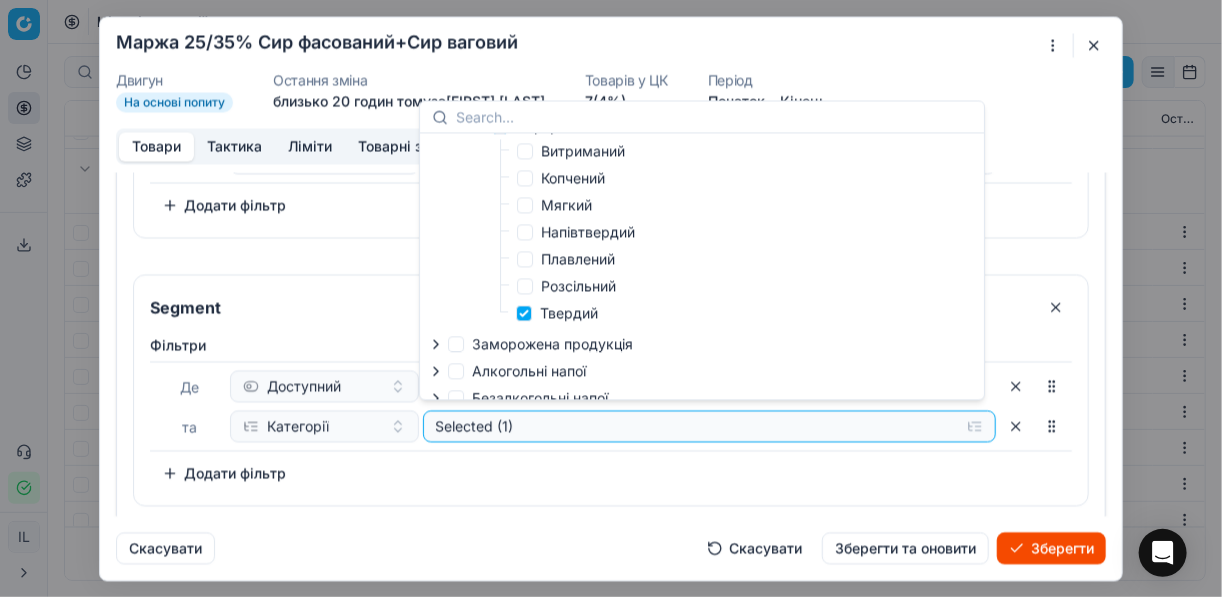 click on "Додати фільтр" at bounding box center (224, 473) 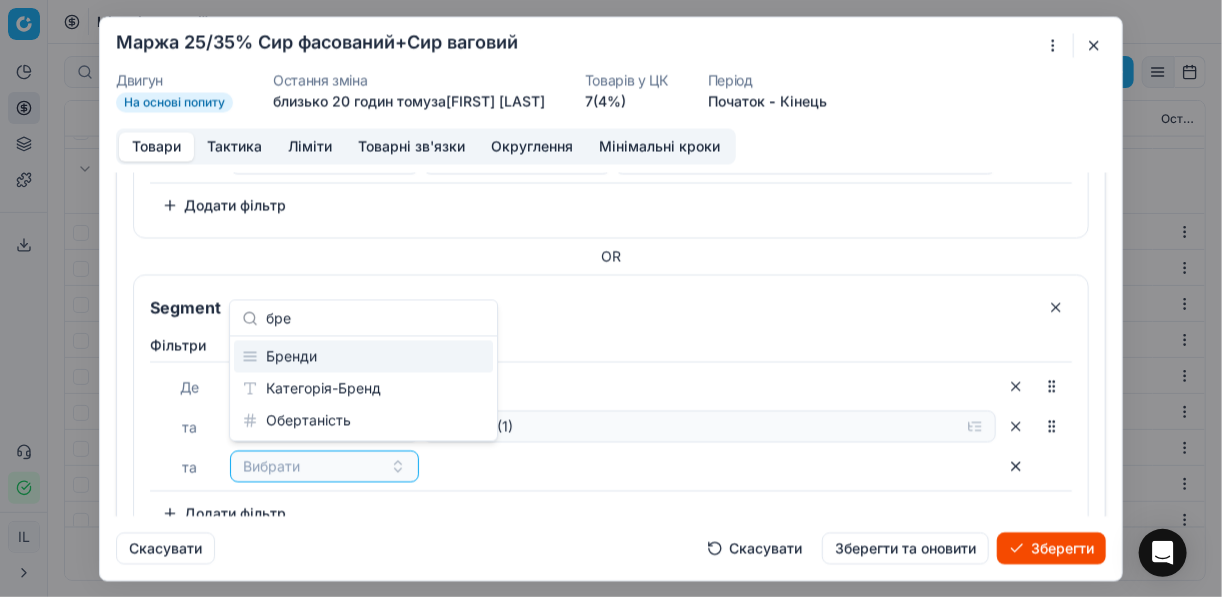 type on "бре" 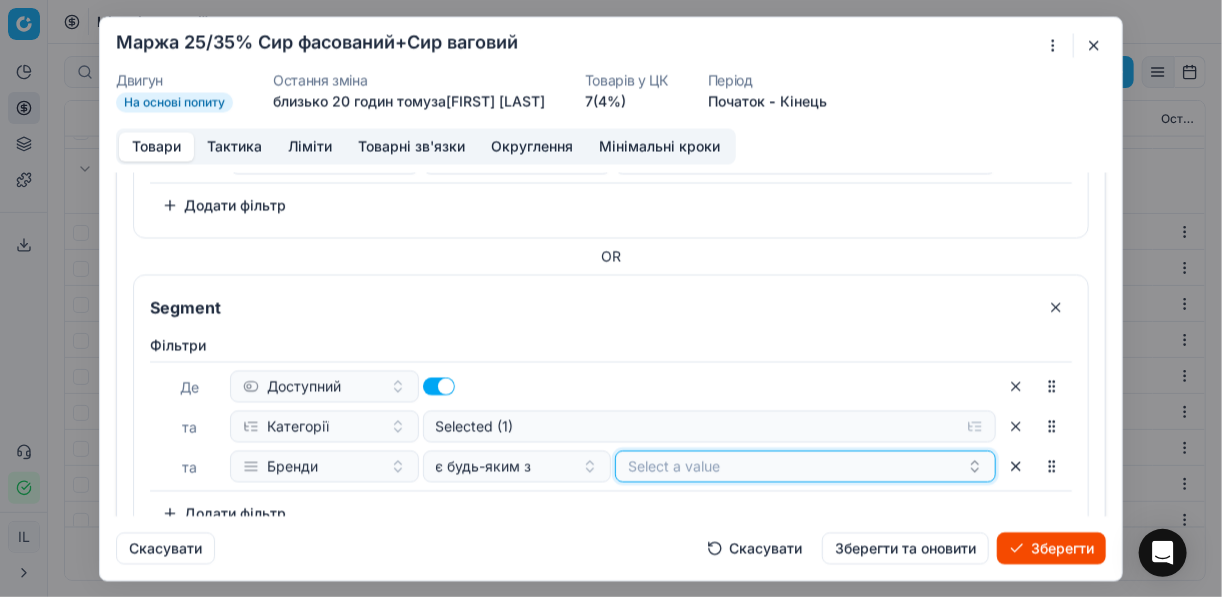 click on "Select a value" at bounding box center (805, -150) 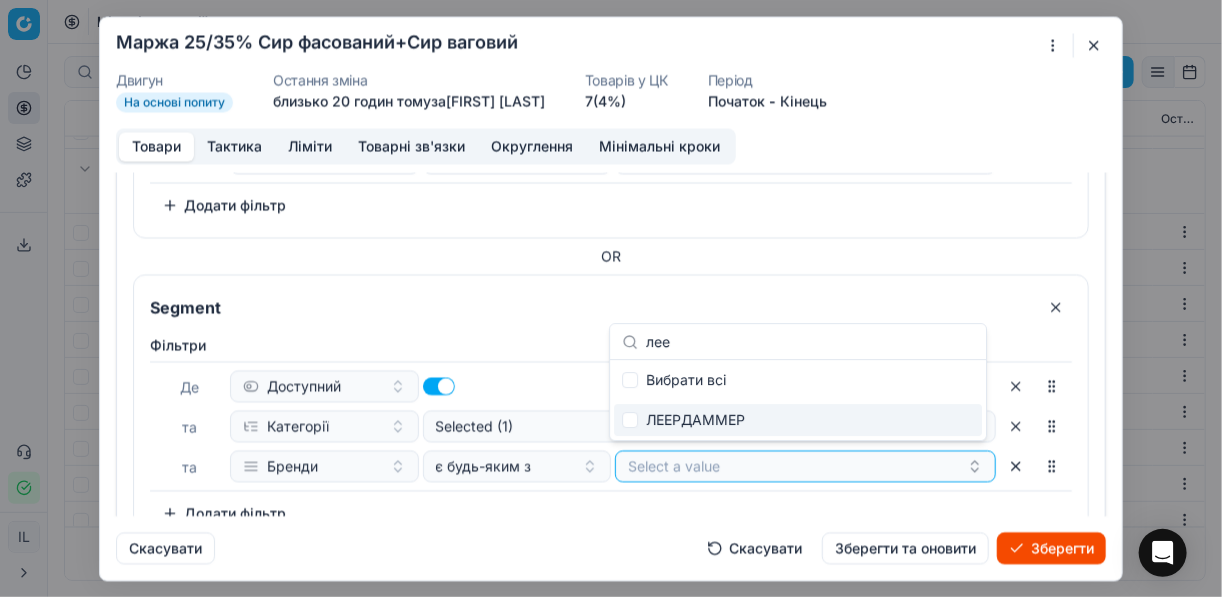 type on "лее" 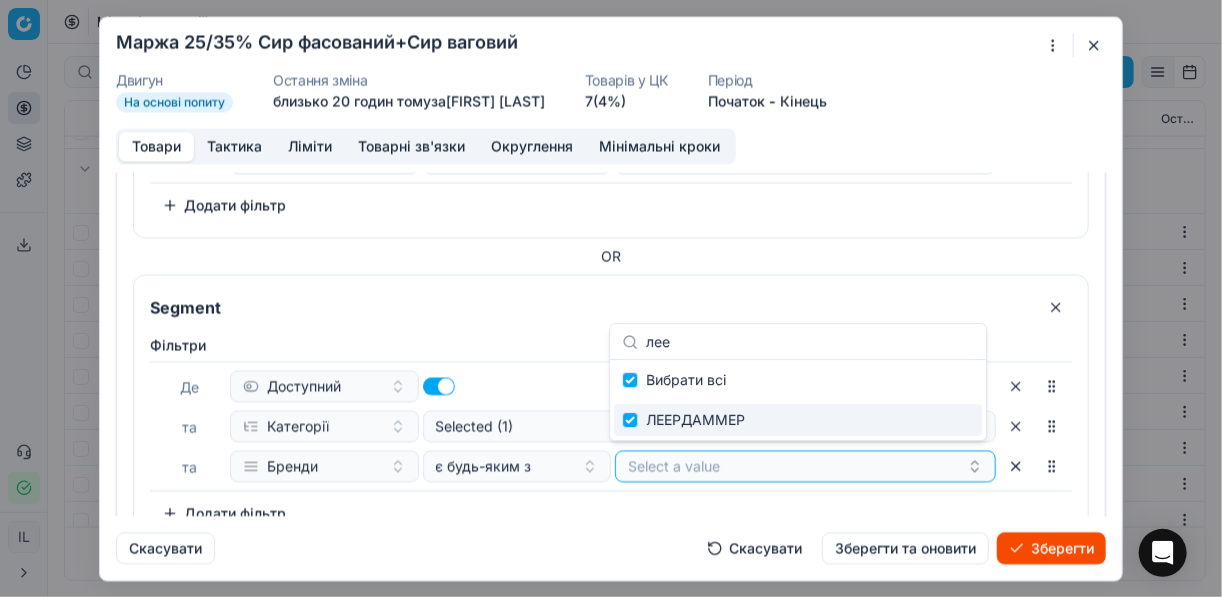checkbox on "true" 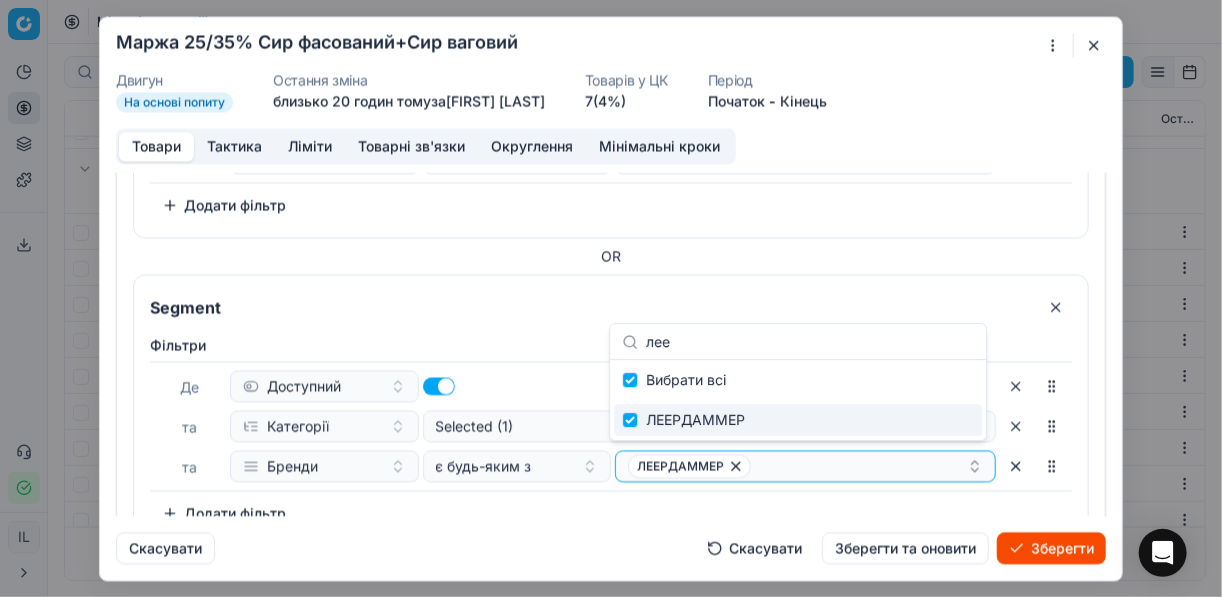 click on "Зберегти" at bounding box center [1051, 548] 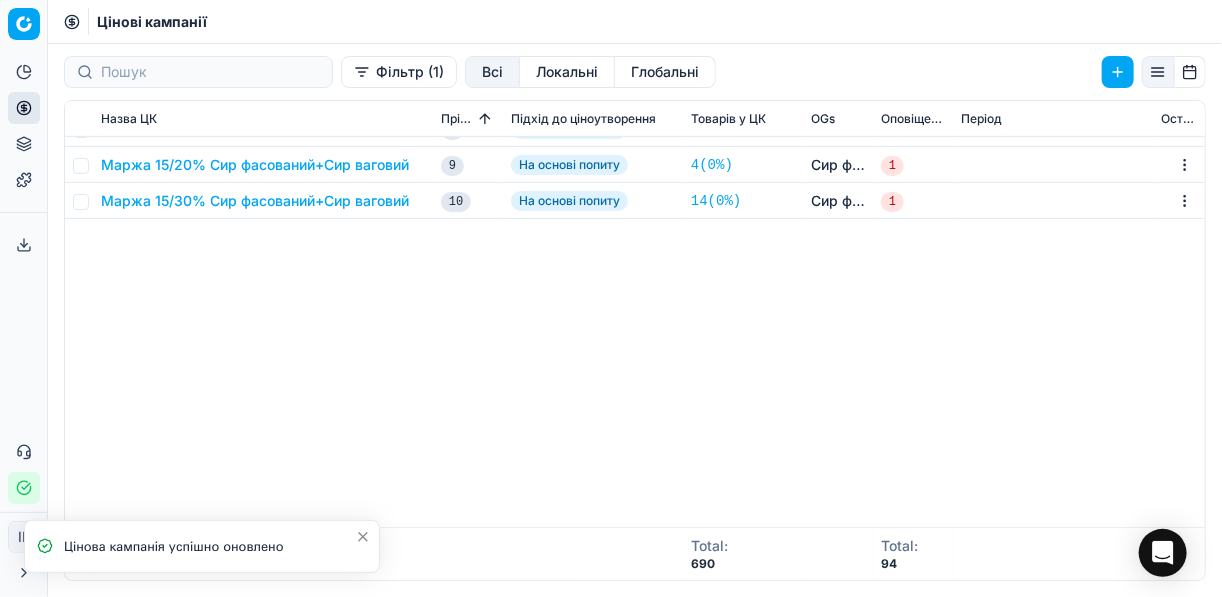 scroll, scrollTop: 0, scrollLeft: 0, axis: both 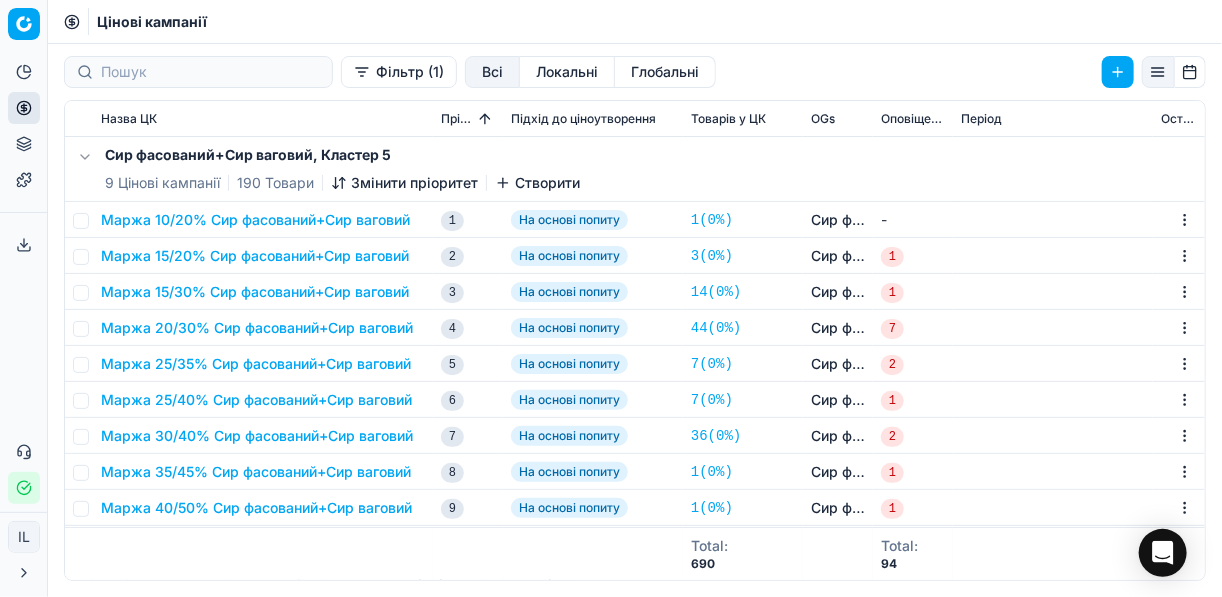 click on "Маржа 25/35% Сир фасований+Сир ваговий" at bounding box center (263, 364) 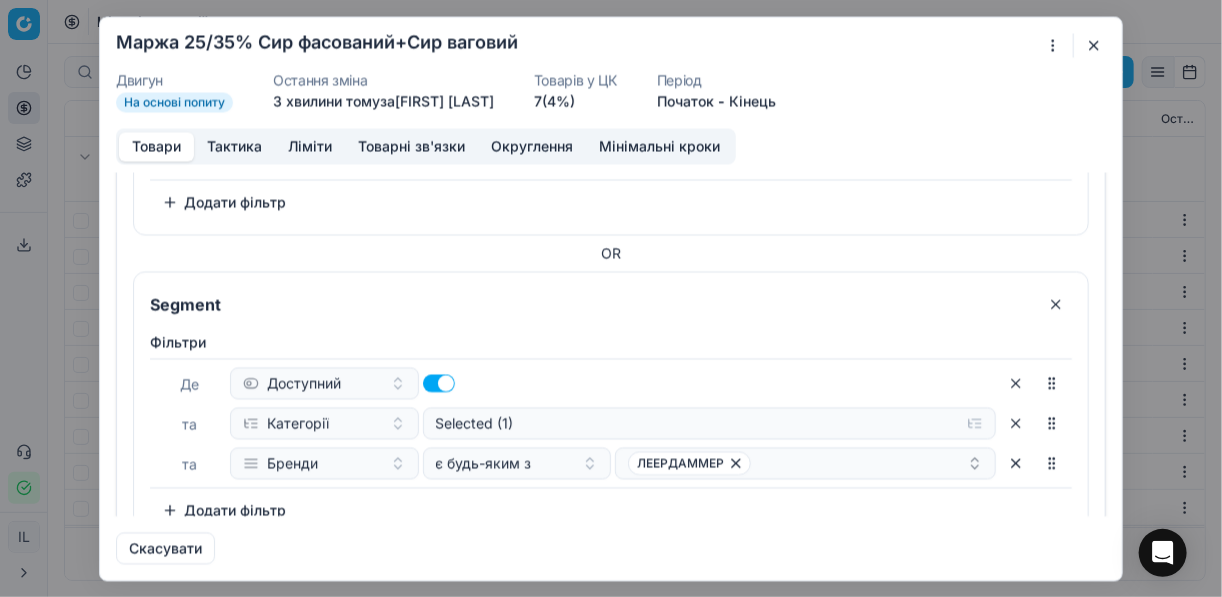 scroll, scrollTop: 651, scrollLeft: 0, axis: vertical 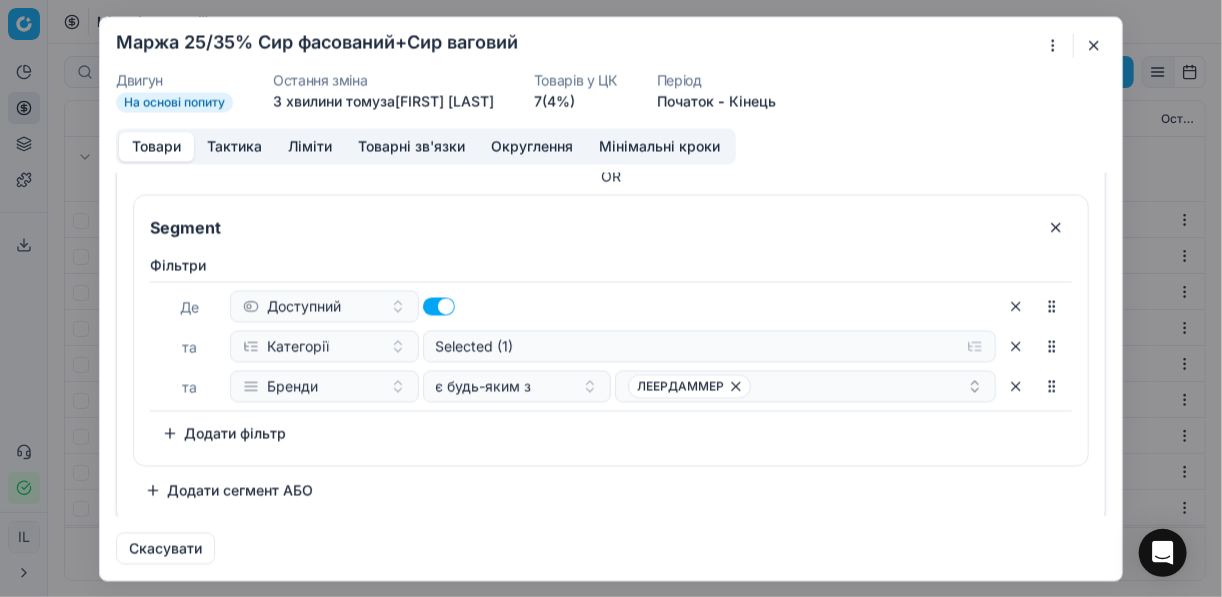 click at bounding box center (1094, 45) 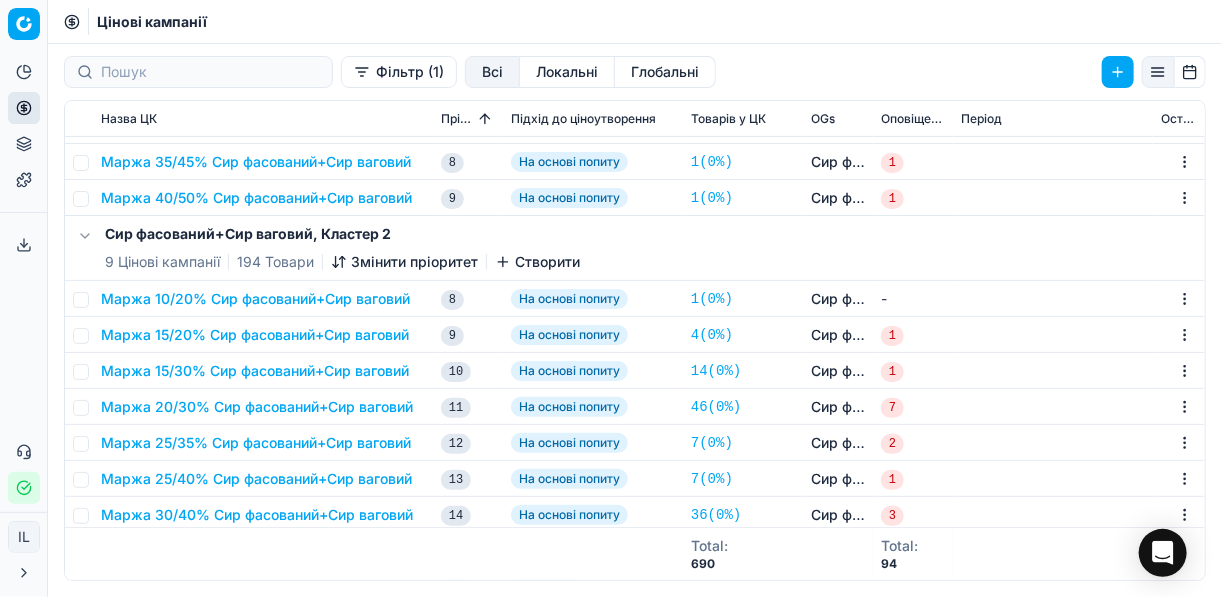 scroll, scrollTop: 480, scrollLeft: 0, axis: vertical 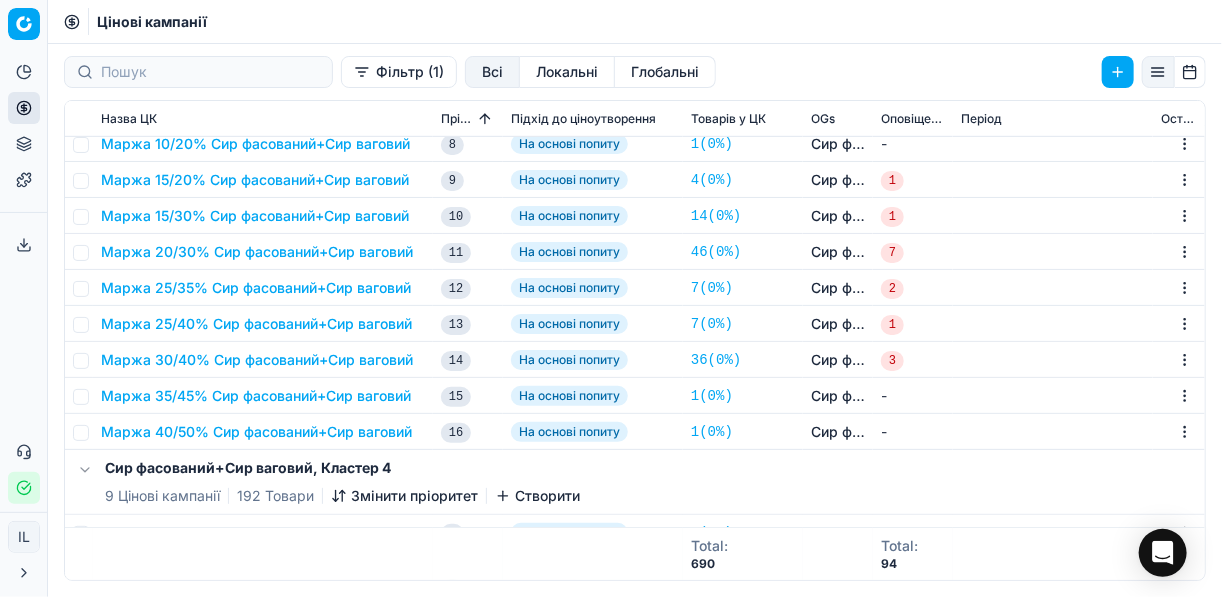 click on "Маржа 25/35% Сир фасований+Сир ваговий" at bounding box center (256, 288) 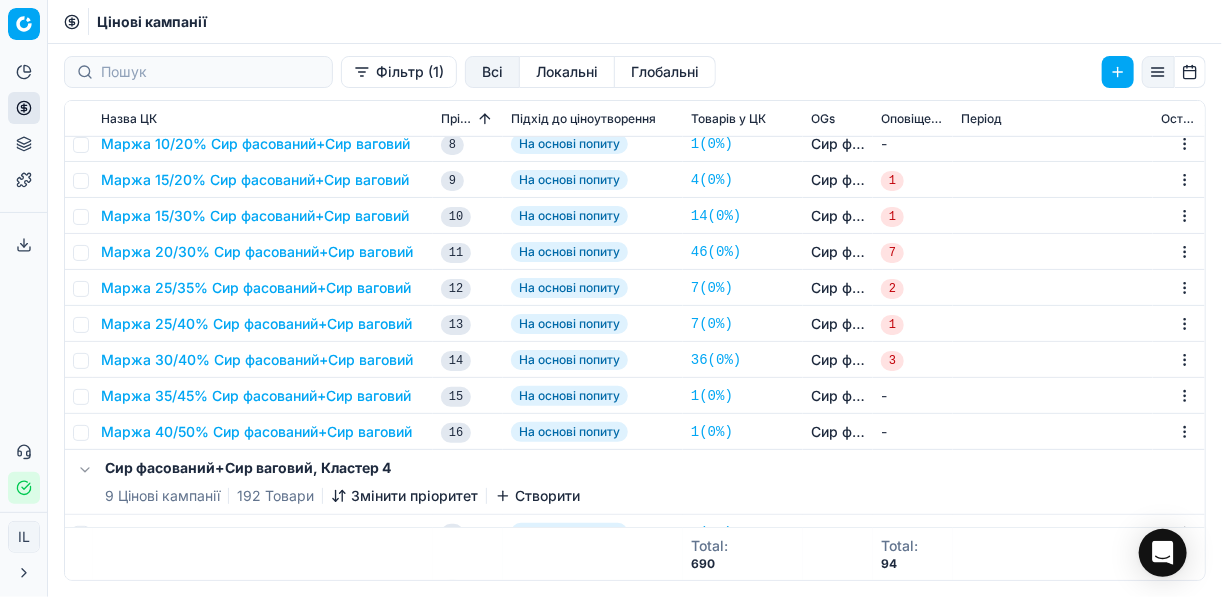 click on "Маржа 25/35% Сир фасований+Сир ваговий" at bounding box center (256, 288) 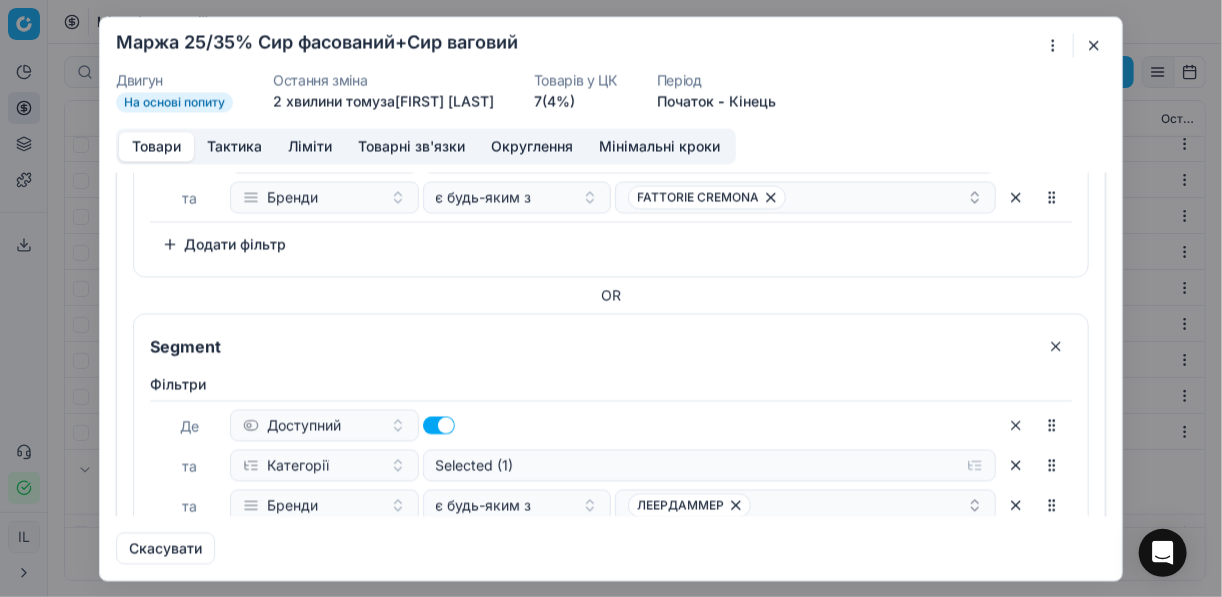 scroll, scrollTop: 651, scrollLeft: 0, axis: vertical 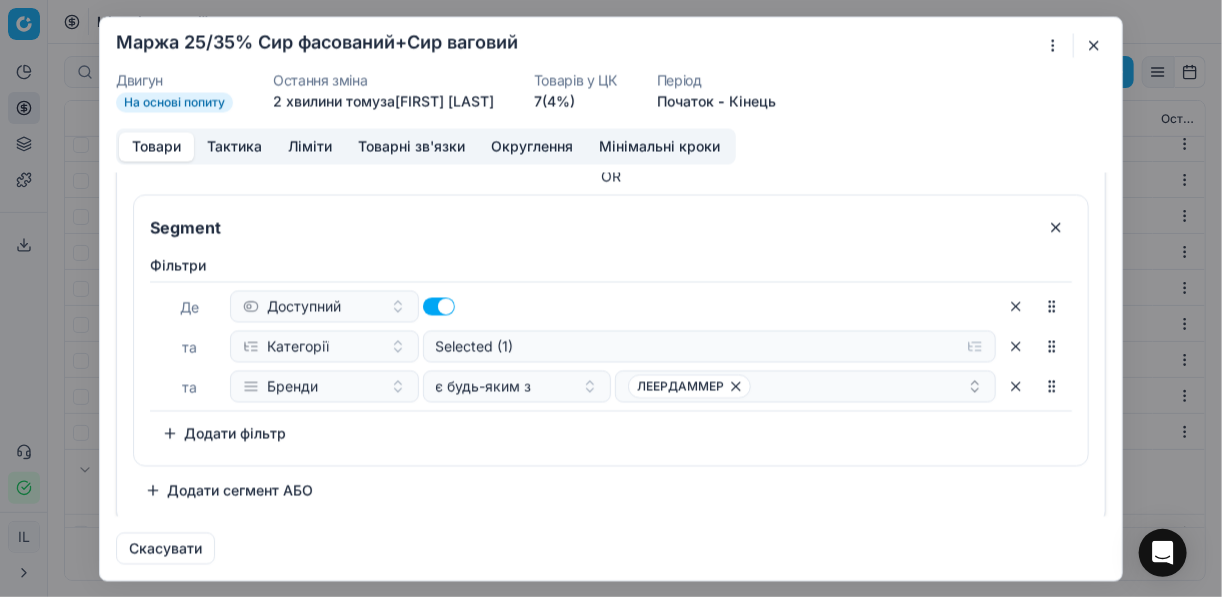 click at bounding box center [1094, 45] 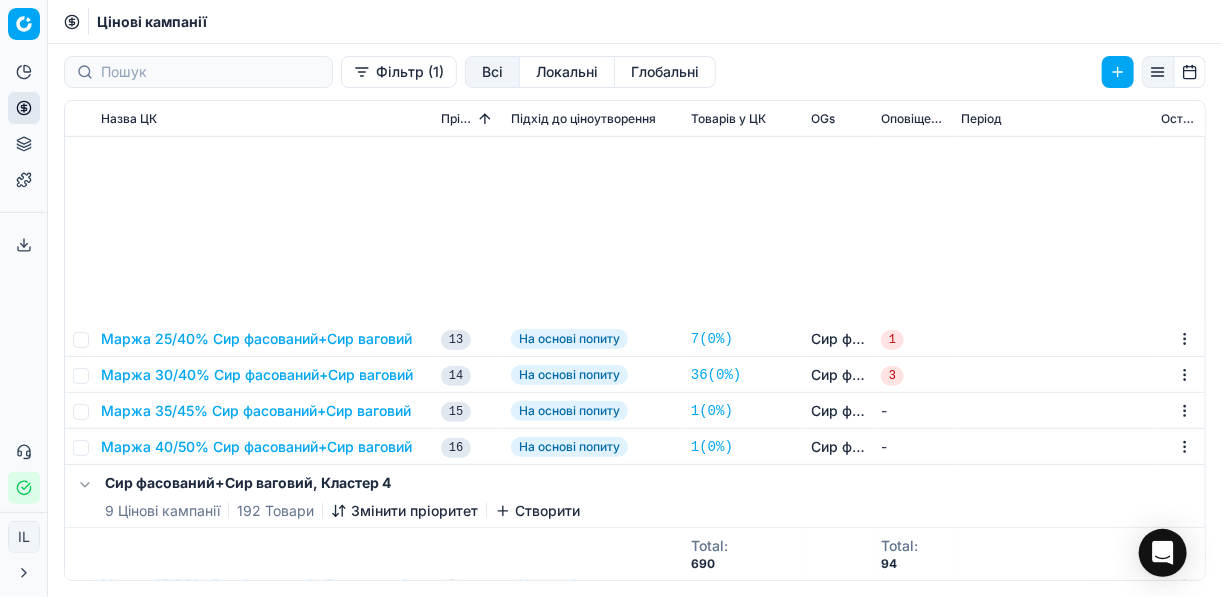 scroll, scrollTop: 800, scrollLeft: 0, axis: vertical 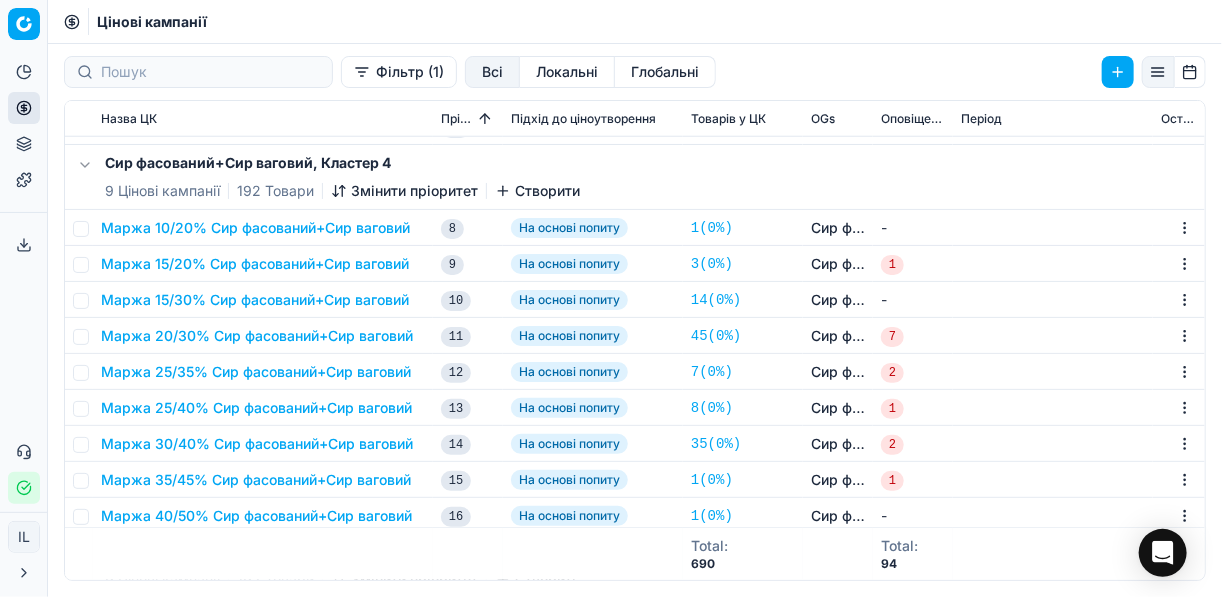 click on "Маржа 25/35% Сир фасований+Сир ваговий" at bounding box center (256, 372) 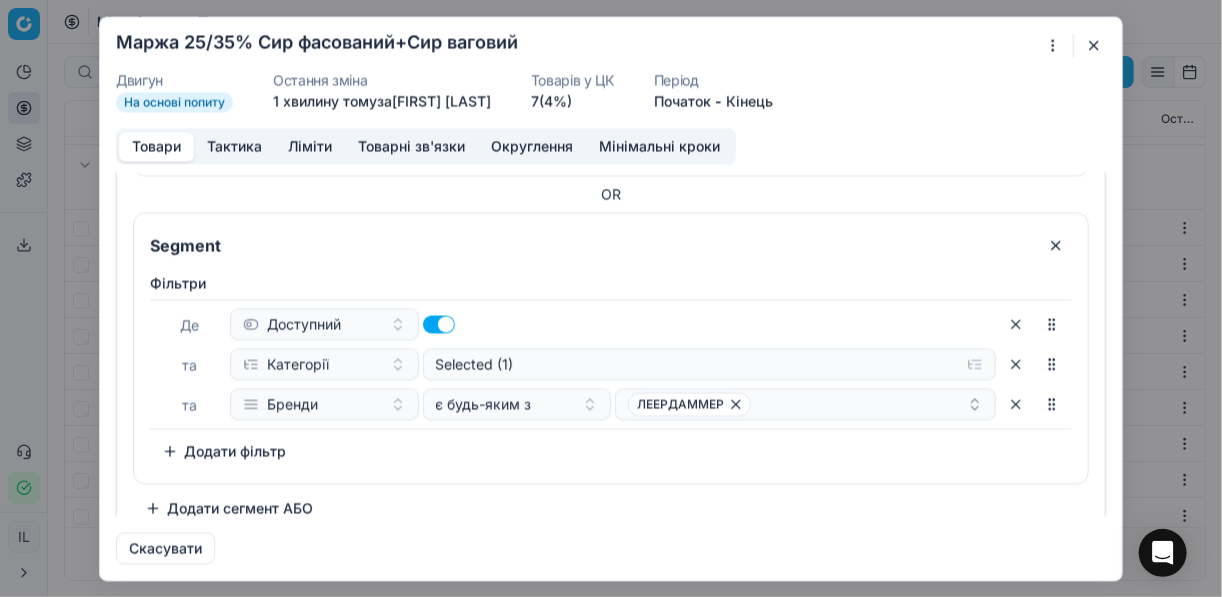 scroll, scrollTop: 651, scrollLeft: 0, axis: vertical 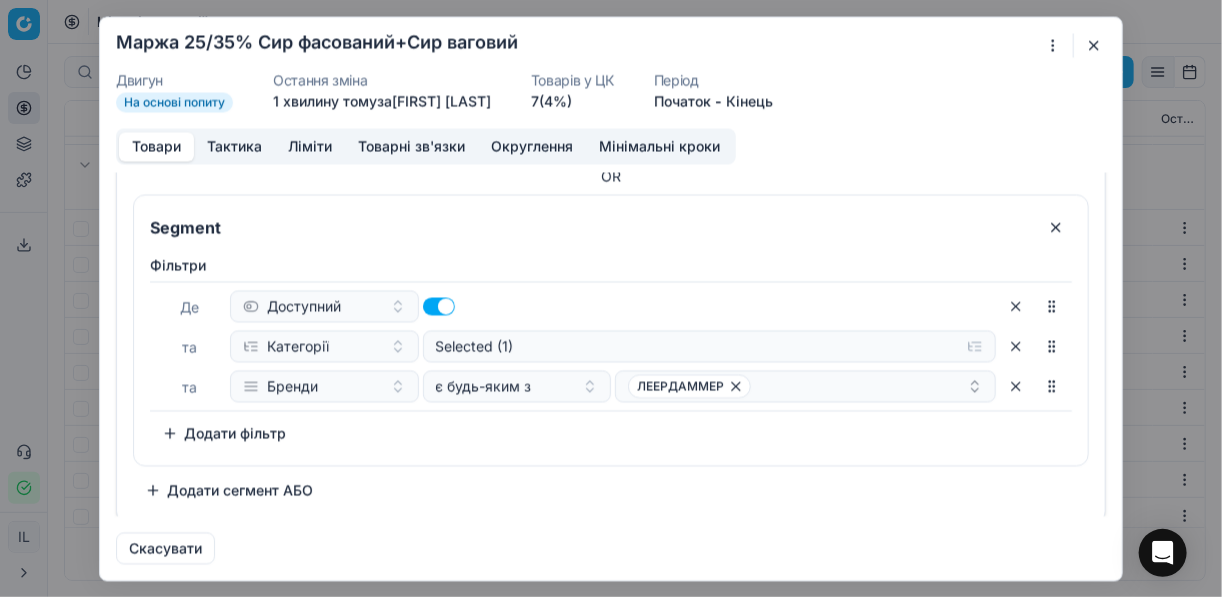 click at bounding box center (1094, 45) 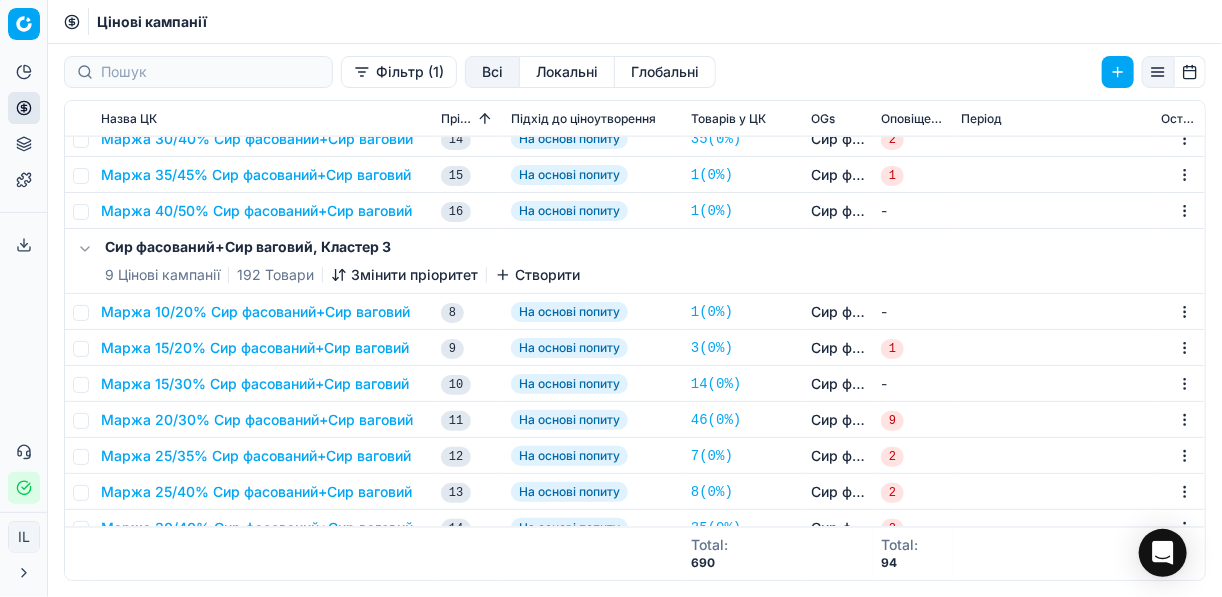 scroll, scrollTop: 1280, scrollLeft: 0, axis: vertical 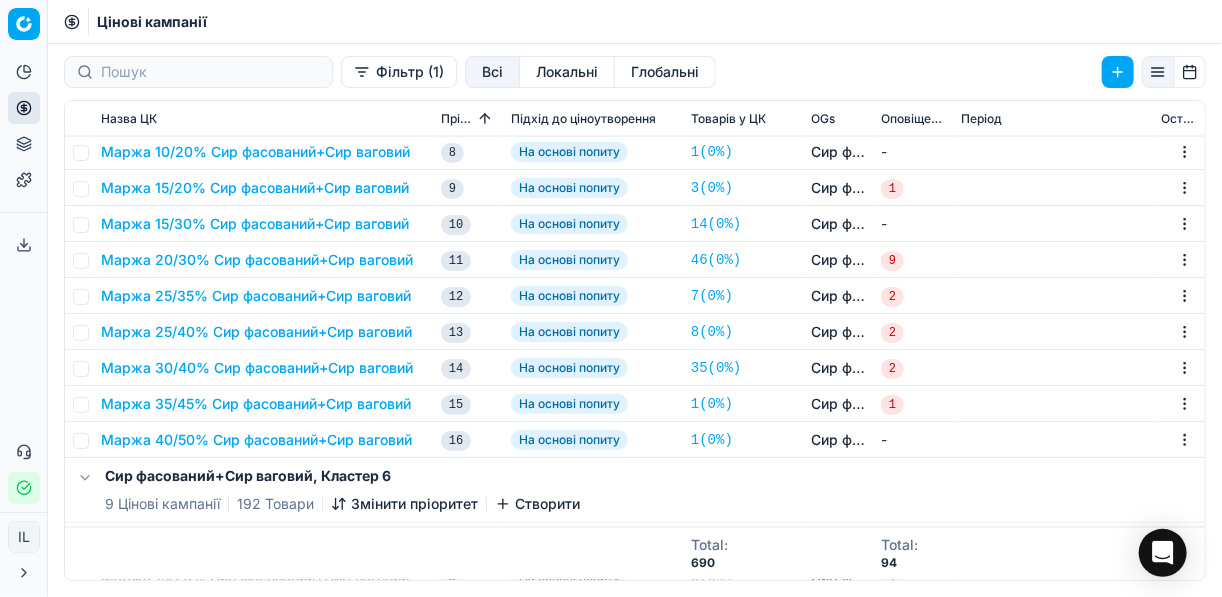 click on "Маржа 25/35% Сир фасований+Сир ваговий" at bounding box center (263, 296) 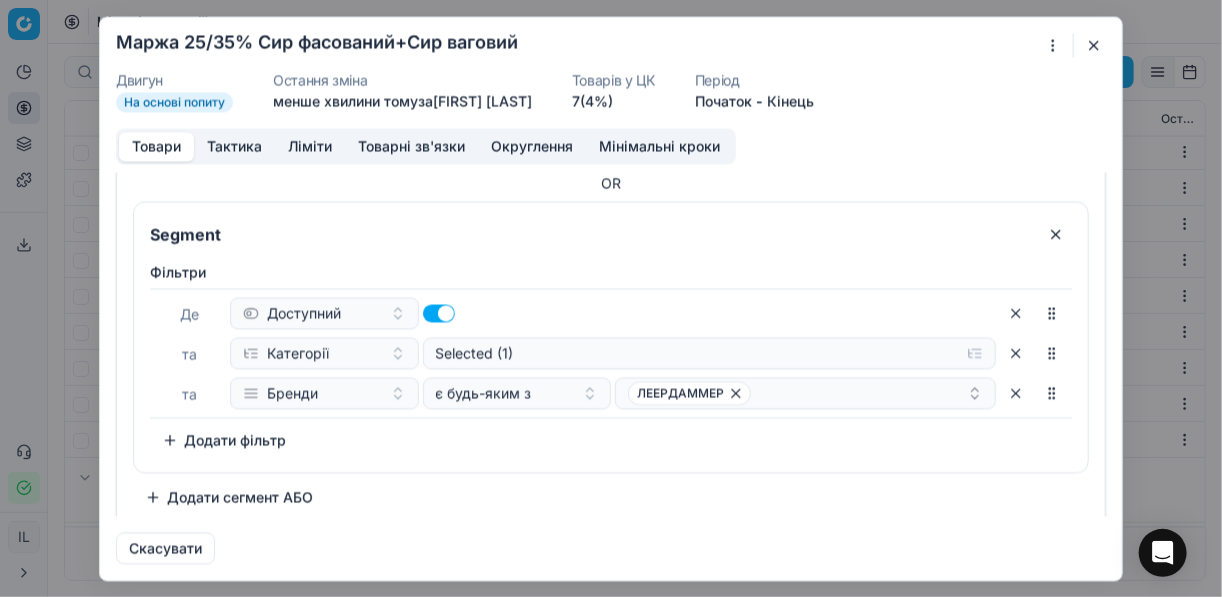 scroll, scrollTop: 651, scrollLeft: 0, axis: vertical 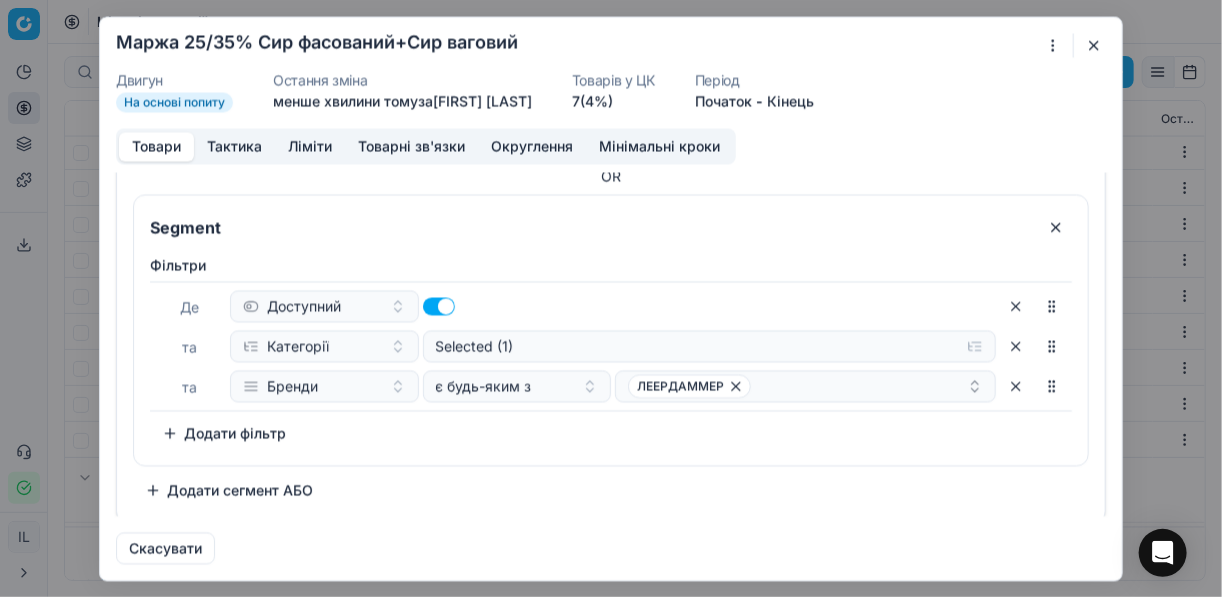 click at bounding box center [1094, 45] 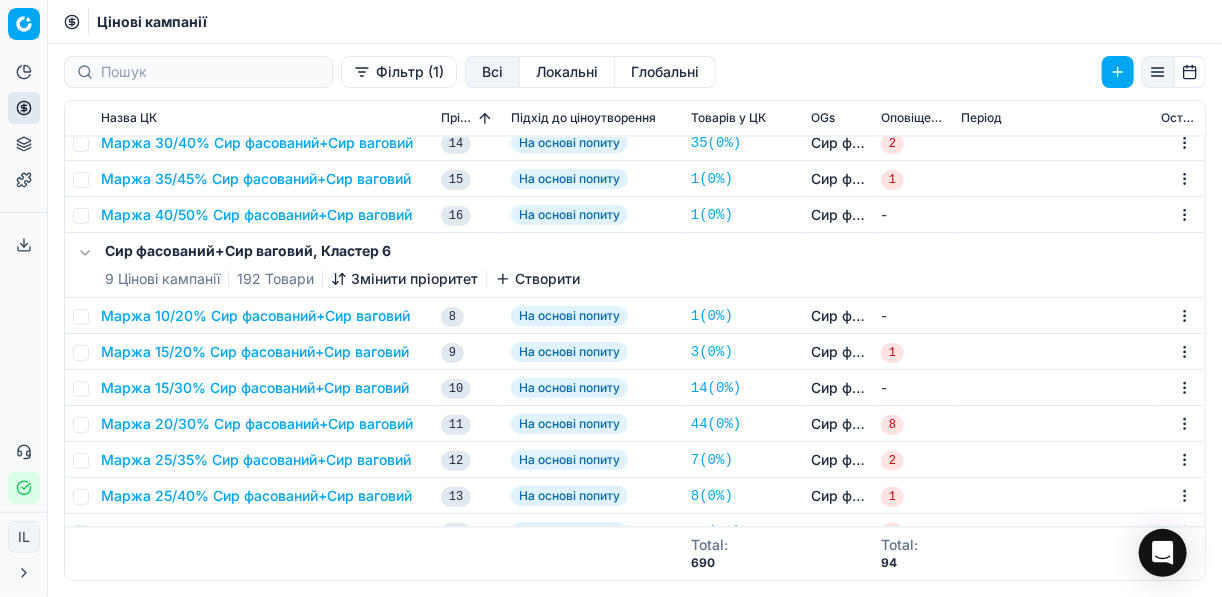 scroll, scrollTop: 1680, scrollLeft: 0, axis: vertical 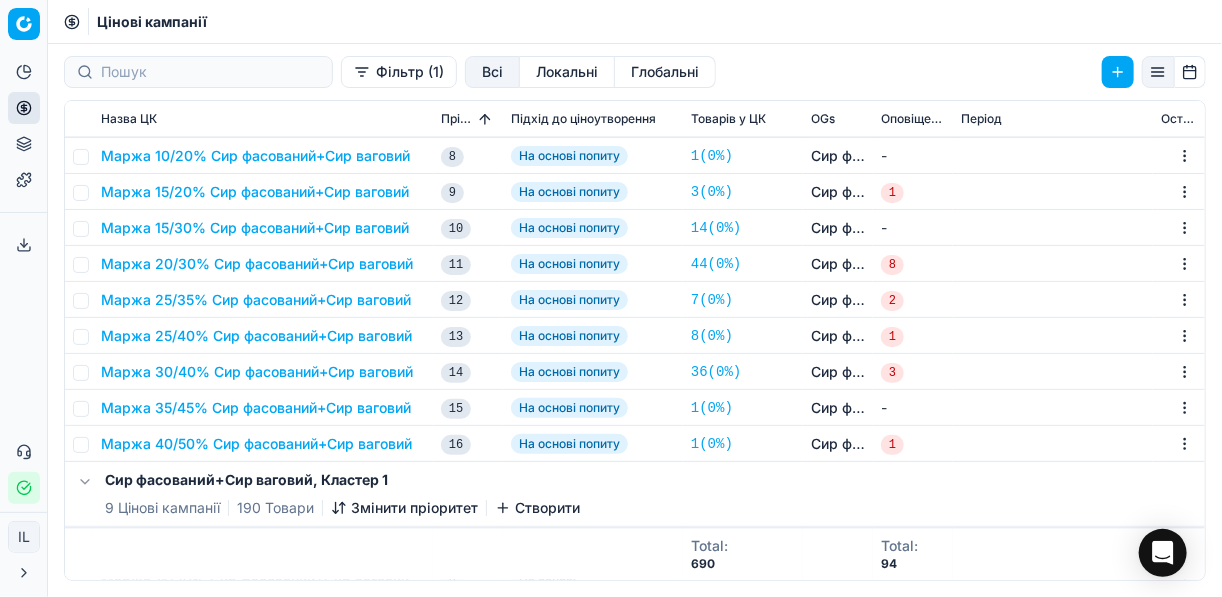 click on "Маржа 25/35% Сир фасований+Сир ваговий" at bounding box center [256, 300] 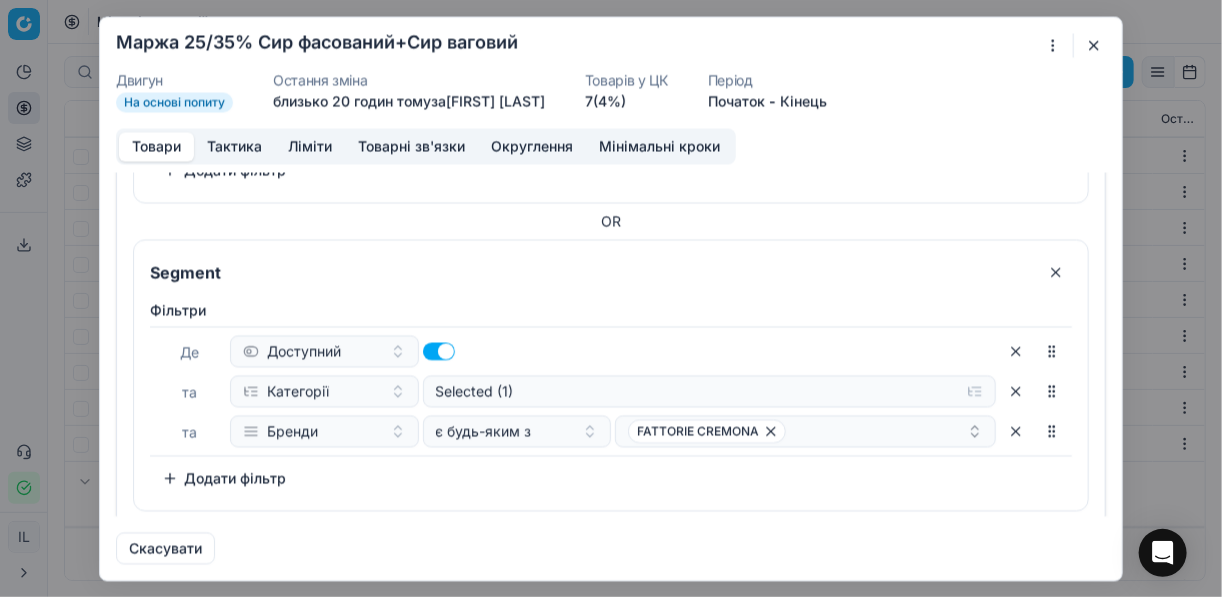 scroll, scrollTop: 344, scrollLeft: 0, axis: vertical 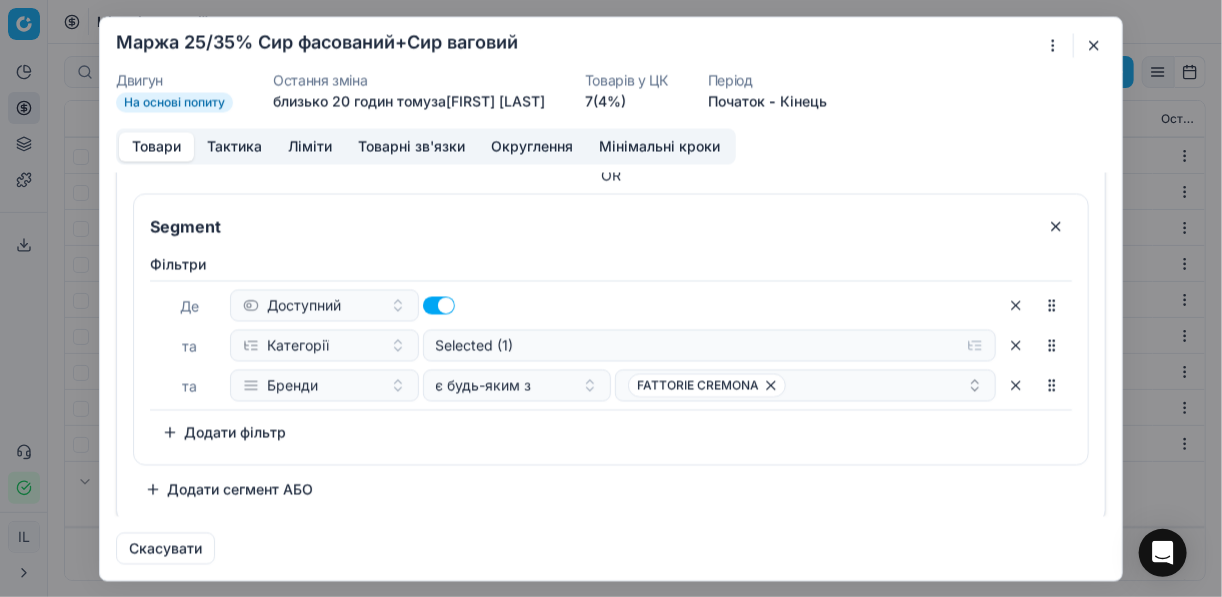 click on "Додати сегмент АБО" at bounding box center [229, 489] 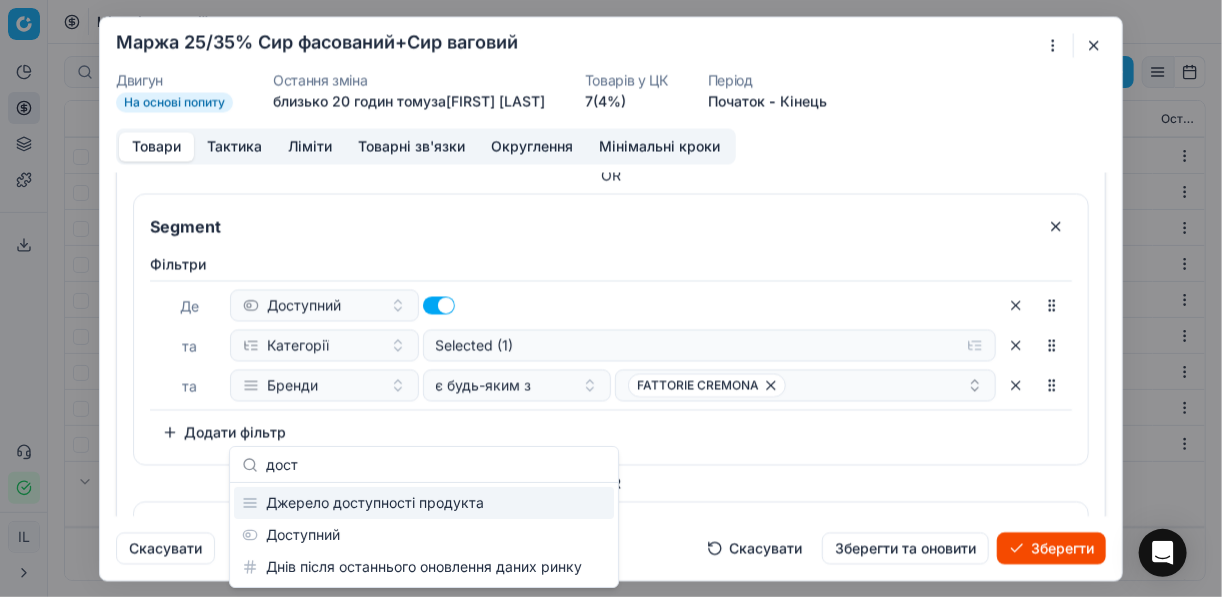 type on "дост" 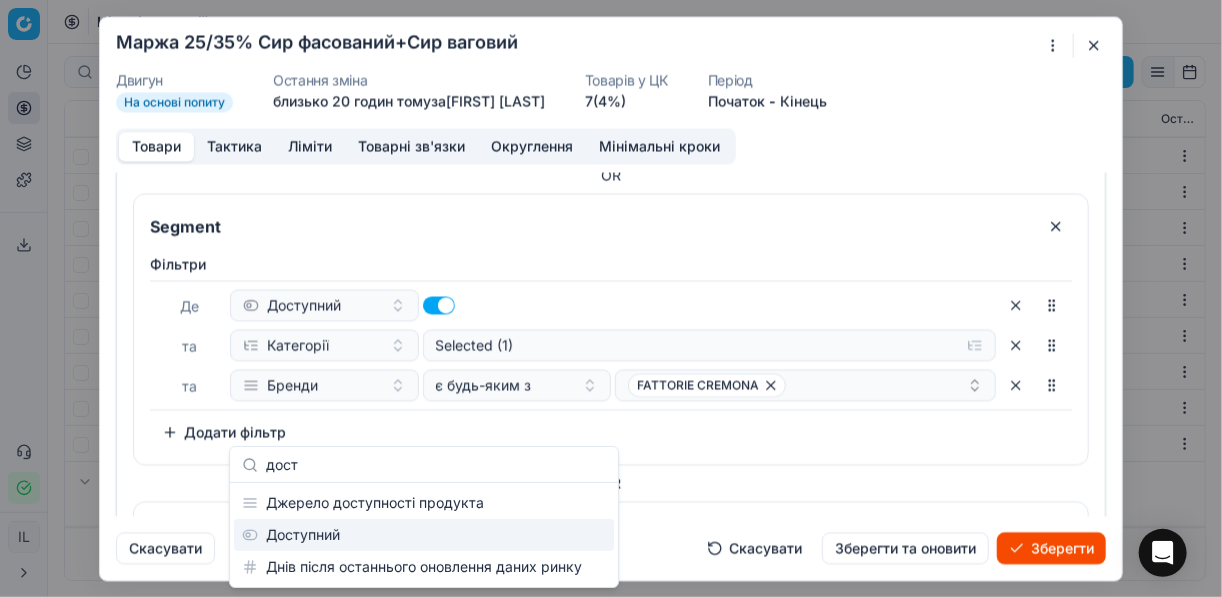 click on "Доступний" at bounding box center (424, 535) 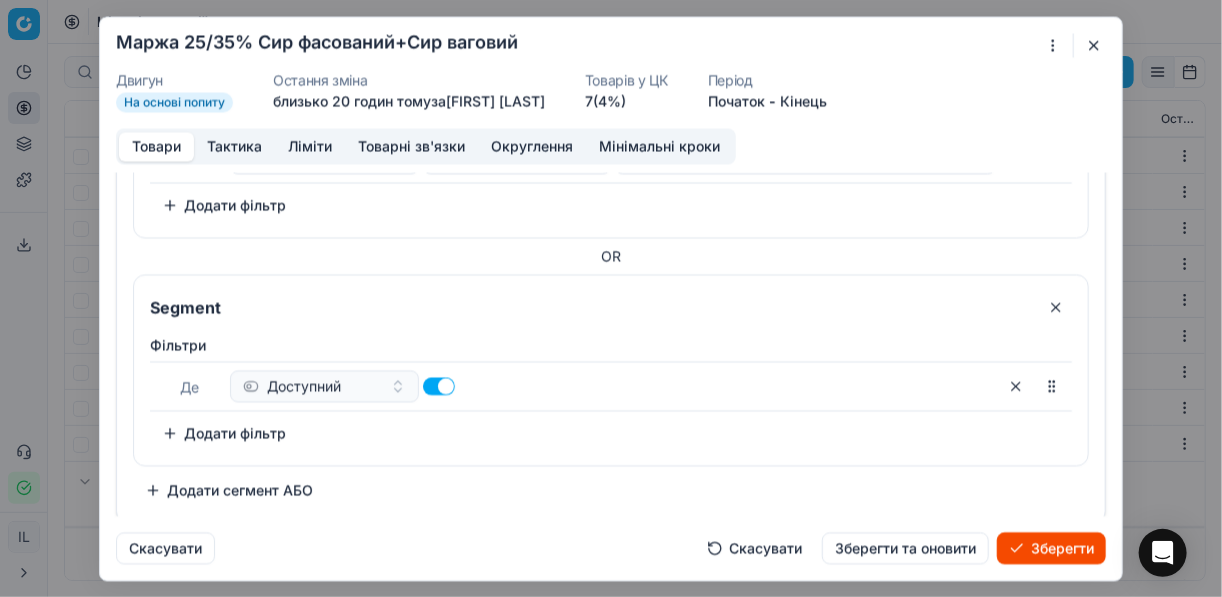 click on "Додати фільтр" at bounding box center [224, 433] 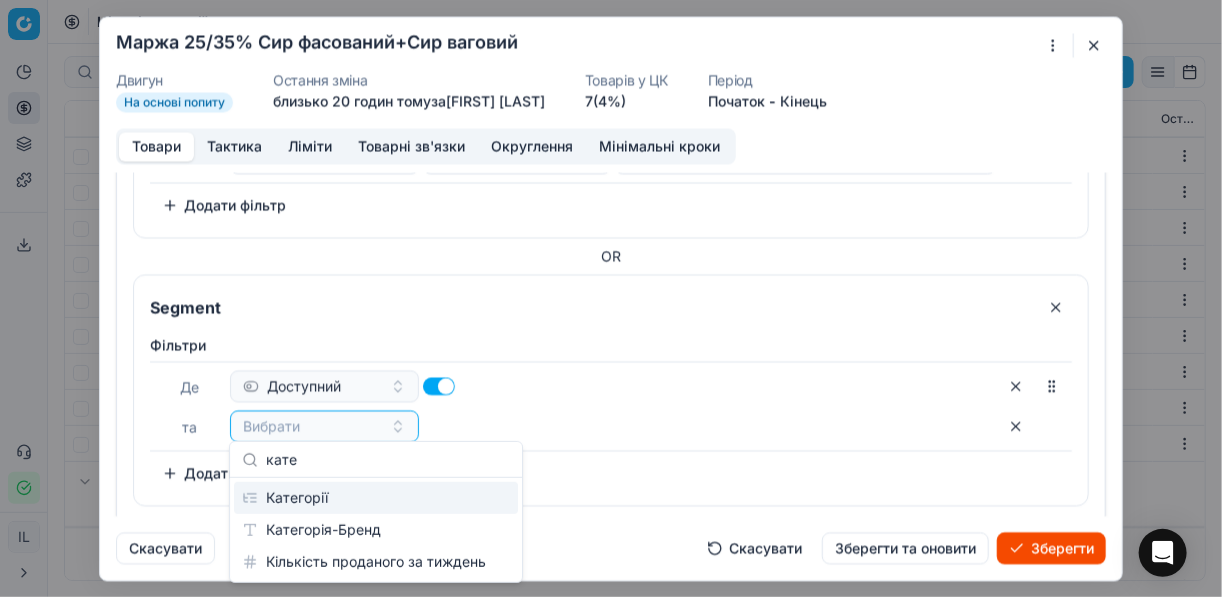 type on "кате" 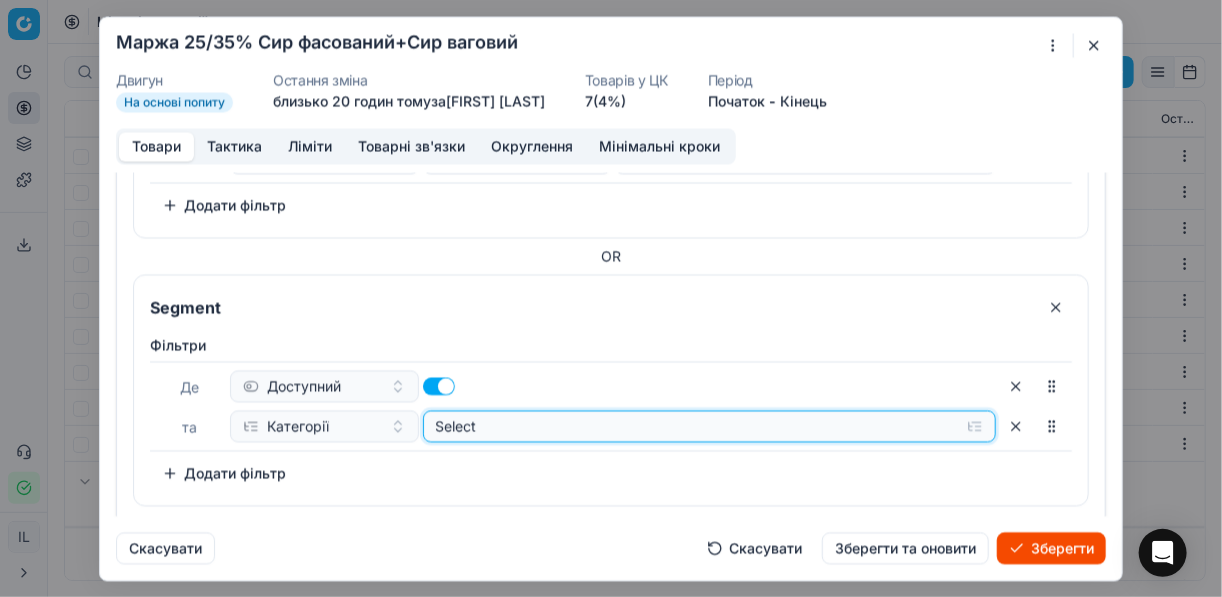 click on "Select" at bounding box center (710, -190) 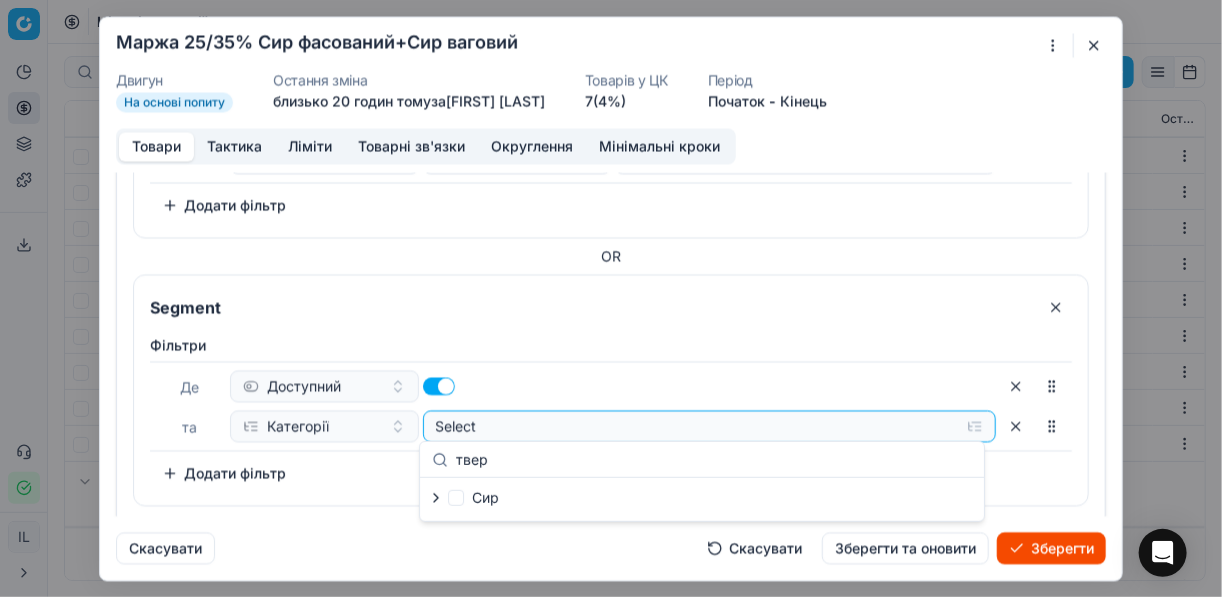 type on "твер" 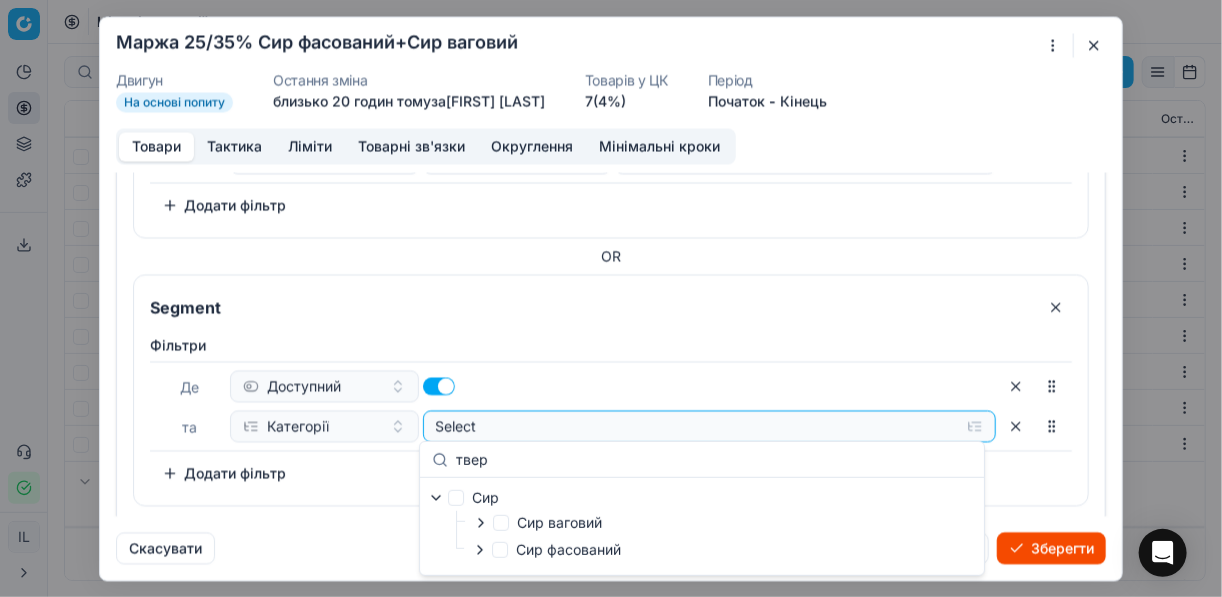 click 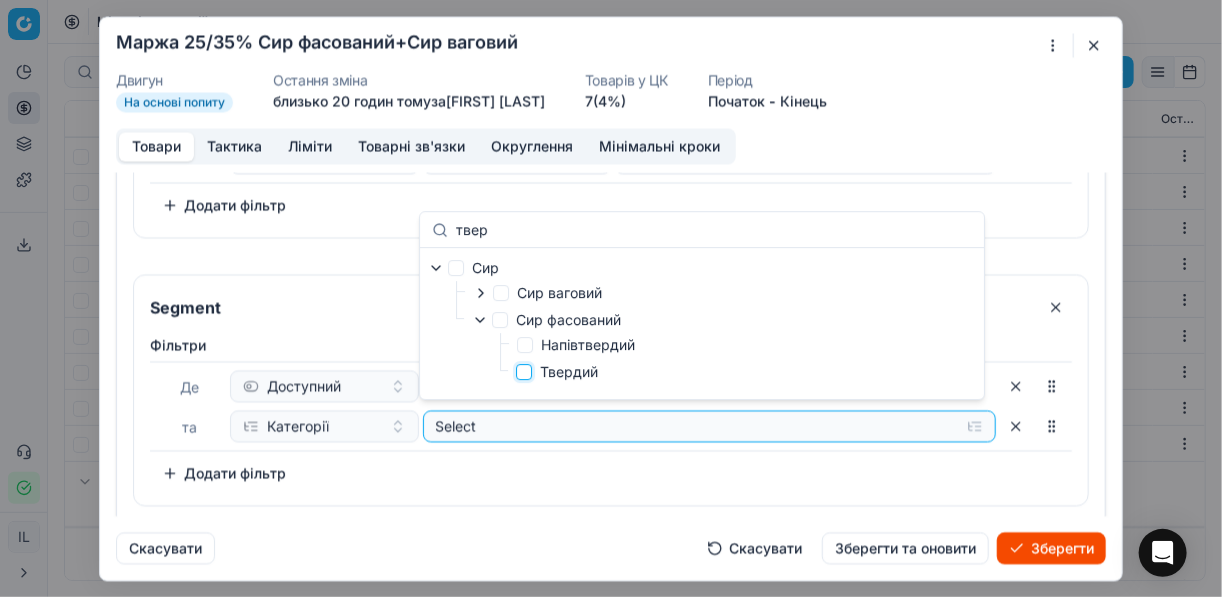 click on "Твердий" at bounding box center [524, 372] 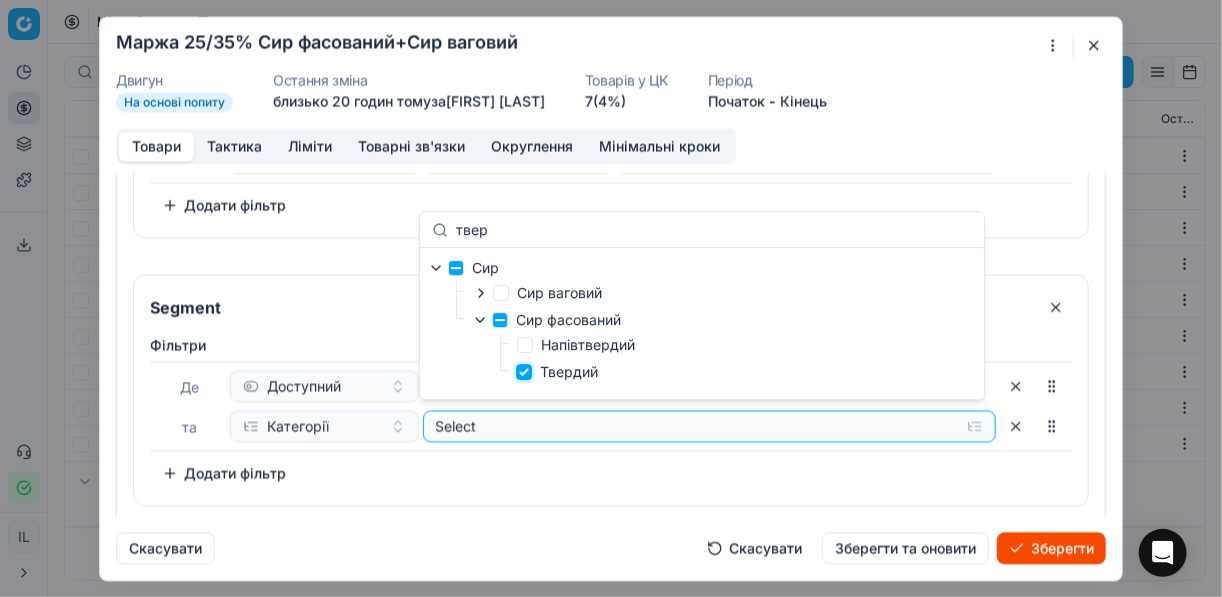 checkbox on "true" 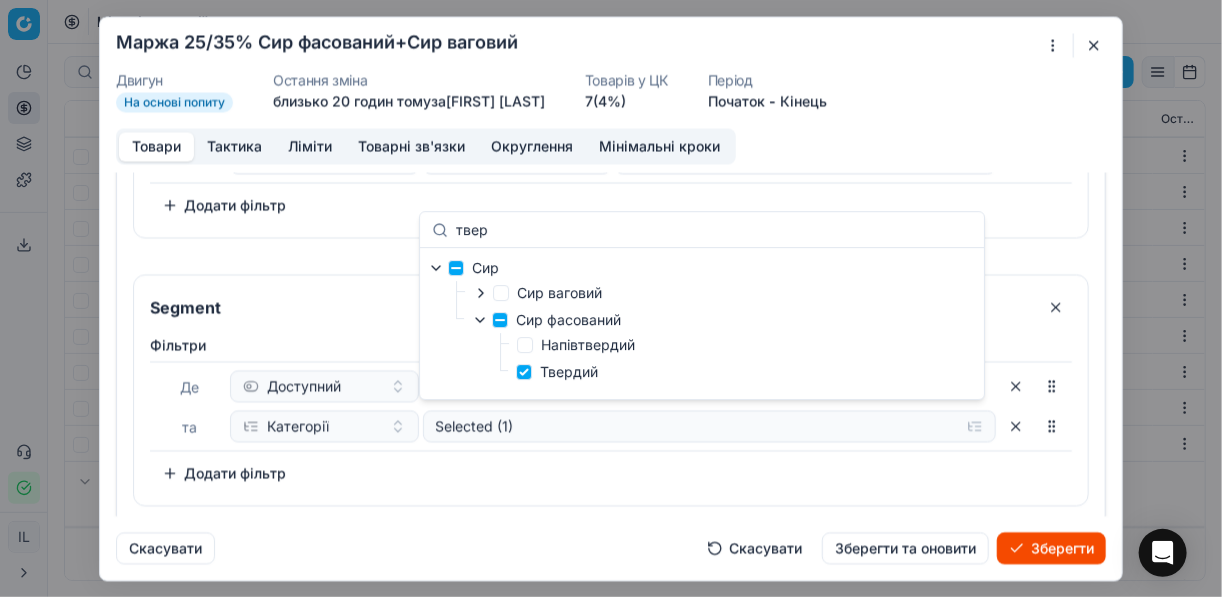 click on "Додати фільтр" at bounding box center (224, 473) 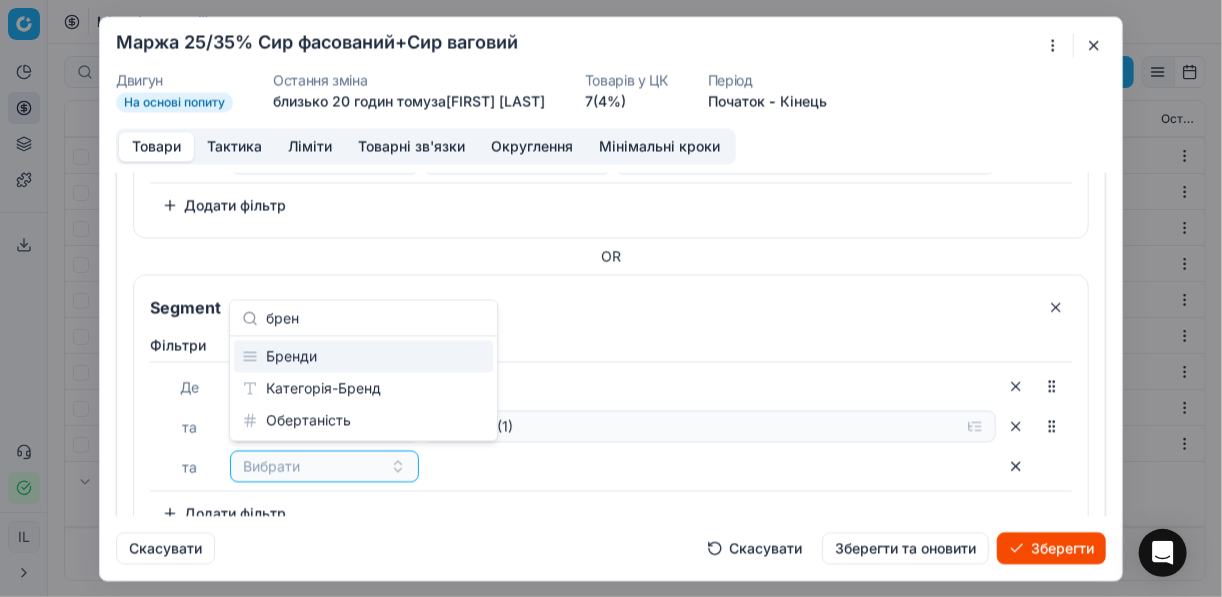 type on "брен" 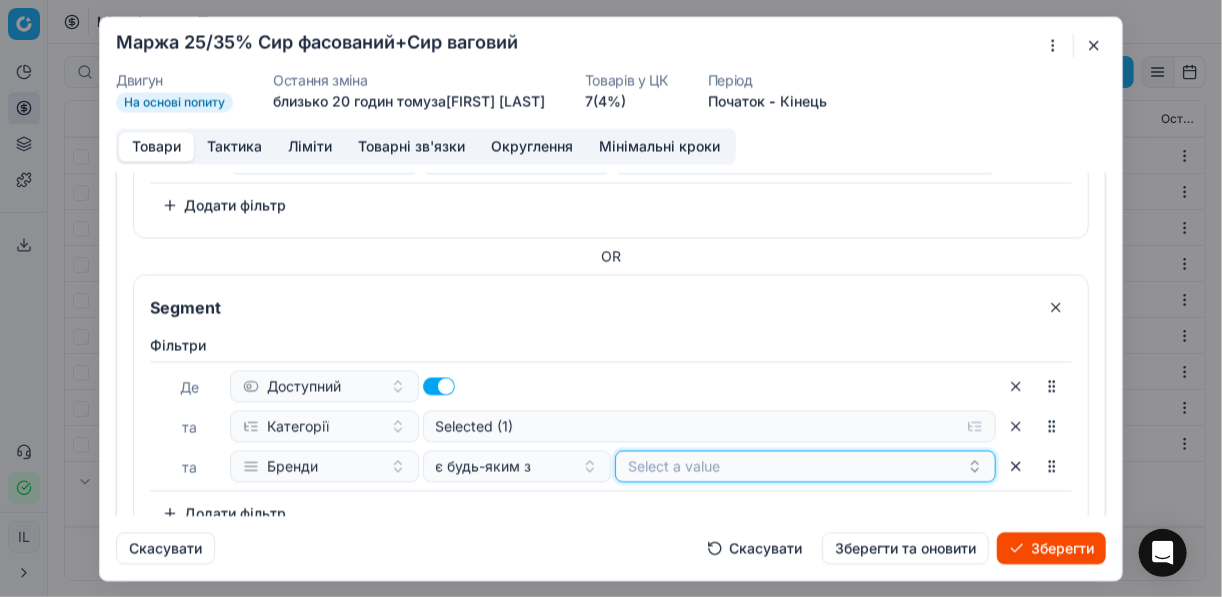 click on "Select a value" at bounding box center (805, -150) 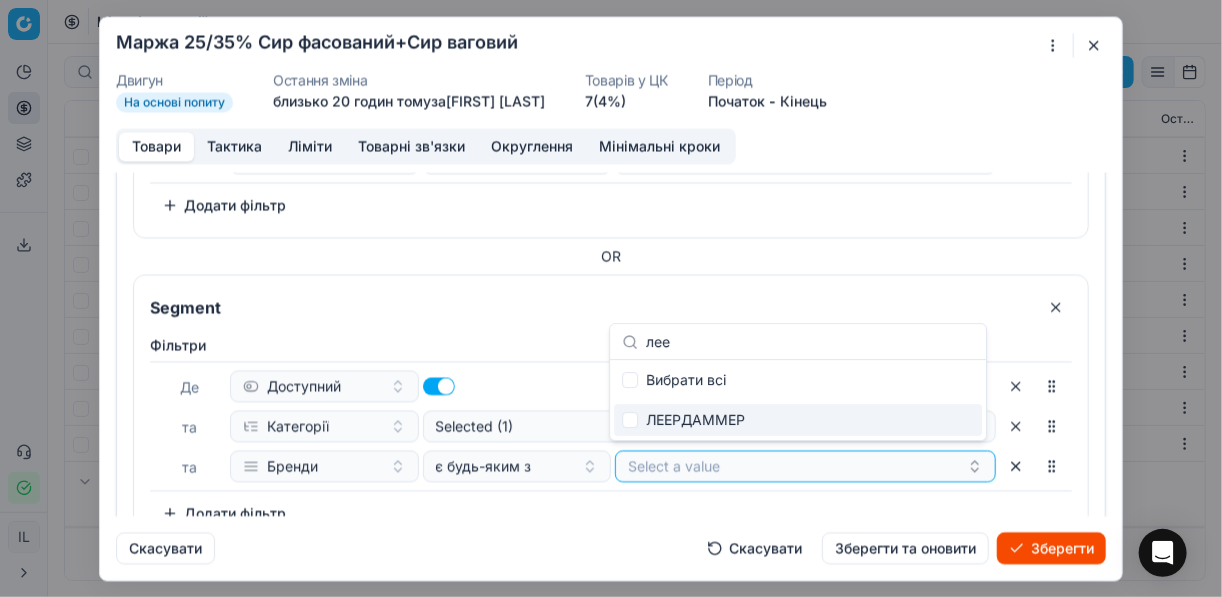 type on "лее" 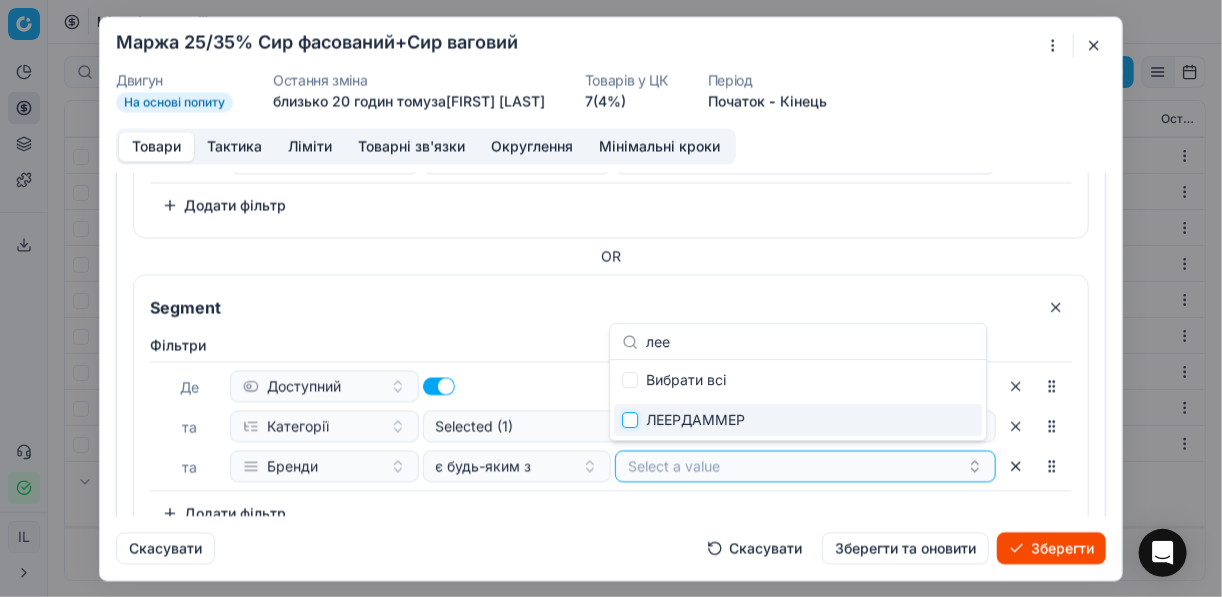 click at bounding box center (630, 420) 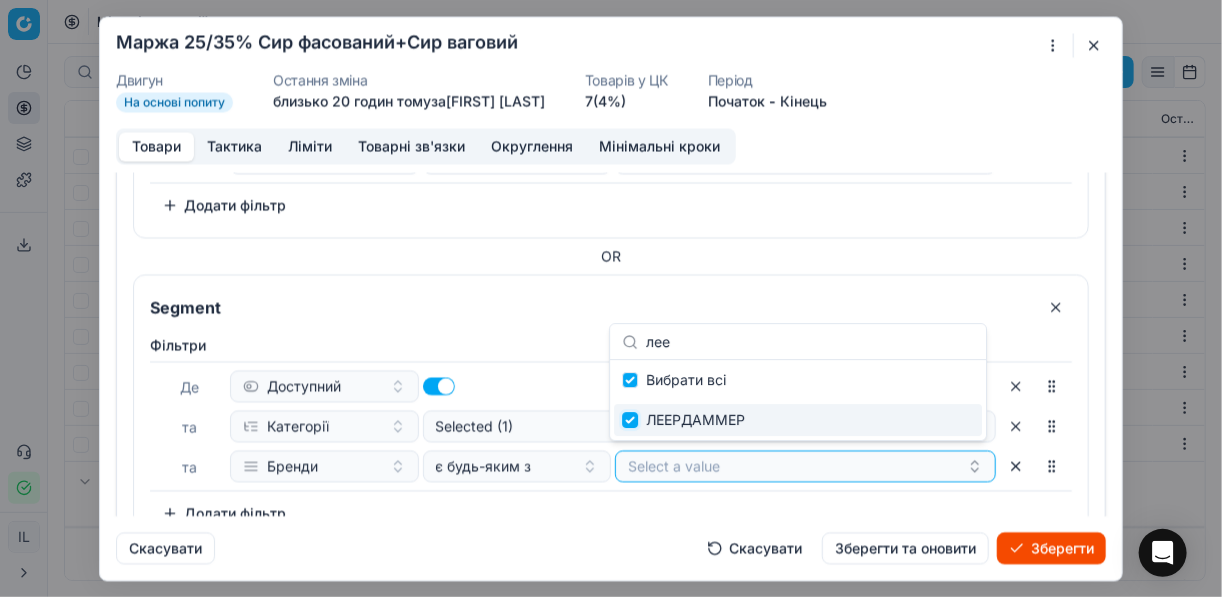 checkbox on "true" 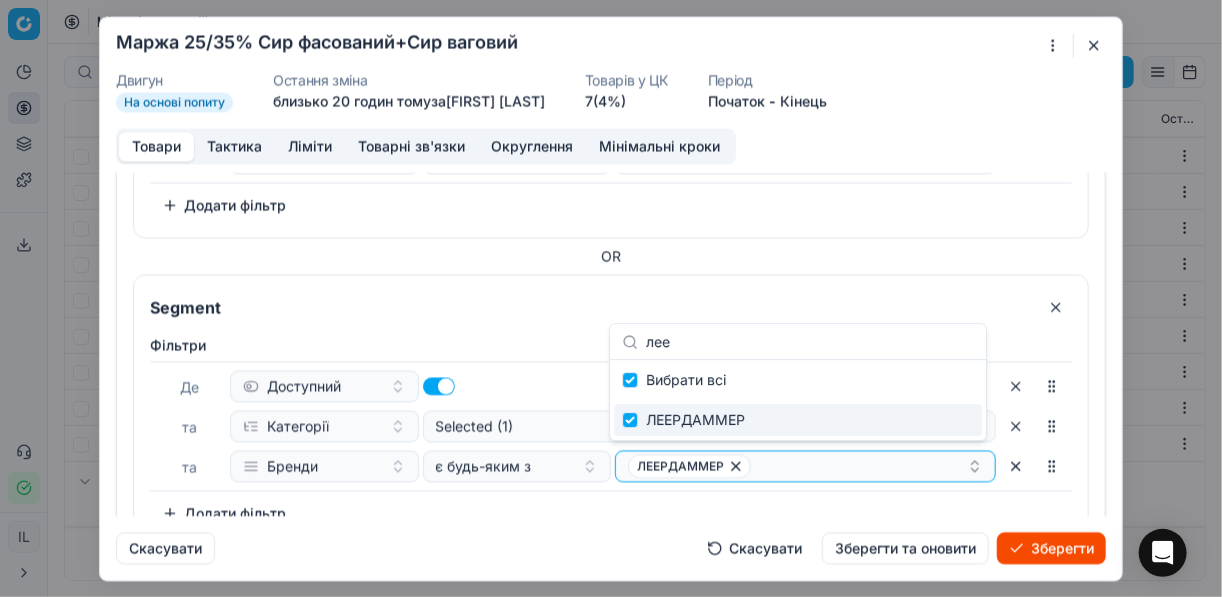 click on "Зберегти" at bounding box center [1051, 548] 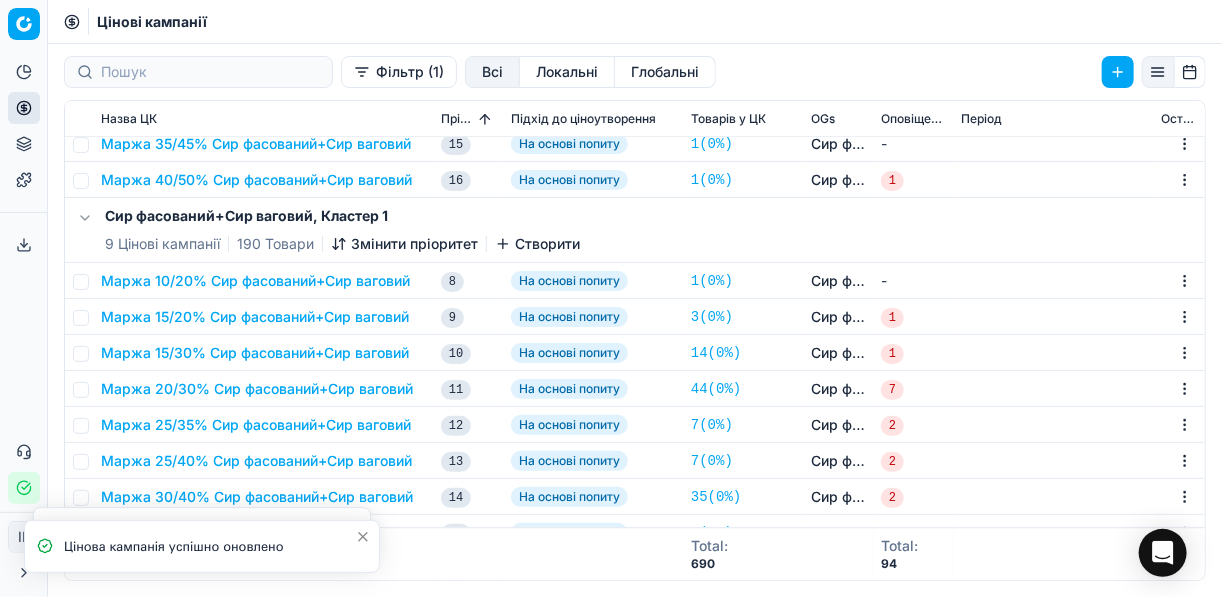 scroll, scrollTop: 2017, scrollLeft: 0, axis: vertical 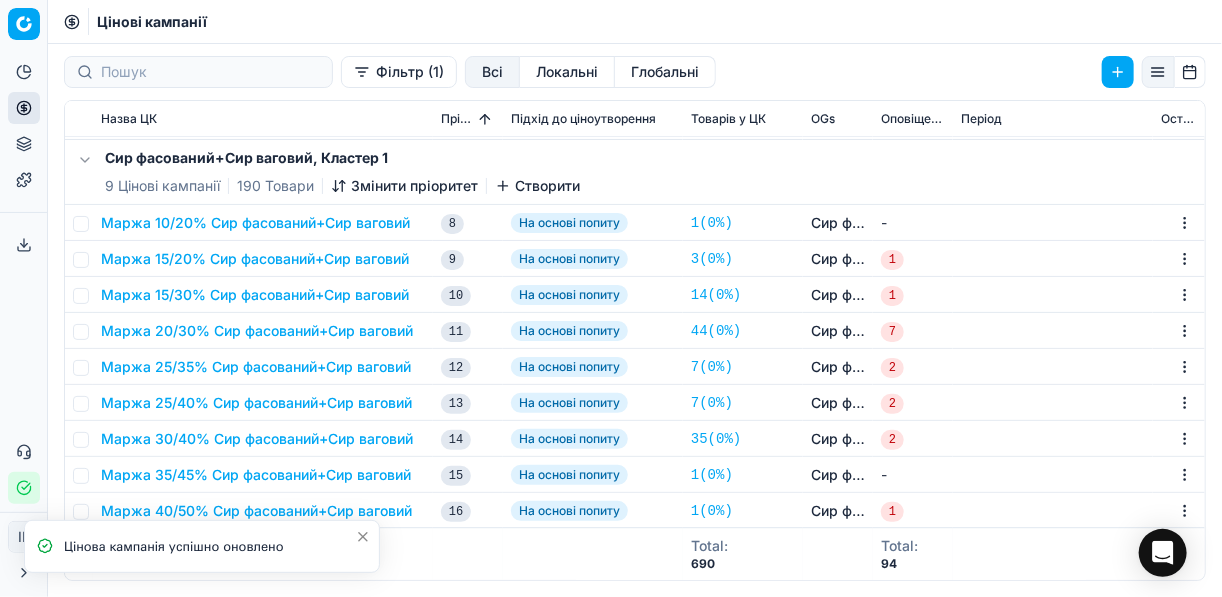 click on "Маржа 25/35% Сир фасований+Сир ваговий" at bounding box center (256, 367) 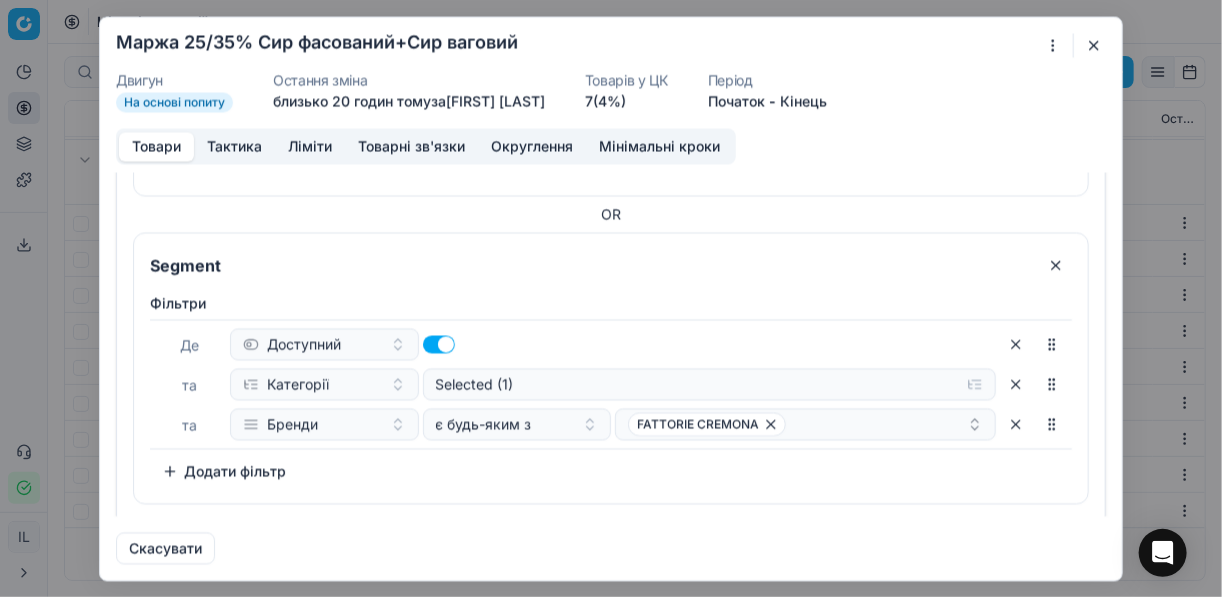 scroll, scrollTop: 344, scrollLeft: 0, axis: vertical 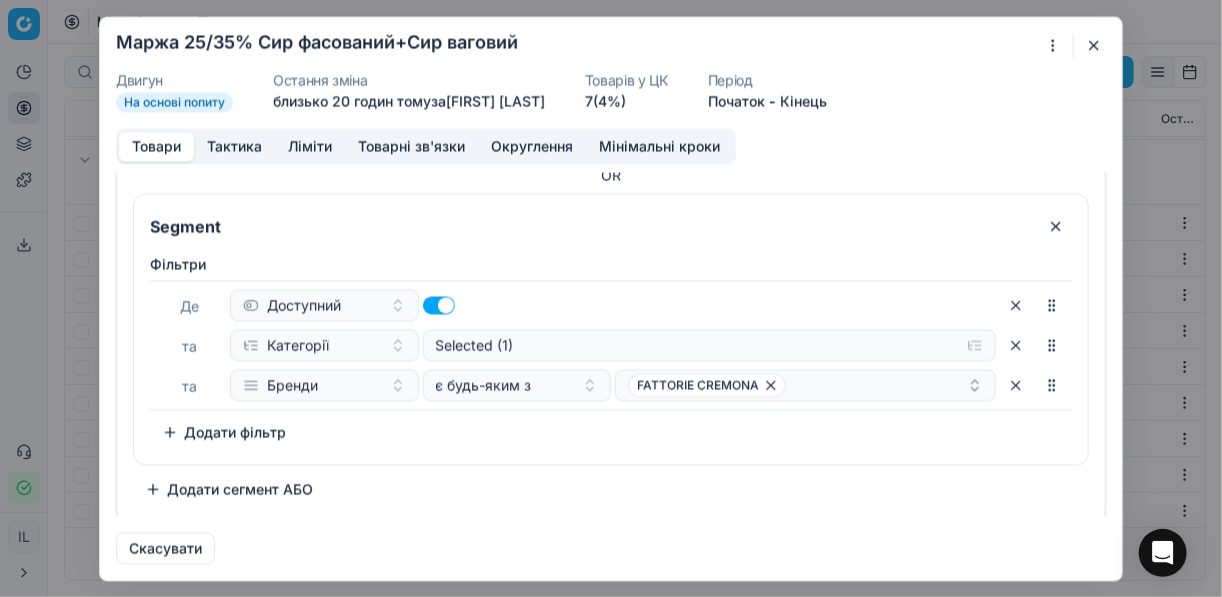 click on "Додати сегмент АБО" at bounding box center [229, 489] 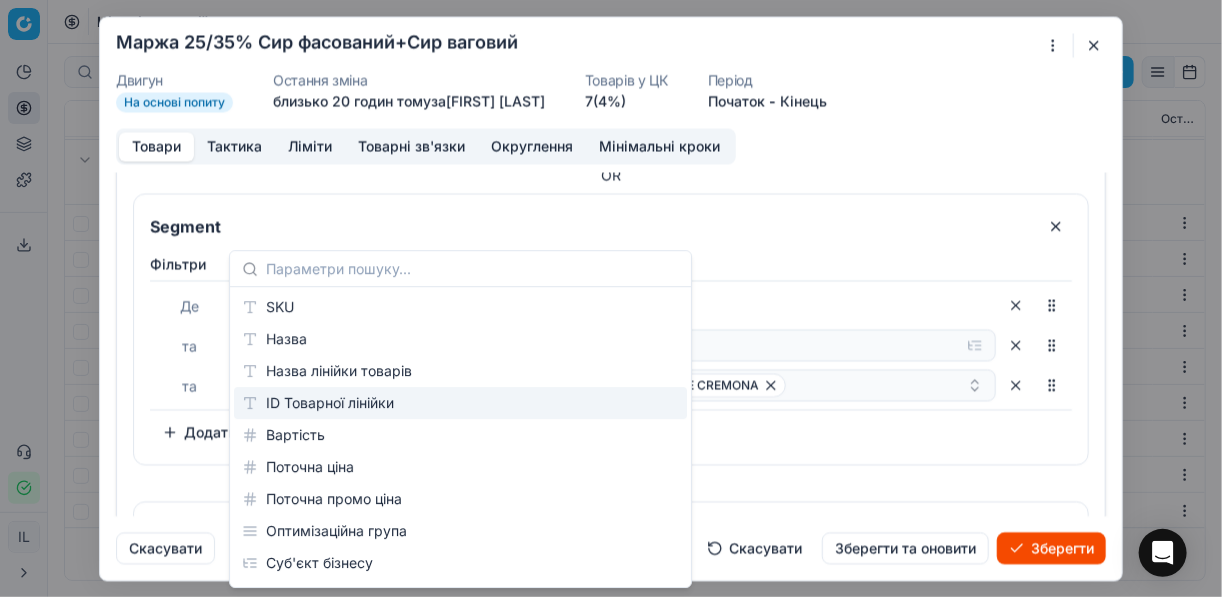 click on "ID Товарної лінійки" at bounding box center (460, 403) 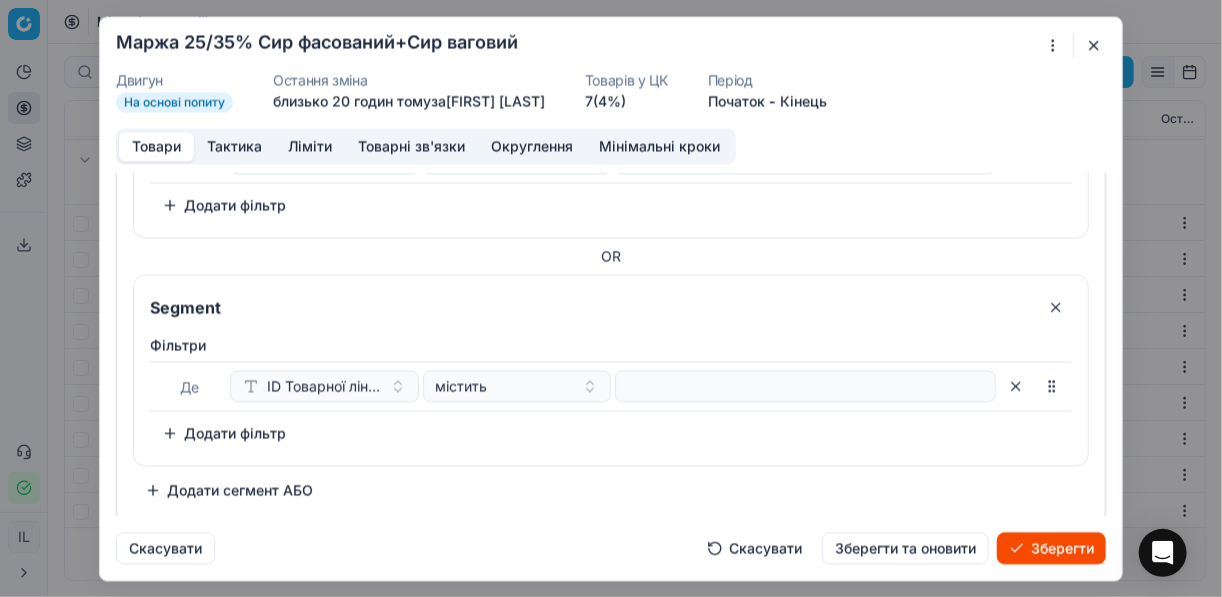 click on "ID Товарної лінійки" at bounding box center [324, 386] 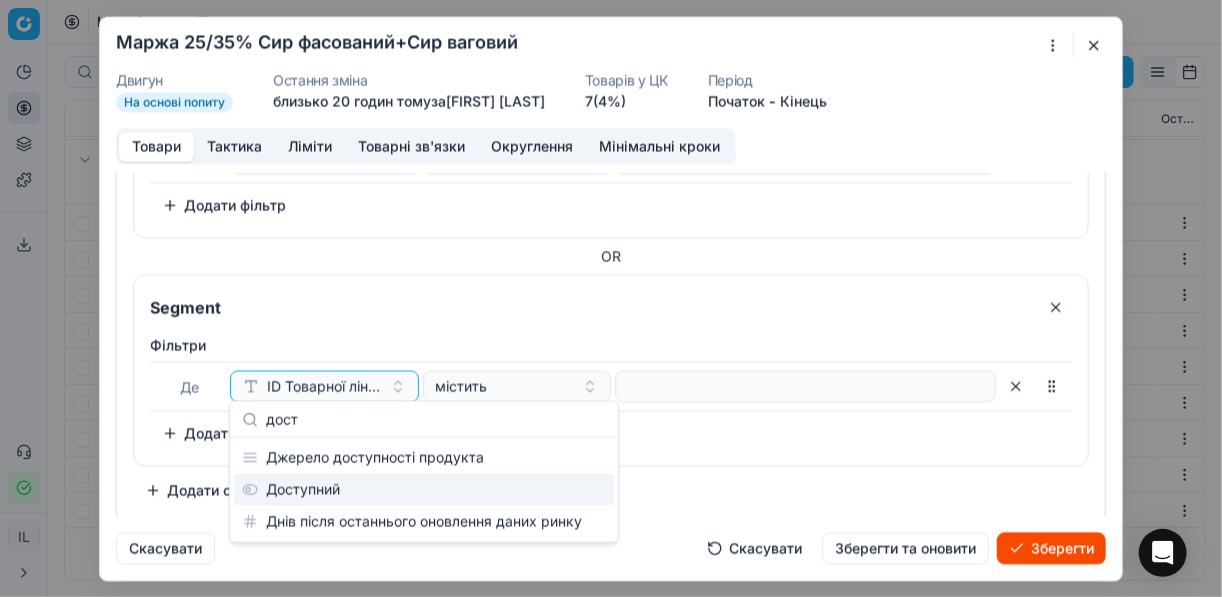 type on "дост" 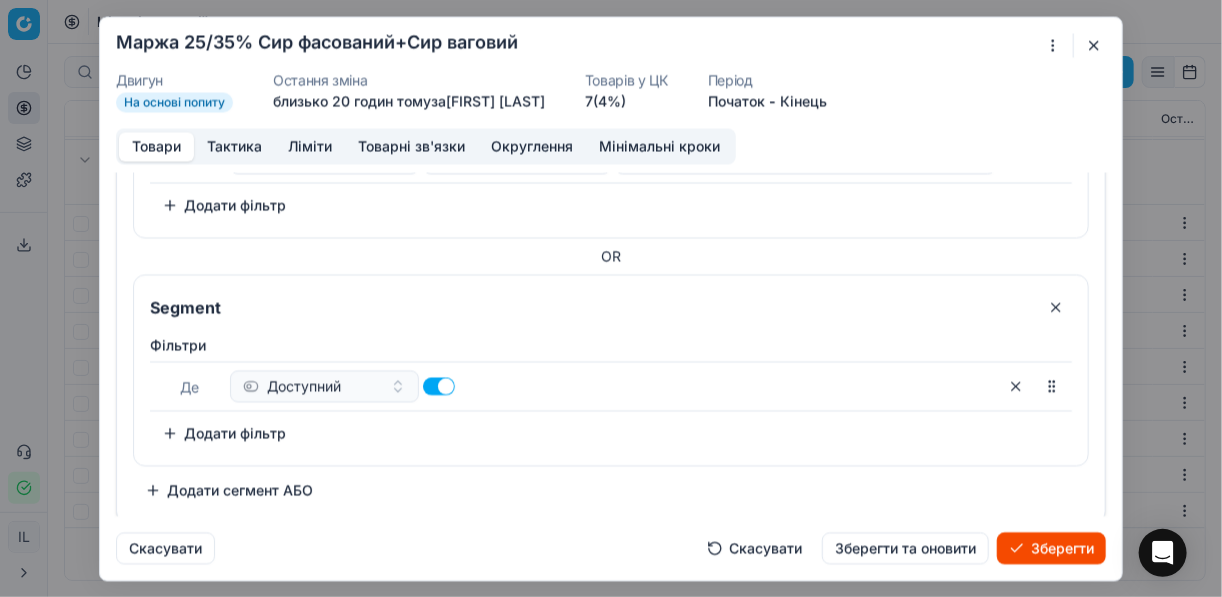 click on "Додати фільтр" at bounding box center (224, 433) 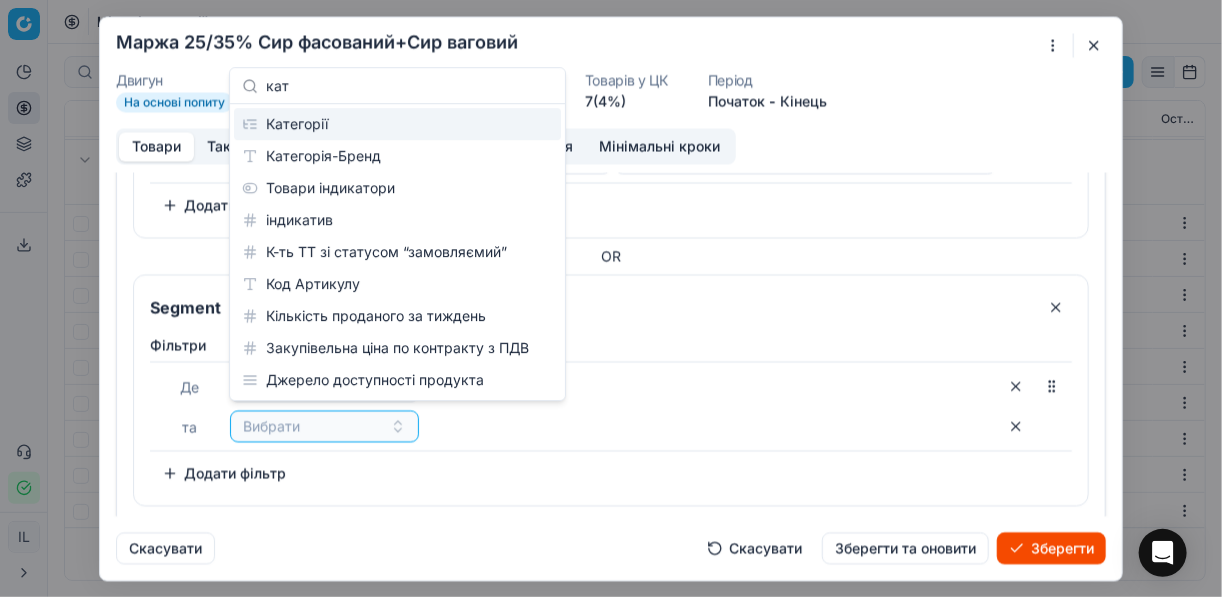 scroll, scrollTop: 0, scrollLeft: 0, axis: both 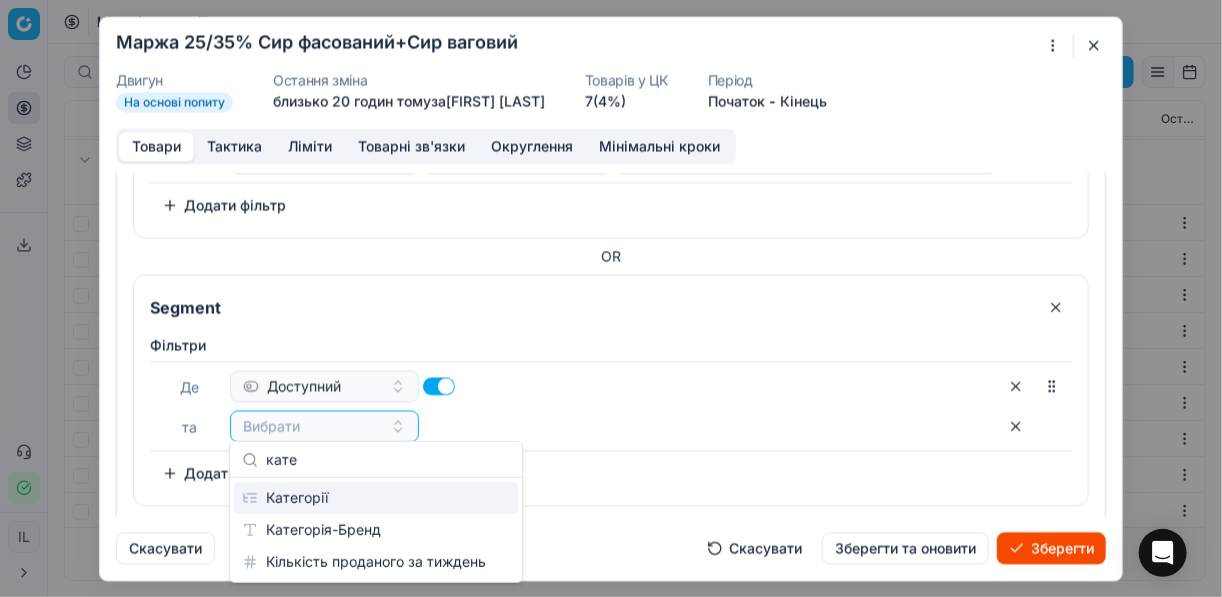 type on "кате" 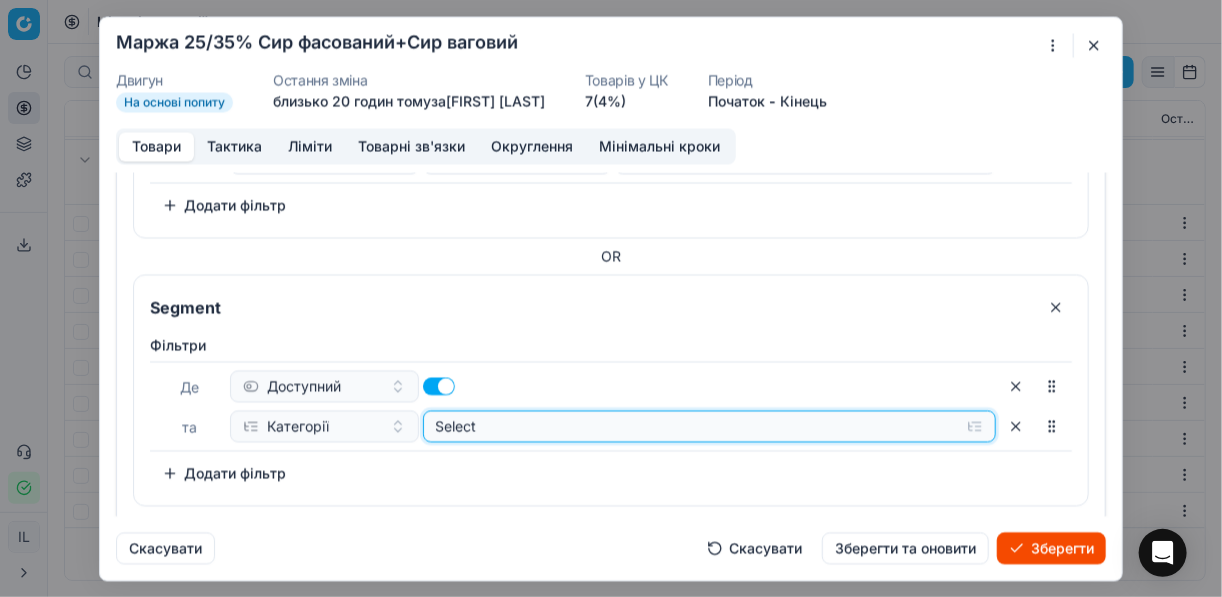 click on "Select" at bounding box center [694, -190] 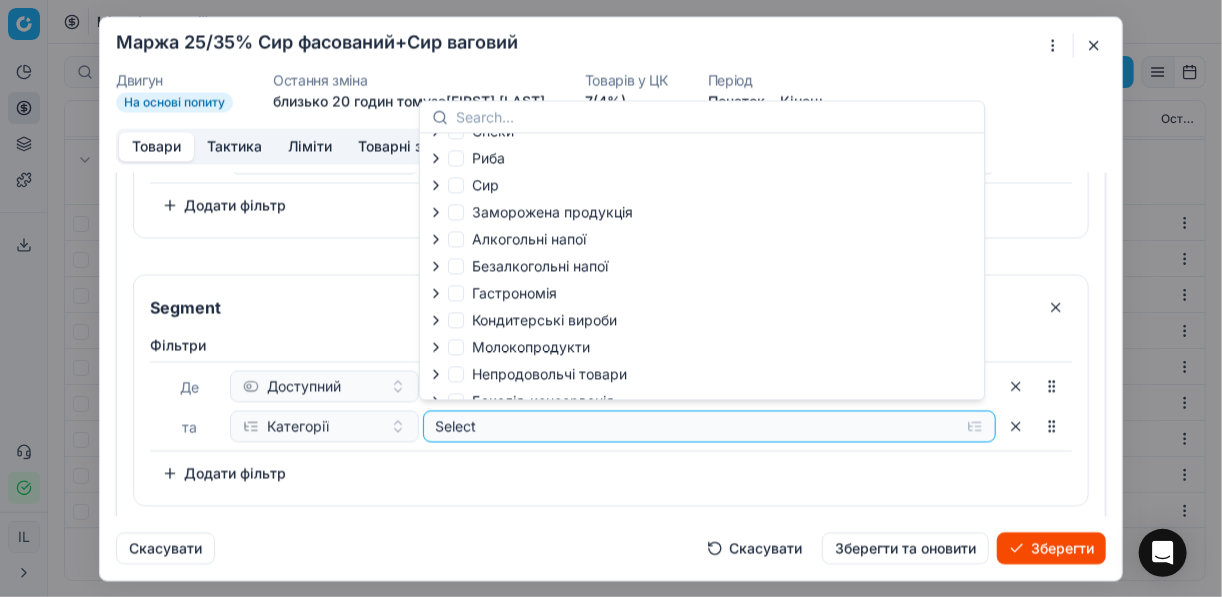 scroll, scrollTop: 68, scrollLeft: 0, axis: vertical 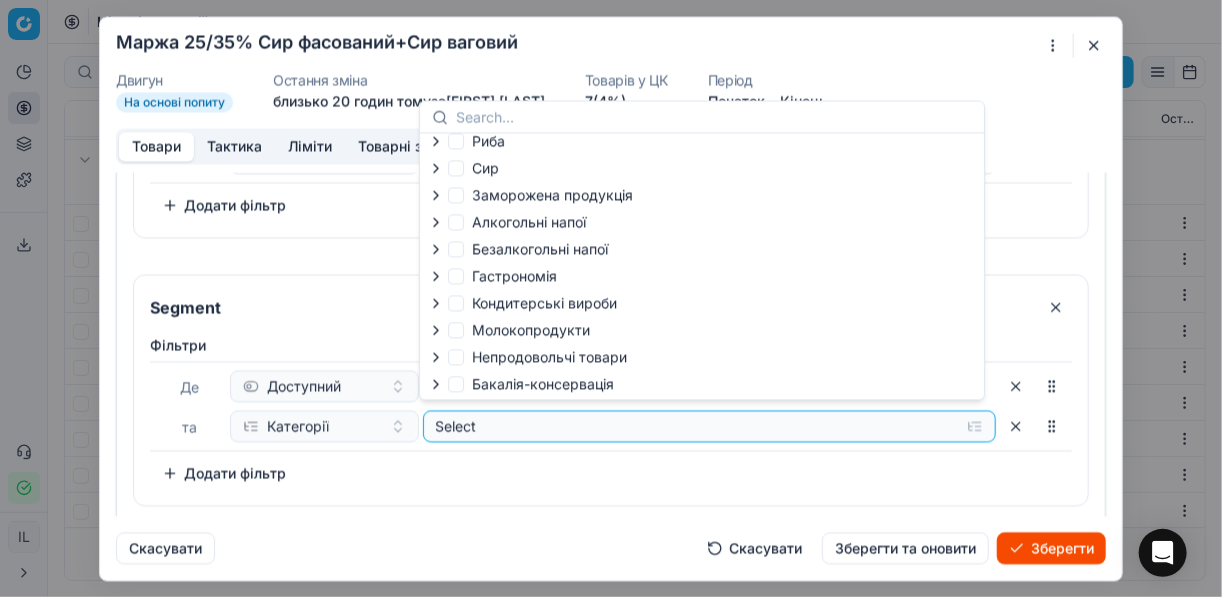 click 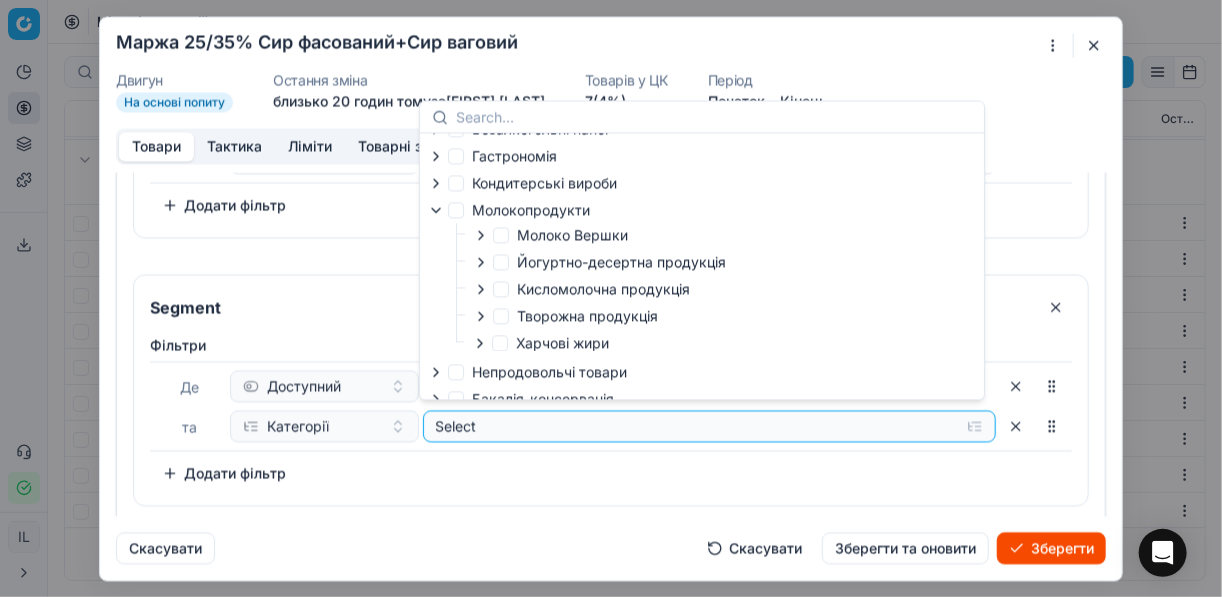 scroll, scrollTop: 204, scrollLeft: 0, axis: vertical 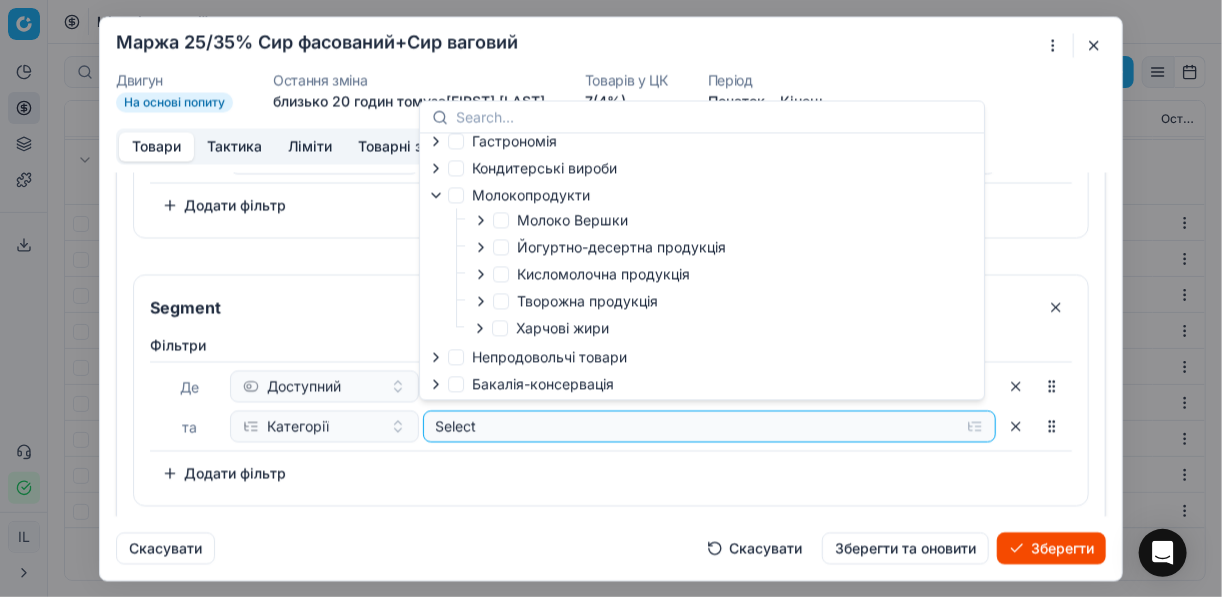 click 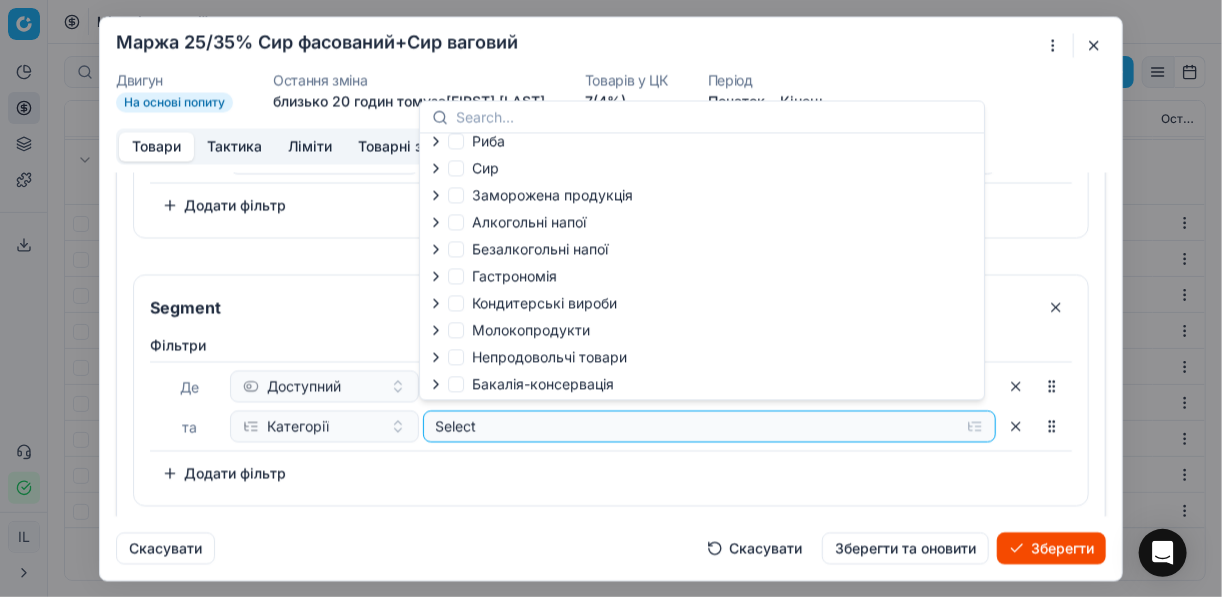scroll, scrollTop: 68, scrollLeft: 0, axis: vertical 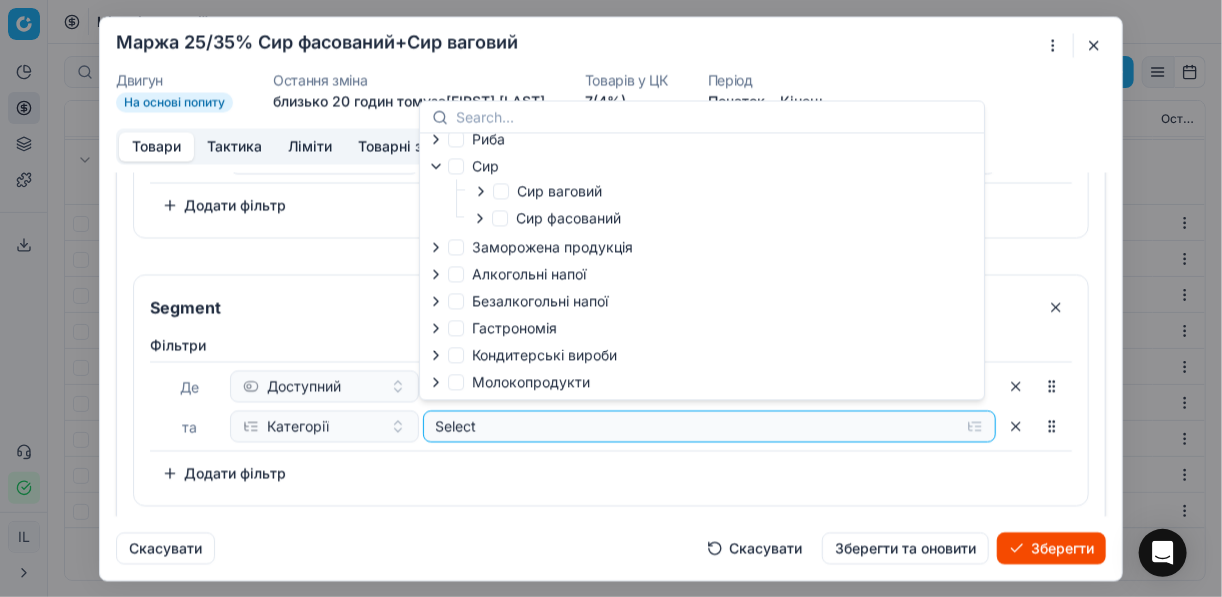click 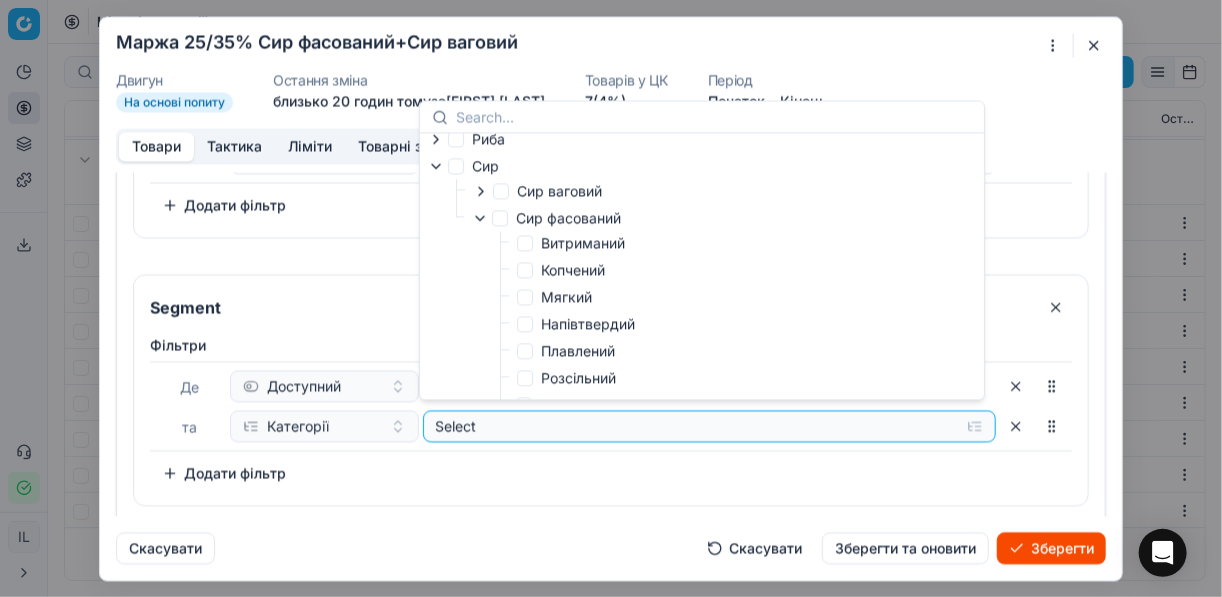 scroll, scrollTop: 148, scrollLeft: 0, axis: vertical 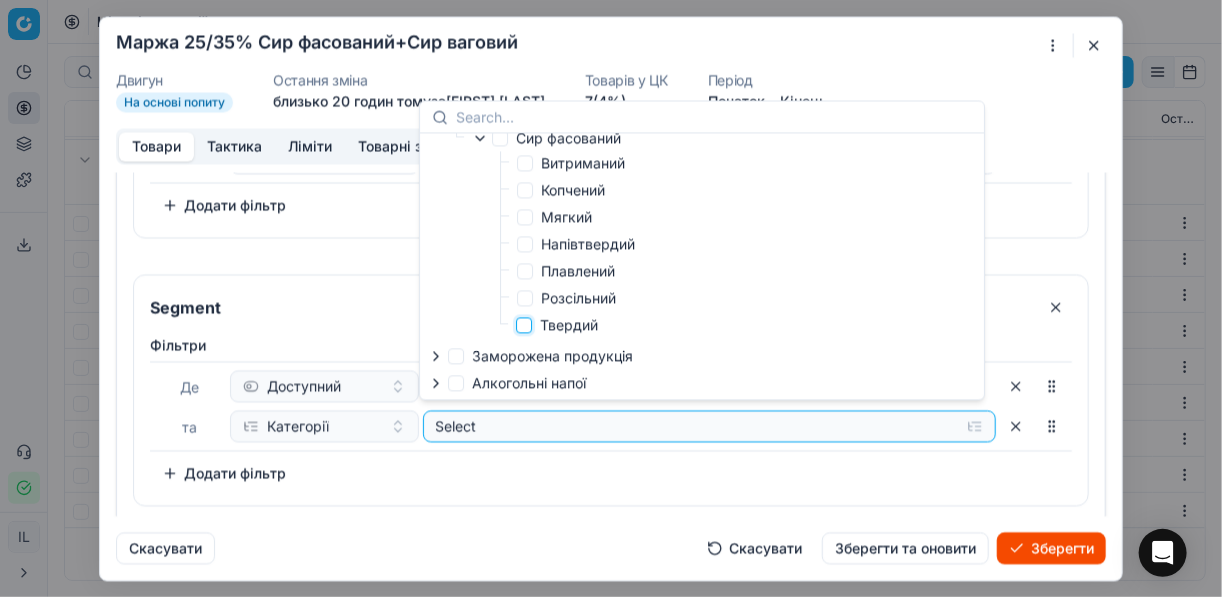 click on "Твердий" at bounding box center [524, 325] 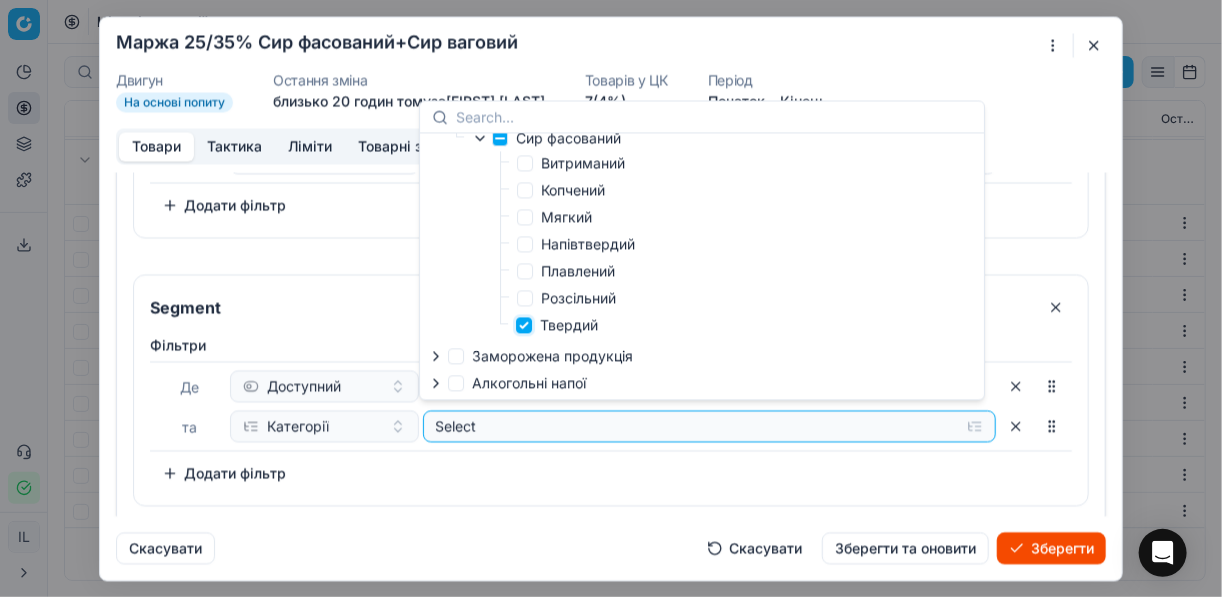 checkbox on "true" 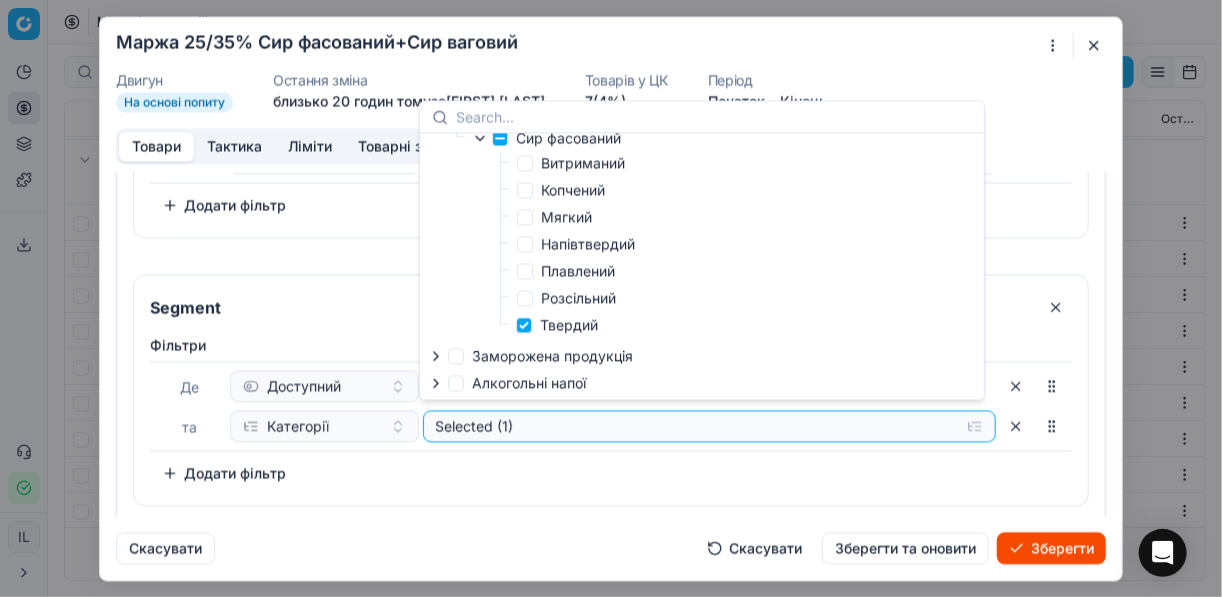 click on "Додати фільтр" at bounding box center [224, 473] 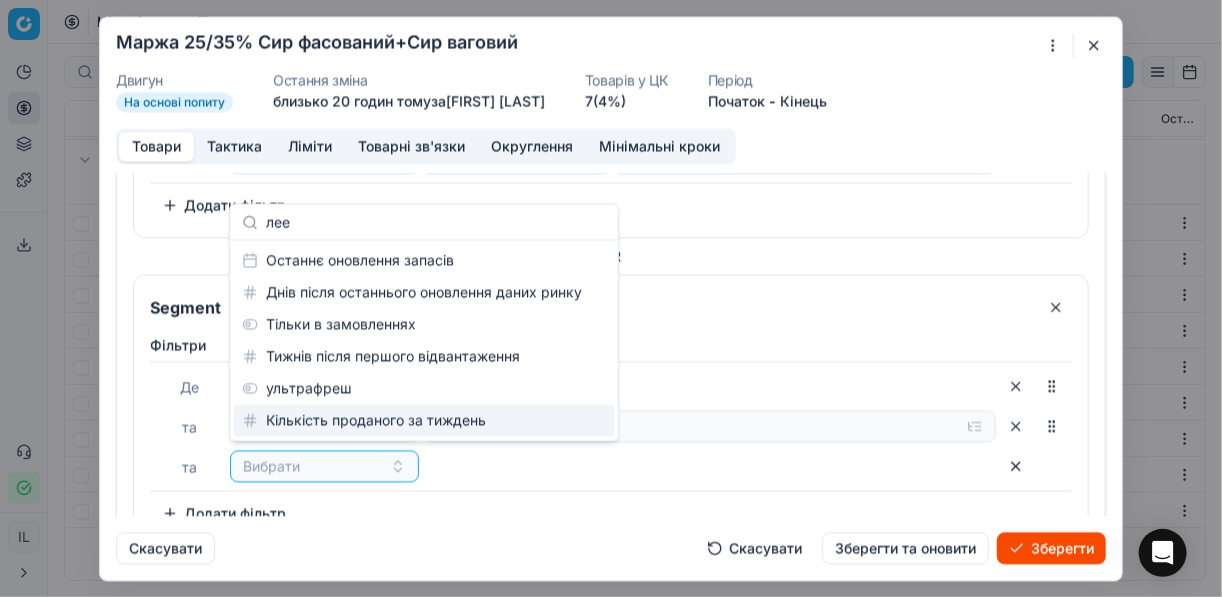 type on "лее" 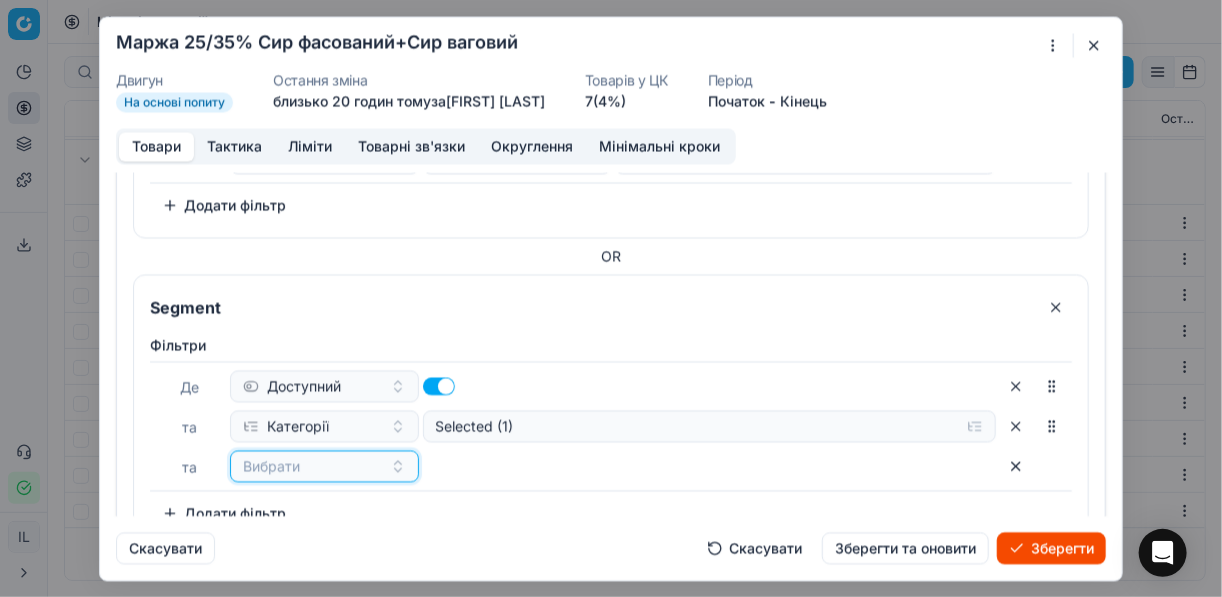 click on "Вибрати" at bounding box center (324, 466) 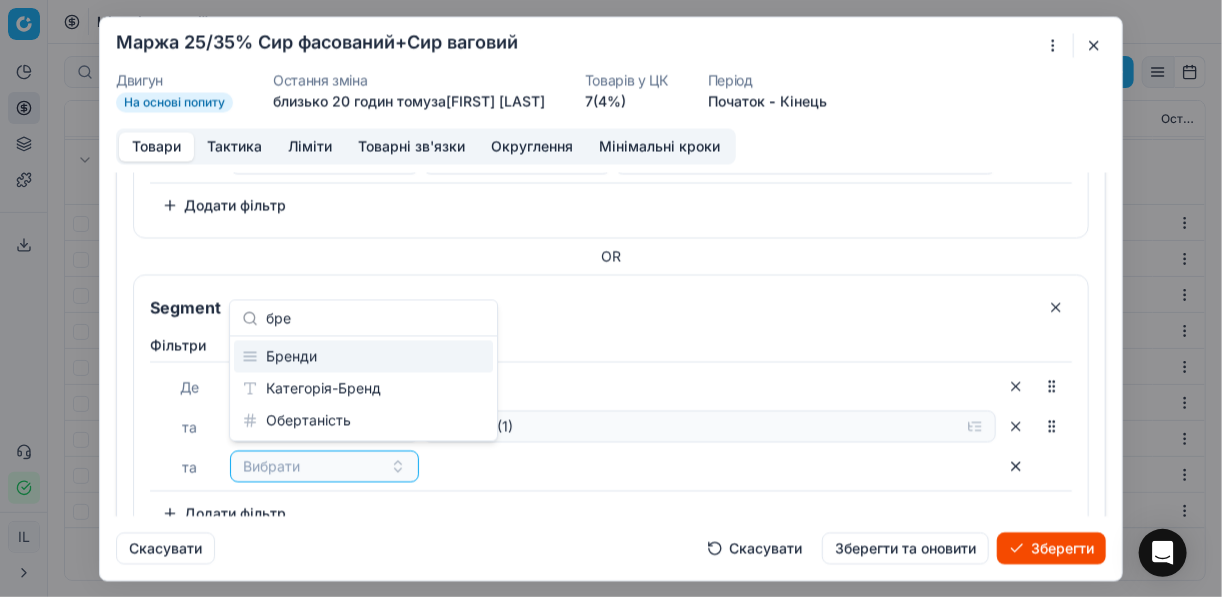type on "бре" 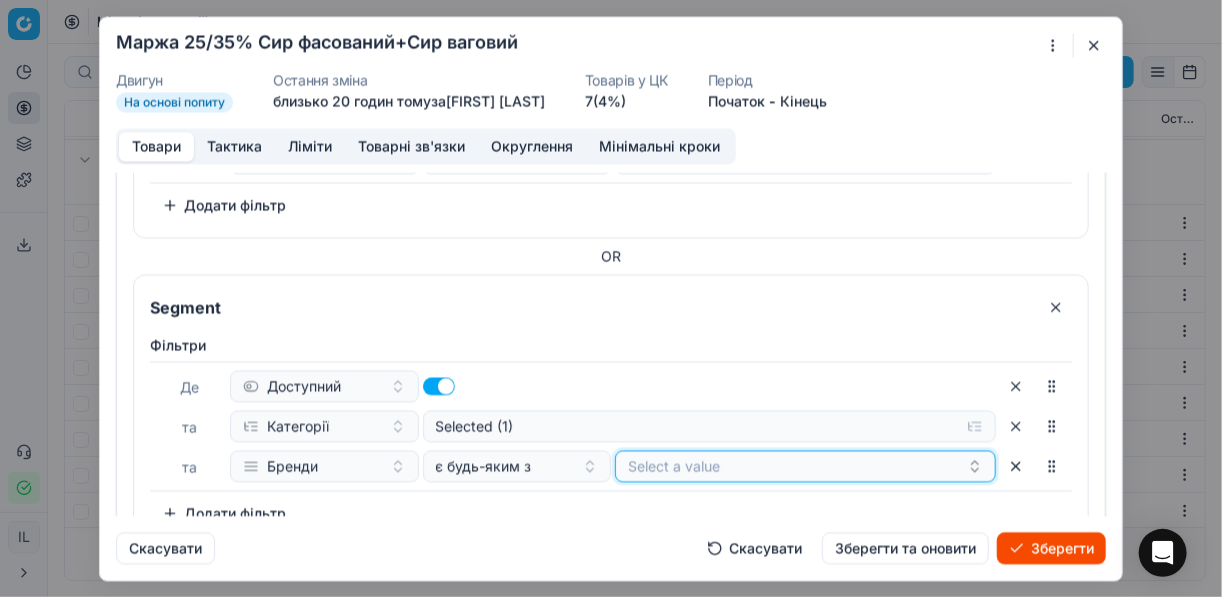 click on "Select a value" at bounding box center [805, -150] 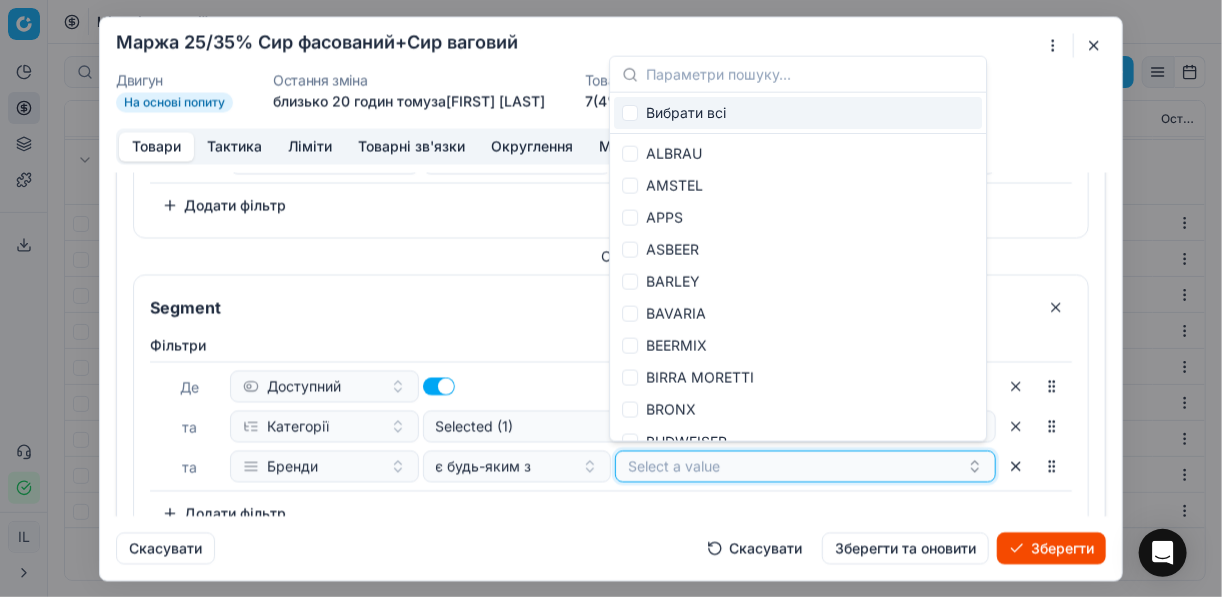 click on "Select a value" at bounding box center (805, -150) 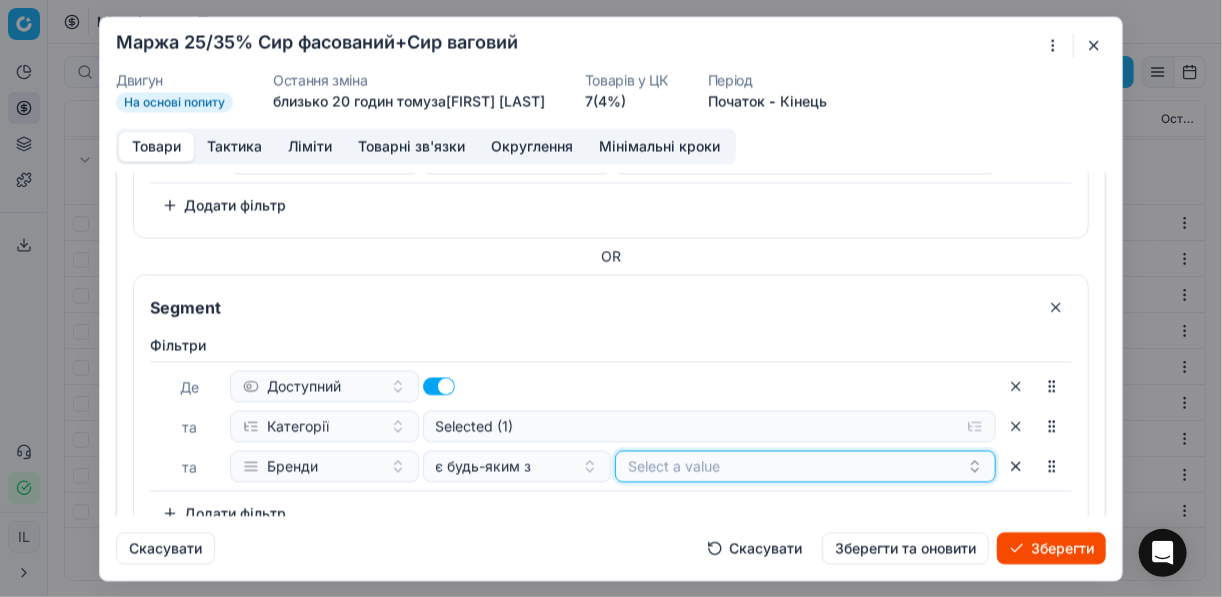 click on "Select a value" at bounding box center [805, -150] 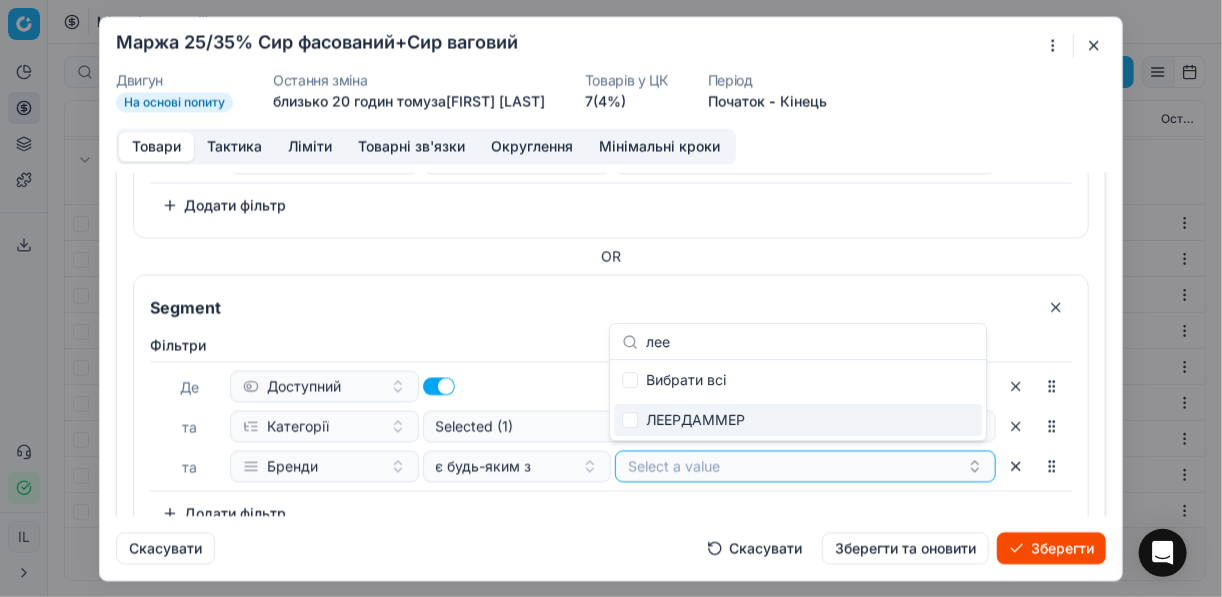 type on "лее" 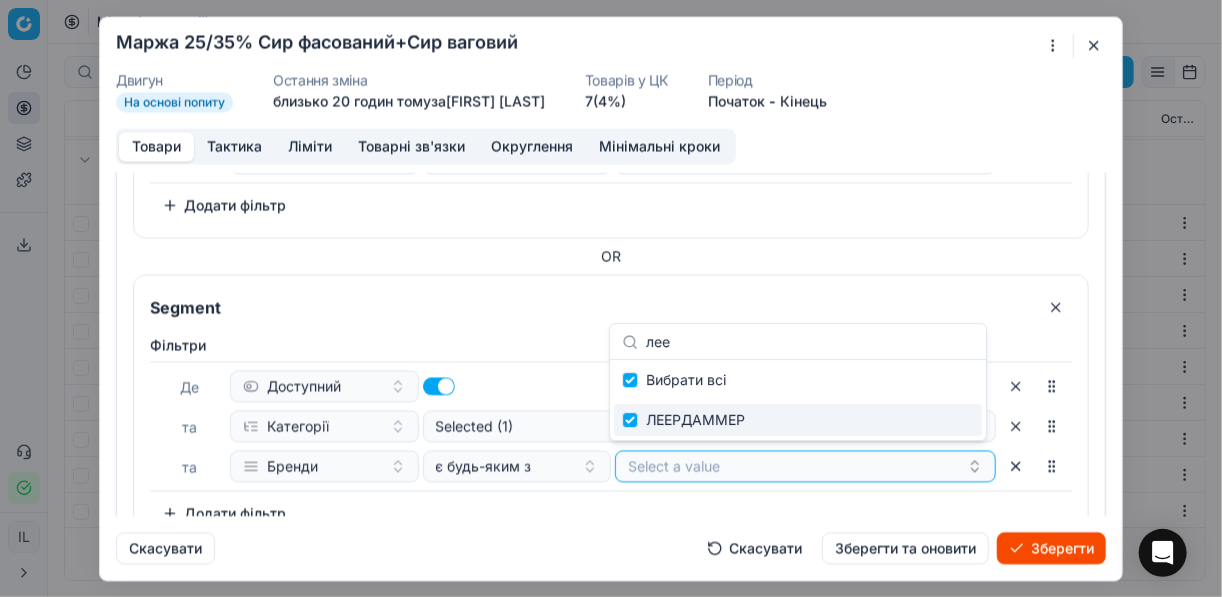 checkbox on "true" 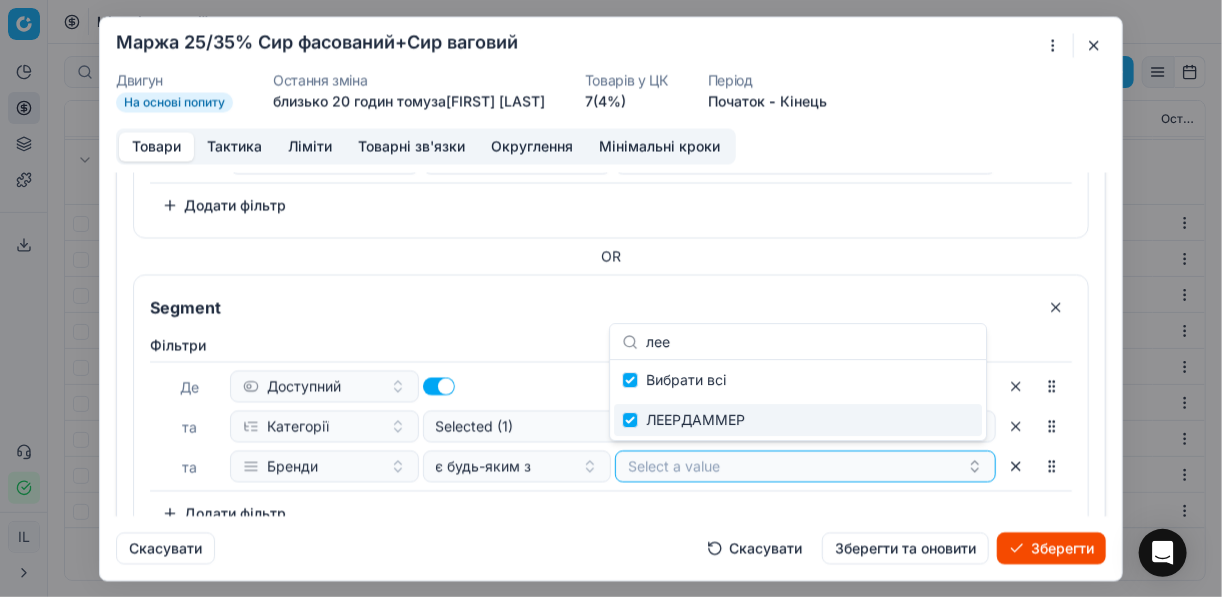 checkbox on "true" 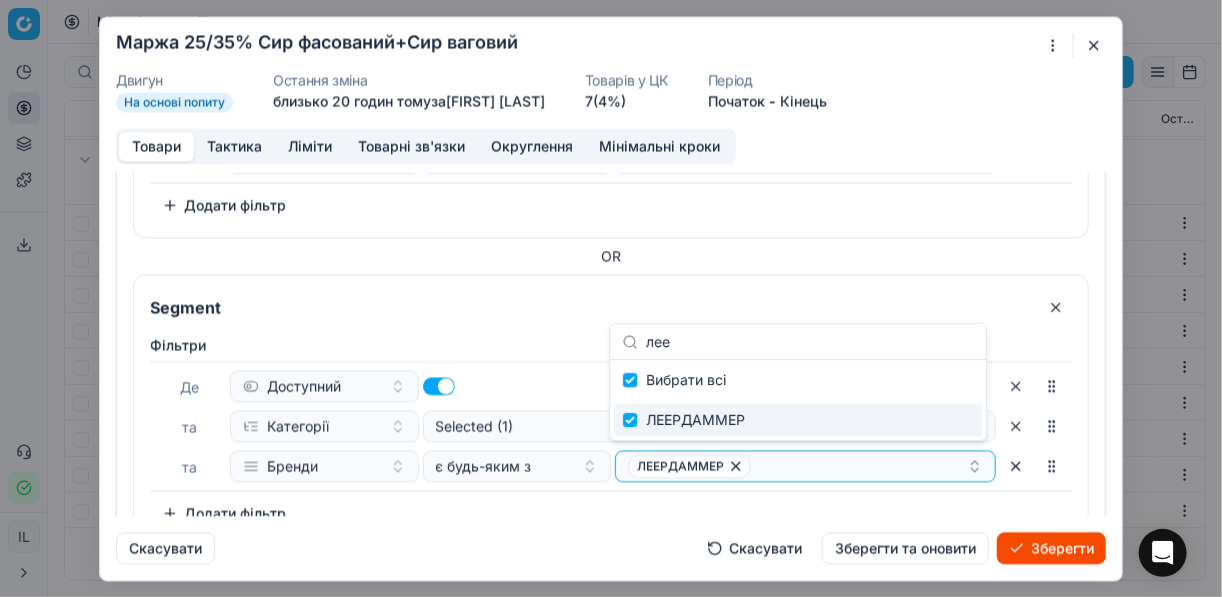 click on "Зберегти" at bounding box center [1051, 548] 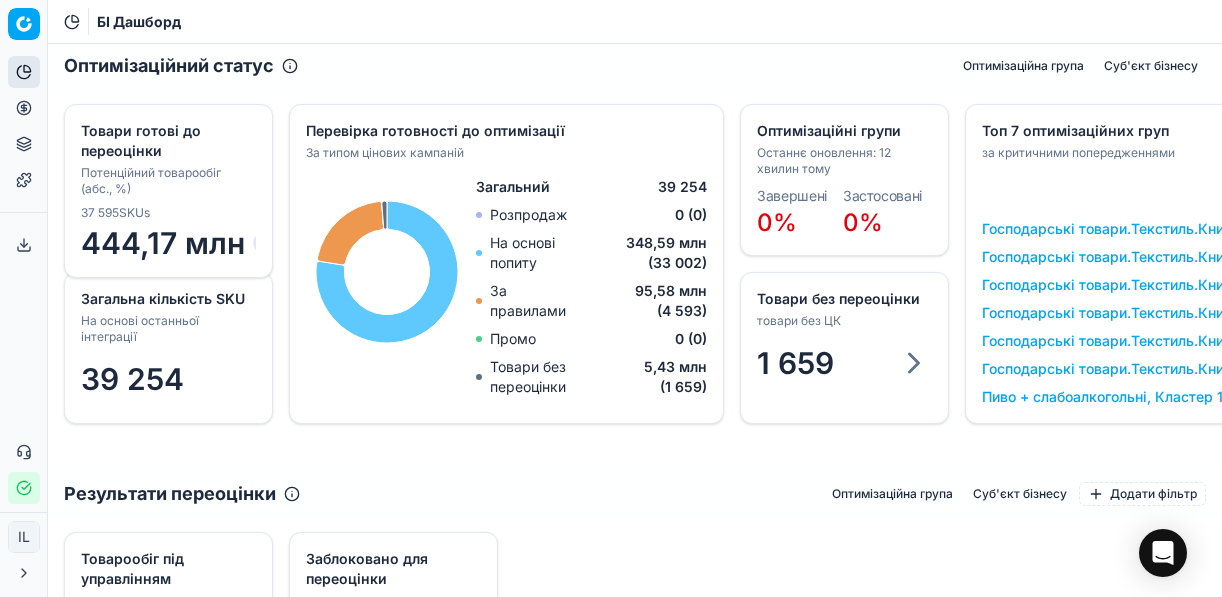 scroll, scrollTop: 0, scrollLeft: 0, axis: both 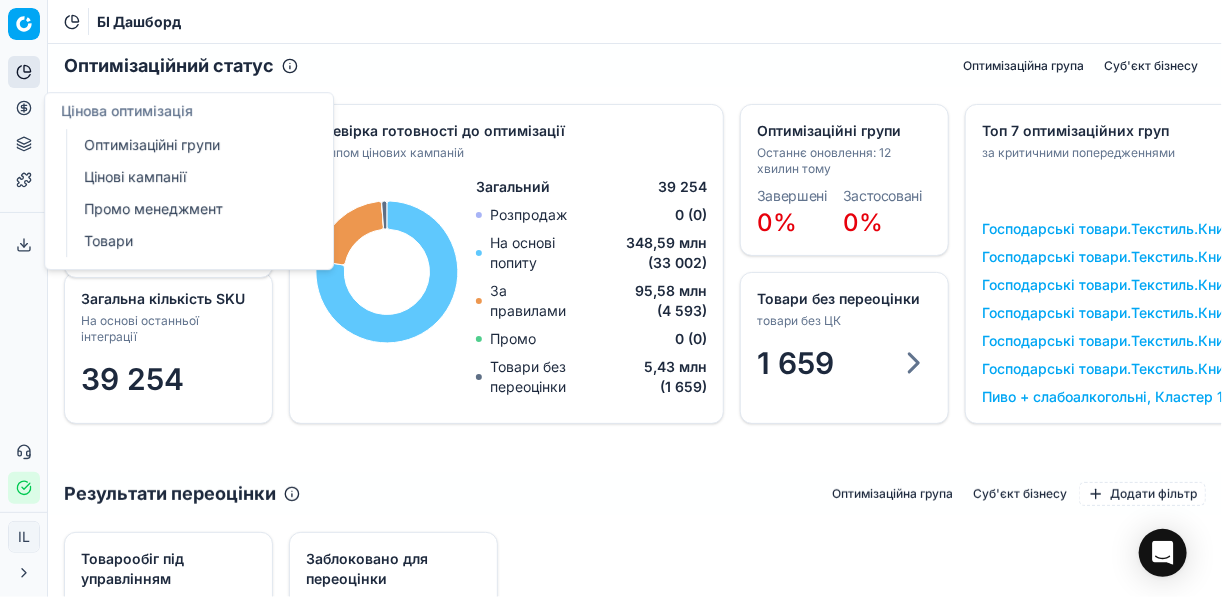 click 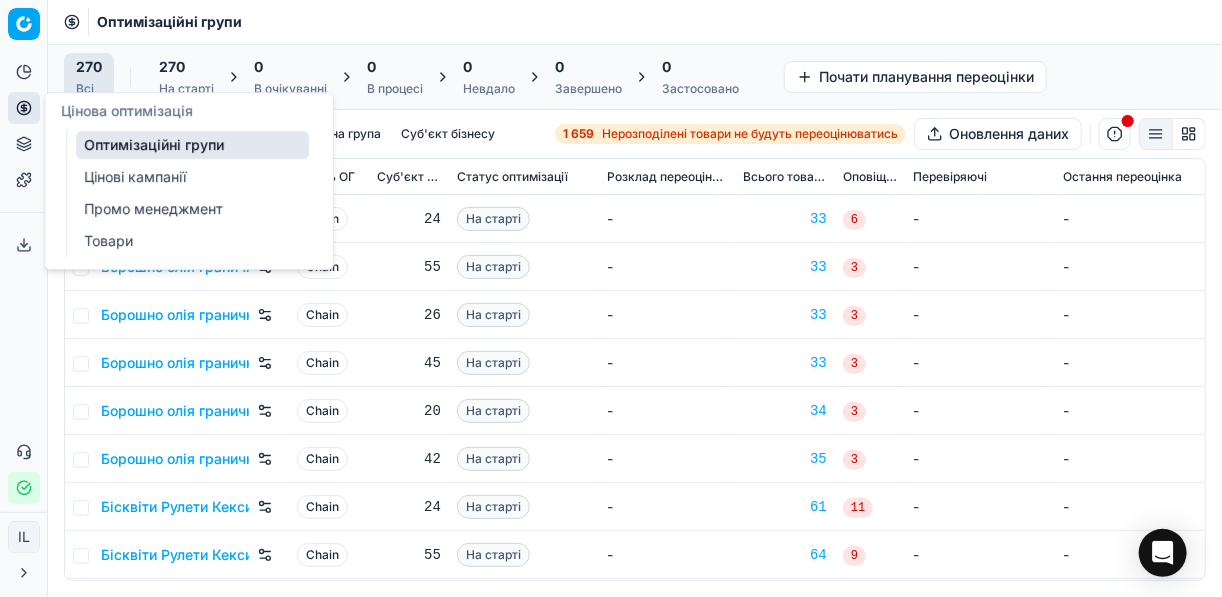 click on "Цінові кампанії" at bounding box center (192, 177) 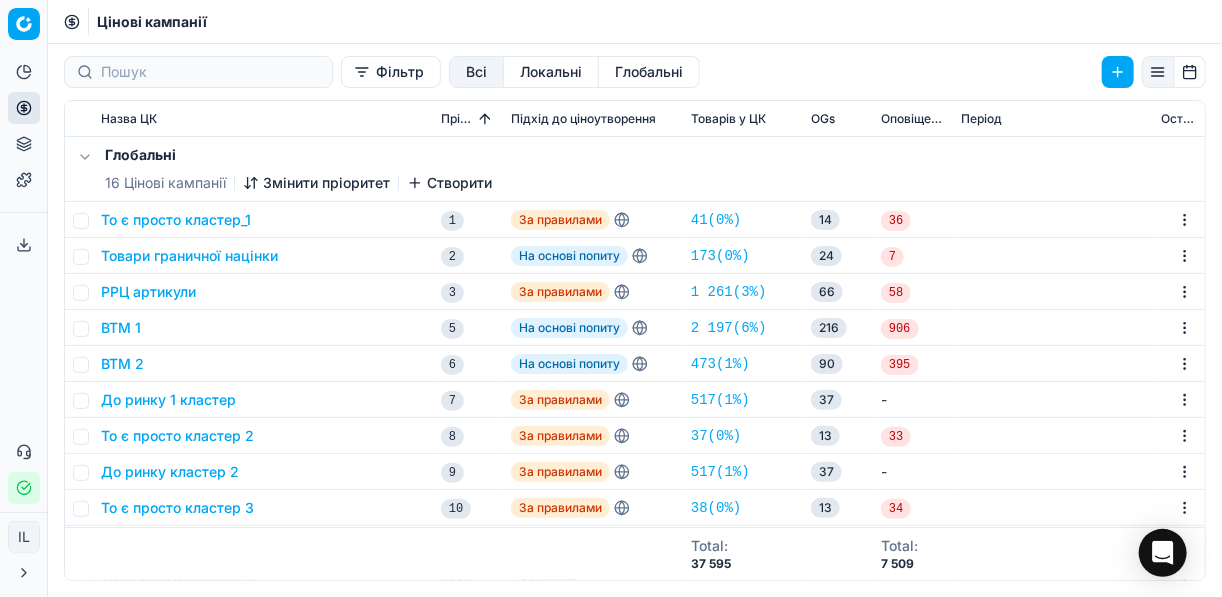 click on "Фільтр" at bounding box center (391, 72) 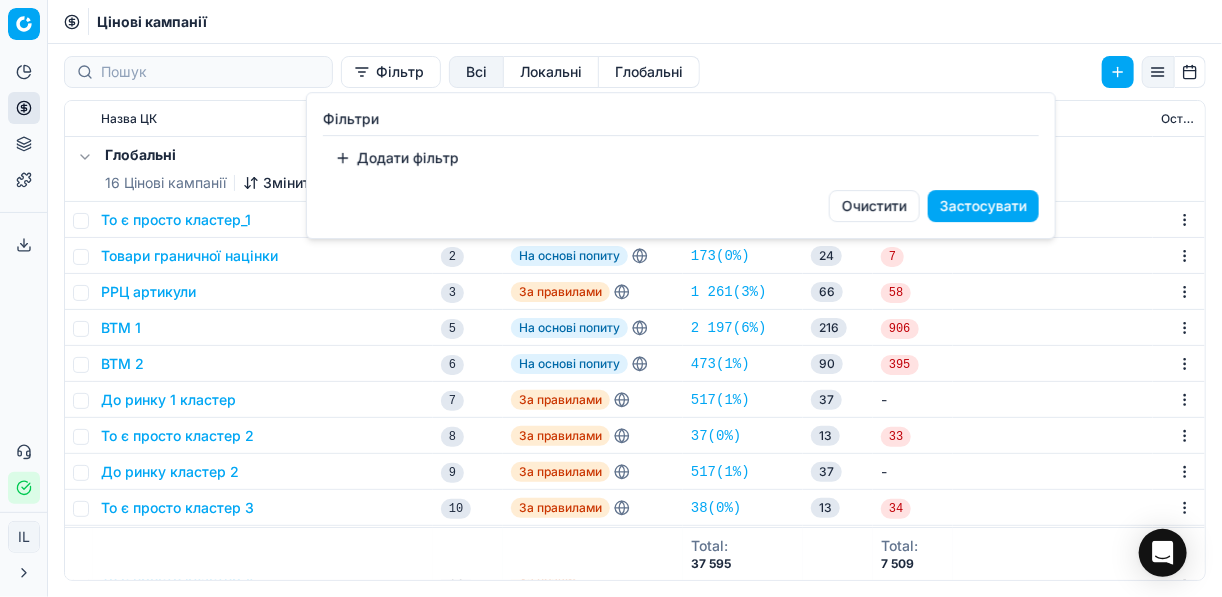click on "Додати фільтр" at bounding box center (397, 158) 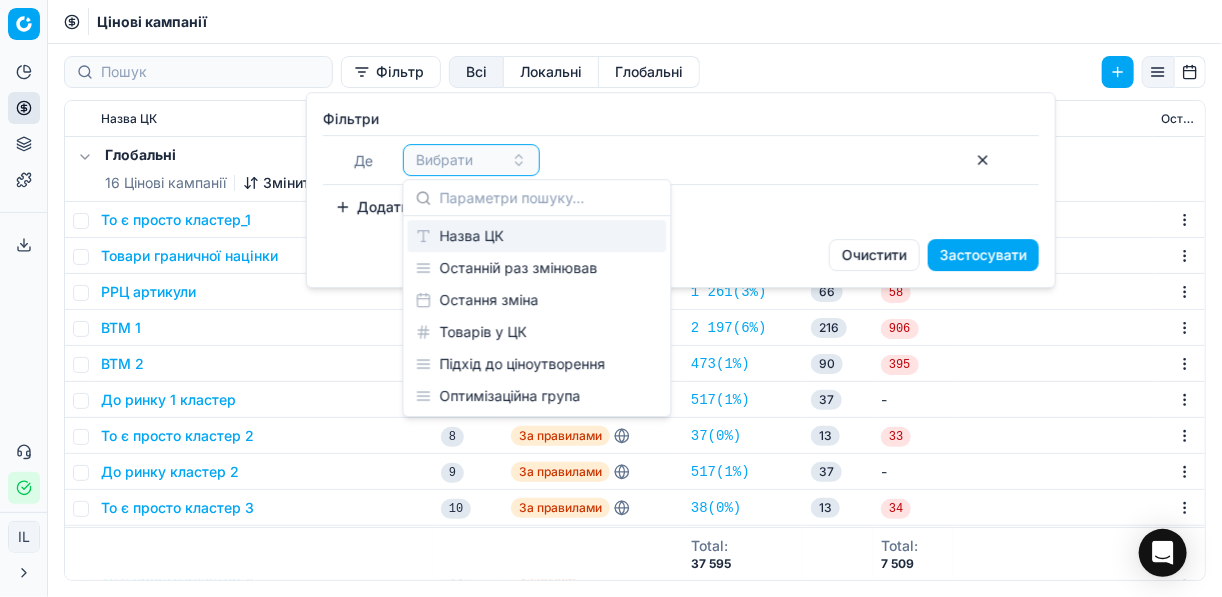 click on "Назва ЦК" at bounding box center [537, 236] 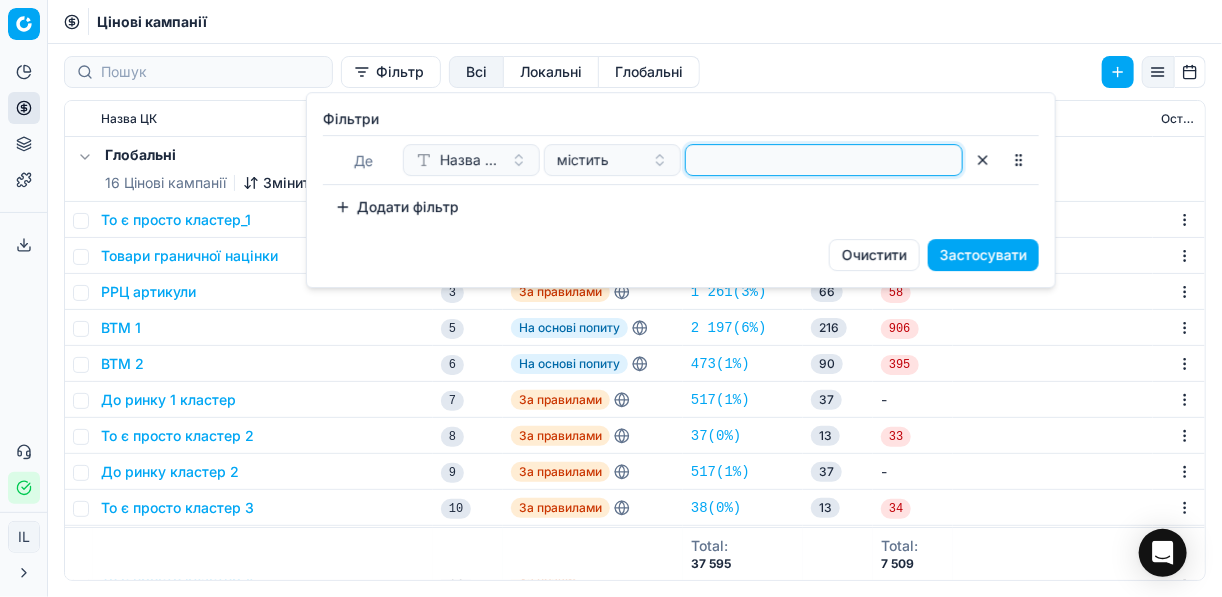 click at bounding box center [824, 160] 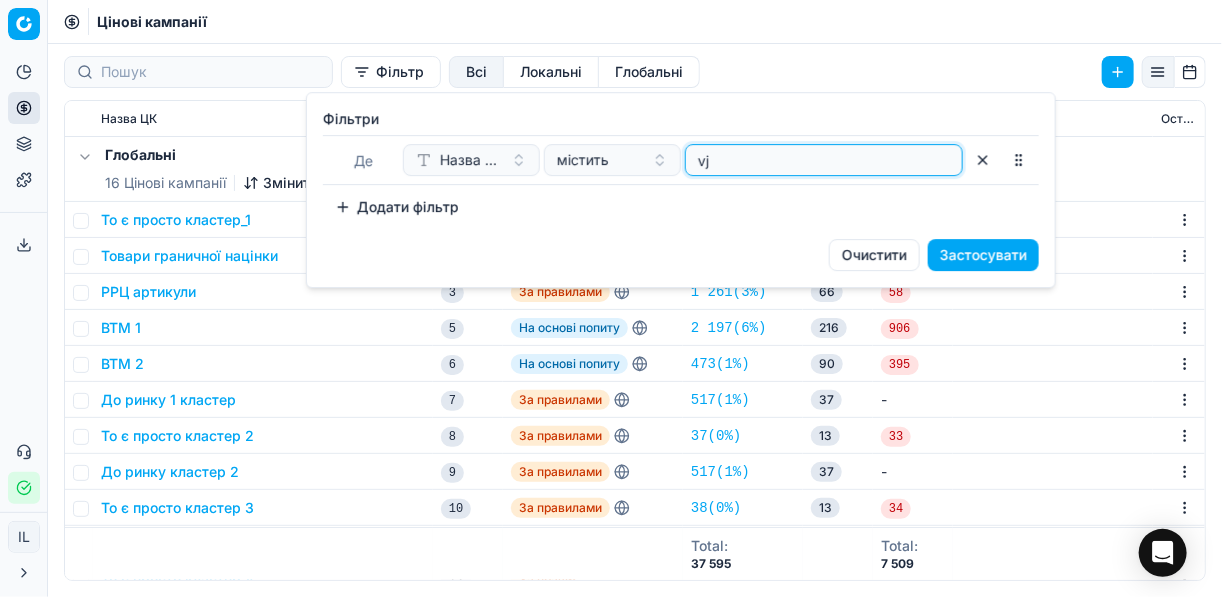 type on "v" 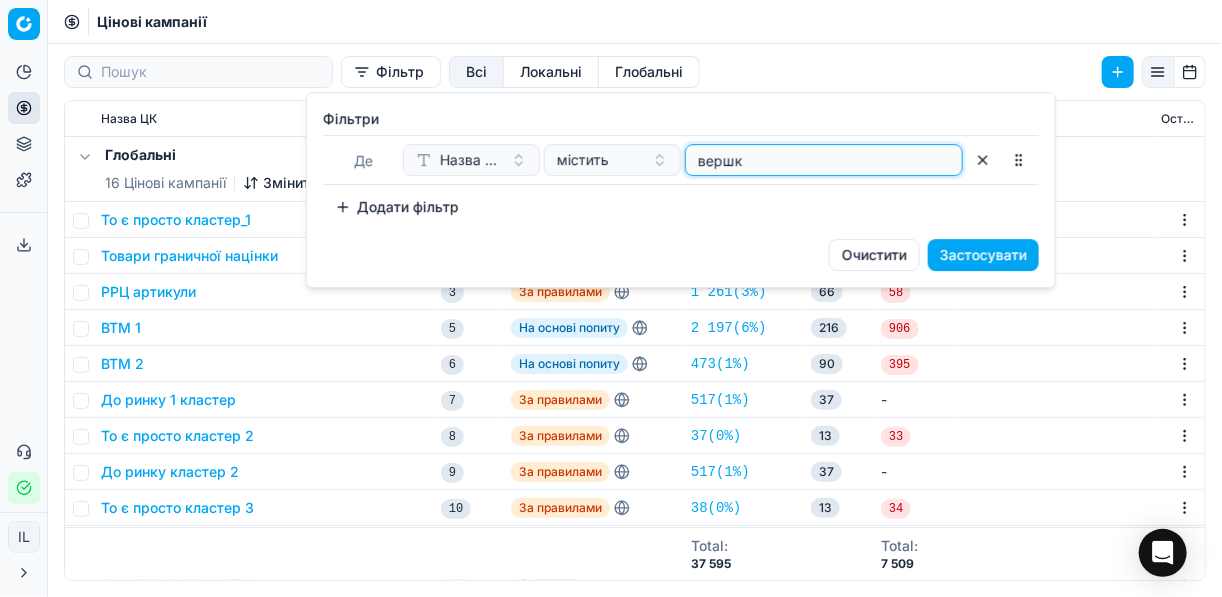 type on "вершк" 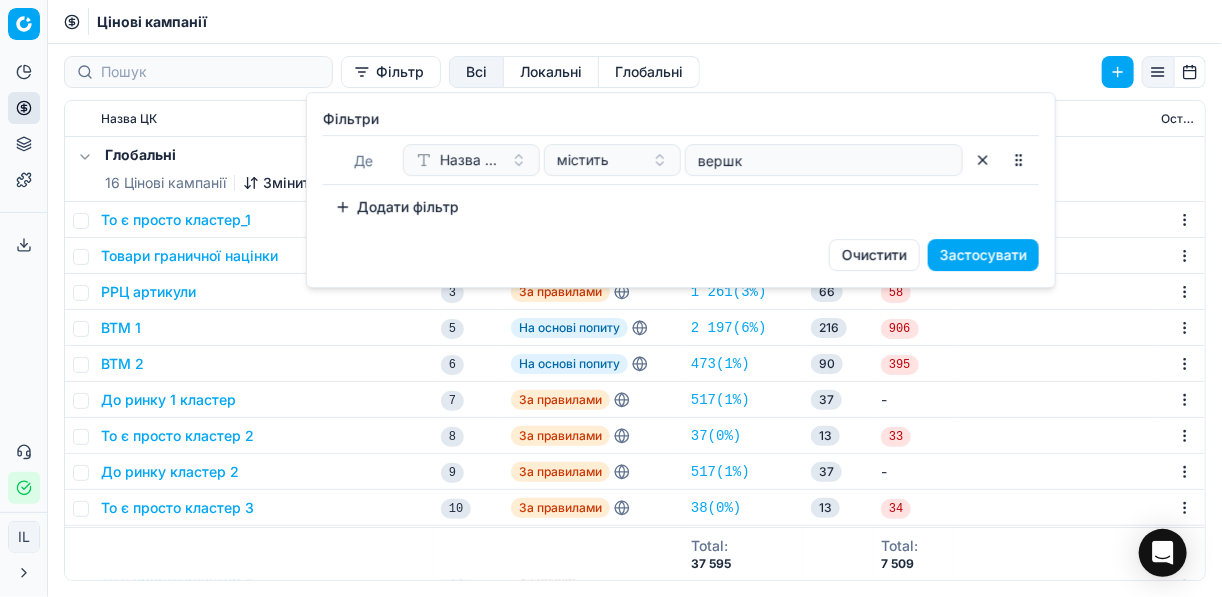 drag, startPoint x: 1002, startPoint y: 243, endPoint x: 976, endPoint y: 252, distance: 27.513634 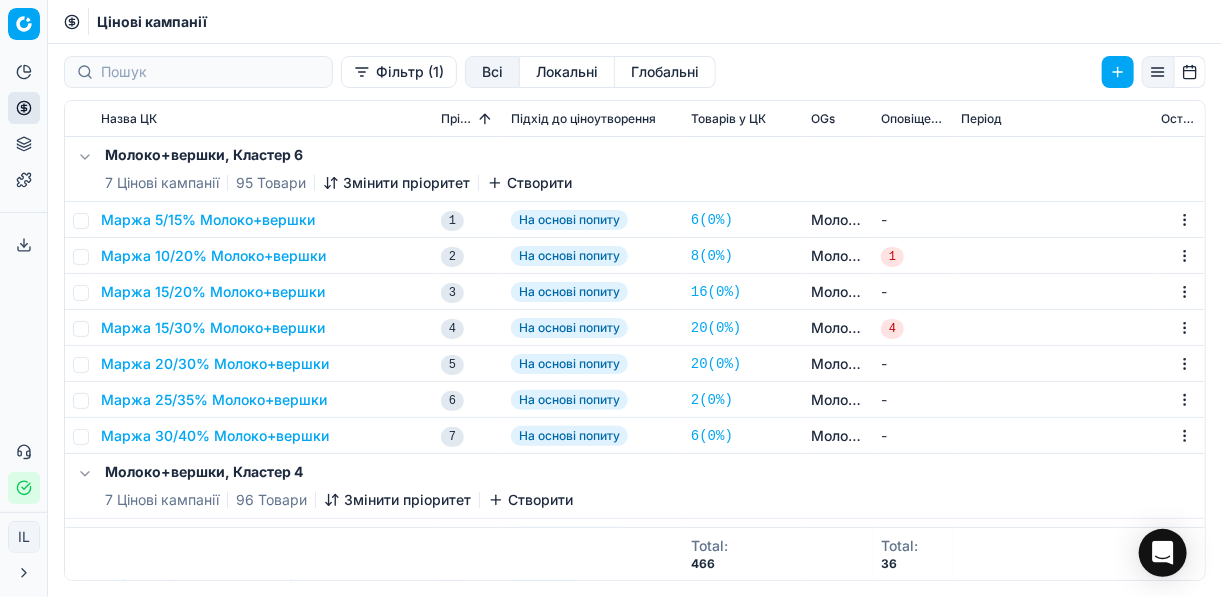 click on "Маржа 5/15% Молоко+вершки" at bounding box center [208, 220] 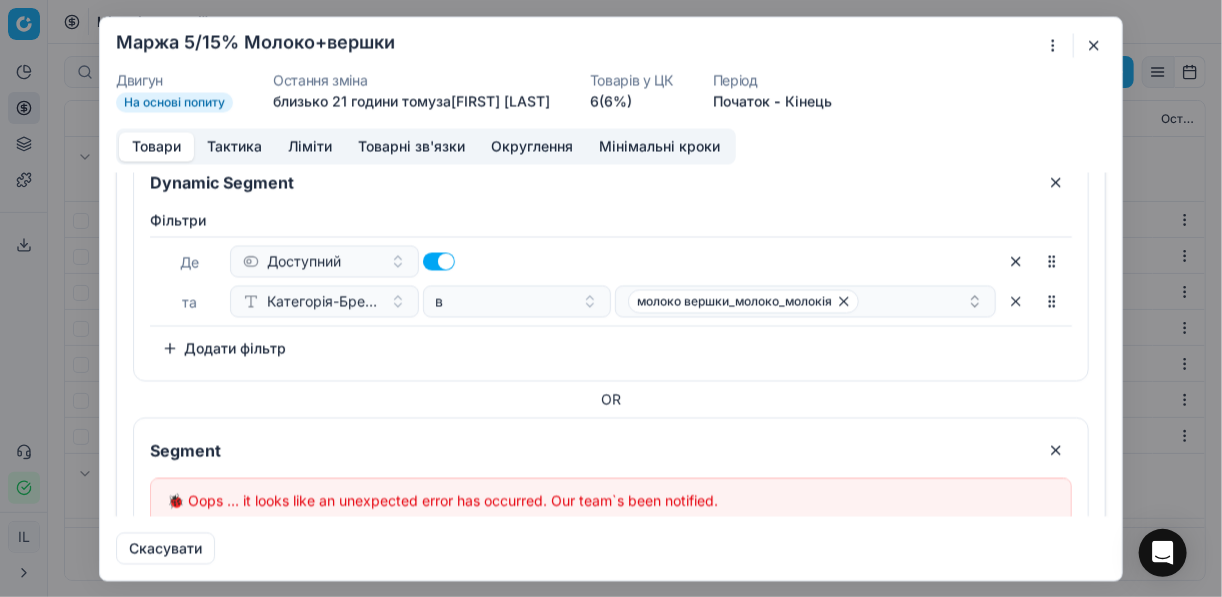 scroll, scrollTop: 156, scrollLeft: 0, axis: vertical 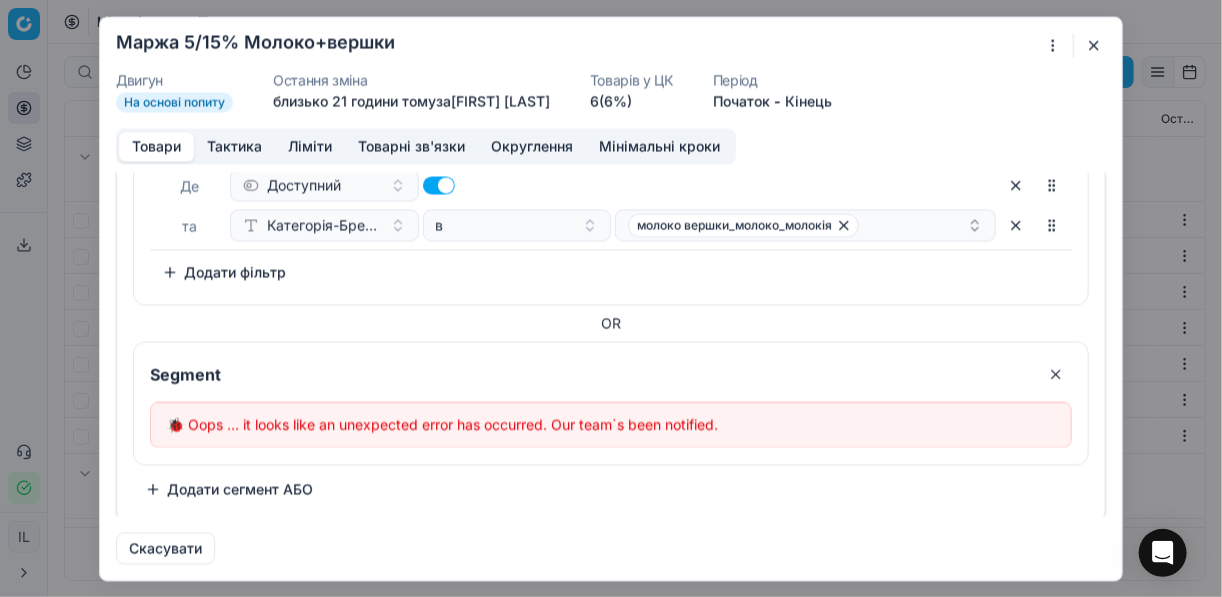 click at bounding box center (1056, 374) 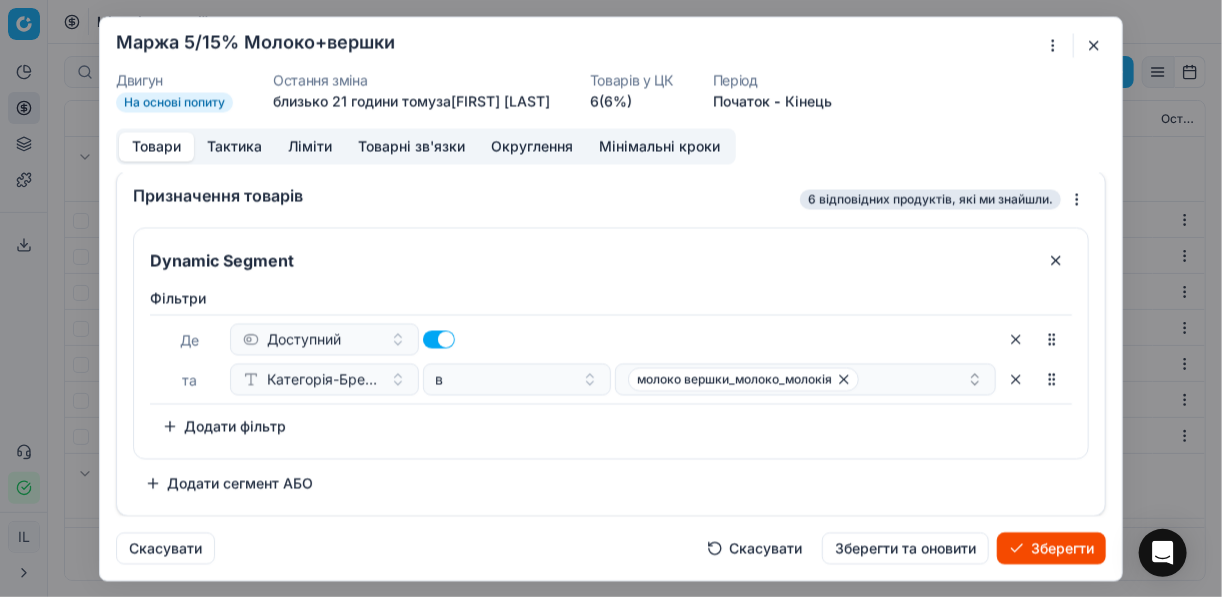 scroll, scrollTop: 0, scrollLeft: 0, axis: both 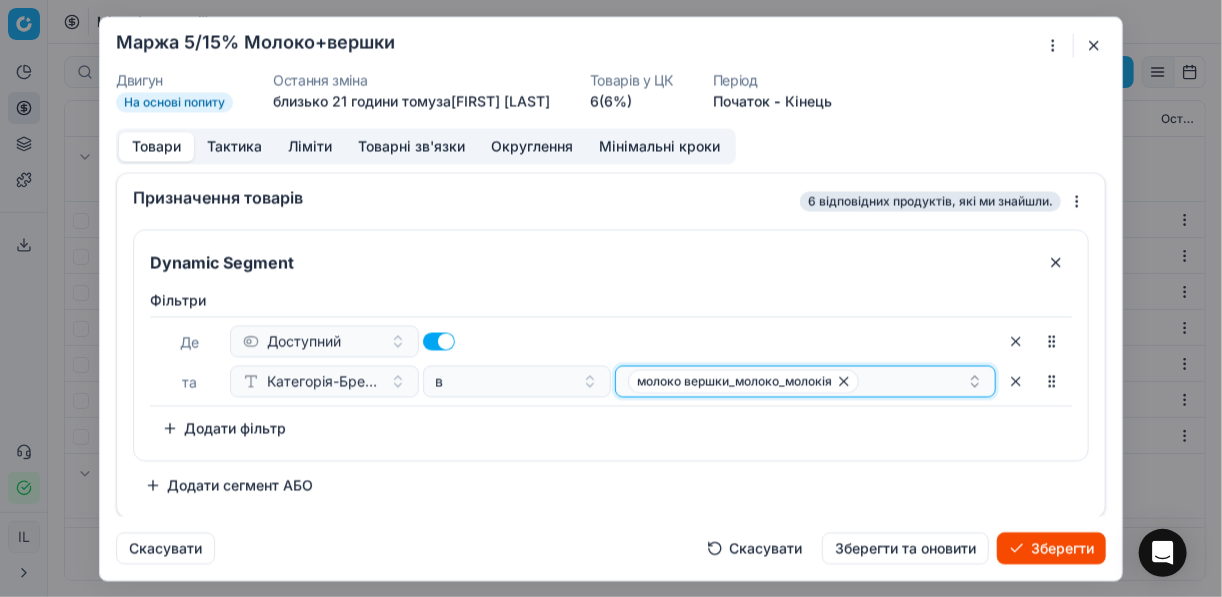 click on "молоко вершки_молоко_молокія" at bounding box center [797, 381] 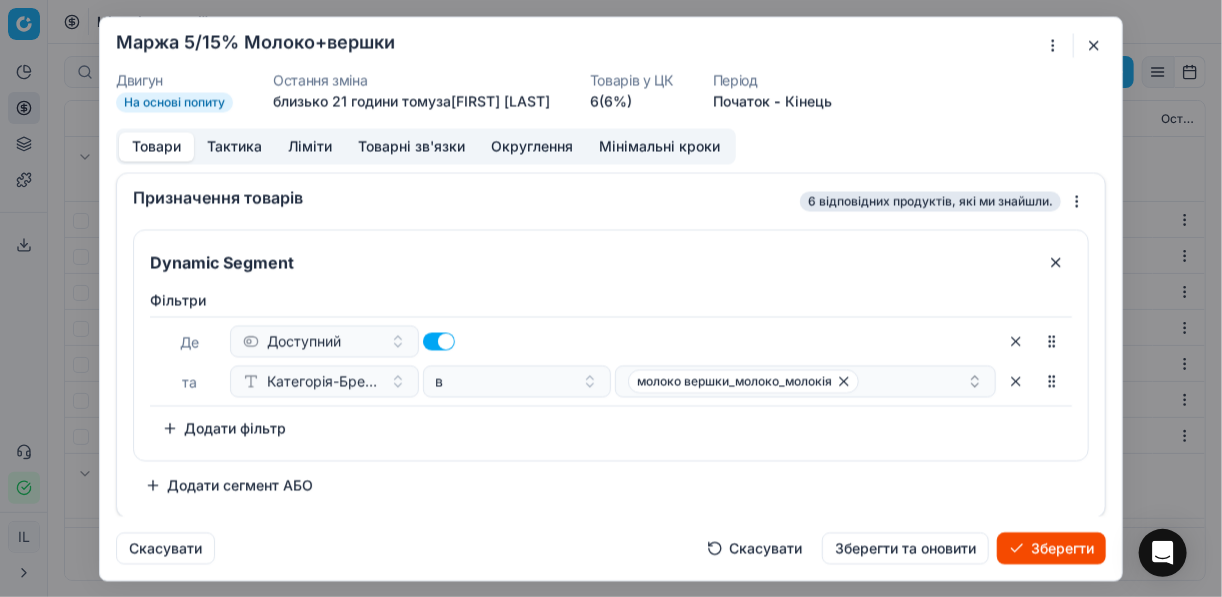 click on "Фiльтри" at bounding box center (611, 300) 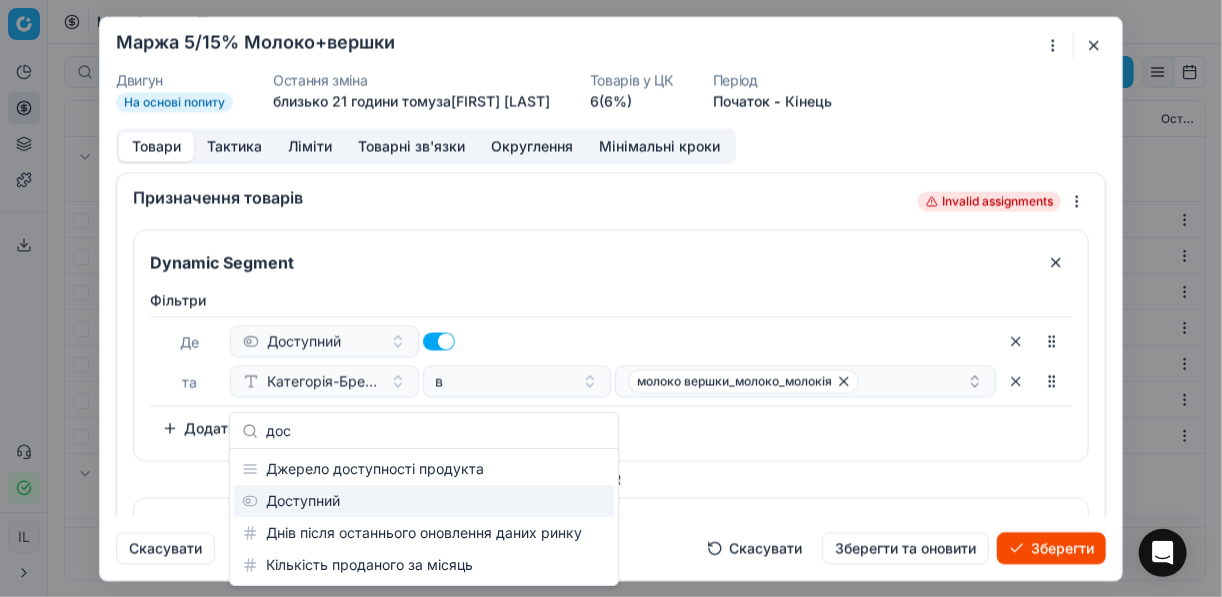 type on "дос" 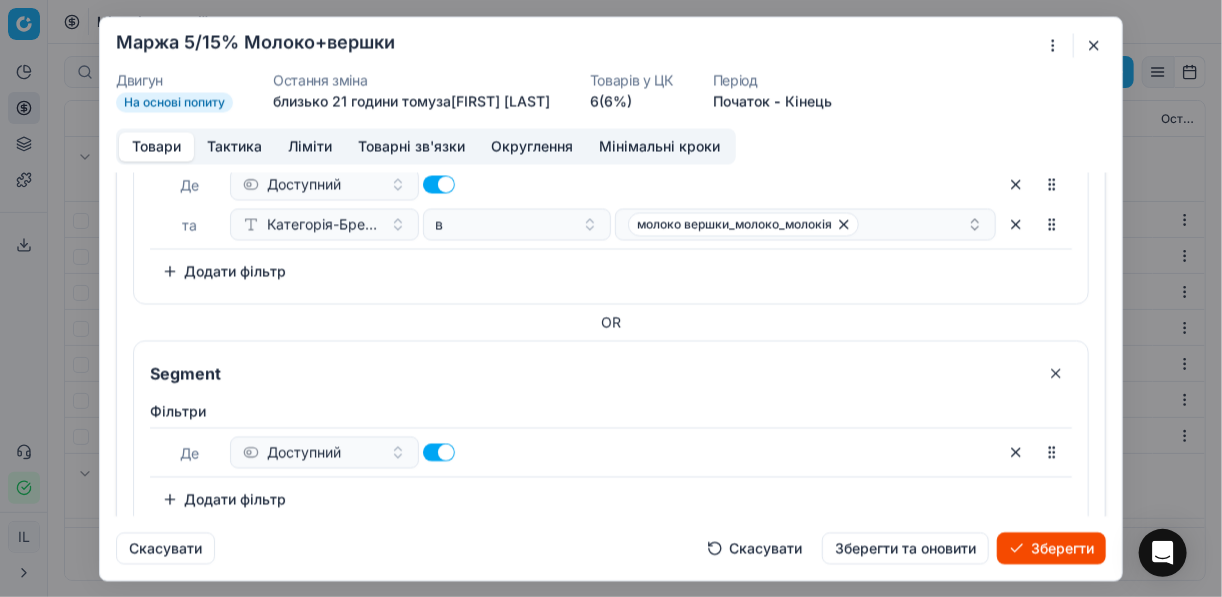 scroll, scrollTop: 160, scrollLeft: 0, axis: vertical 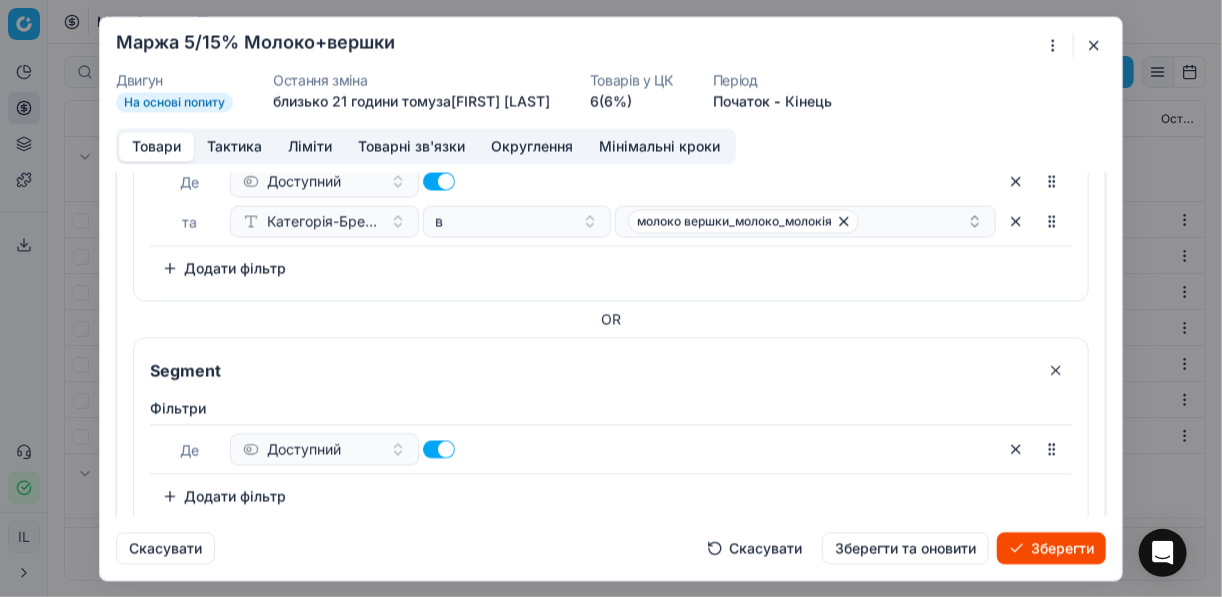 click on "Додати фільтр" at bounding box center (224, 496) 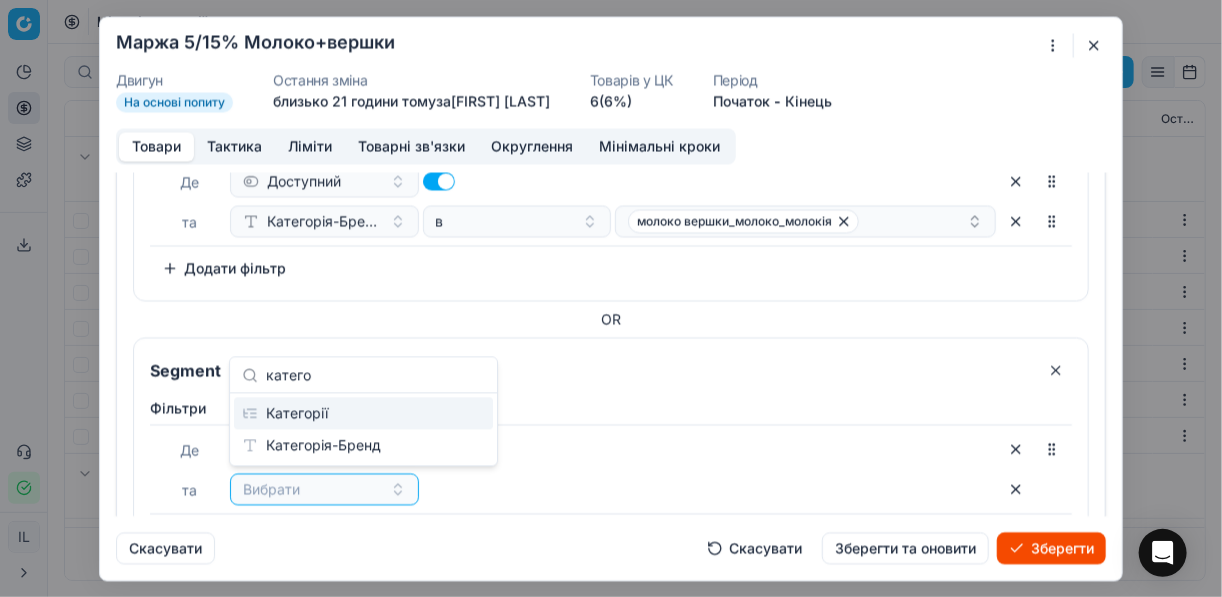 type on "катего" 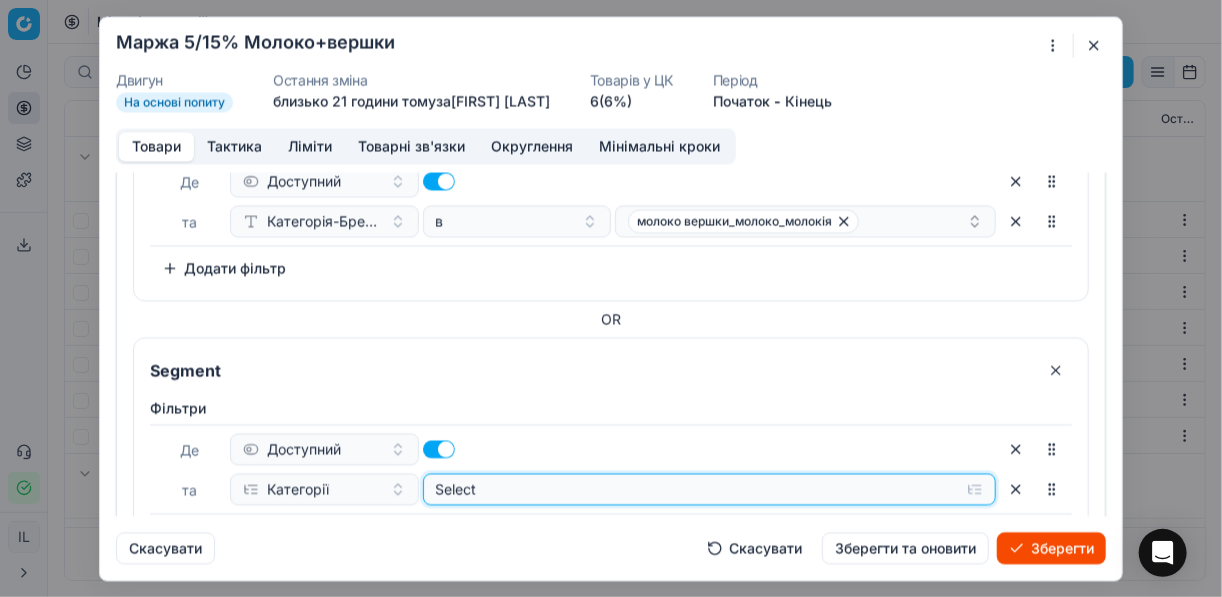 click on "Select" at bounding box center [710, 489] 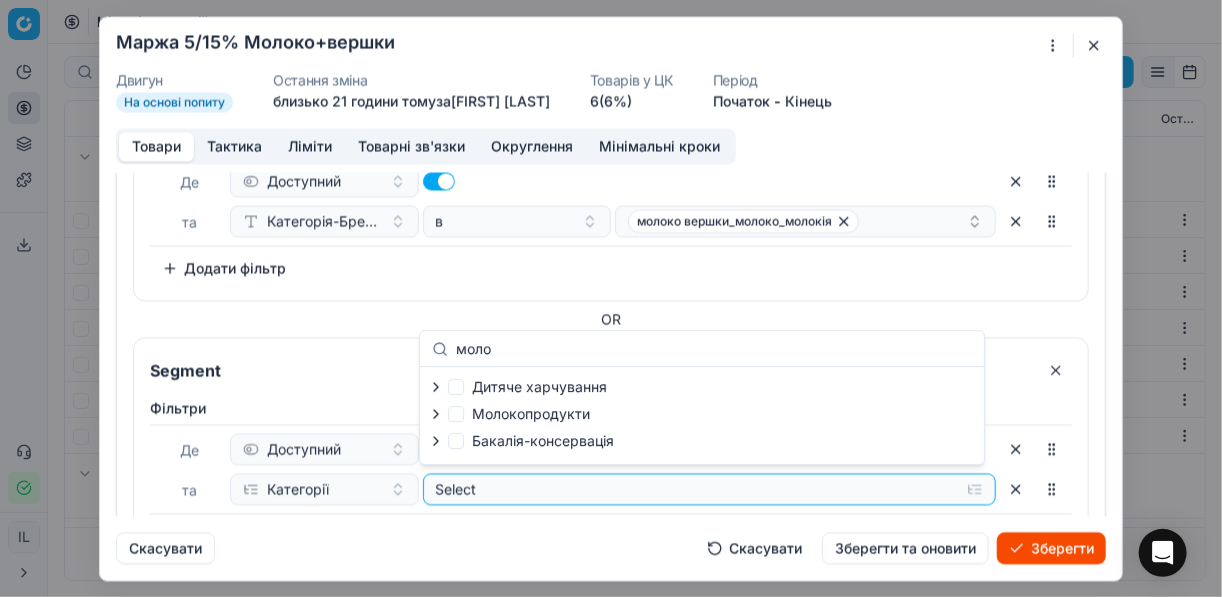 type on "моло" 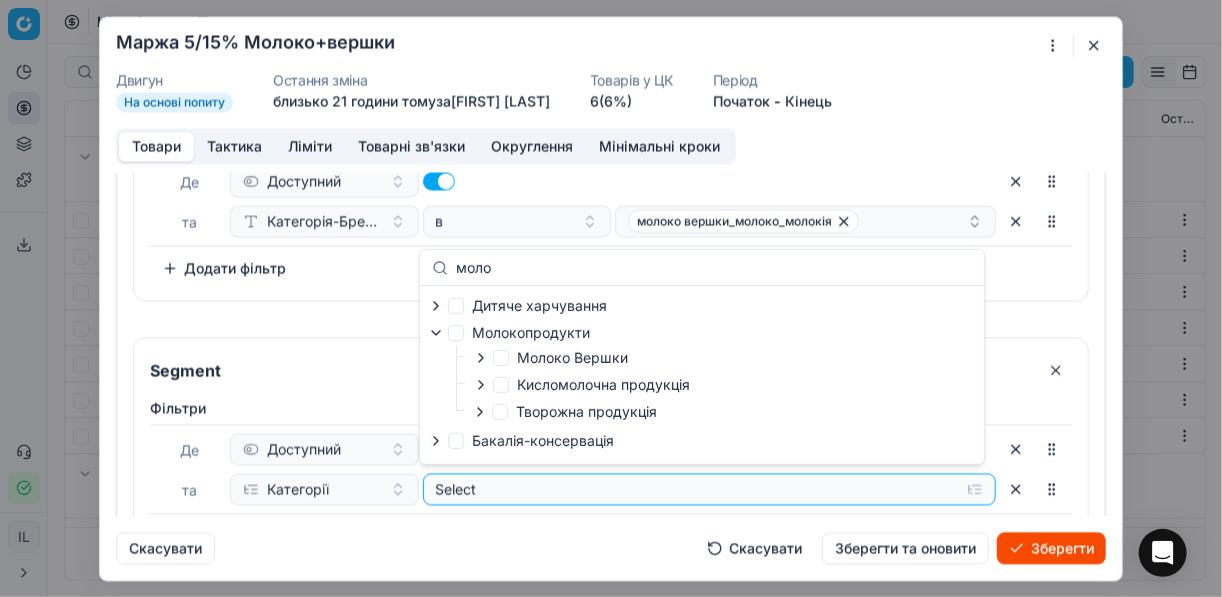 click 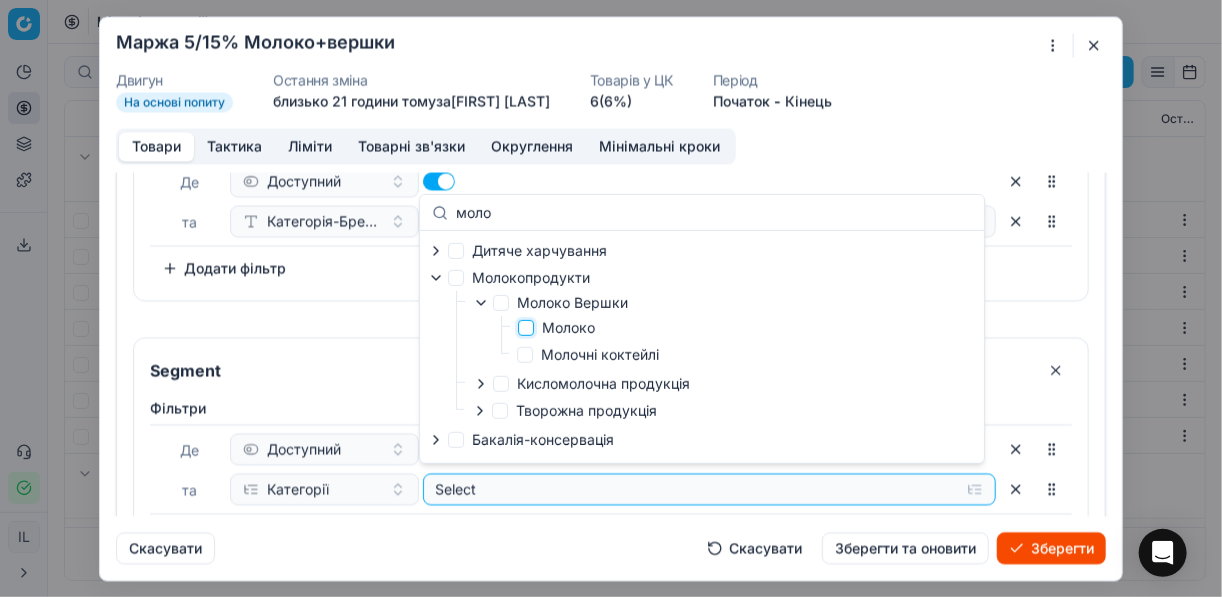 click on "Молоко" at bounding box center (526, 328) 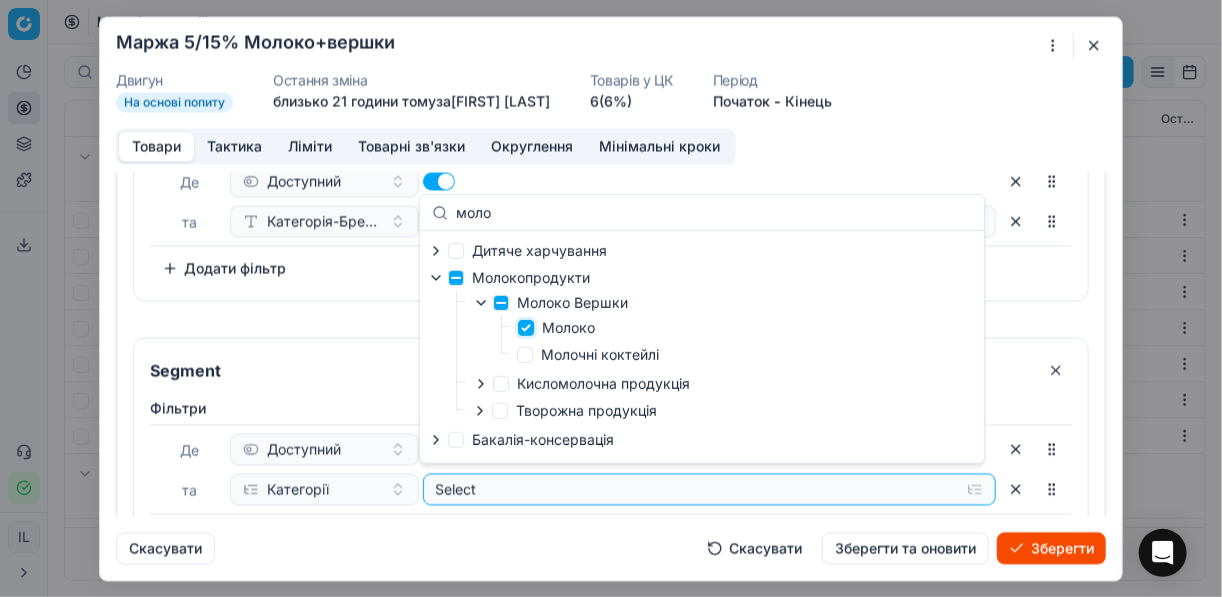 checkbox on "true" 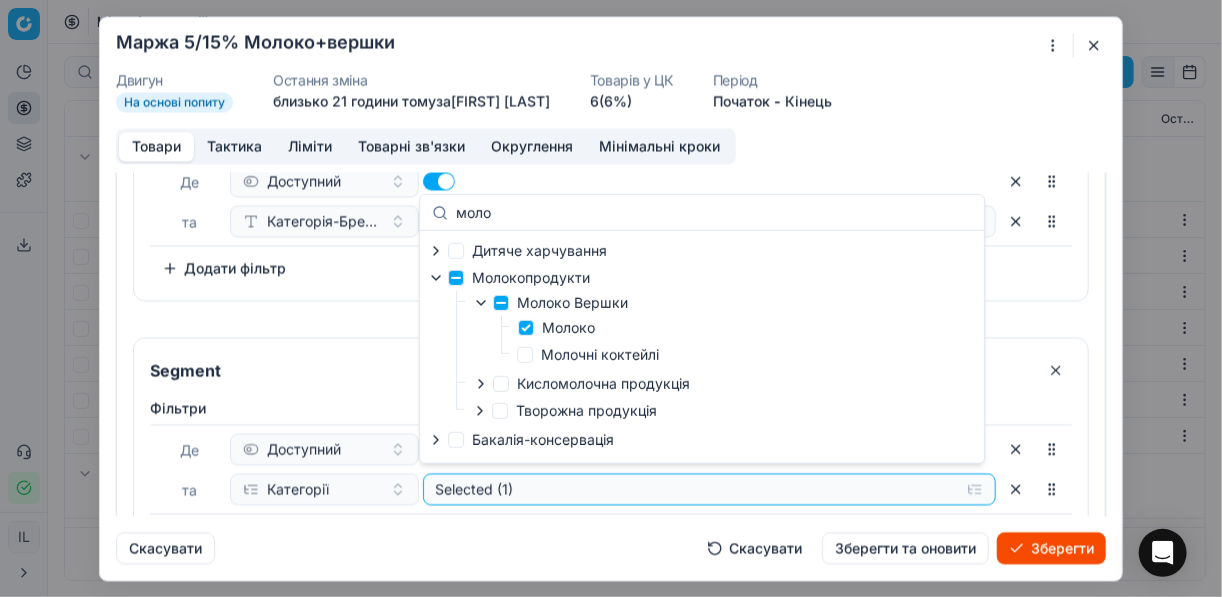 click on "Скасувати Скасувати Зберегти та оновити Зберегти" at bounding box center [611, 540] 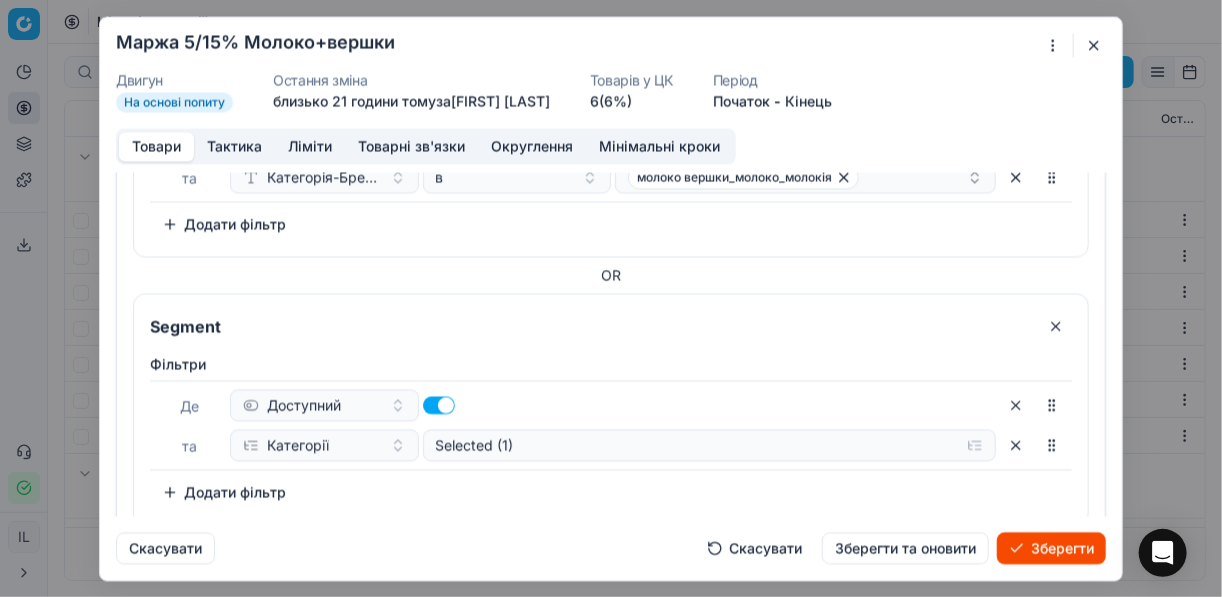 scroll, scrollTop: 240, scrollLeft: 0, axis: vertical 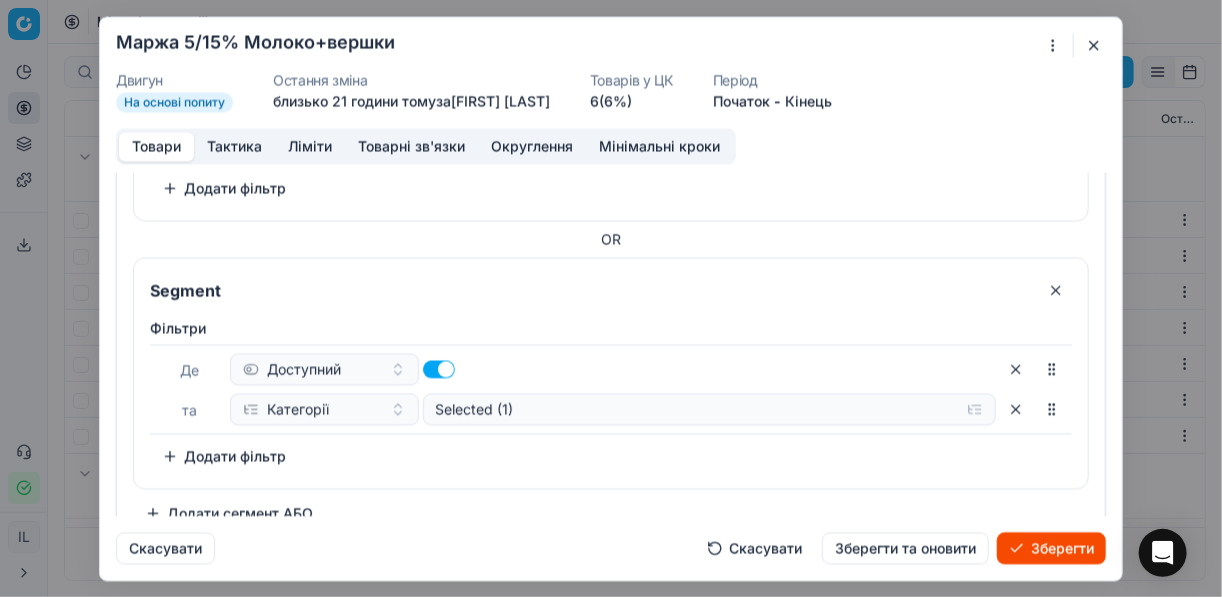 click on "Додати фільтр" at bounding box center (224, 456) 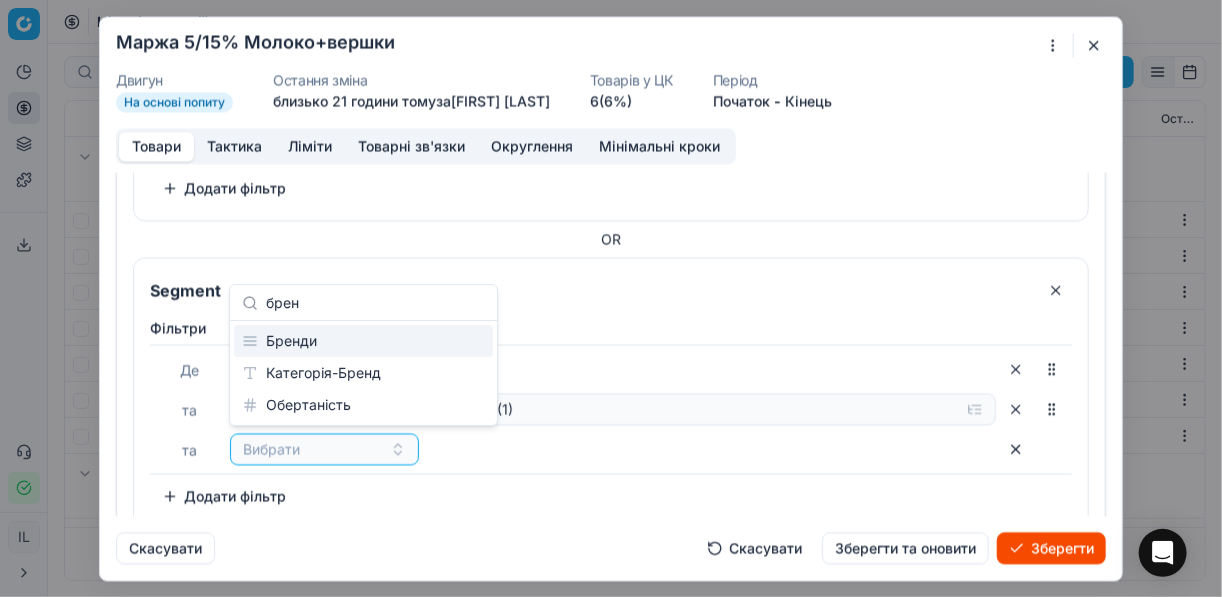 type on "брен" 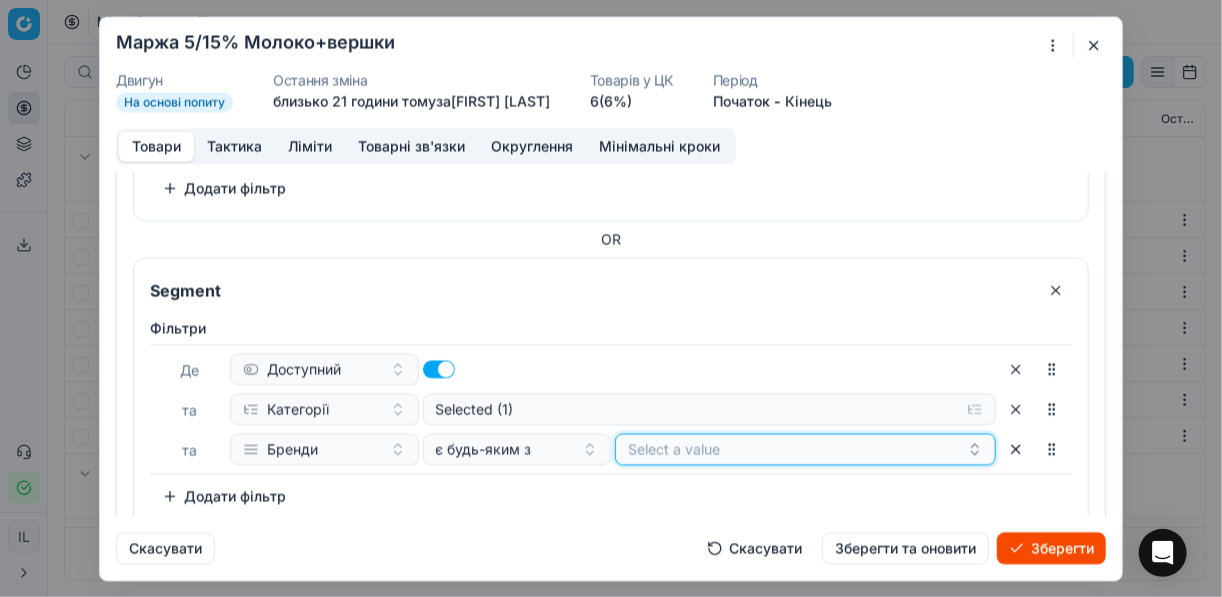 click on "Select a value" at bounding box center (805, 449) 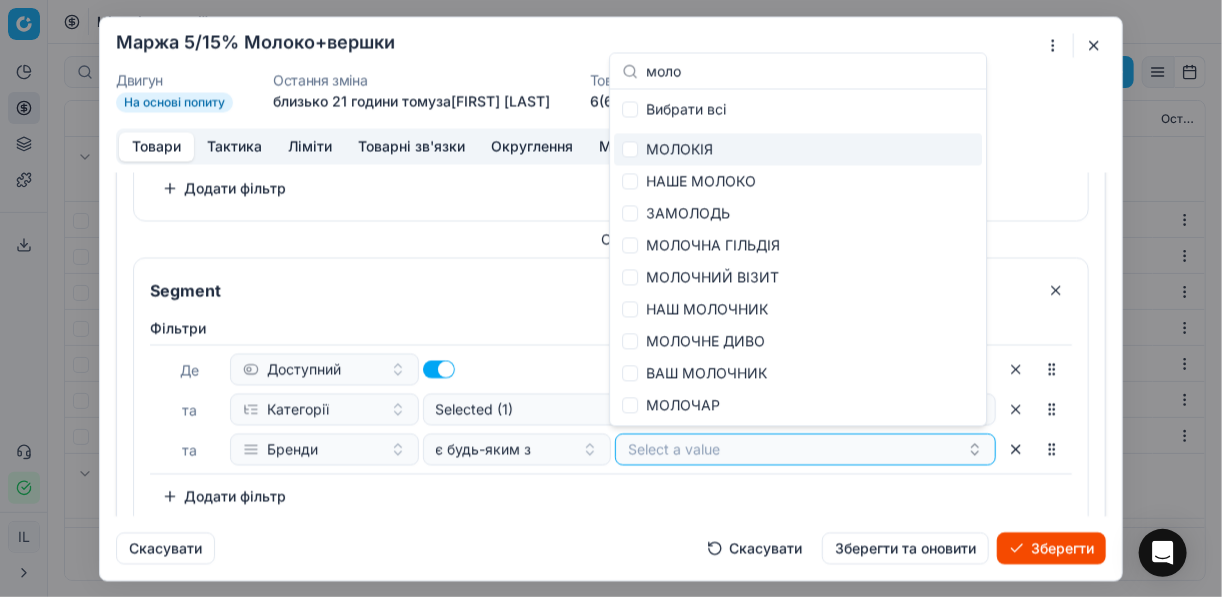 type on "моло" 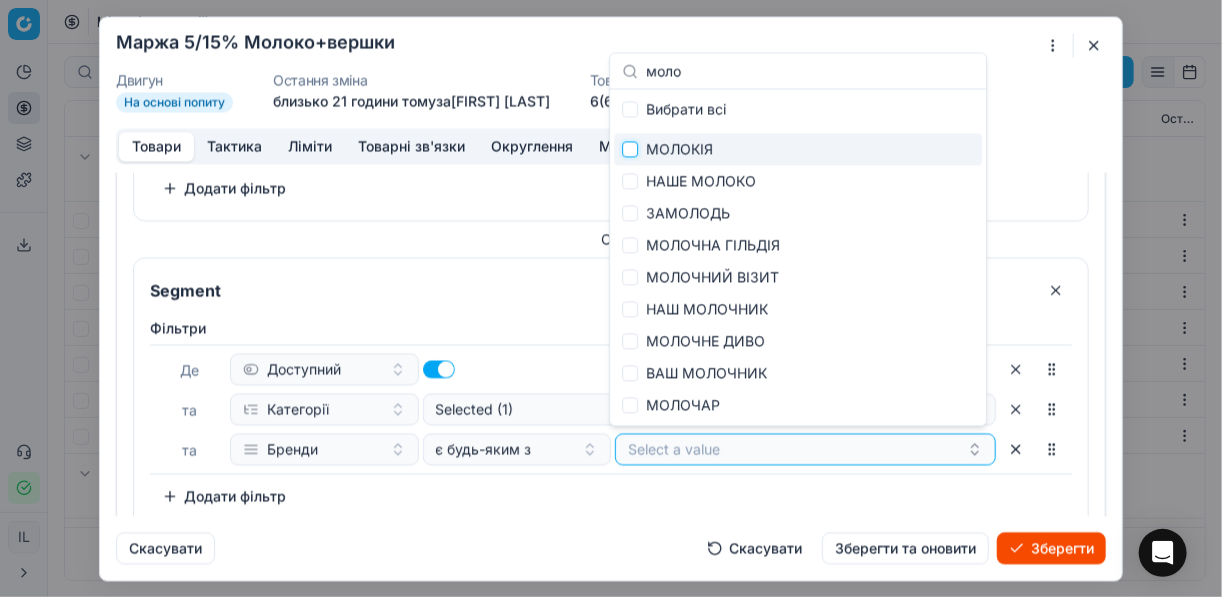 click at bounding box center (630, 149) 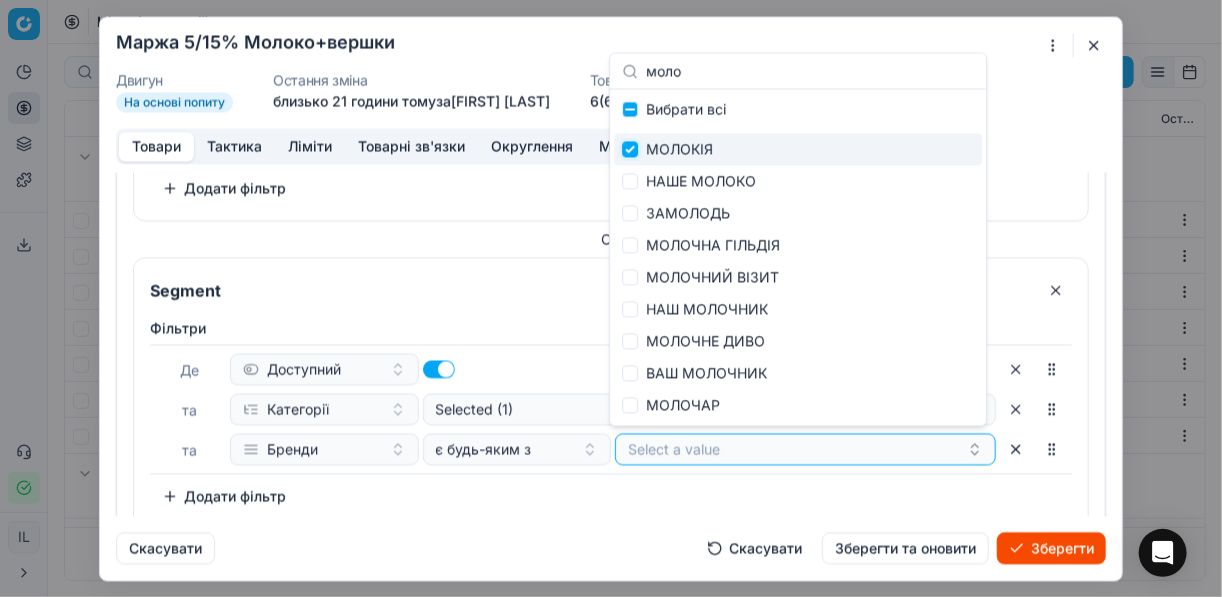 checkbox on "true" 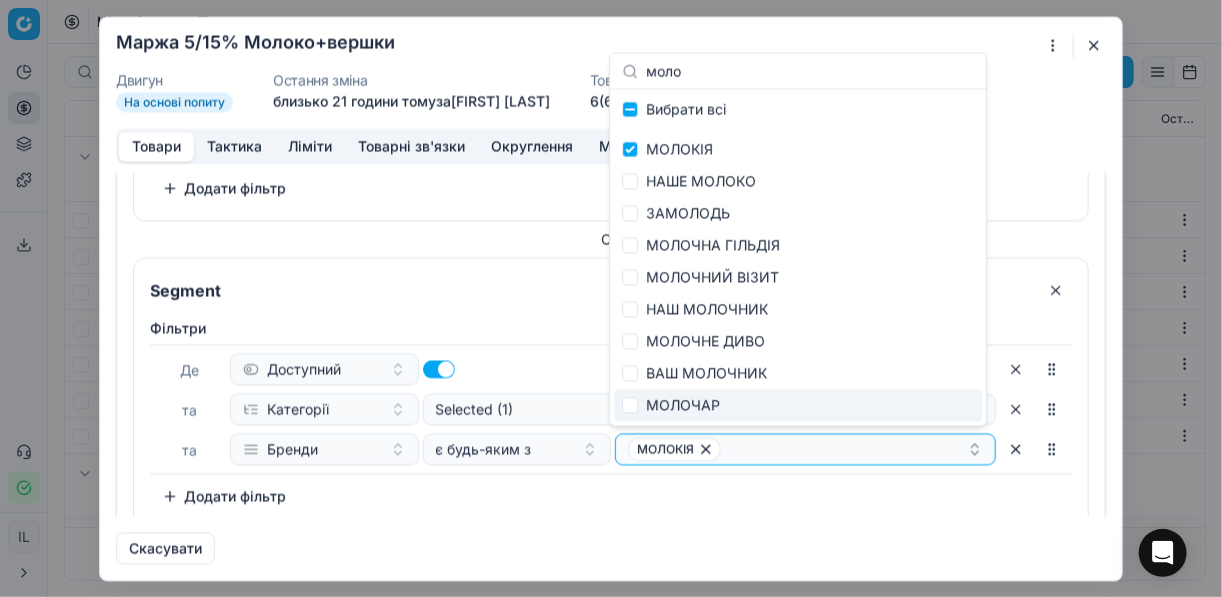 click on "Фiльтри Де Доступний та Категорії Selected (1) та Бренди є будь-яким з МОЛОКІЯ
To pick up a sortable item, press space or enter.
While dragging, use the up and down keys to move the item.
Press space or enter again to drop the item in its new position, or press escape to cancel.
Додати фільтр" at bounding box center (611, 415) 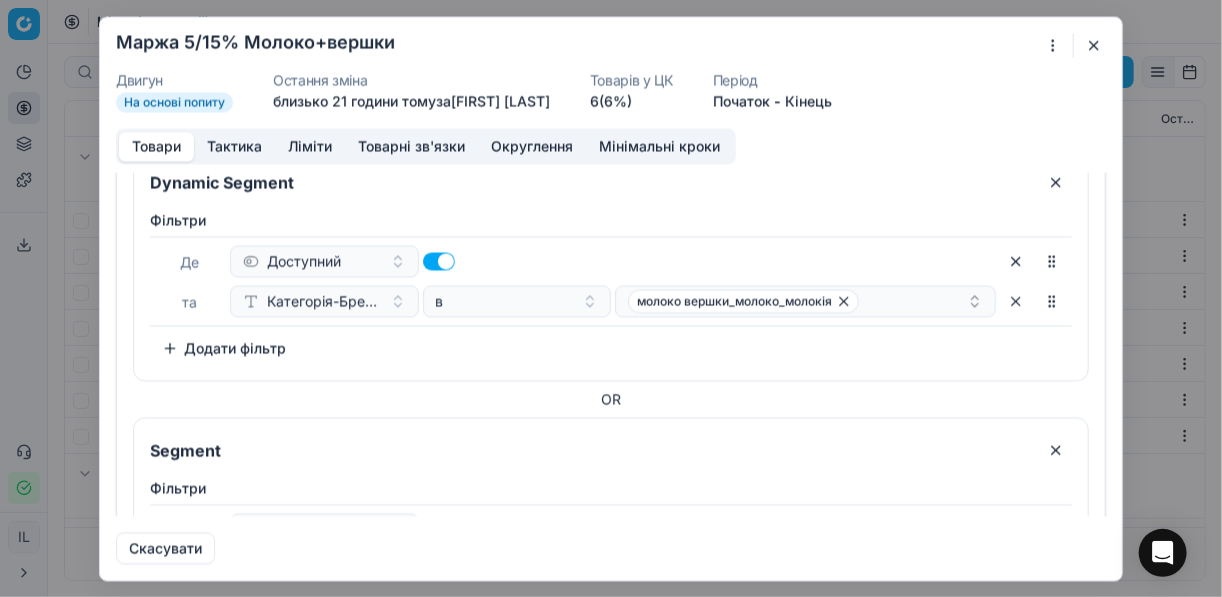 scroll, scrollTop: 0, scrollLeft: 0, axis: both 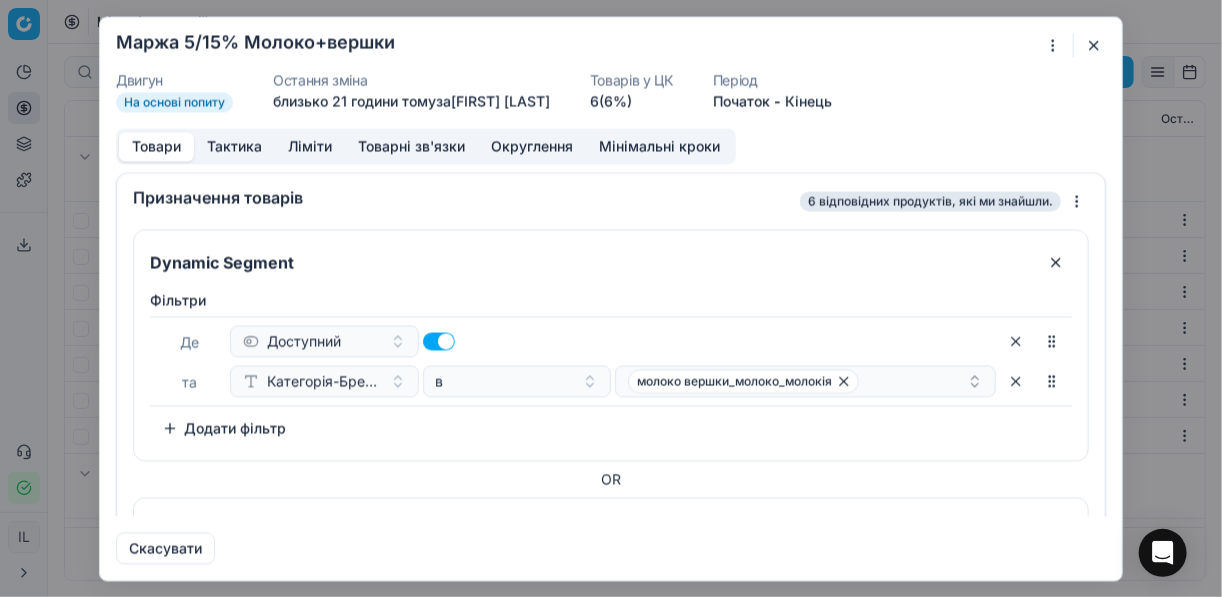click at bounding box center [1056, 262] 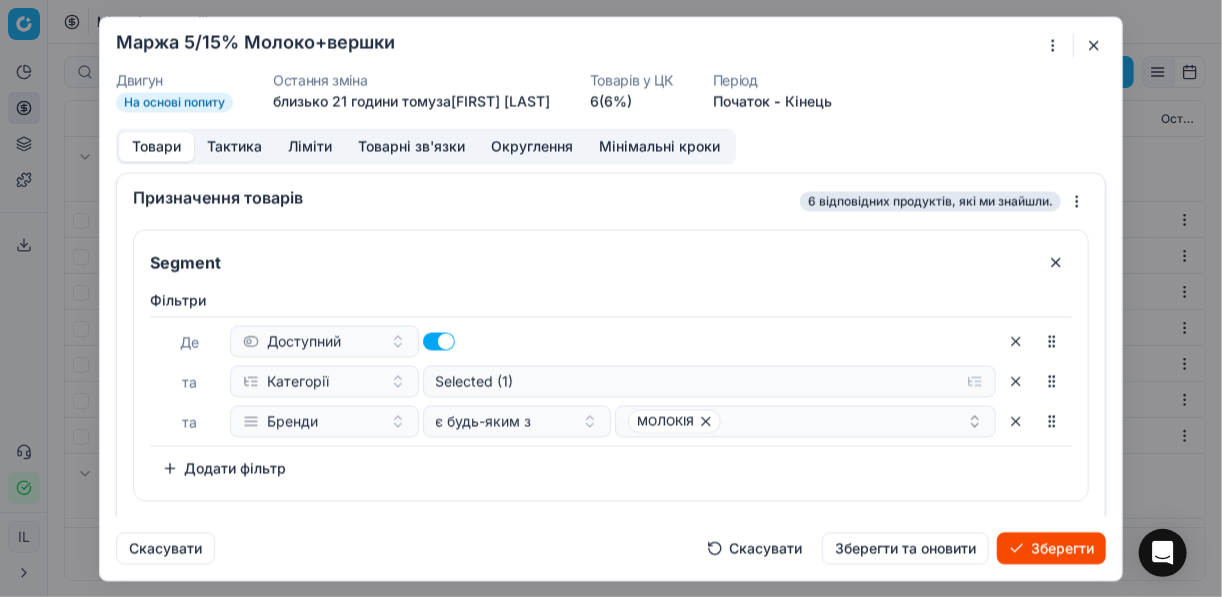 scroll, scrollTop: 38, scrollLeft: 0, axis: vertical 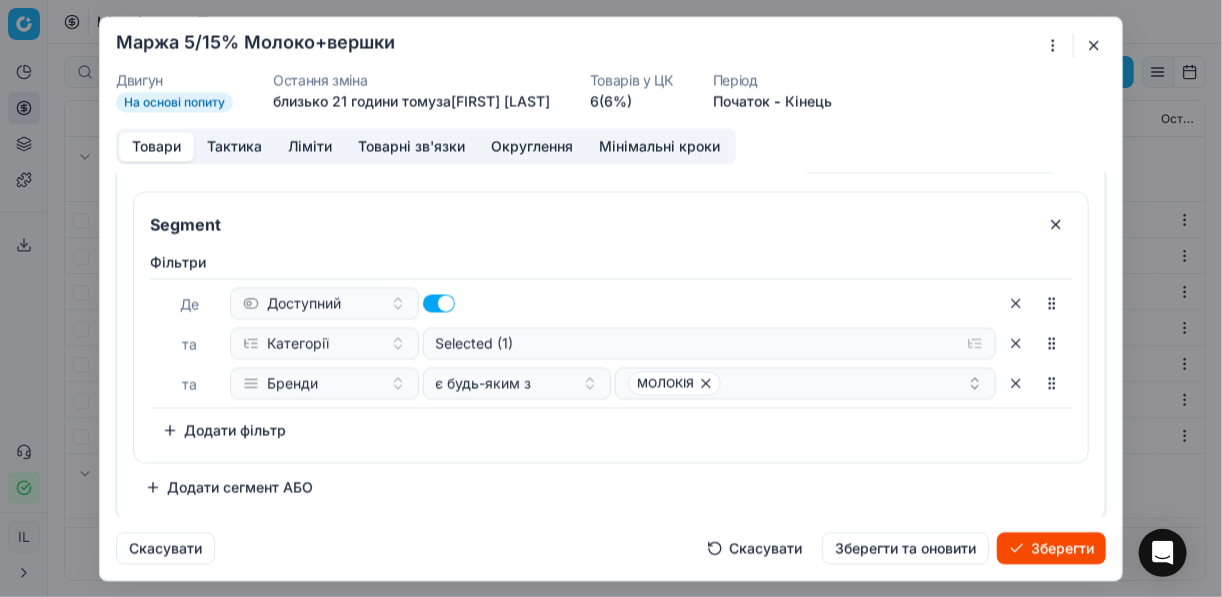 click on "Зберегти" at bounding box center (1051, 548) 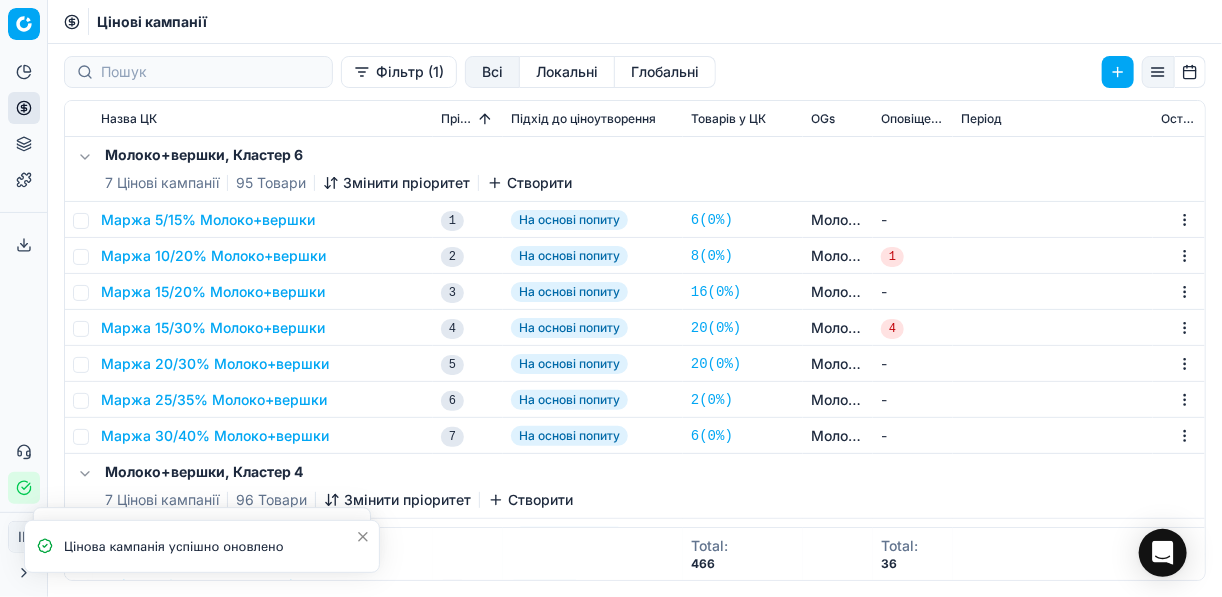 click on "Маржа 10/20% Молоко+вершки" at bounding box center [213, 256] 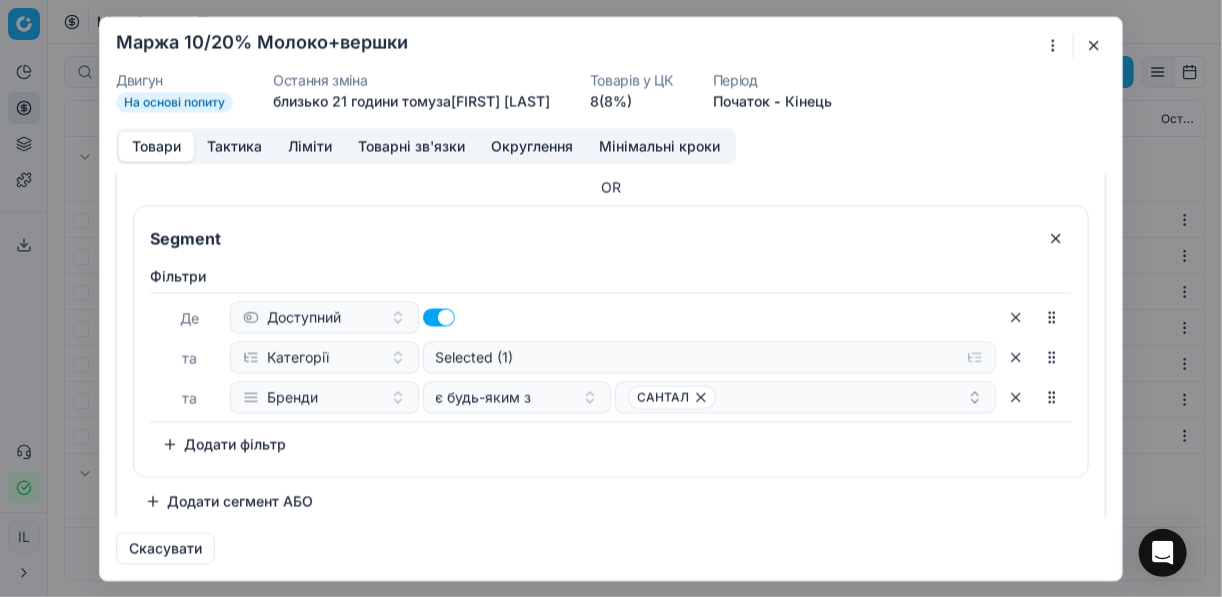 scroll, scrollTop: 651, scrollLeft: 0, axis: vertical 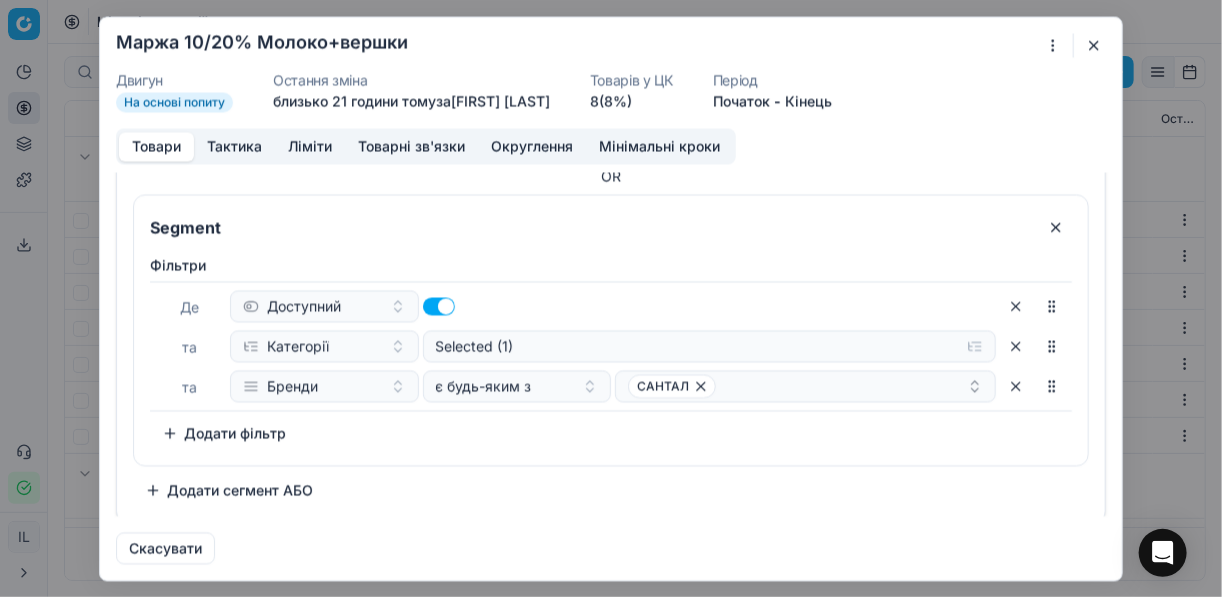 click at bounding box center [1094, 45] 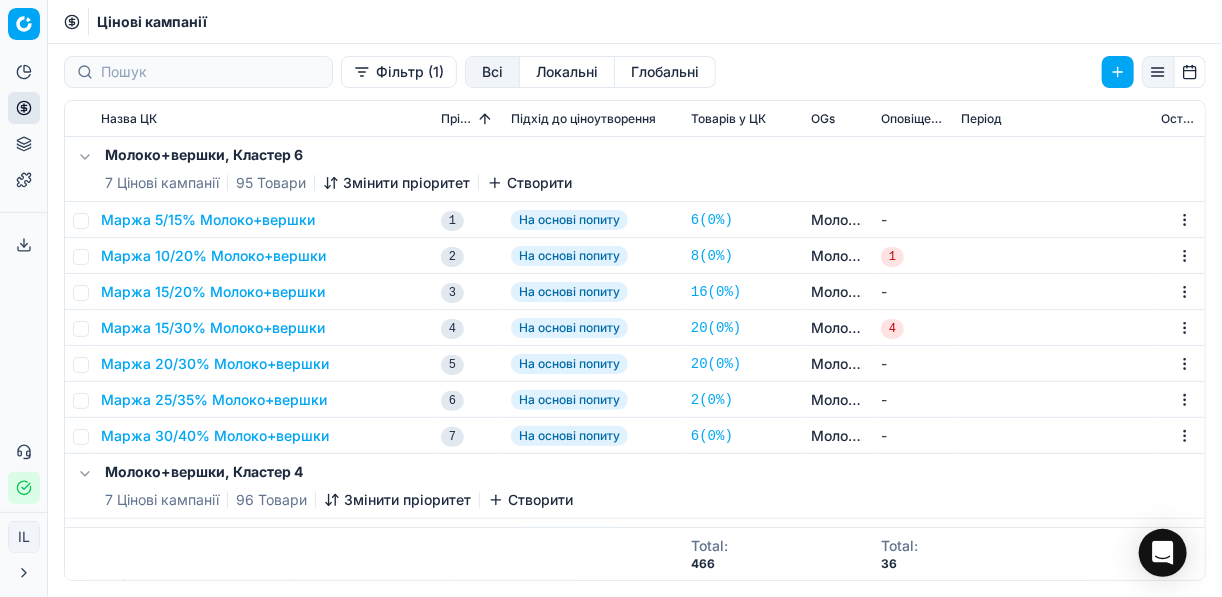 click on "Маржа 15/20% Молоко+вершки" at bounding box center [213, 292] 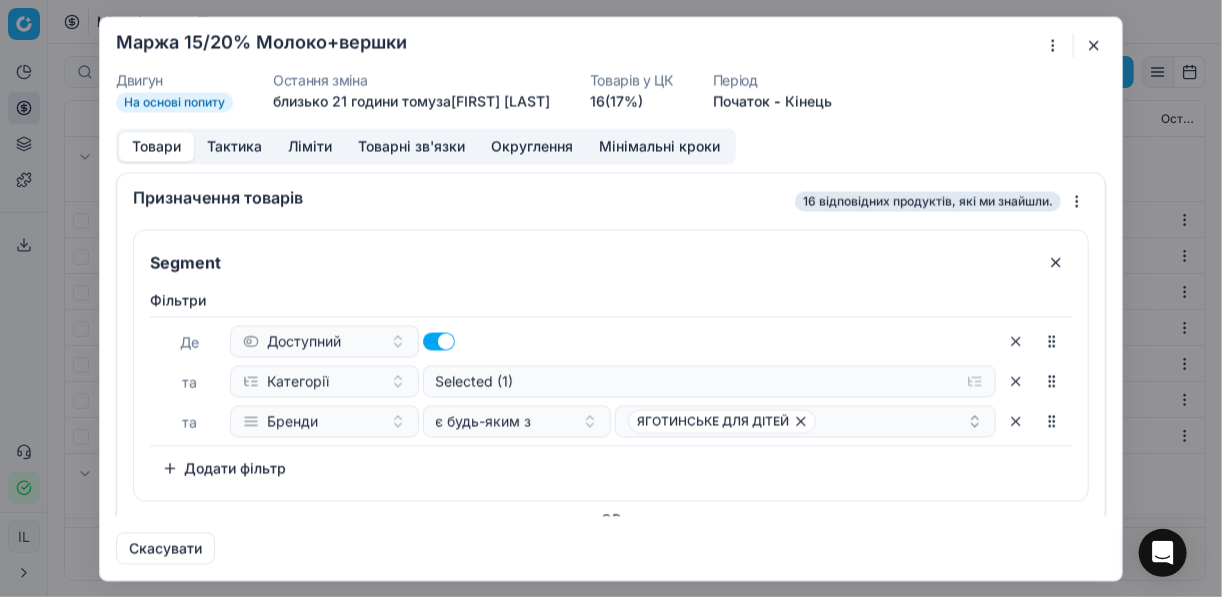 click on "Ми зберігаємо налаштування ЦК. Будь ласка, зачекайте, це може зайняти декілька хвилин Маржа 15/20% Молоко+вершки Двигун На основі попиту Остання зміна близько 21 години тому за [FIRST] [LAST] Товарів у ЦК 16 (17%) Період Початок - Кінець Товари Тактика Ліміти Товарні зв'язки Округлення Мінімальні кроки Призначення товарів 16 відповідних продуктів, які ми знайшли. Segment Фiльтри Де Доступний та Категорії Selected (1) та Бренди є будь-яким з ЯГОТИНСЬКЕ ДЛЯ ДІТЕЙ Додати фільтр OR Segment Фiльтри Де Доступний та Категорії Selected (1) та Бренди є будь-яким з БУРЬОНКА ЯГОТИНСЬКЕ ДЛЯ ДІТЕЙ + 4" at bounding box center (611, 298) 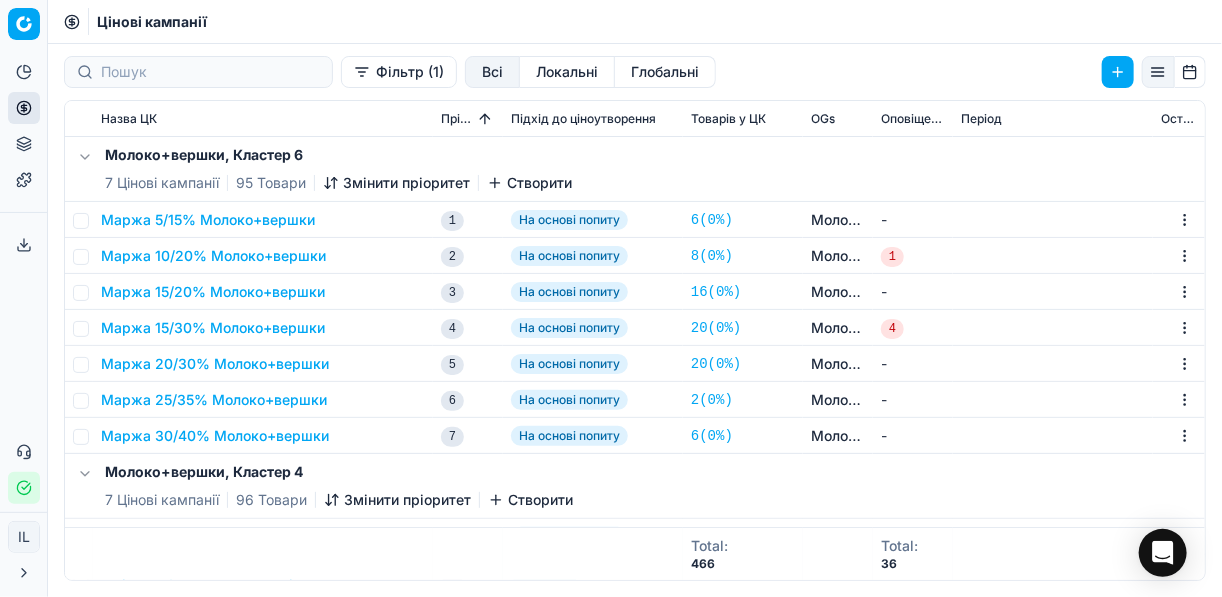 click on "Маржа 15/30% Молоко+вершки" at bounding box center (213, 328) 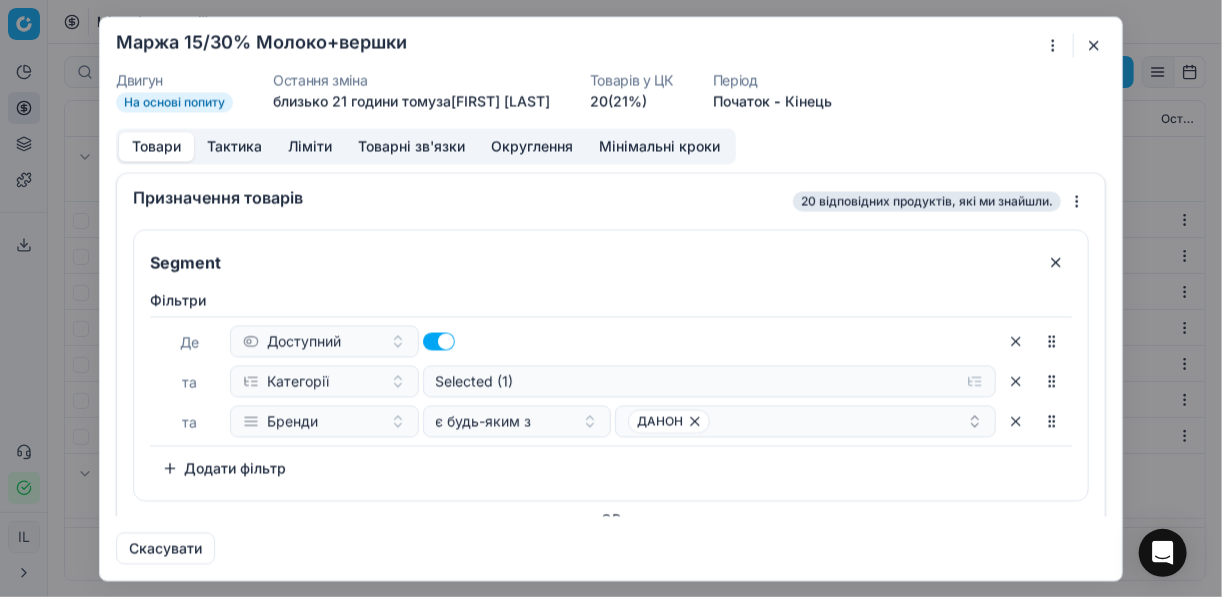 click at bounding box center (1094, 45) 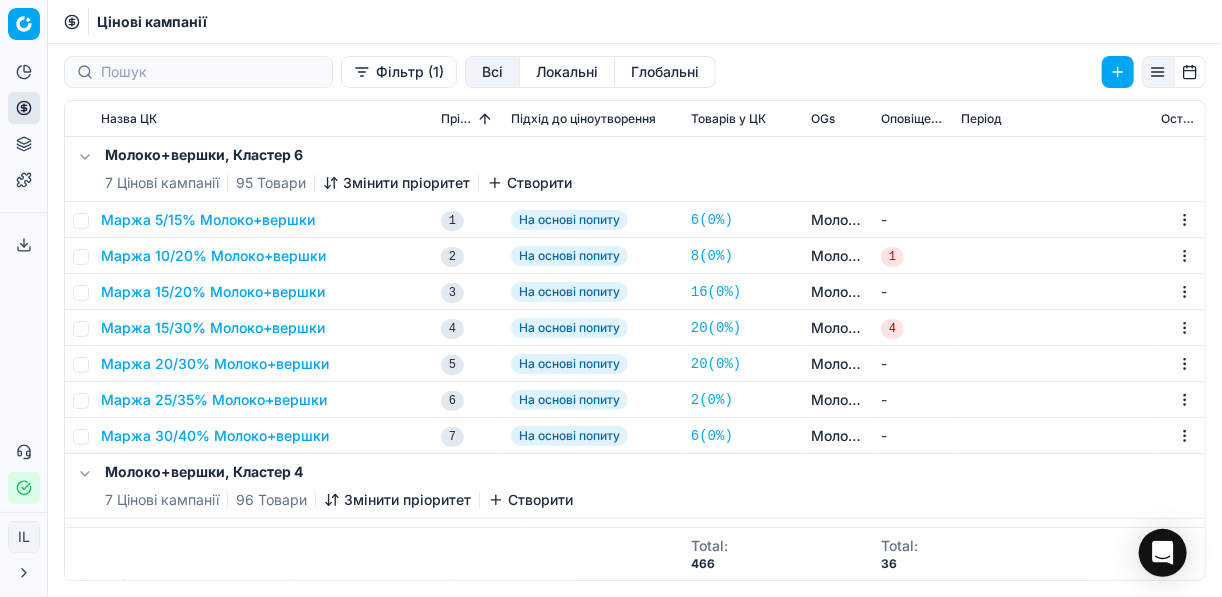 click on "Маржа  25/35% Молоко+вершки" at bounding box center (214, 400) 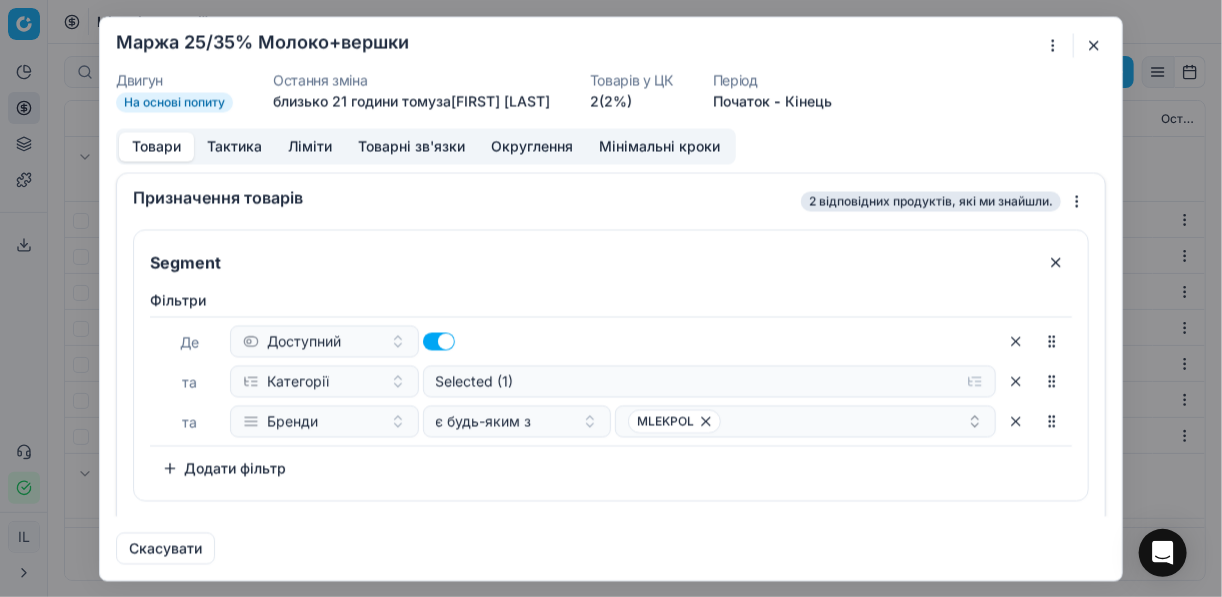 click at bounding box center (1094, 45) 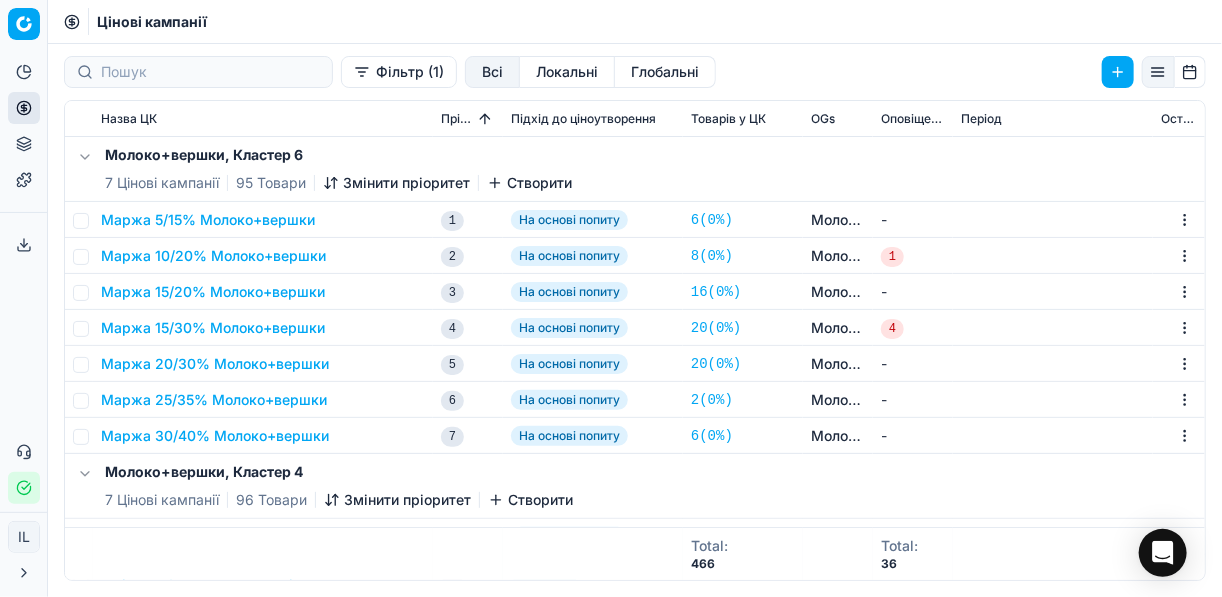 scroll, scrollTop: 240, scrollLeft: 0, axis: vertical 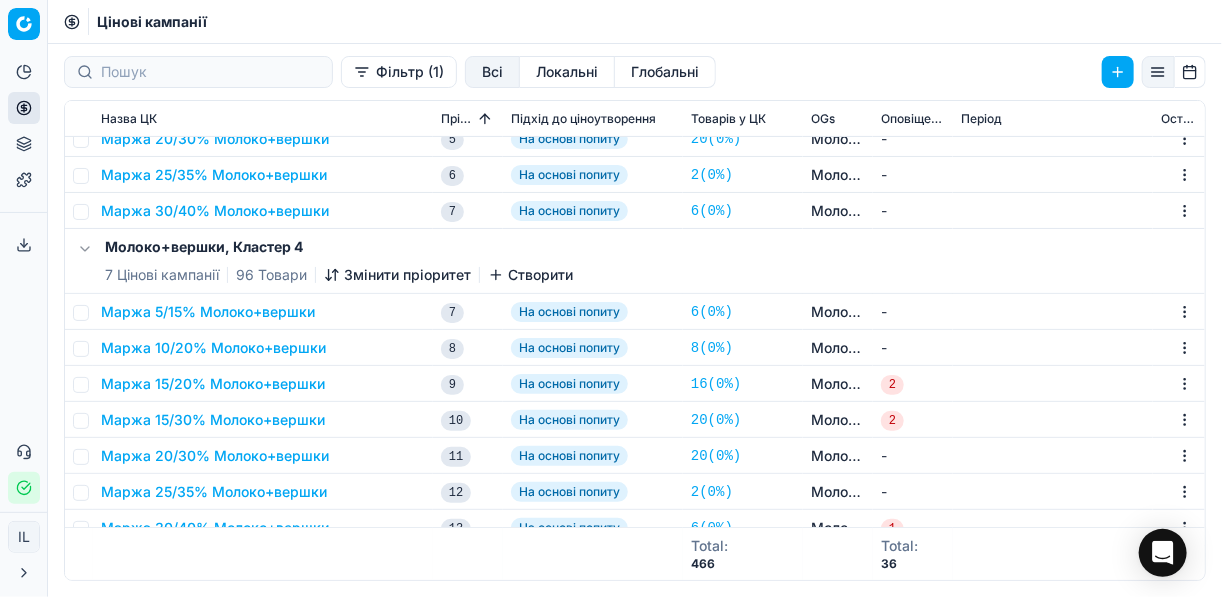 click on "Маржа 5/15% Молоко+вершки" at bounding box center [208, 312] 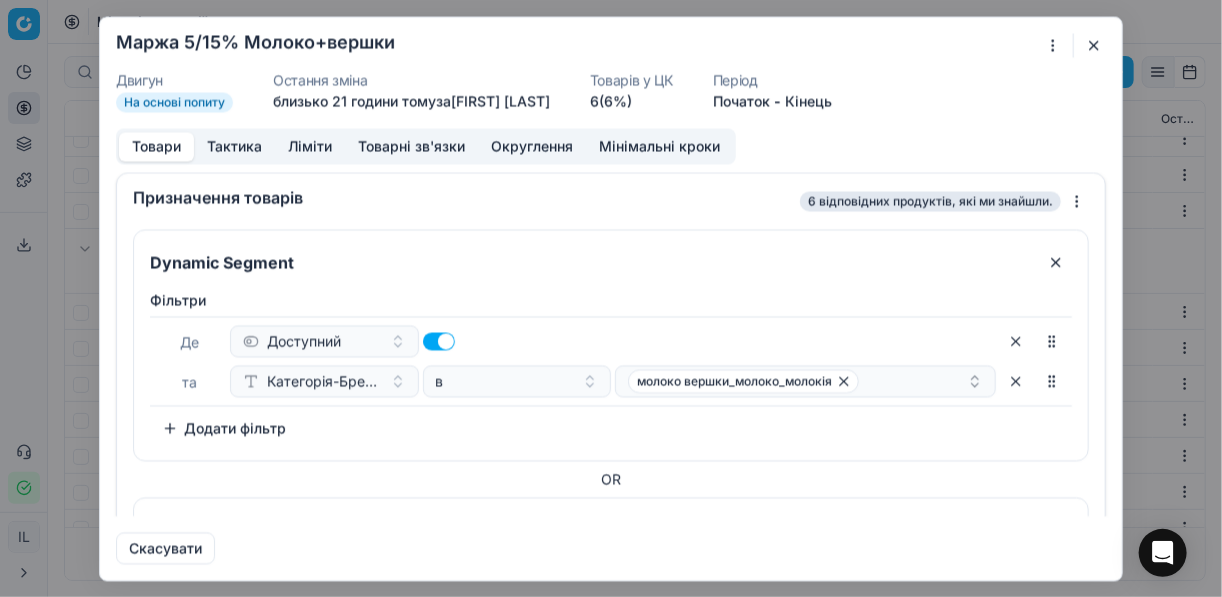 click on "Додати фільтр" at bounding box center (224, 428) 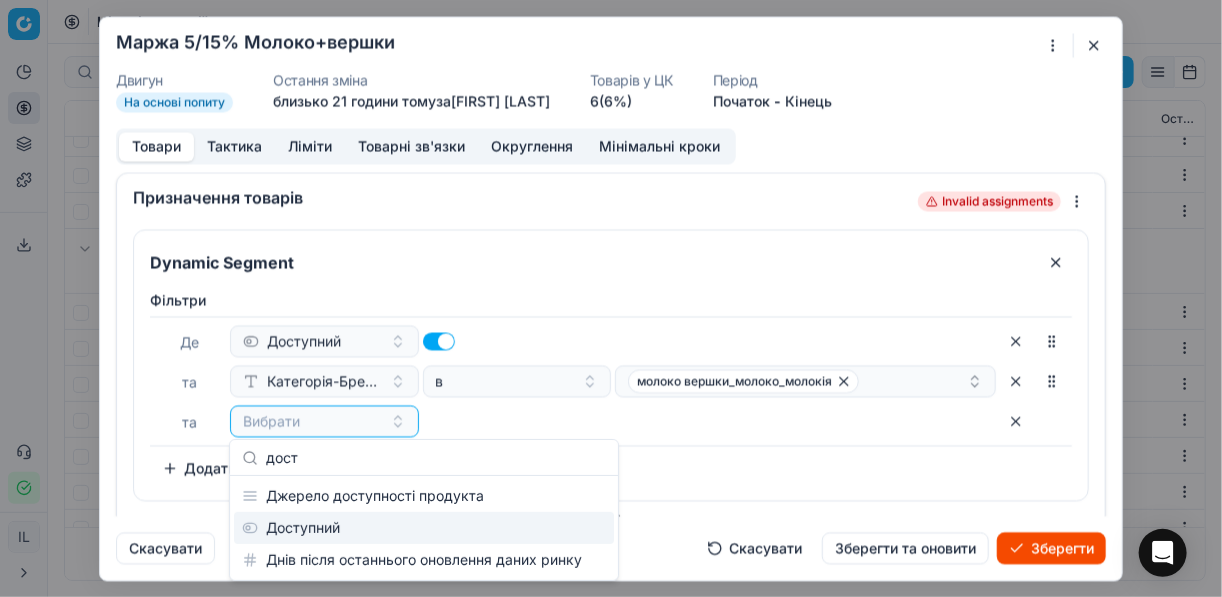 type on "дост" 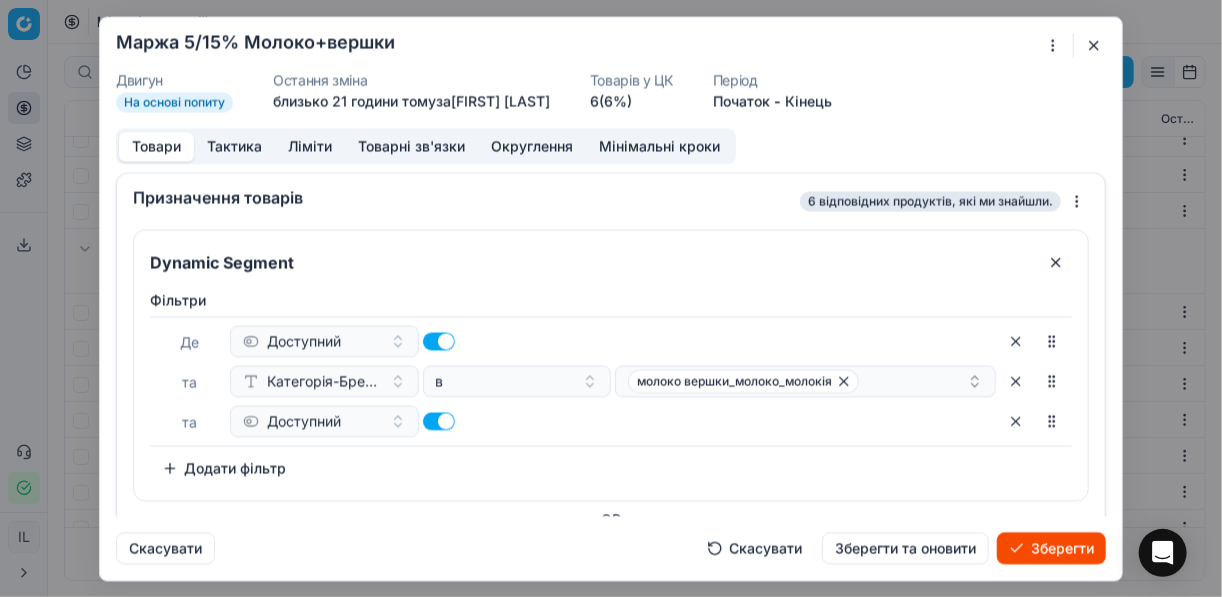 click at bounding box center (1016, 421) 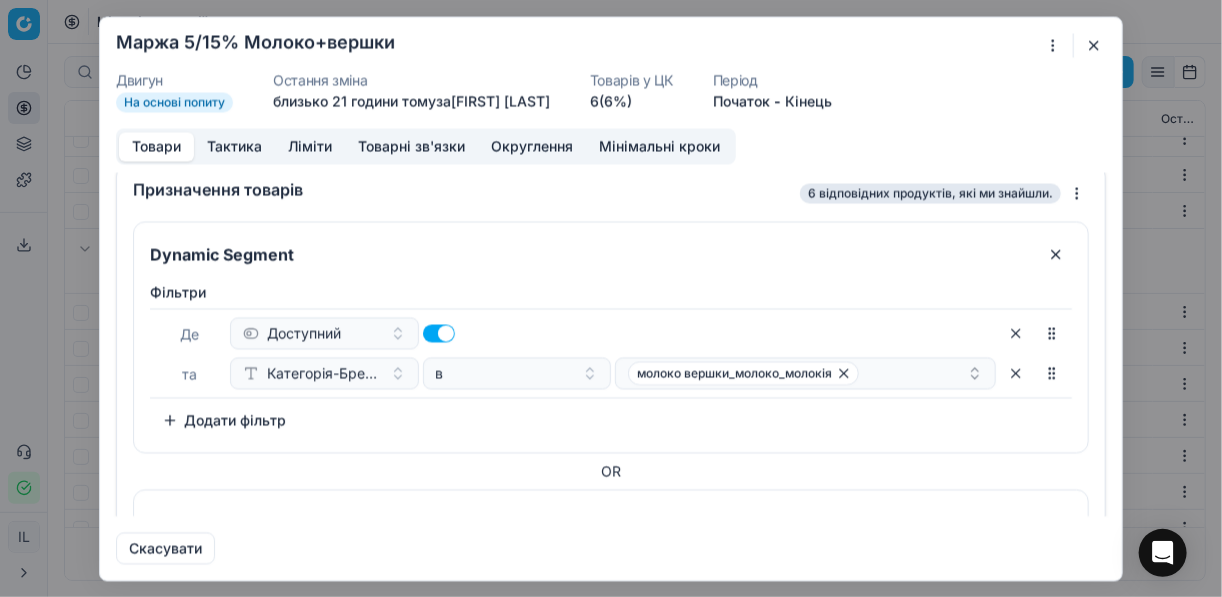 scroll, scrollTop: 0, scrollLeft: 0, axis: both 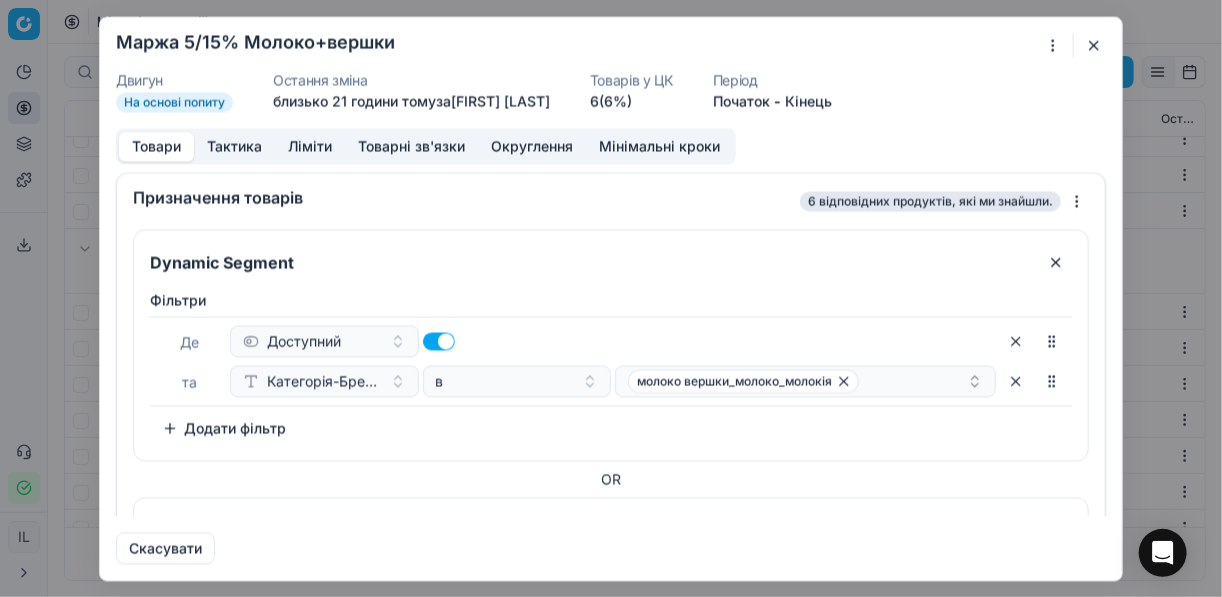 click at bounding box center (1056, 262) 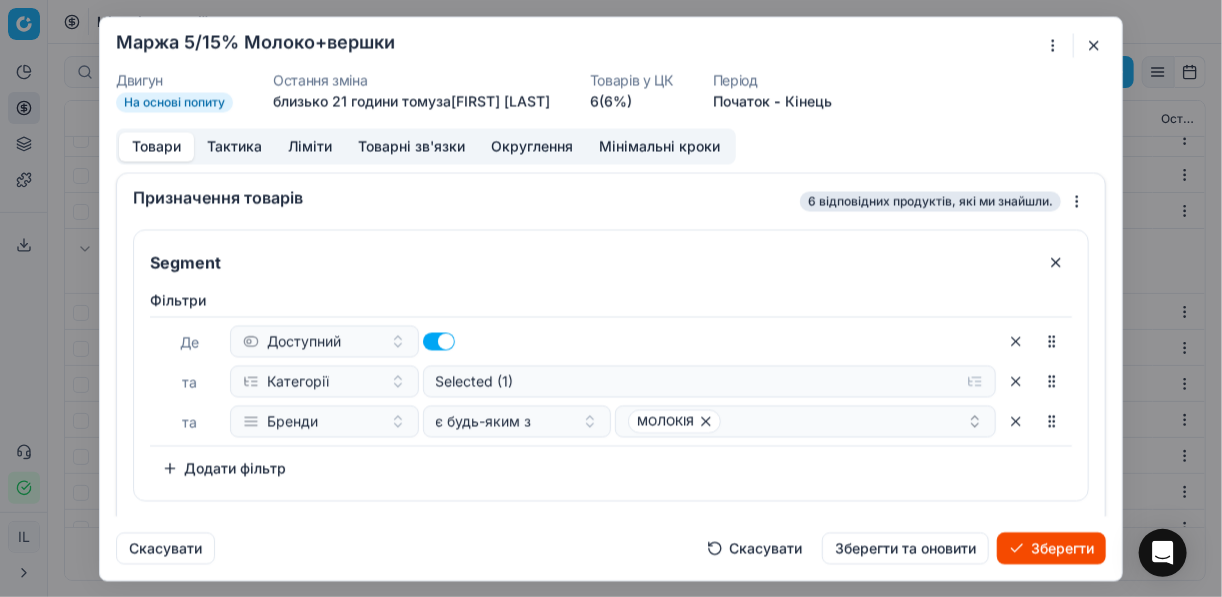 click on "Зберегти" at bounding box center [1051, 548] 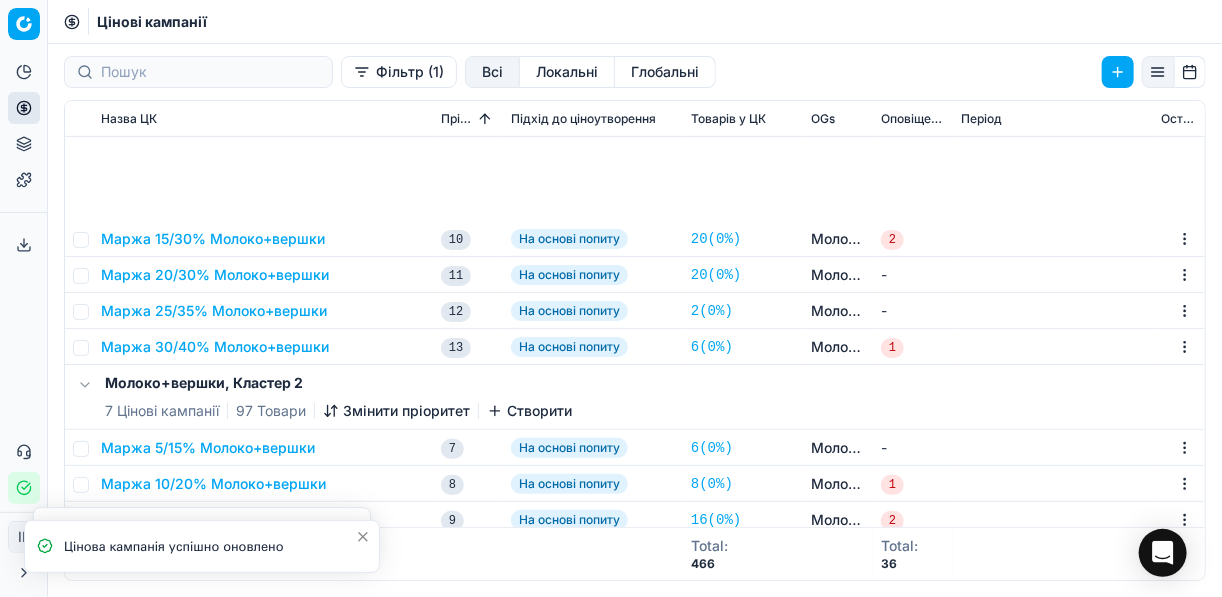 scroll, scrollTop: 640, scrollLeft: 0, axis: vertical 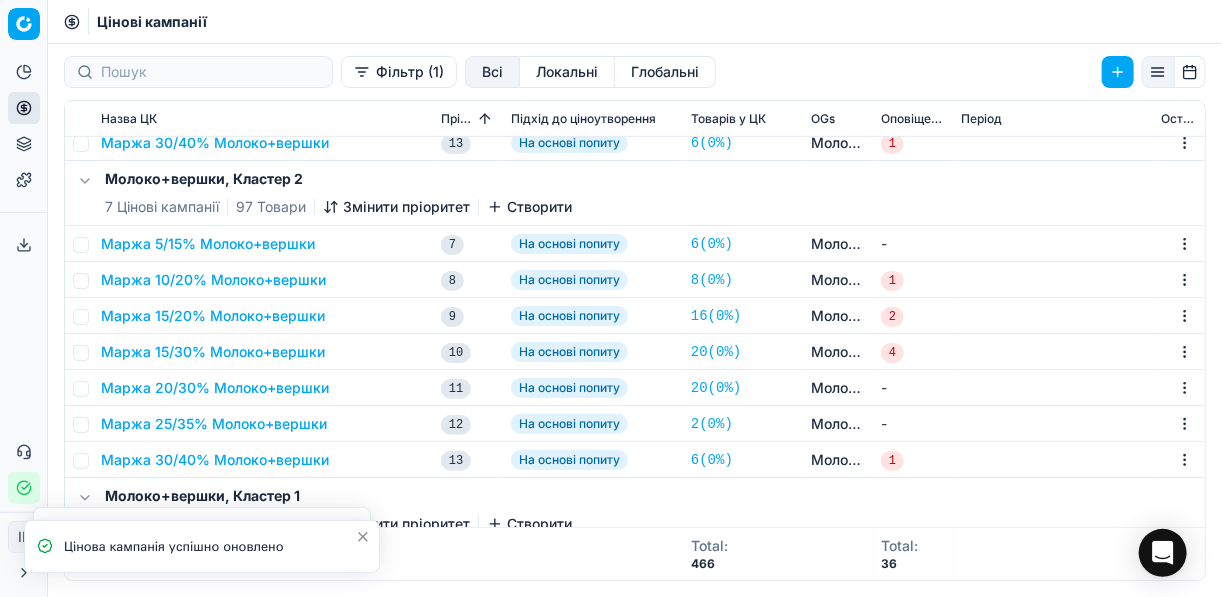 click on "Маржа 5/15% Молоко+вершки" at bounding box center (208, 244) 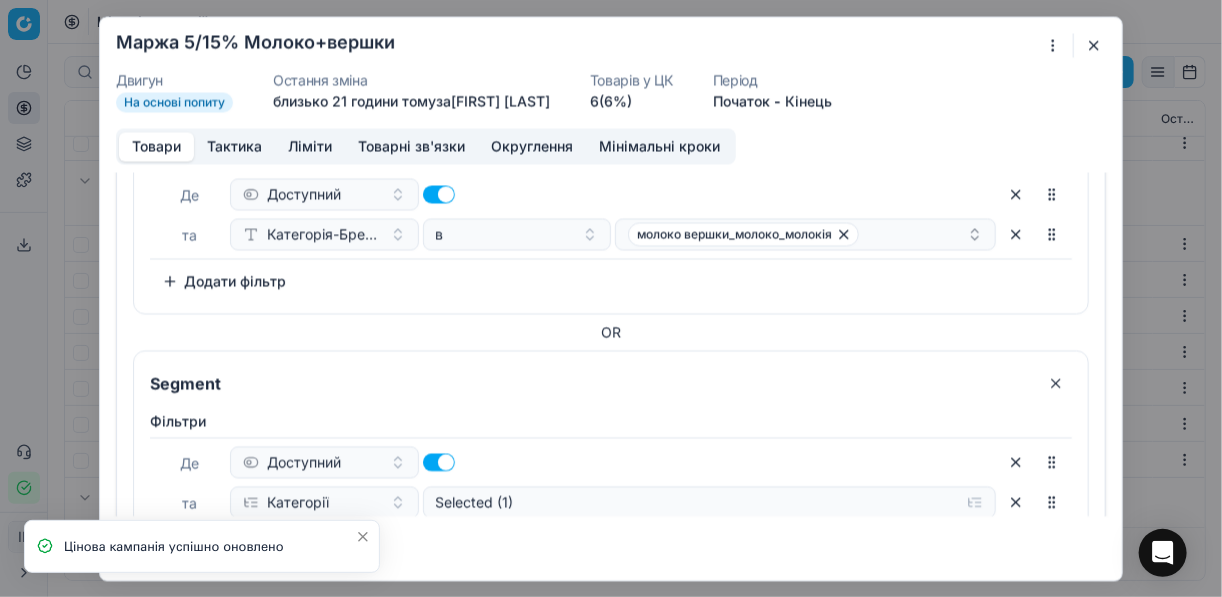 scroll, scrollTop: 144, scrollLeft: 0, axis: vertical 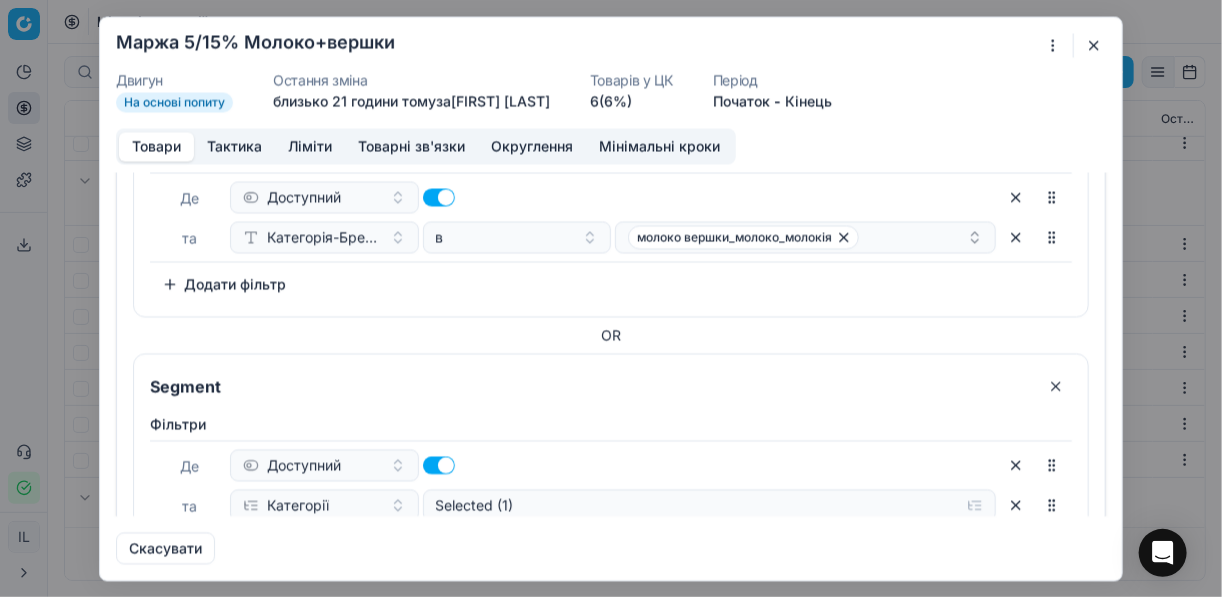 click at bounding box center (1016, 197) 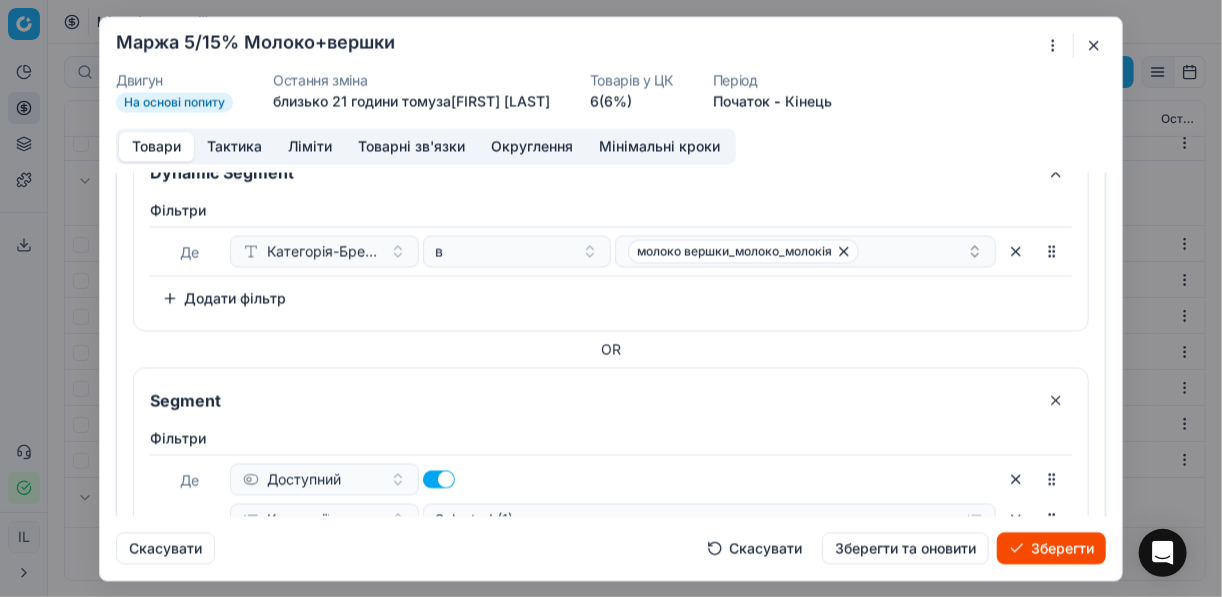 scroll, scrollTop: 64, scrollLeft: 0, axis: vertical 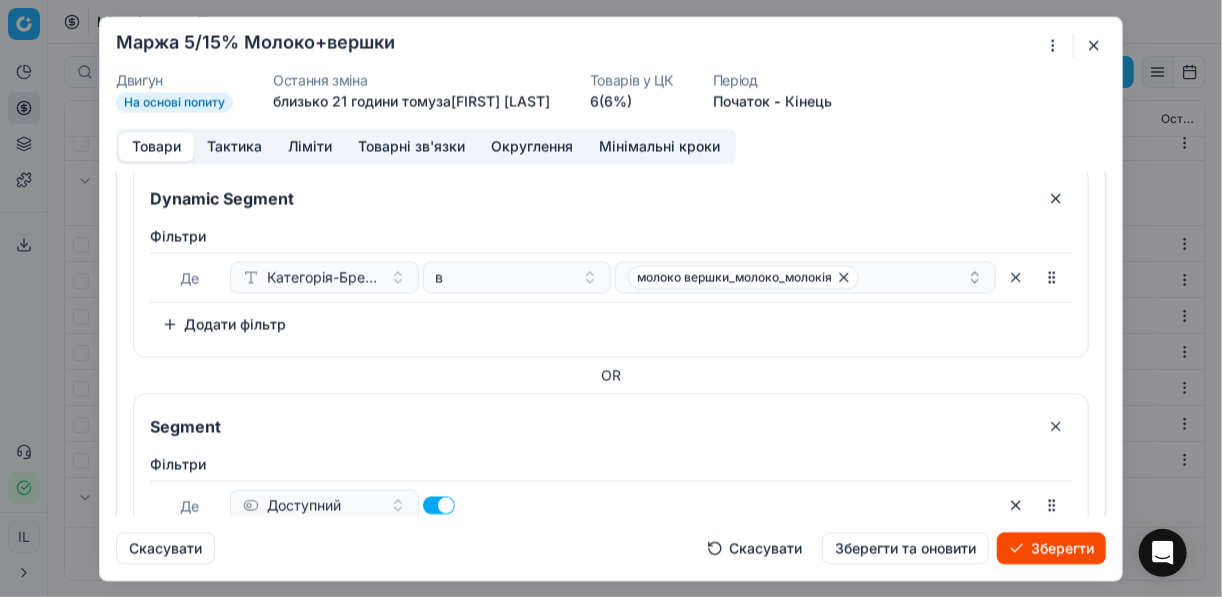 click at bounding box center [1056, 198] 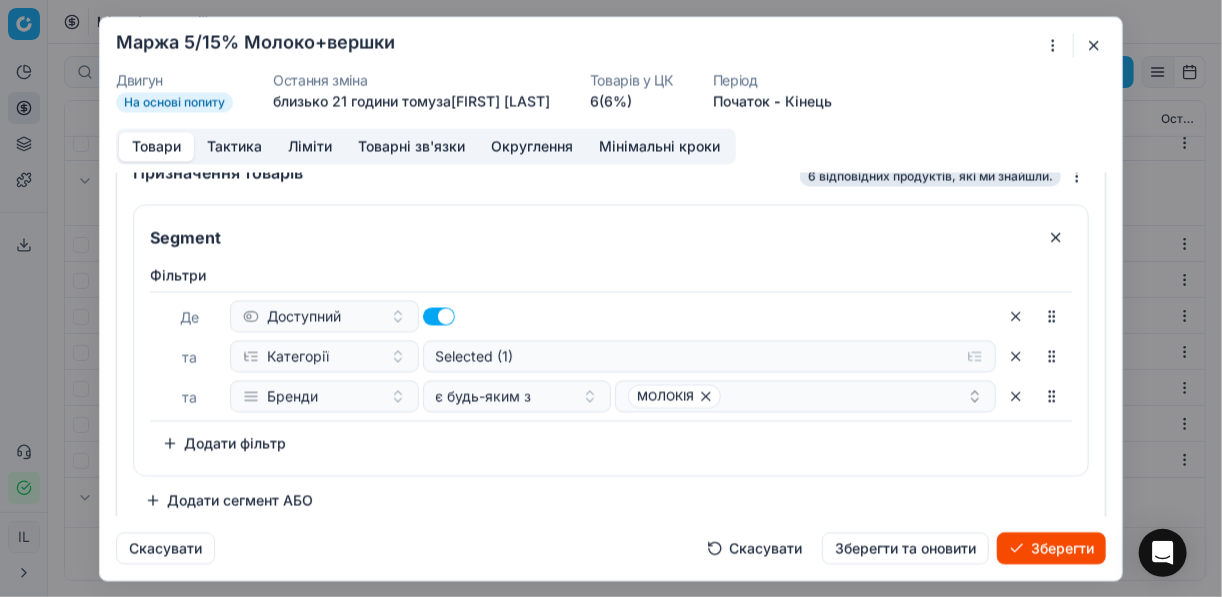 scroll, scrollTop: 38, scrollLeft: 0, axis: vertical 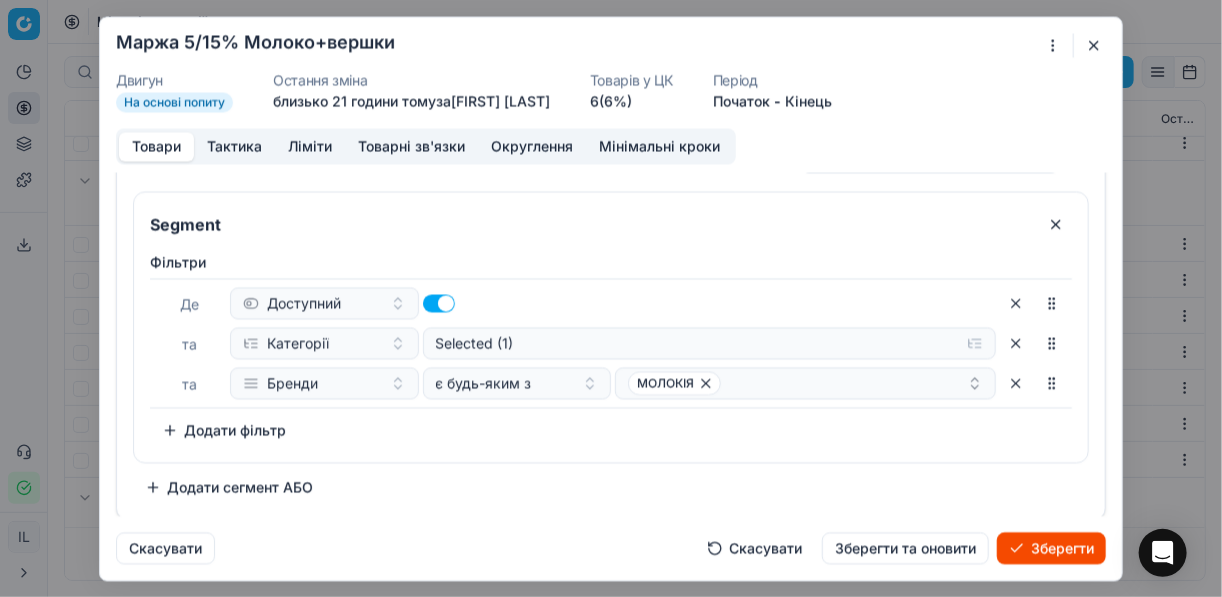 click on "Зберегти" at bounding box center (1051, 548) 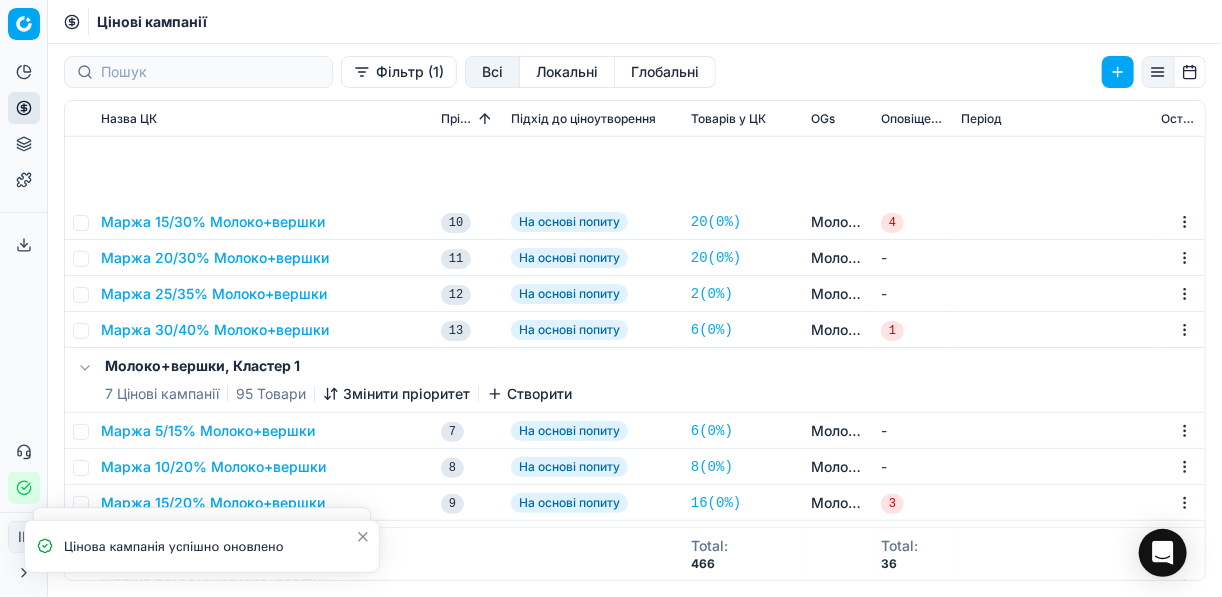 scroll, scrollTop: 960, scrollLeft: 0, axis: vertical 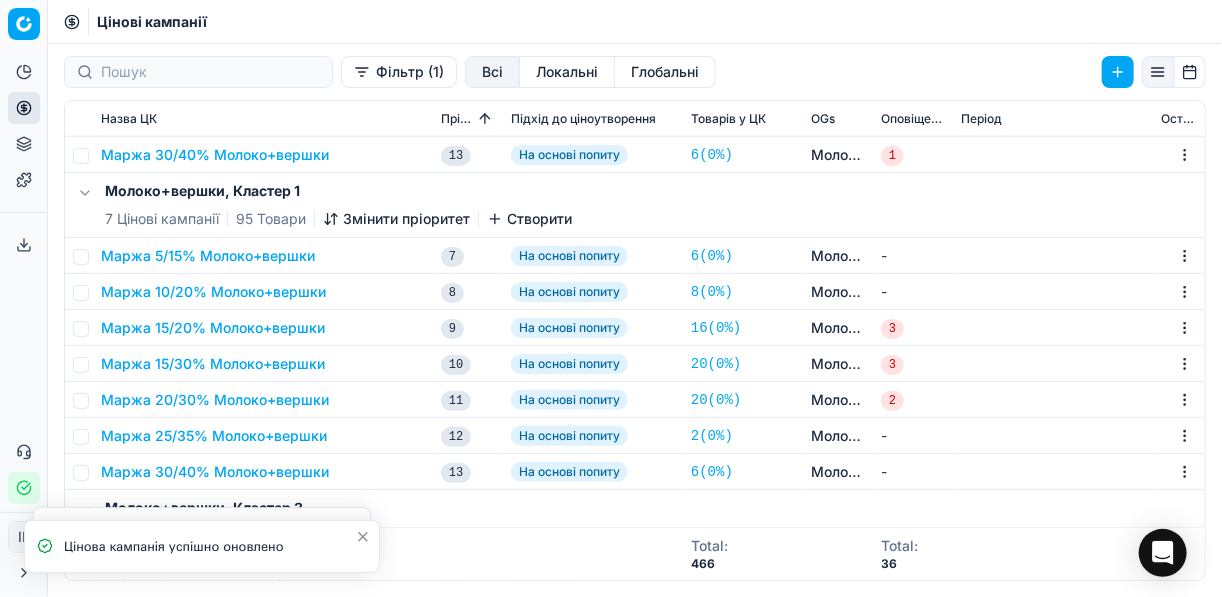 click on "Маржа 5/15% Молоко+вершки" at bounding box center [208, 256] 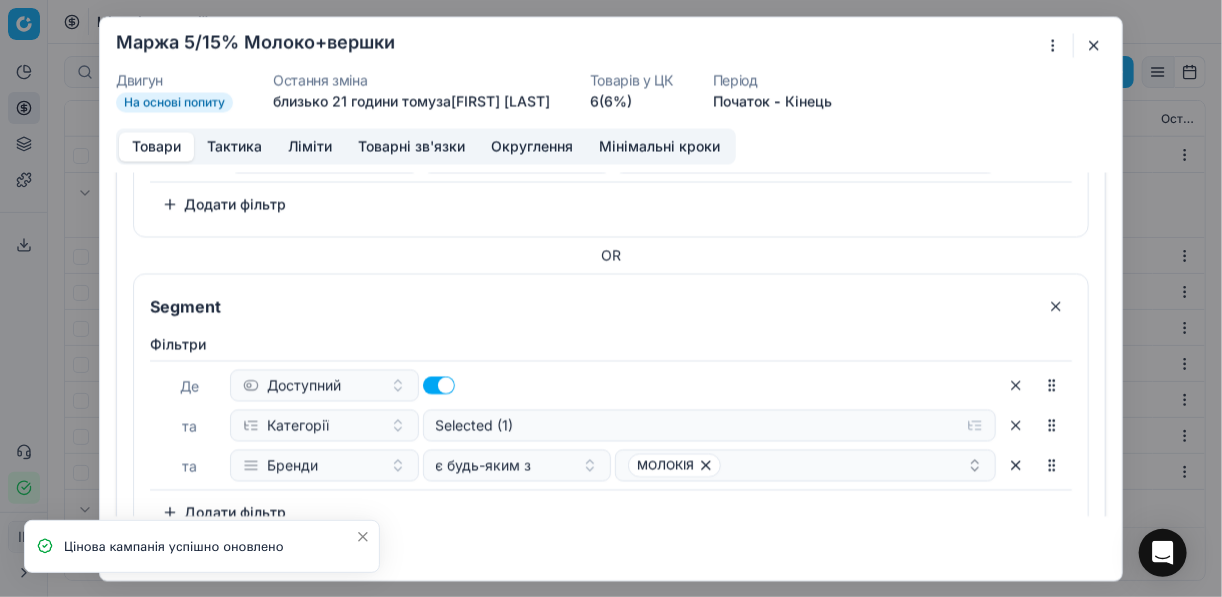 scroll, scrollTop: 144, scrollLeft: 0, axis: vertical 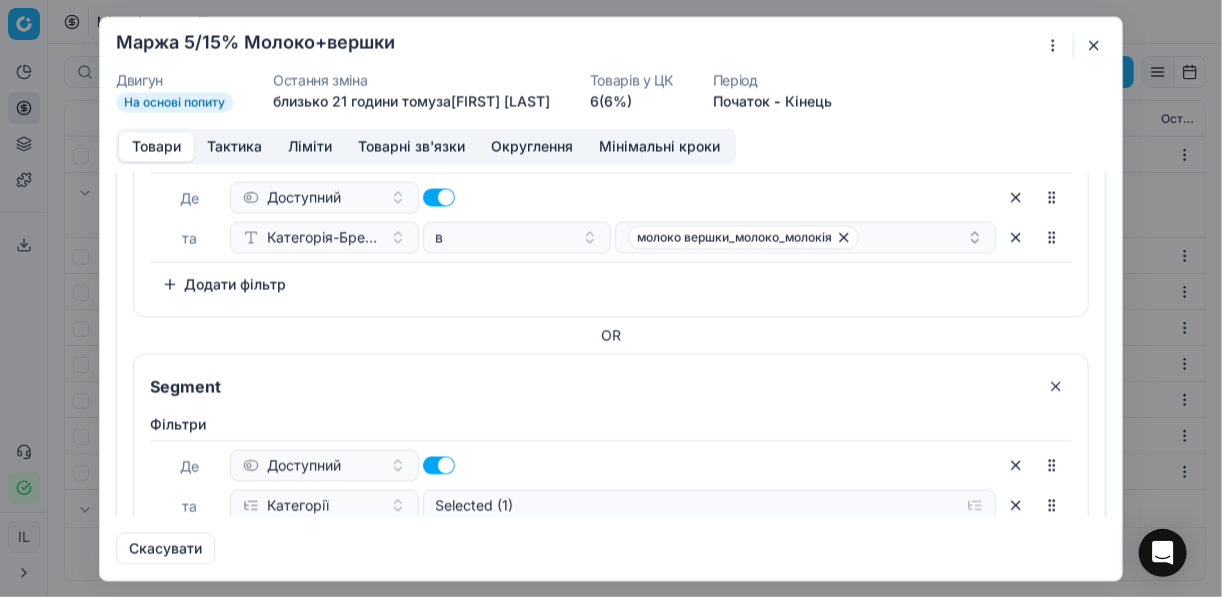 click at bounding box center (1016, 197) 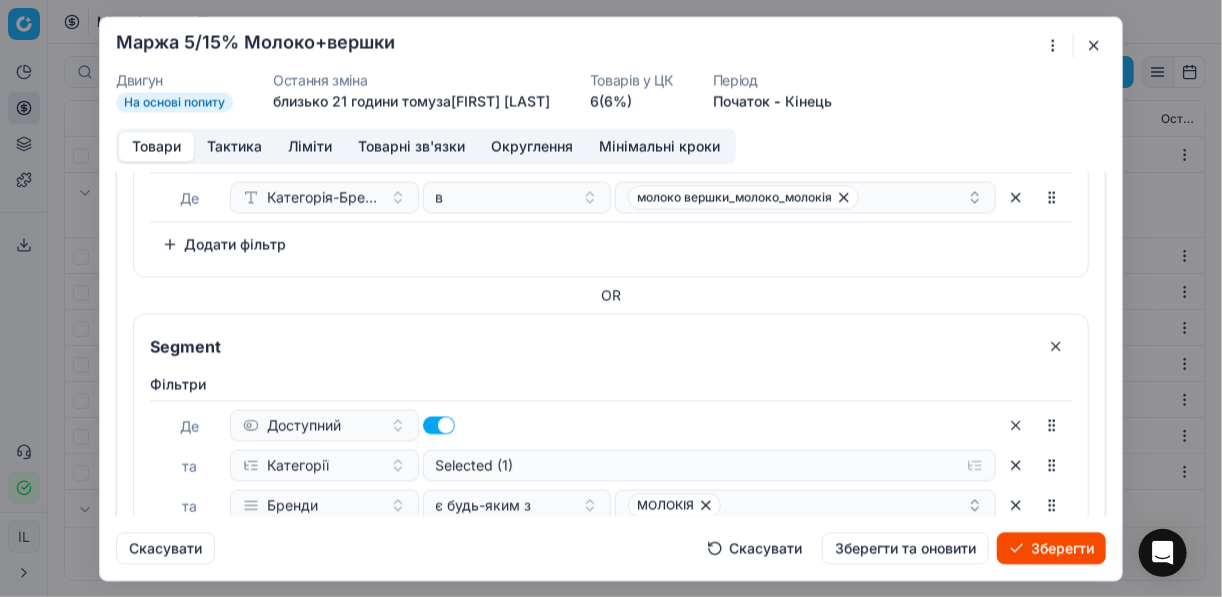 click at bounding box center (1016, 197) 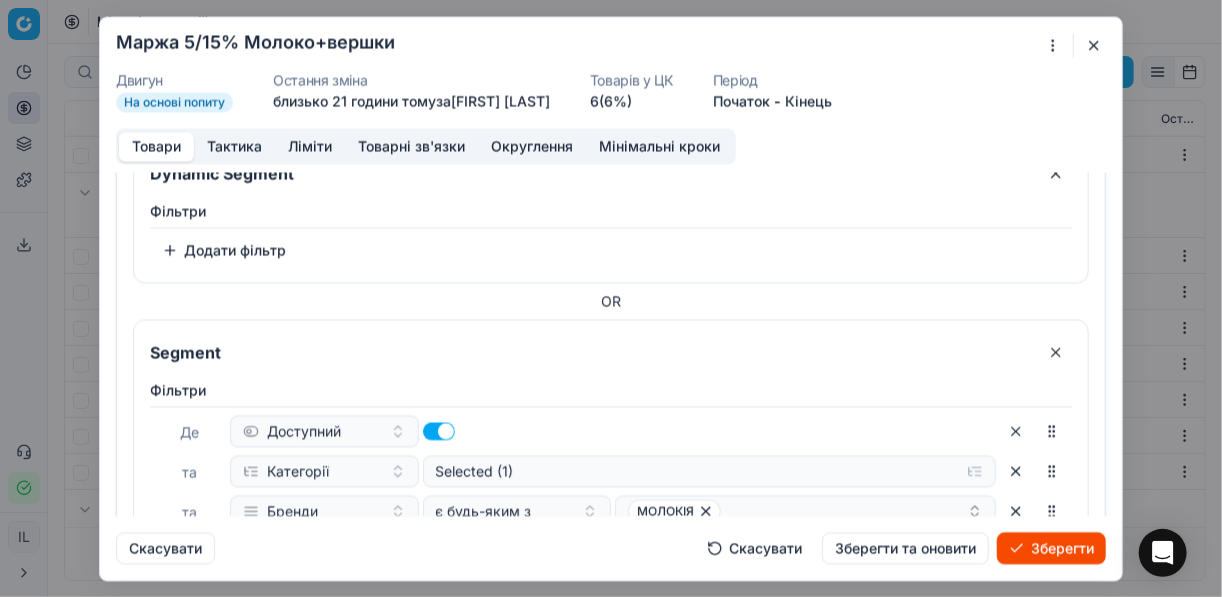 scroll, scrollTop: 9, scrollLeft: 0, axis: vertical 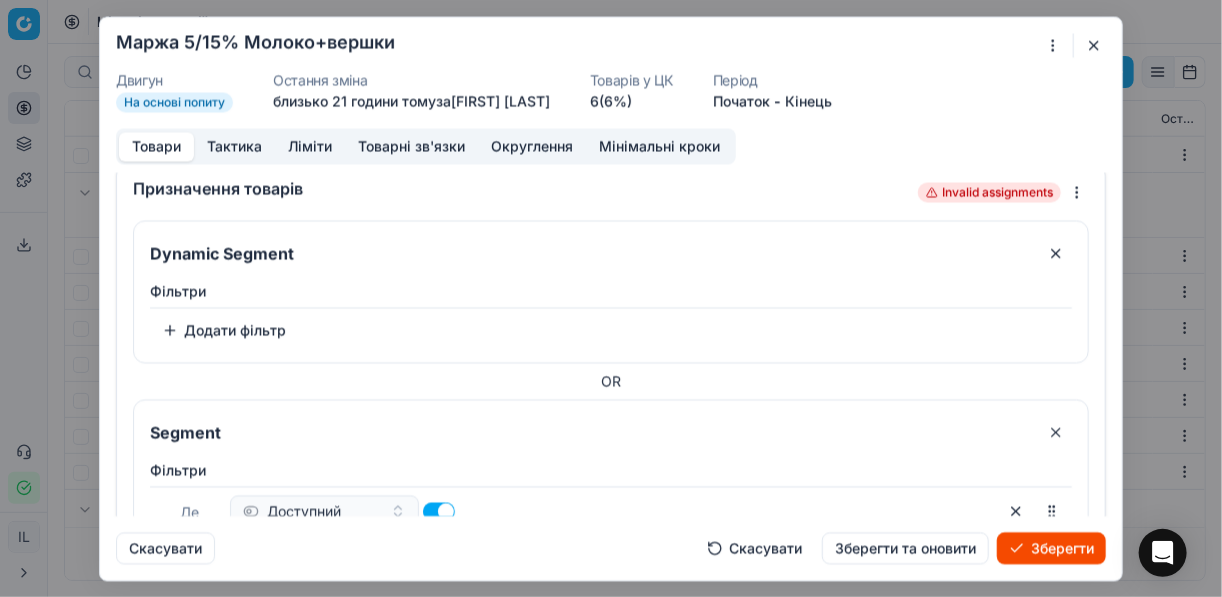 click at bounding box center (1056, 253) 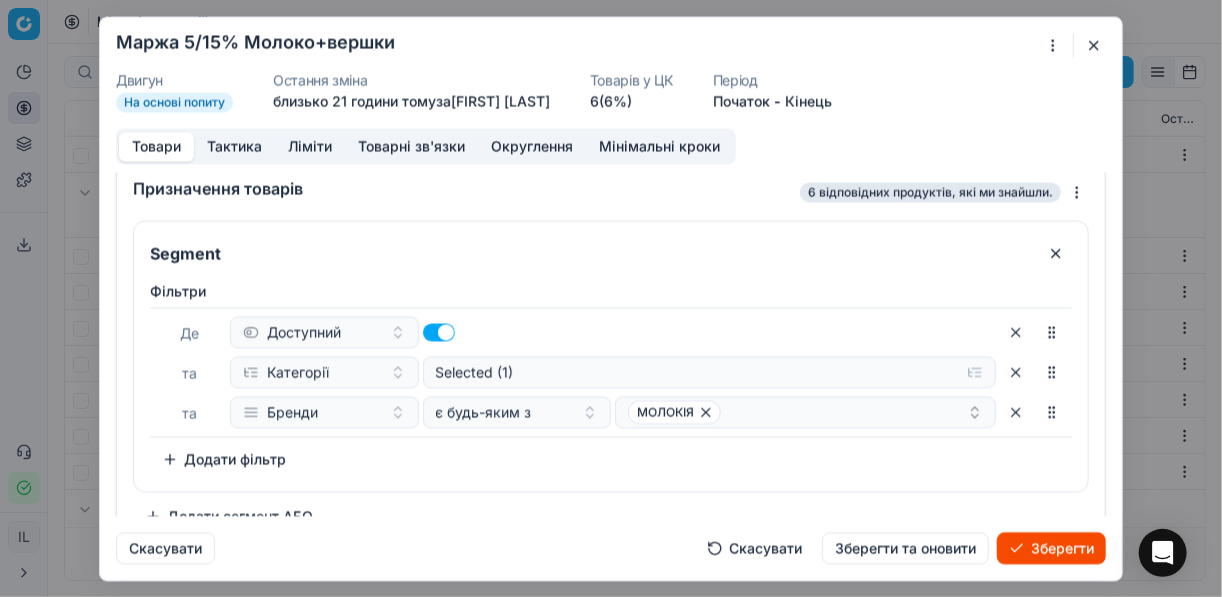 click on "Зберегти" at bounding box center (1051, 548) 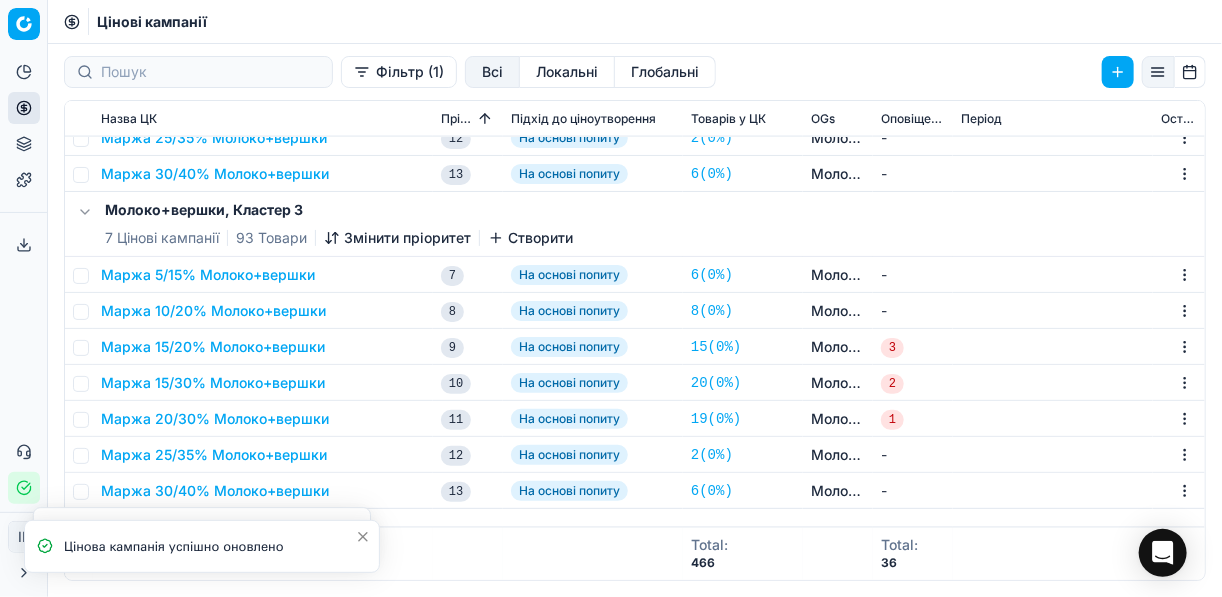 scroll, scrollTop: 1280, scrollLeft: 0, axis: vertical 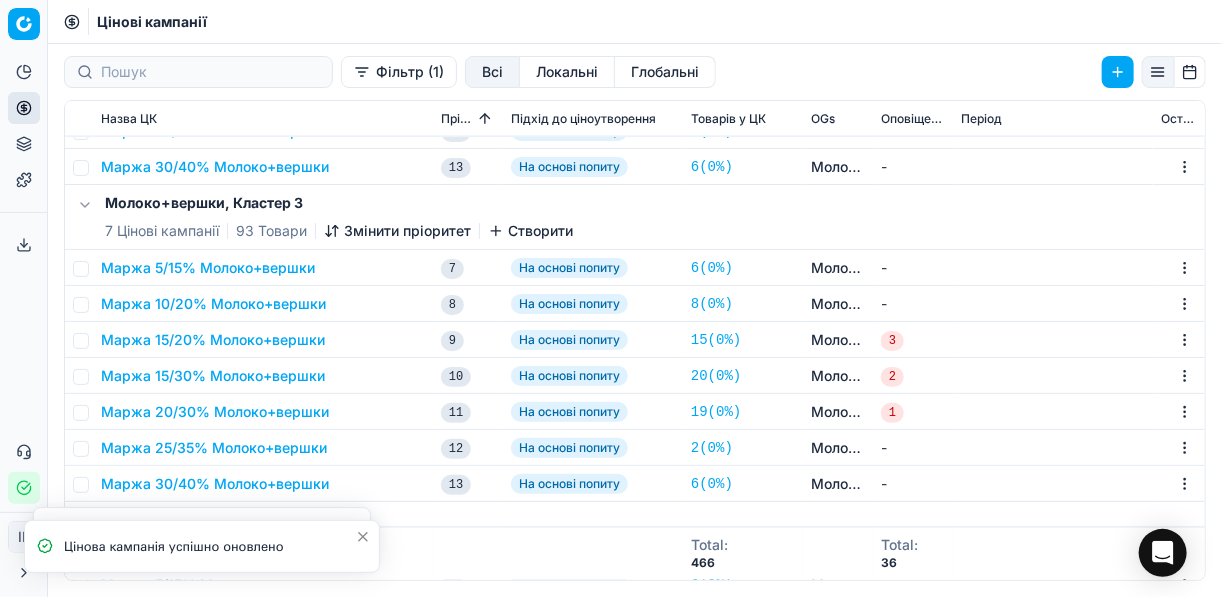 click on "Маржа 5/15% Молоко+вершки" at bounding box center (208, 268) 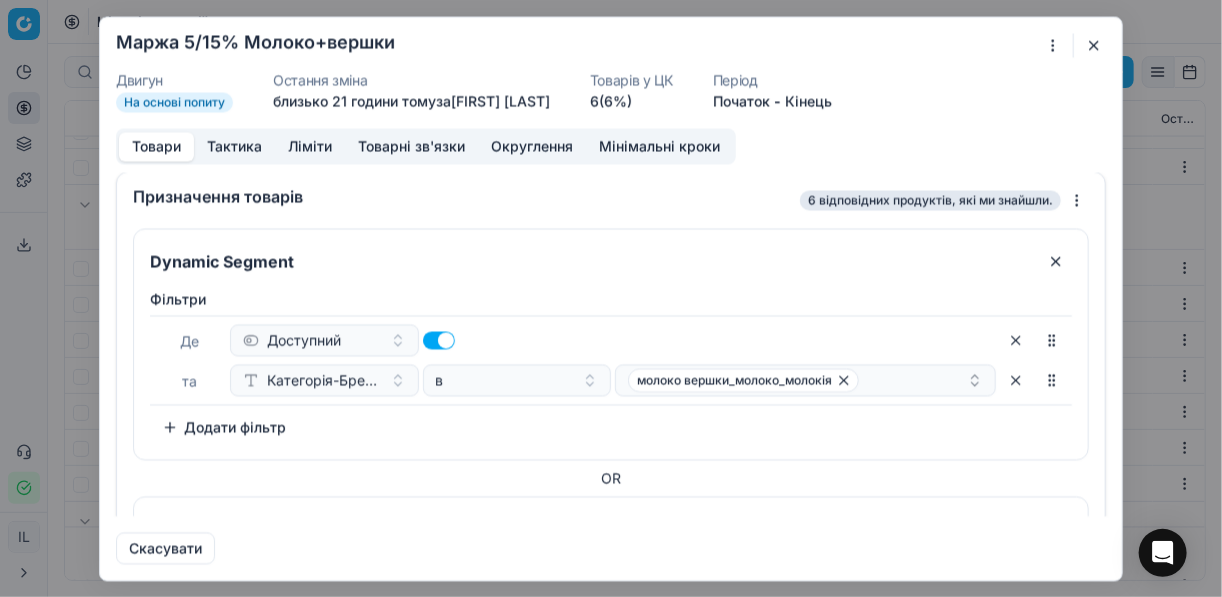 scroll, scrollTop: 0, scrollLeft: 0, axis: both 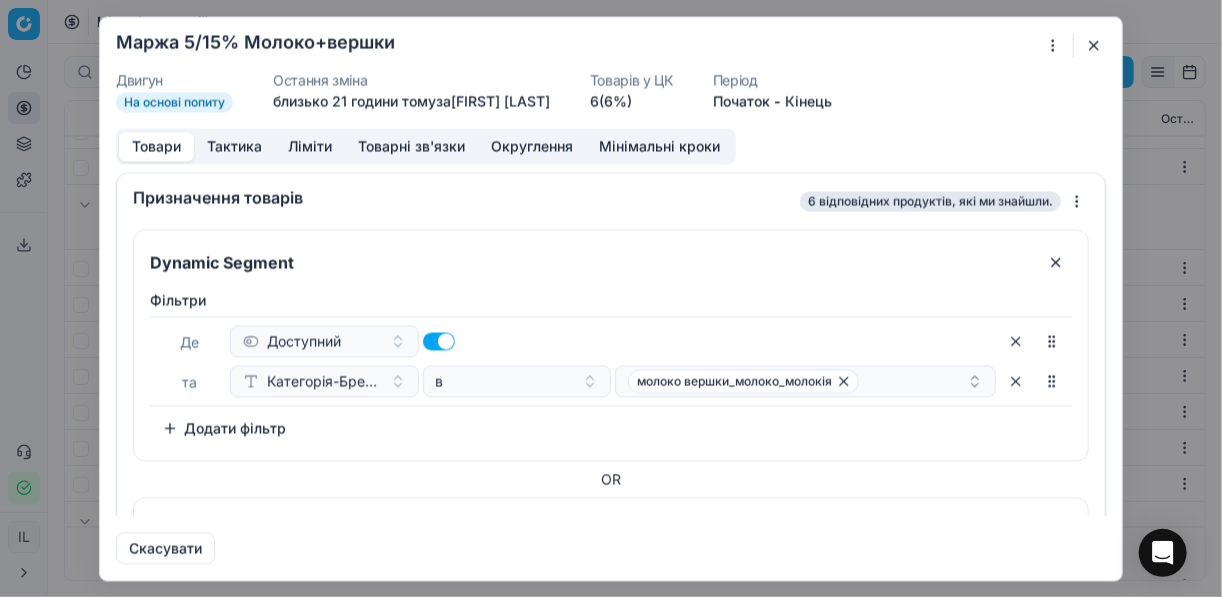 click at bounding box center (1056, 262) 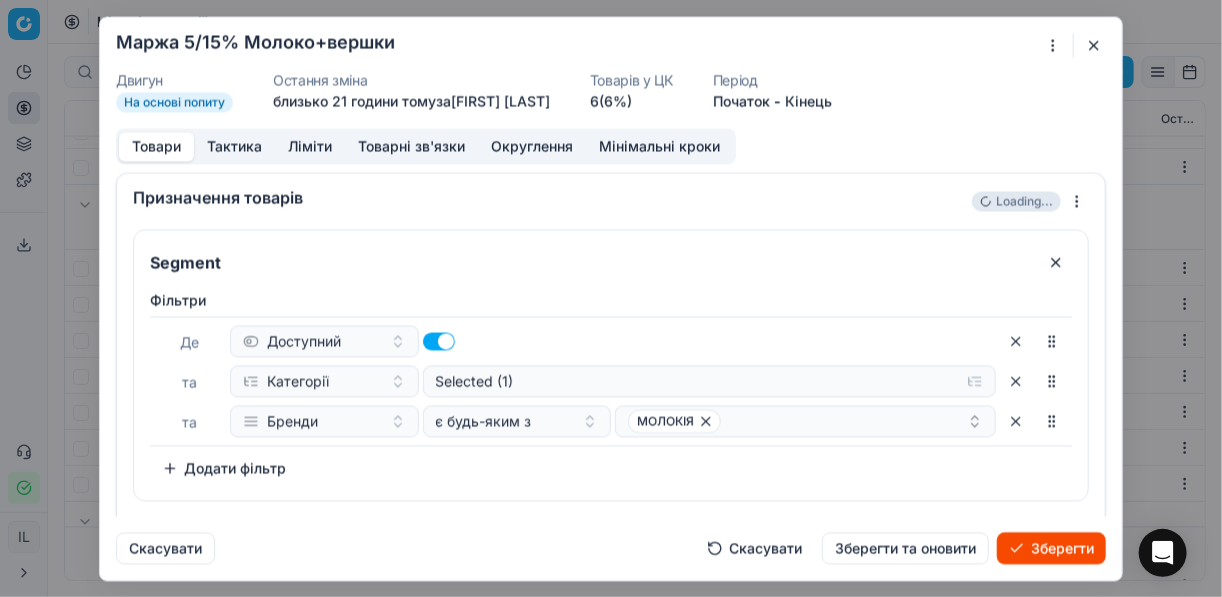 click on "Зберегти" at bounding box center (1051, 548) 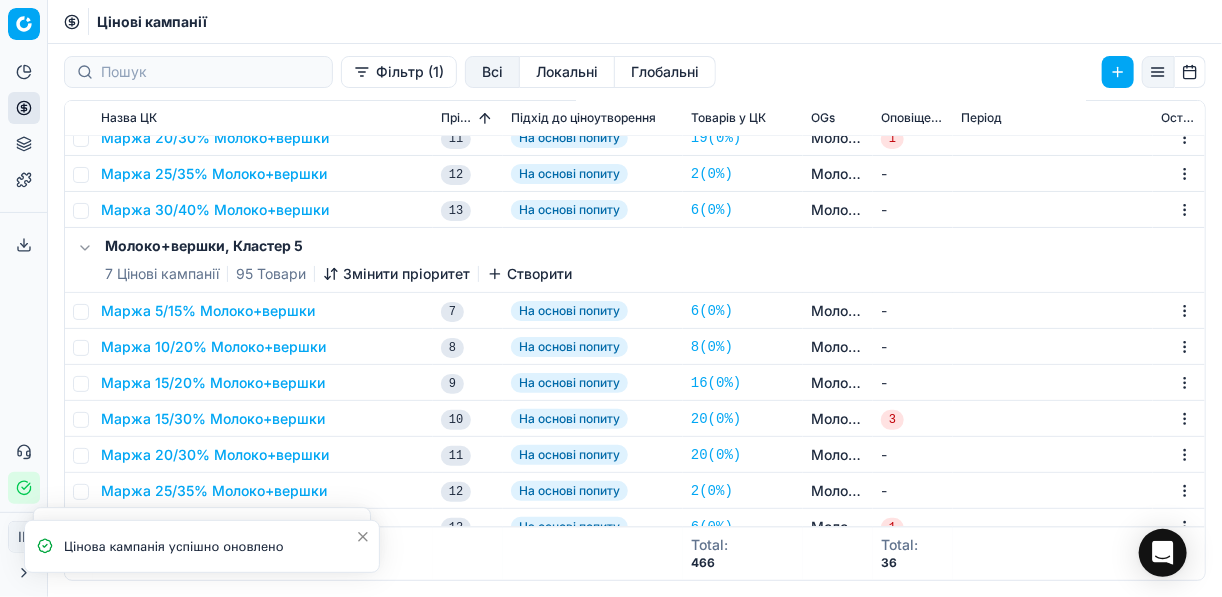 scroll, scrollTop: 1585, scrollLeft: 0, axis: vertical 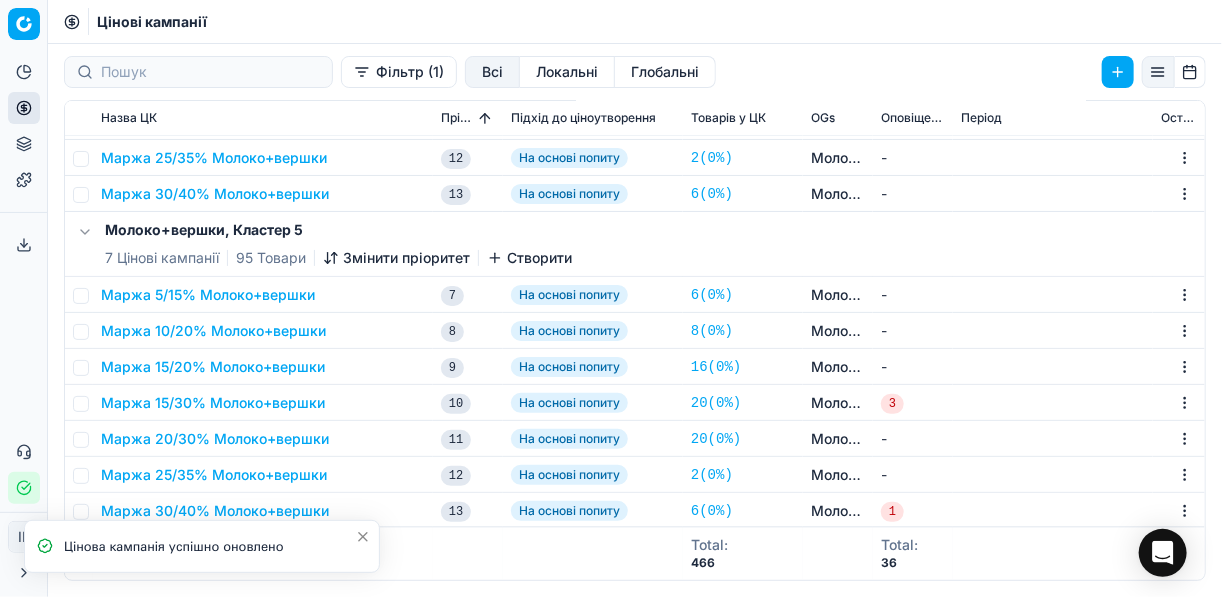 click on "Маржа 5/15% Молоко+вершки" at bounding box center [208, 295] 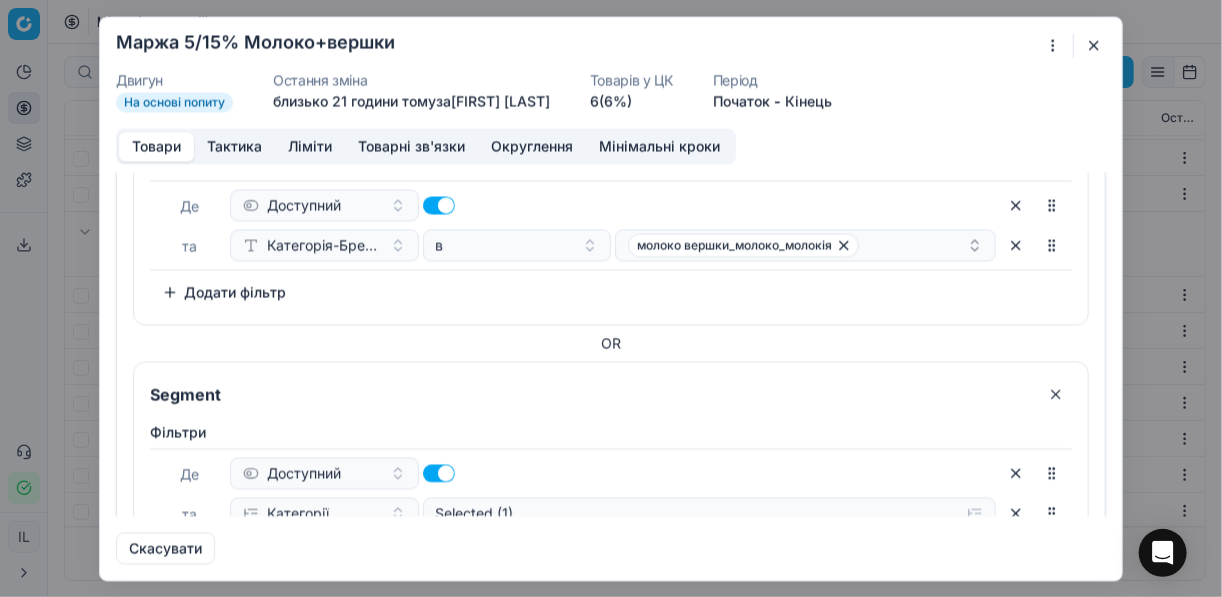 scroll, scrollTop: 80, scrollLeft: 0, axis: vertical 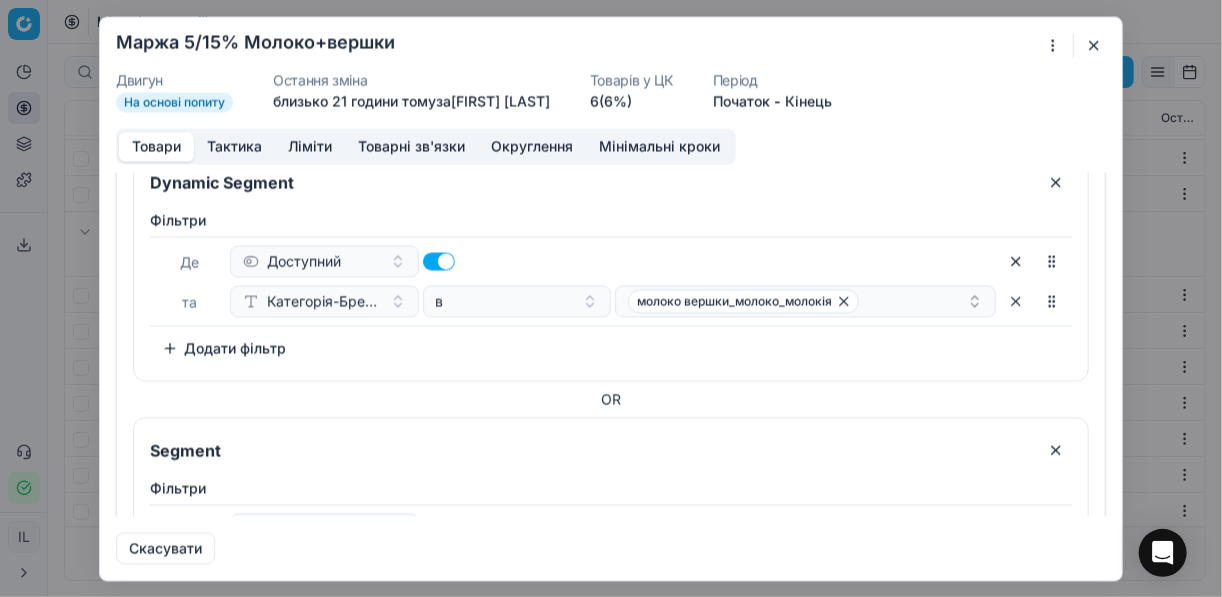 click at bounding box center (1056, 182) 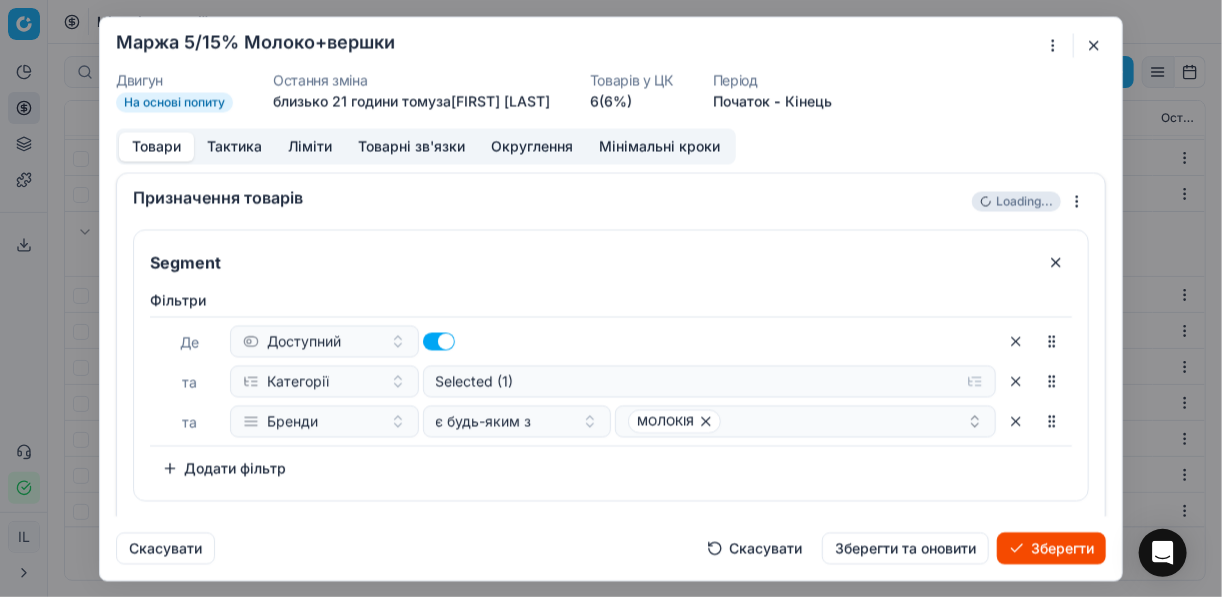 click on "Зберегти" at bounding box center (1051, 548) 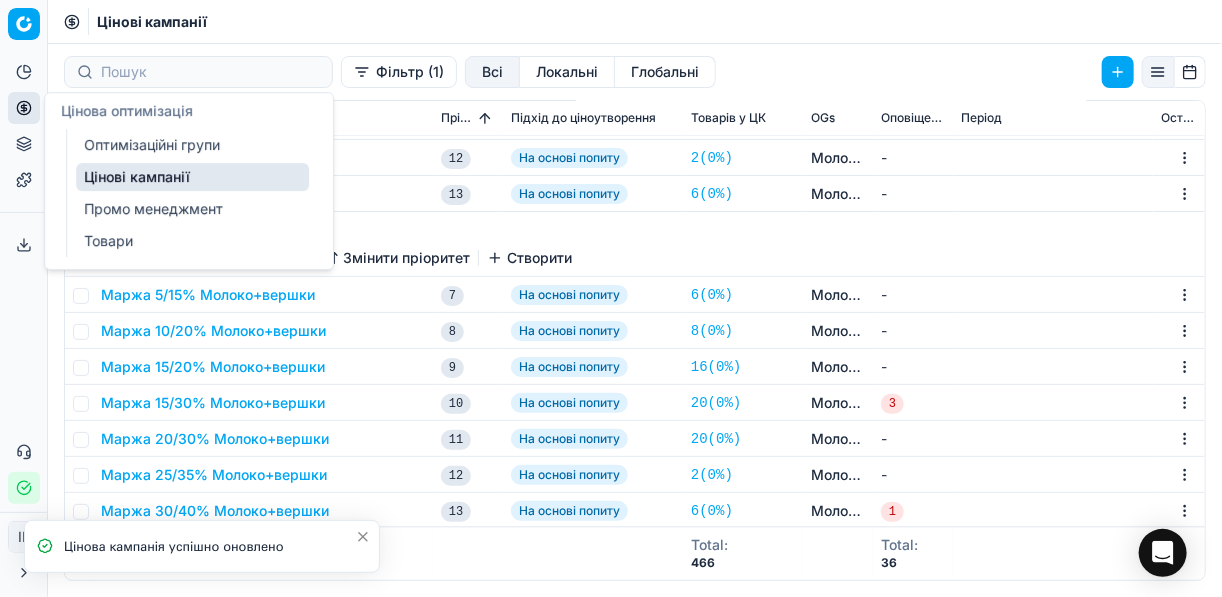 click on "Оптимізаційні групи" at bounding box center [192, 145] 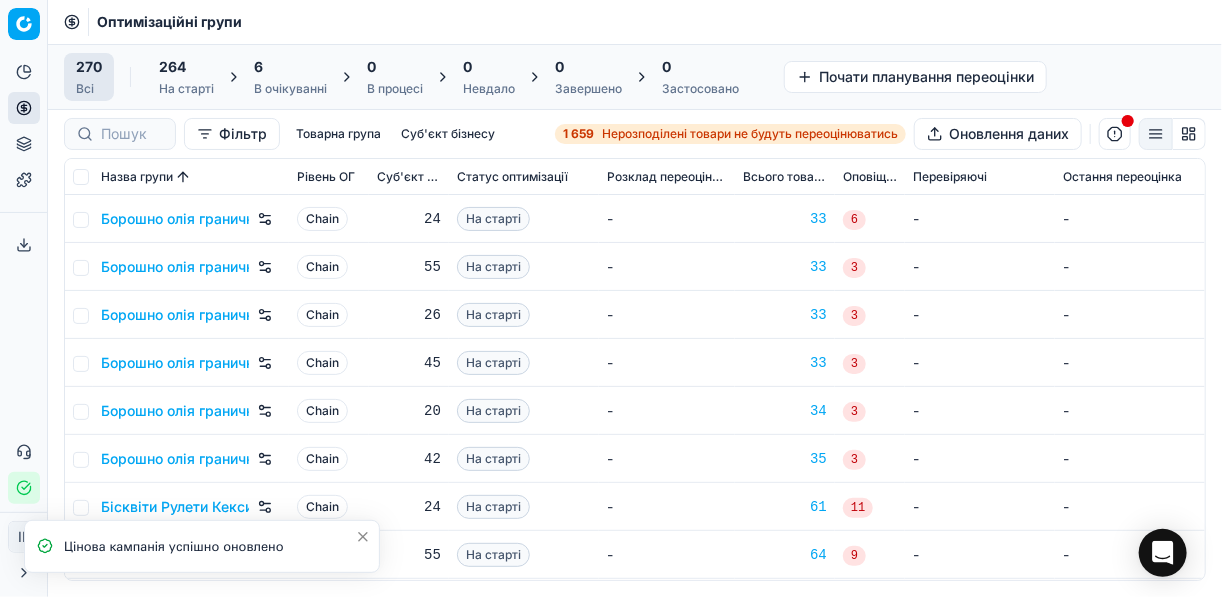 click on "6" at bounding box center [290, 67] 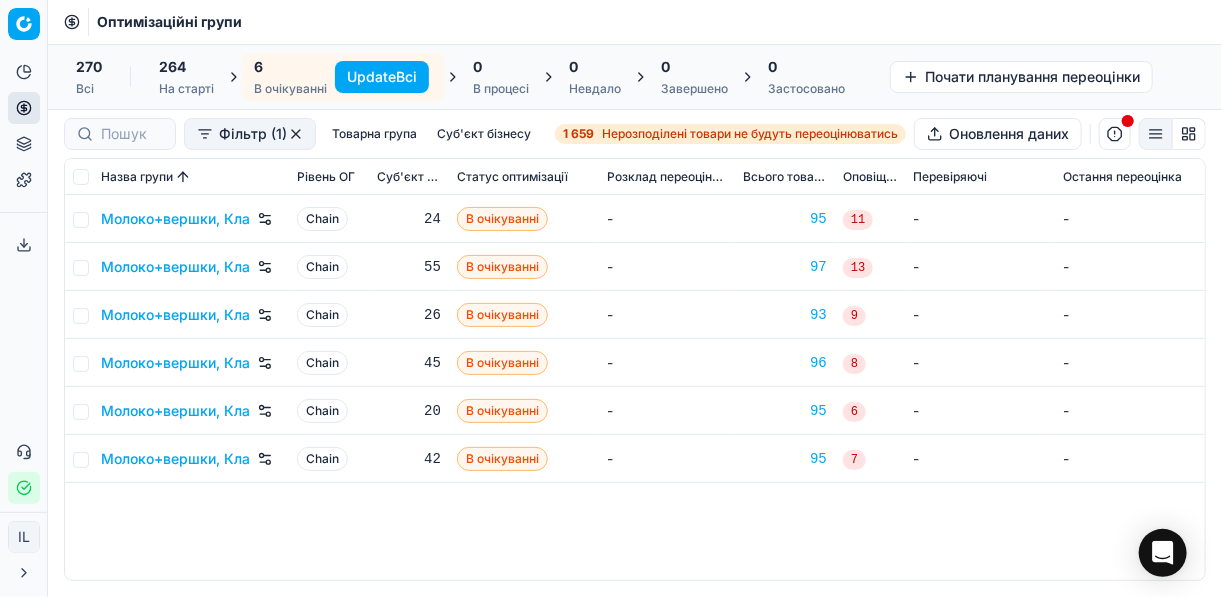 click on "Update  Всі" at bounding box center (382, 77) 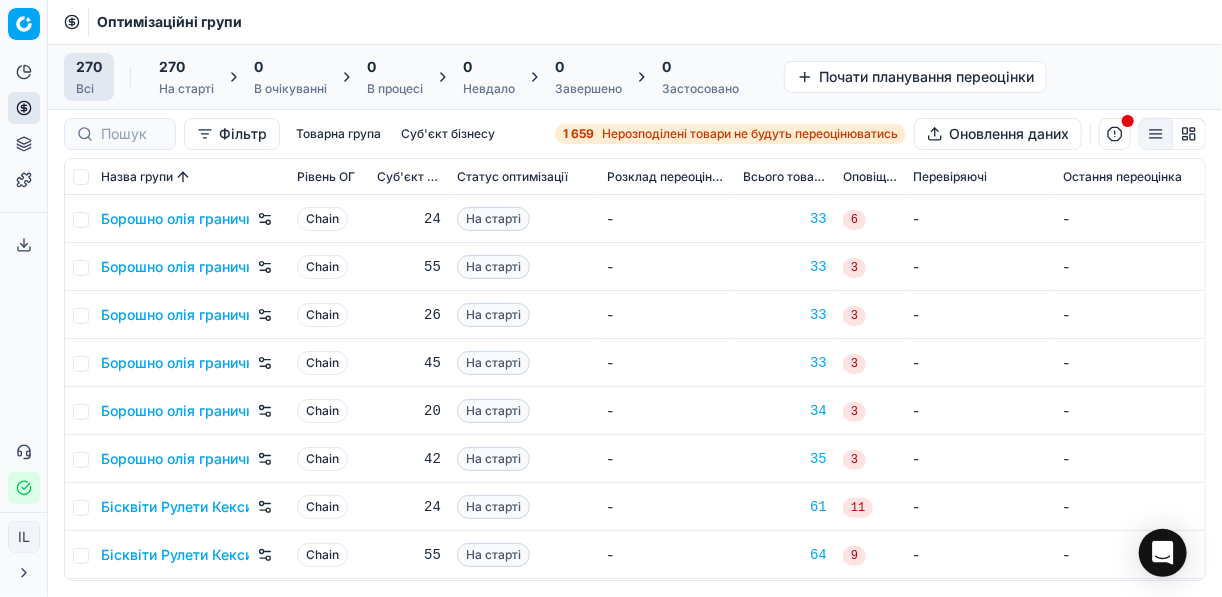 click on "1 659" at bounding box center (578, 134) 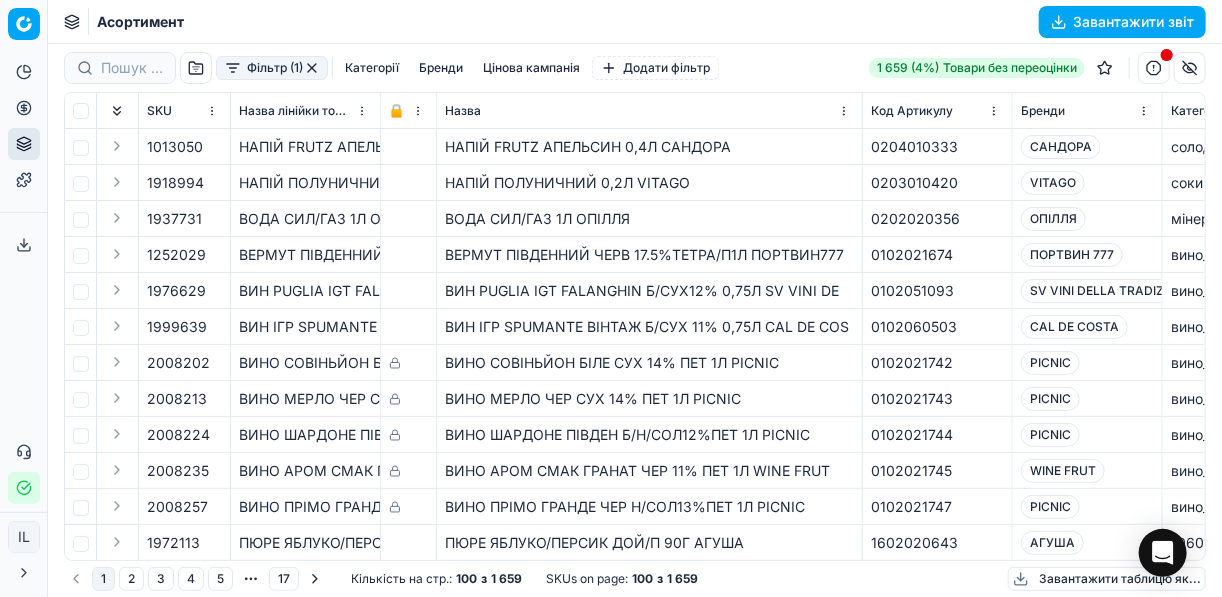 click on "Фільтр   (1)" at bounding box center (272, 68) 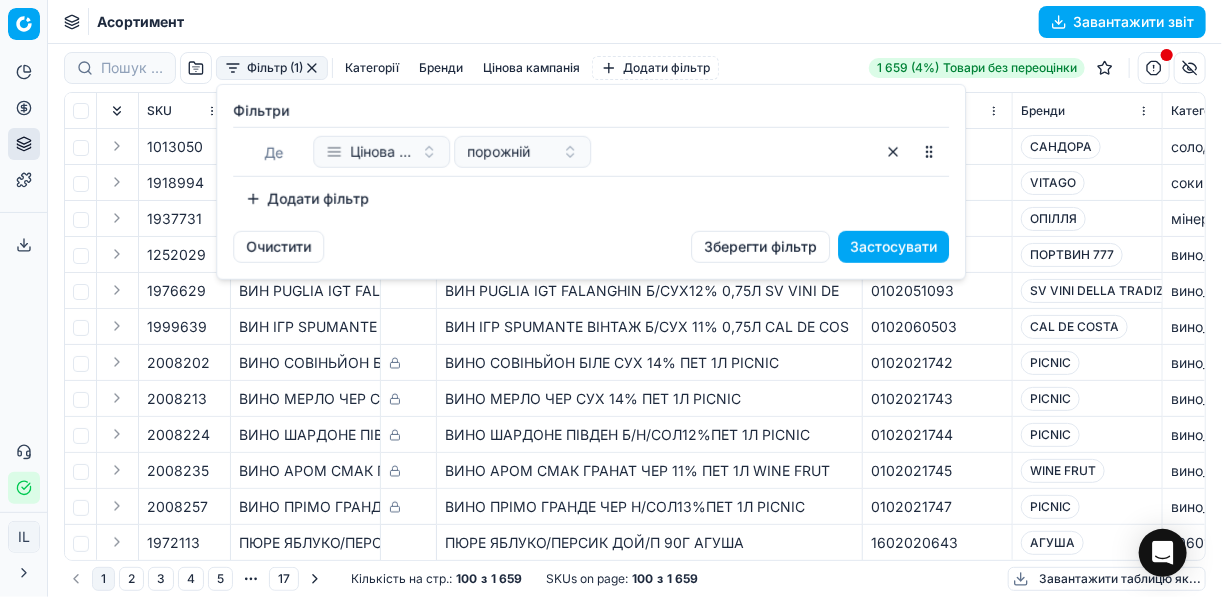 click on "Додати фільтр" at bounding box center (307, 199) 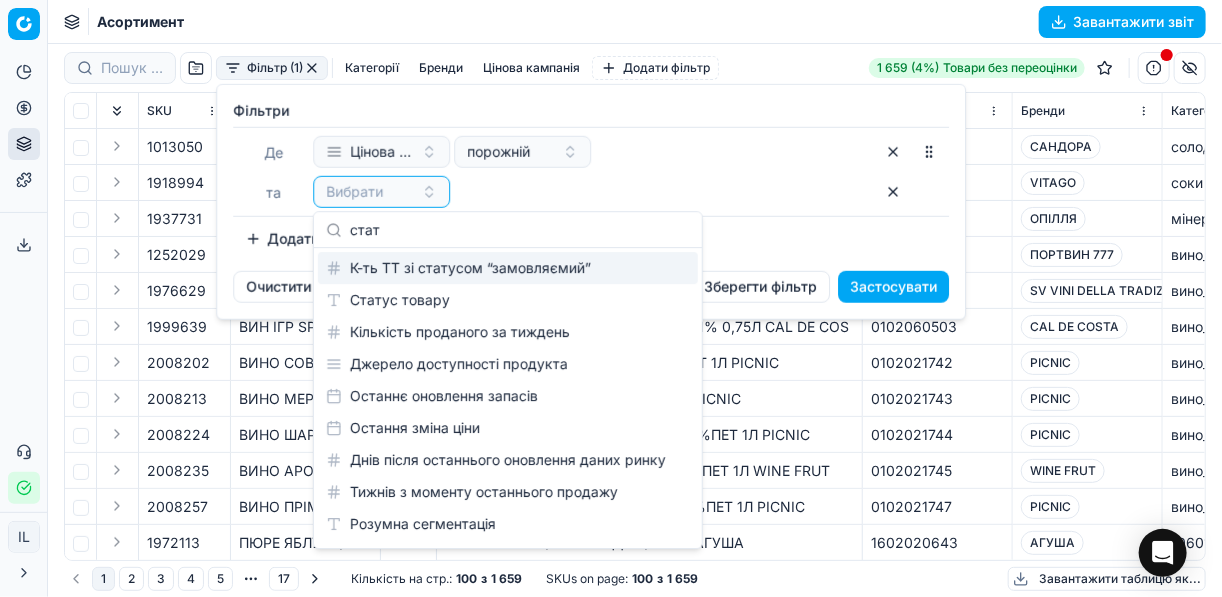 type on "стат" 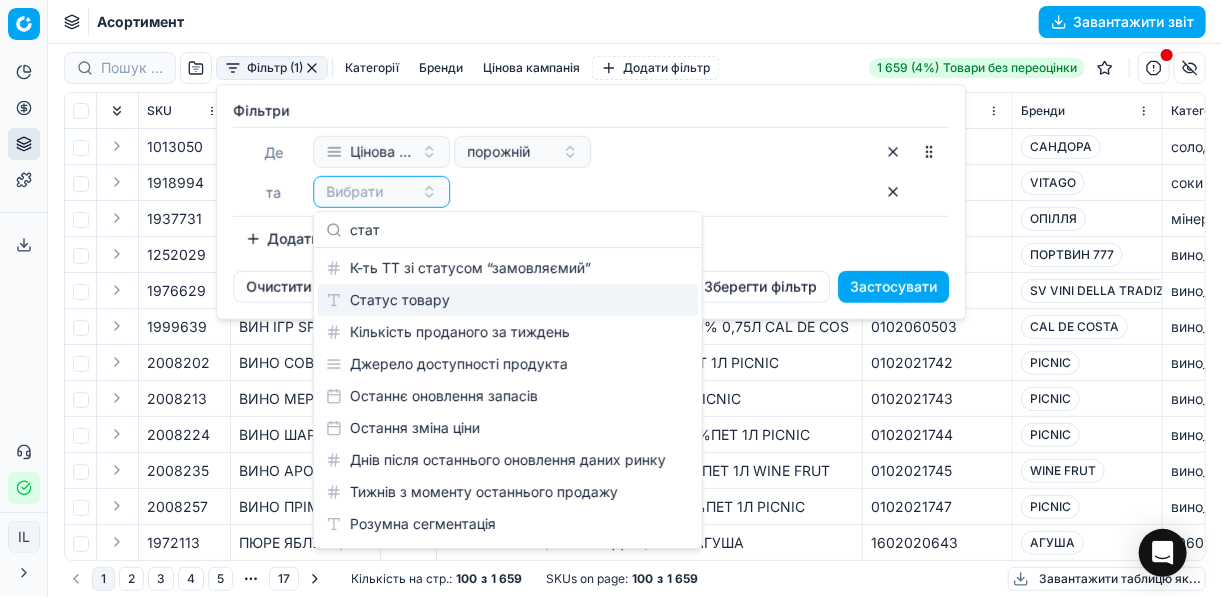 click on "Статус товару" at bounding box center [508, 300] 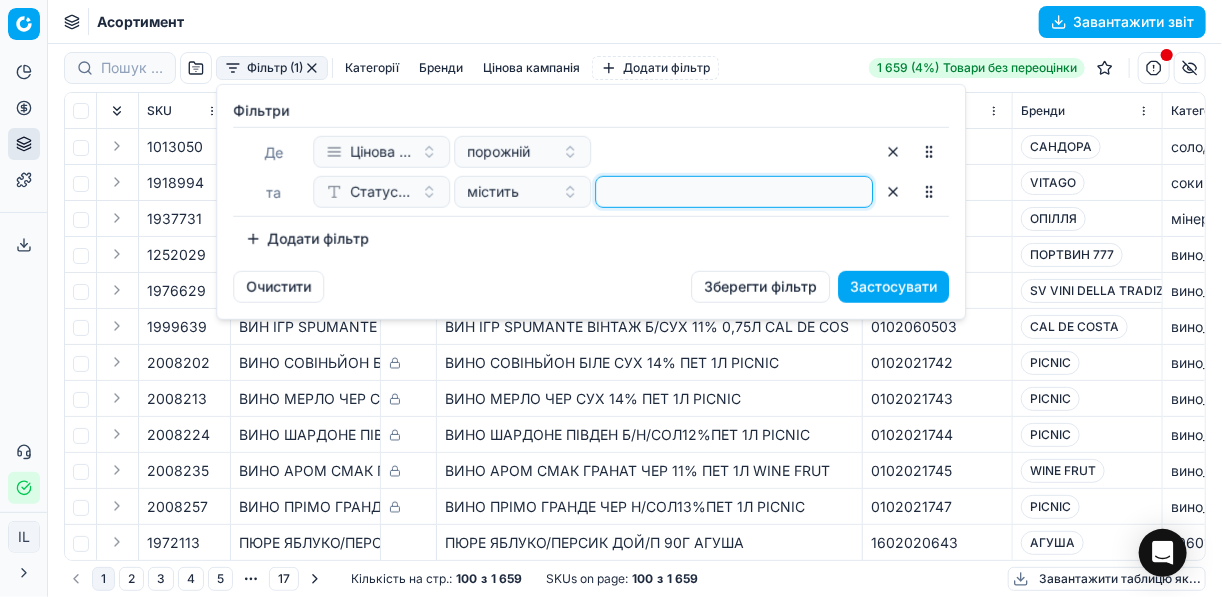 click at bounding box center [734, 192] 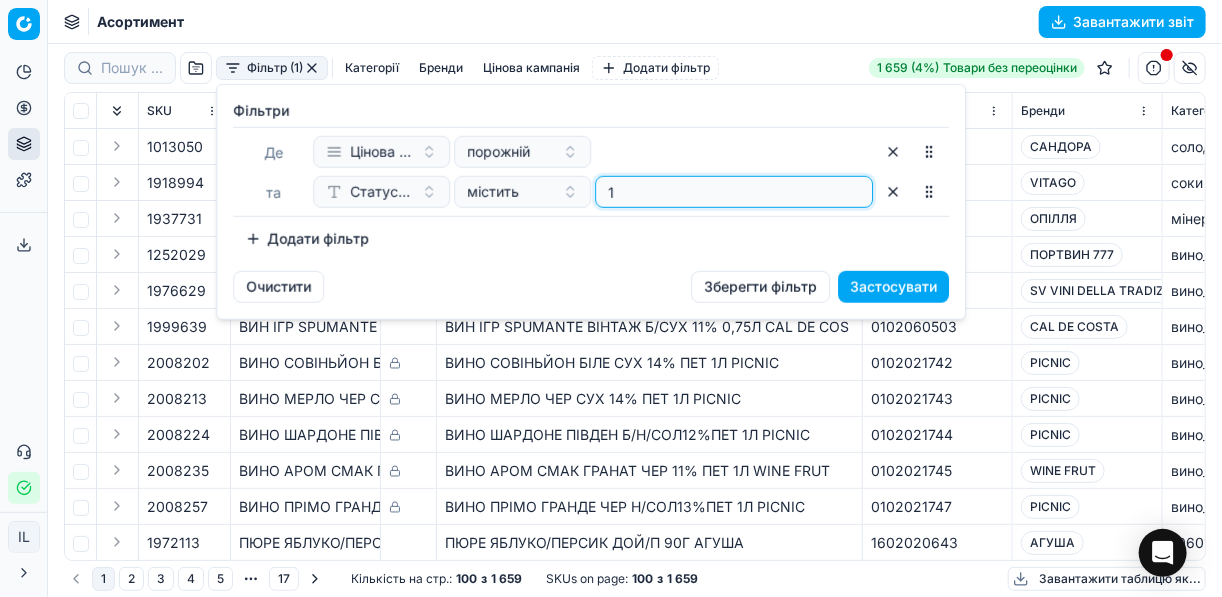 type on "1" 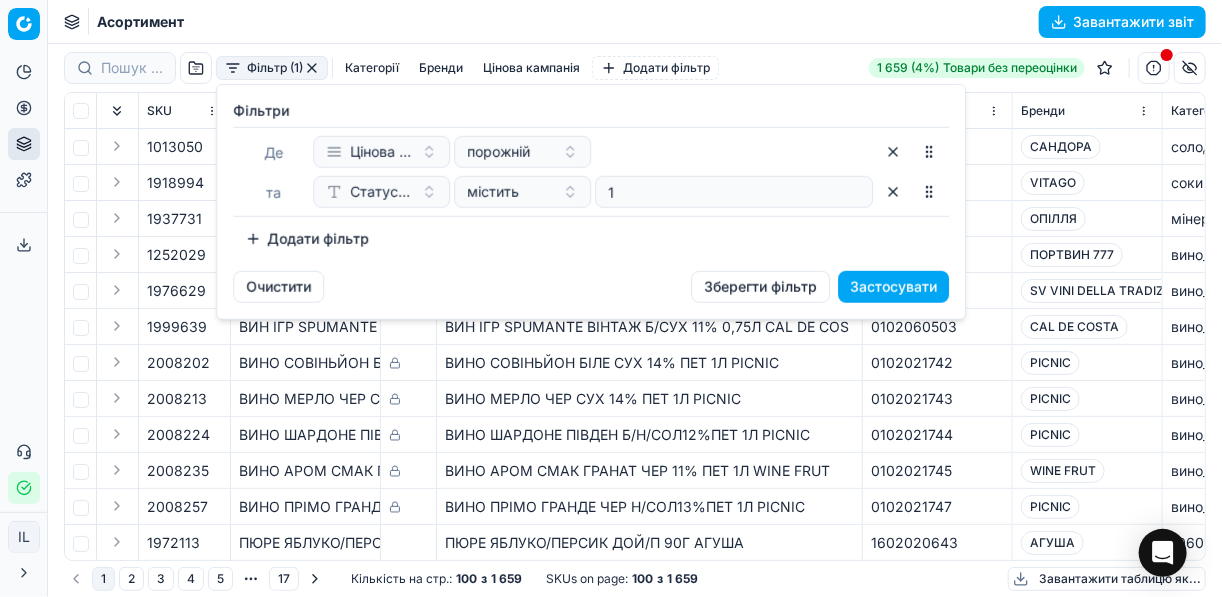 click on "Додати фільтр" at bounding box center [307, 239] 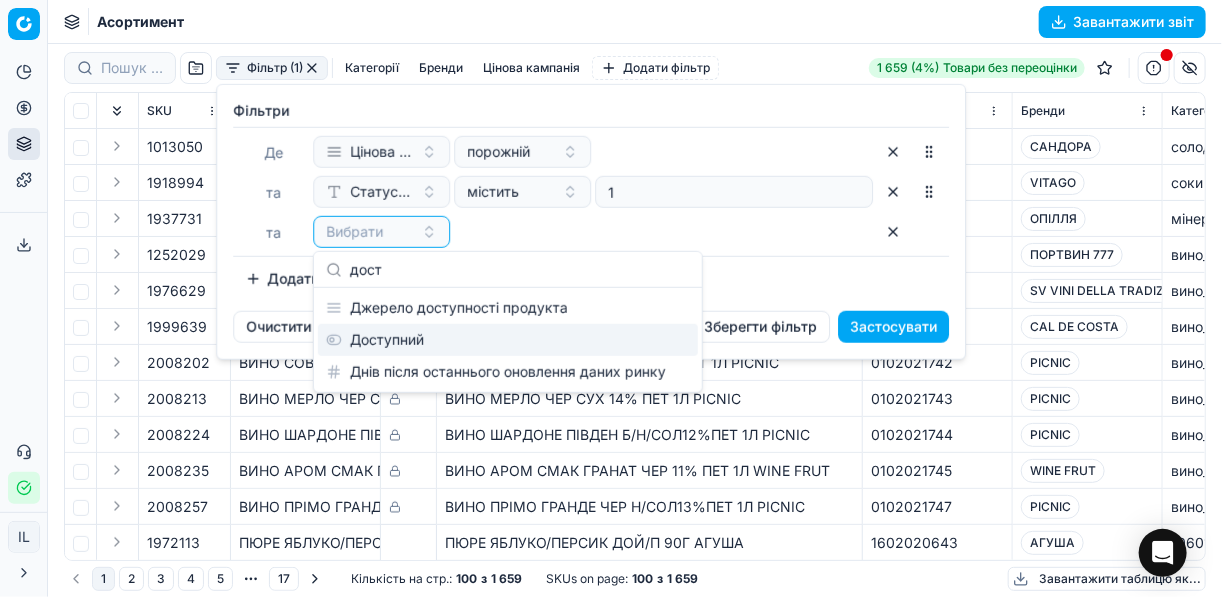 type on "дост" 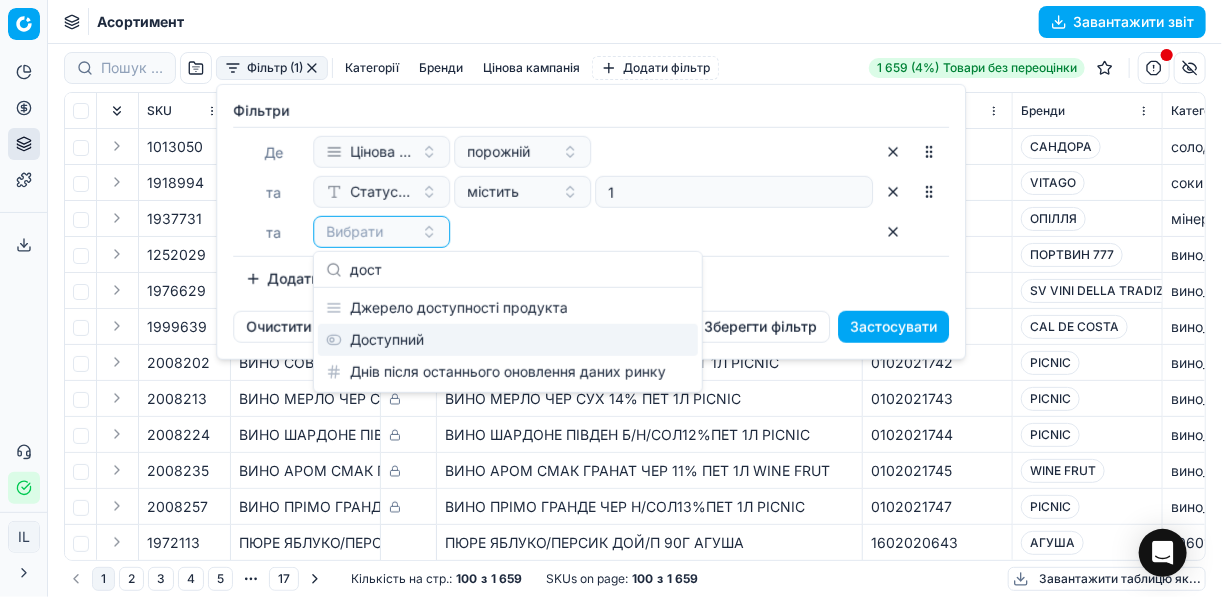 click on "Доступний" at bounding box center (508, 340) 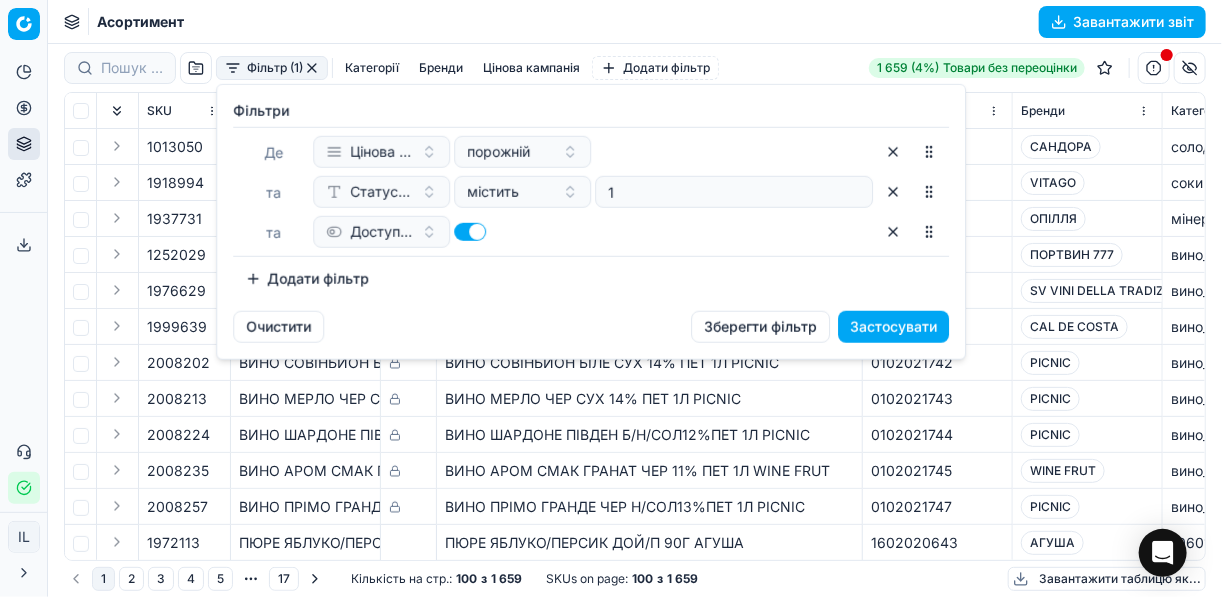 click on "Додати фільтр" at bounding box center [307, 279] 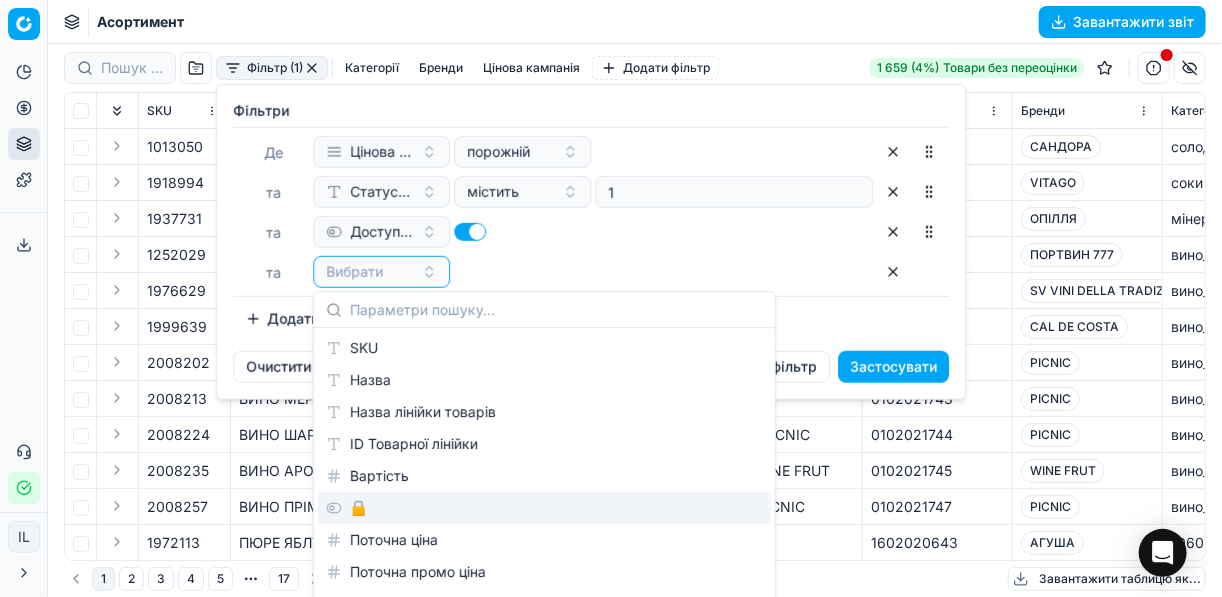 click on "🔒" at bounding box center [544, 508] 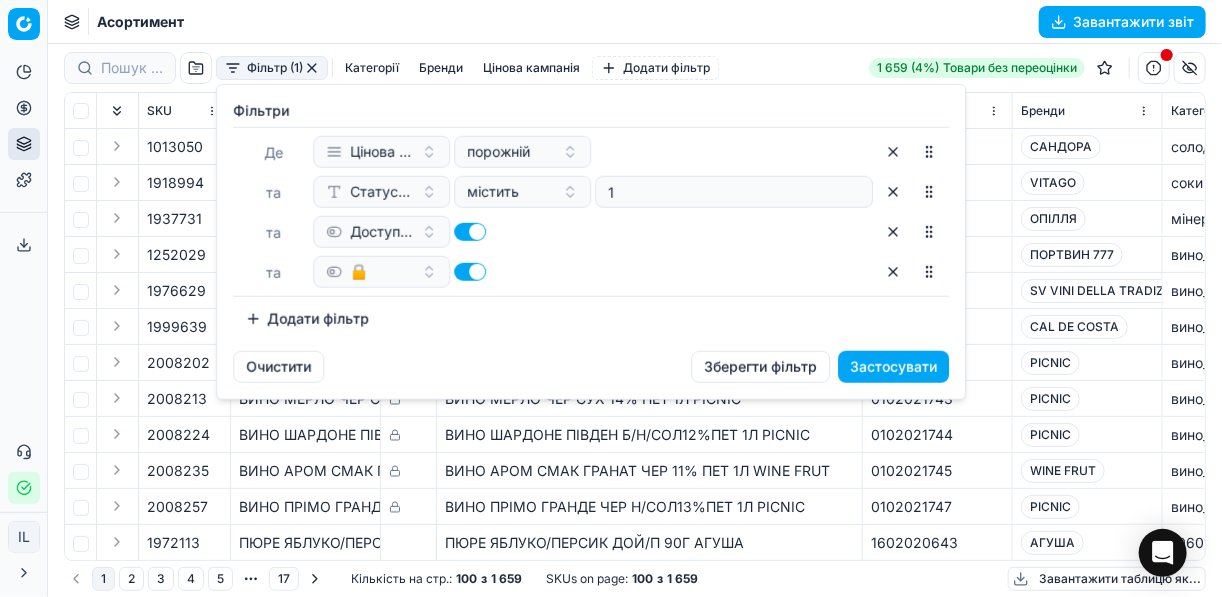 click at bounding box center [470, 272] 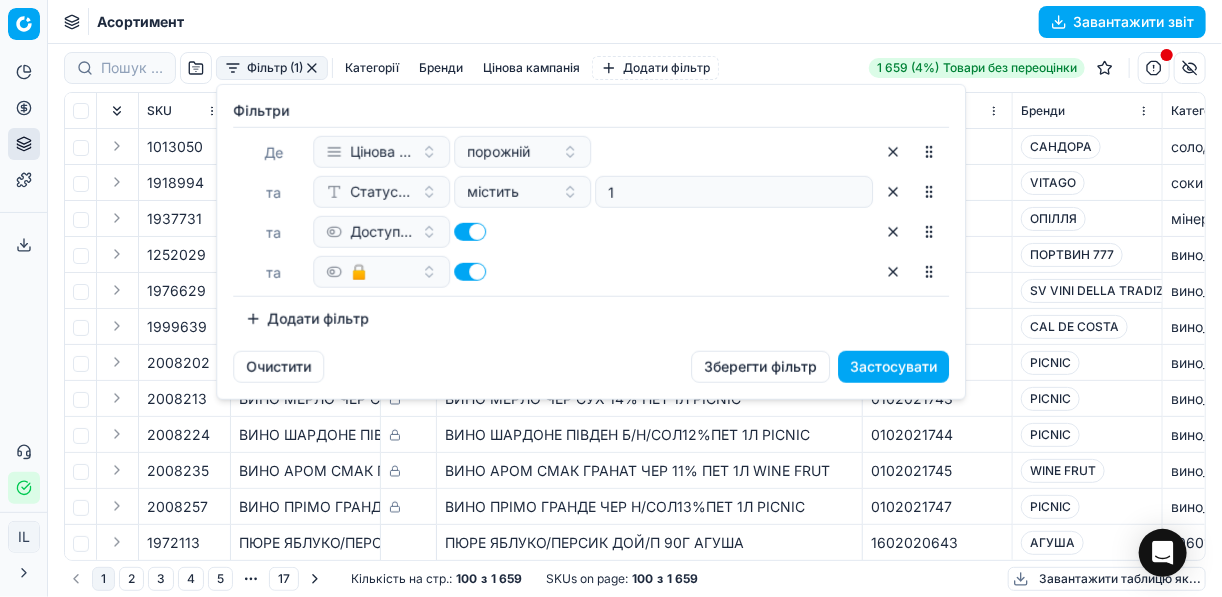 checkbox on "false" 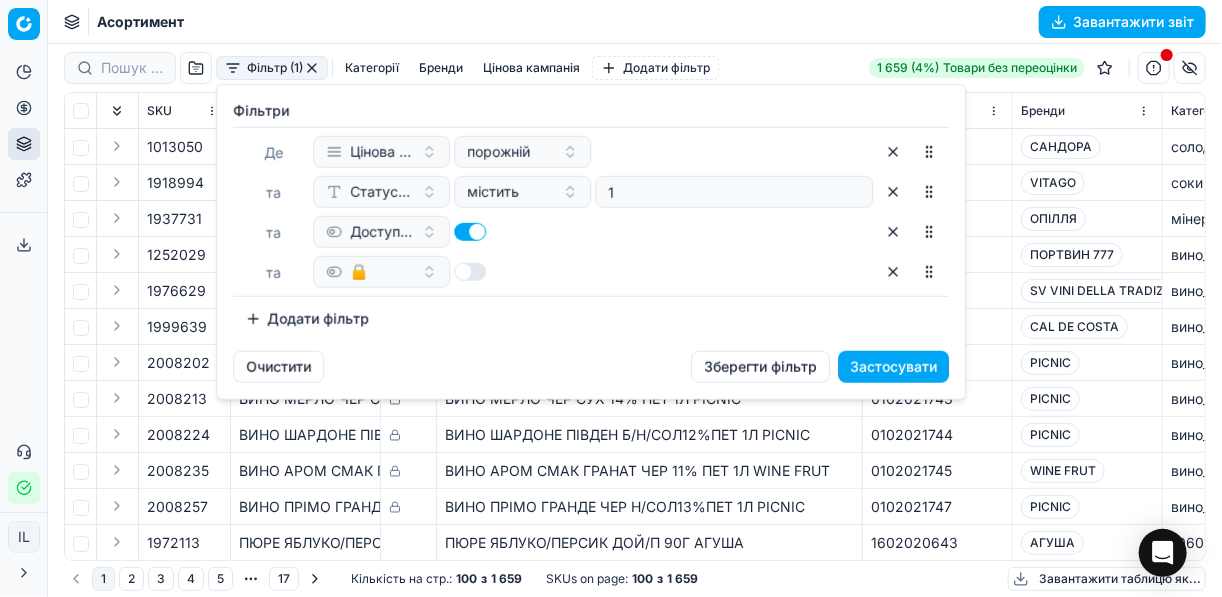 click on "Застосувати" at bounding box center (893, 367) 